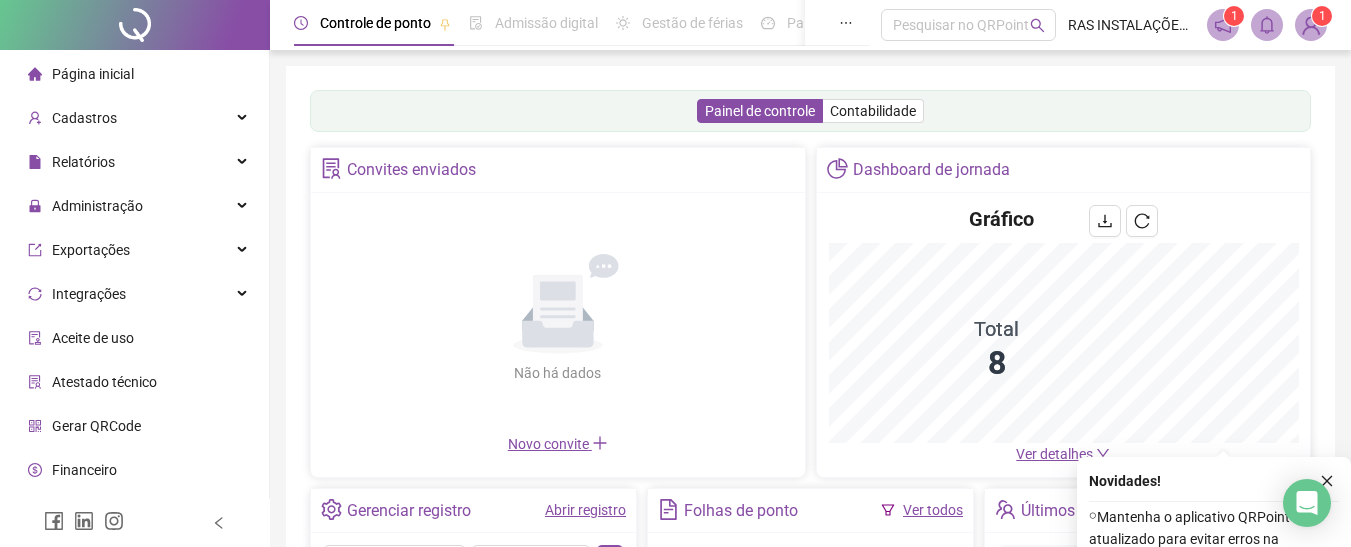 scroll, scrollTop: 404, scrollLeft: 0, axis: vertical 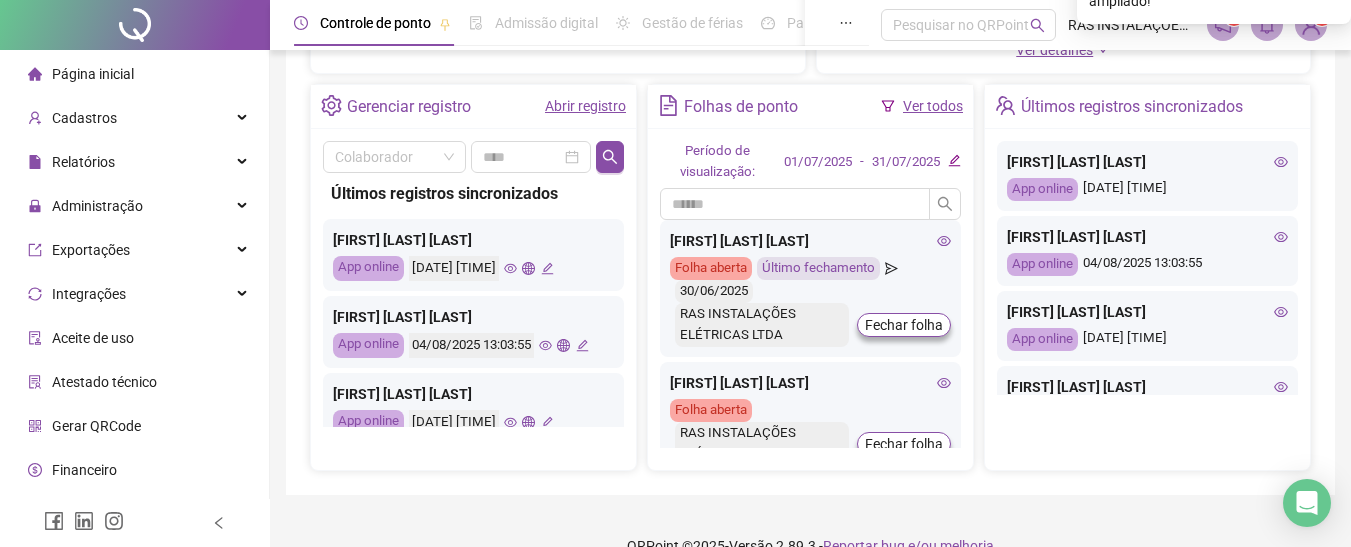 click on "Ver todos" at bounding box center (933, 106) 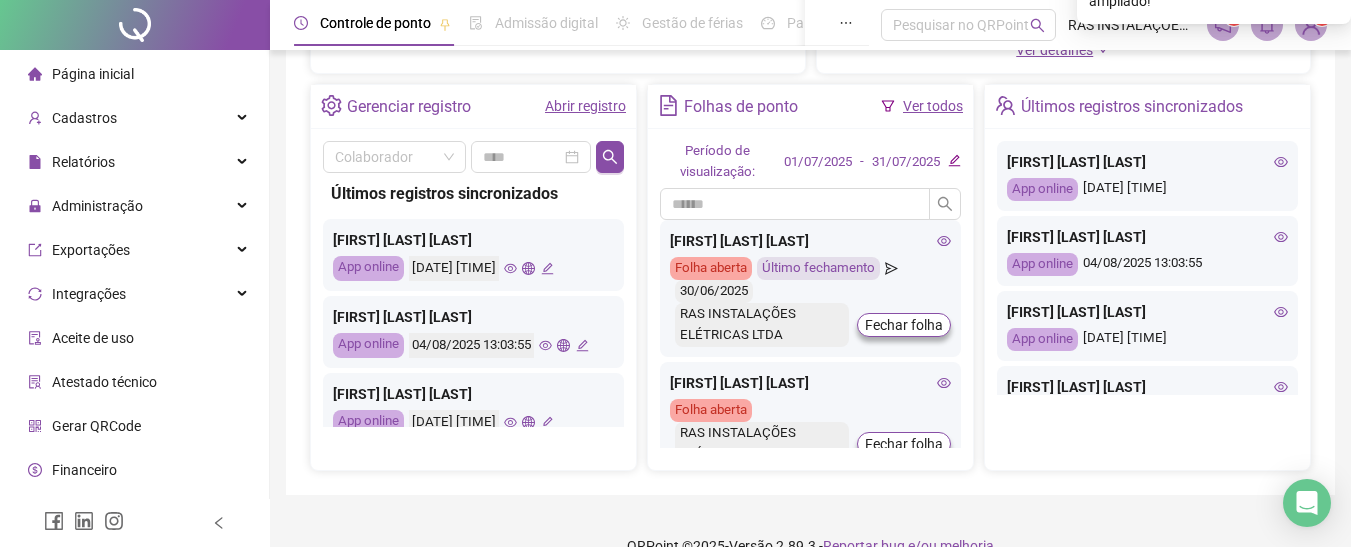 click 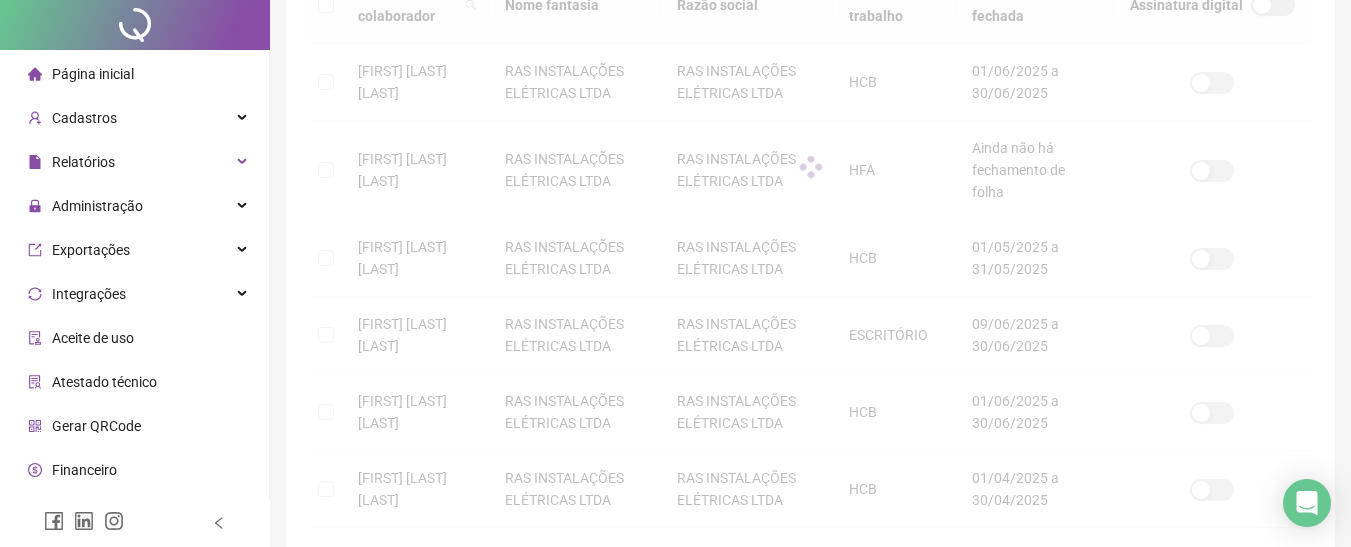 scroll, scrollTop: 136, scrollLeft: 0, axis: vertical 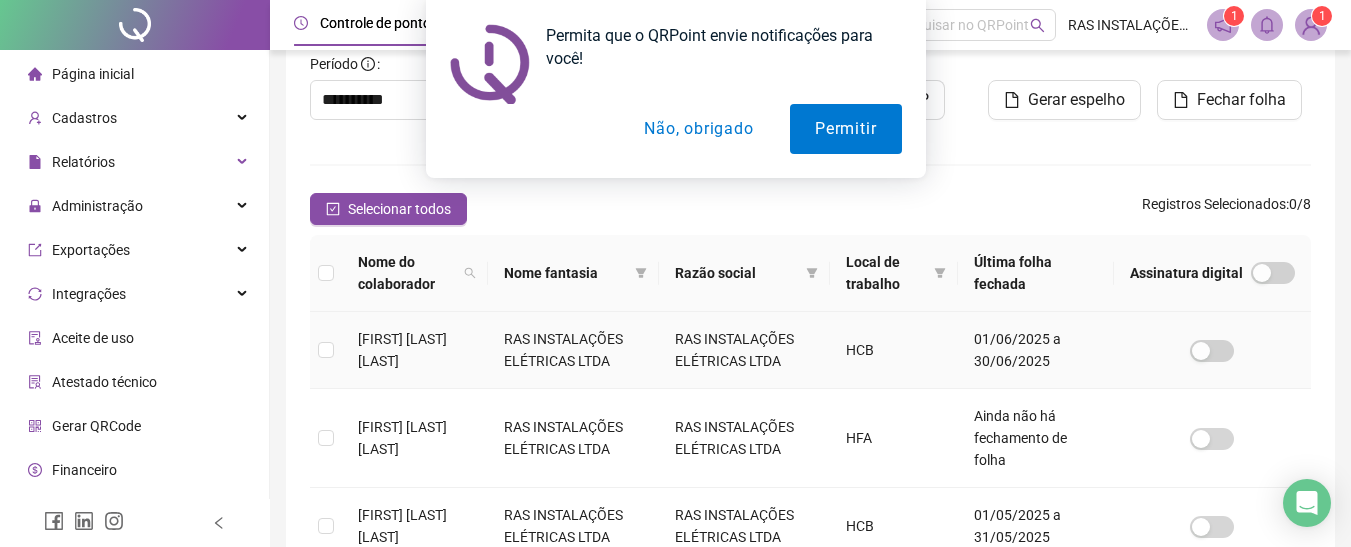 click on "Não, obrigado" at bounding box center [698, 129] 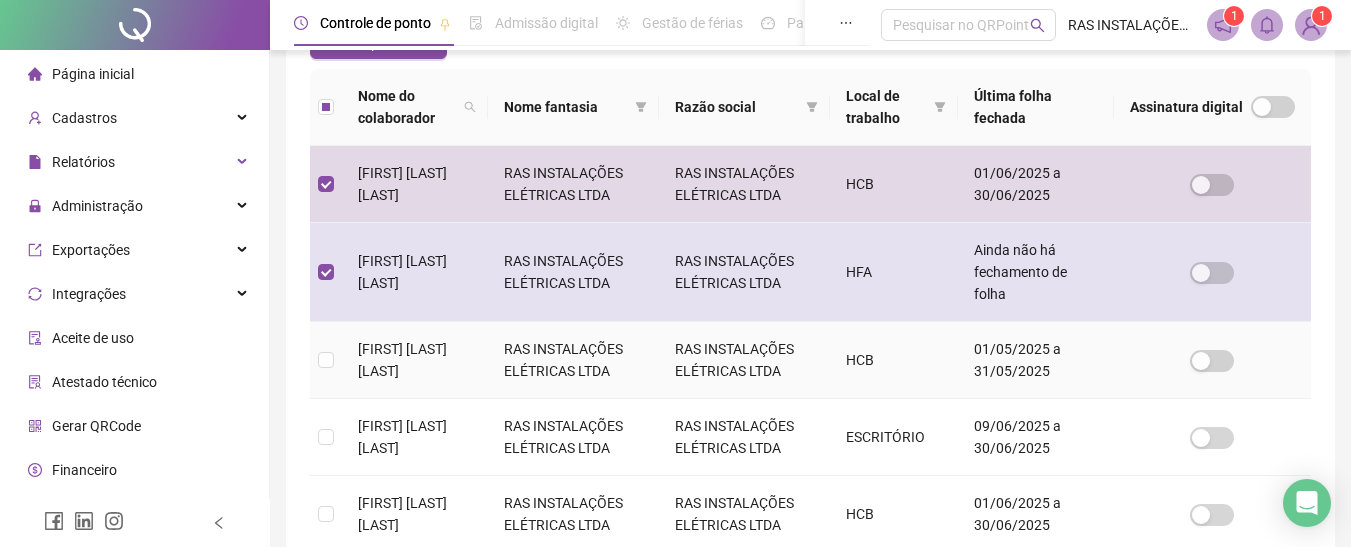 scroll, scrollTop: 336, scrollLeft: 0, axis: vertical 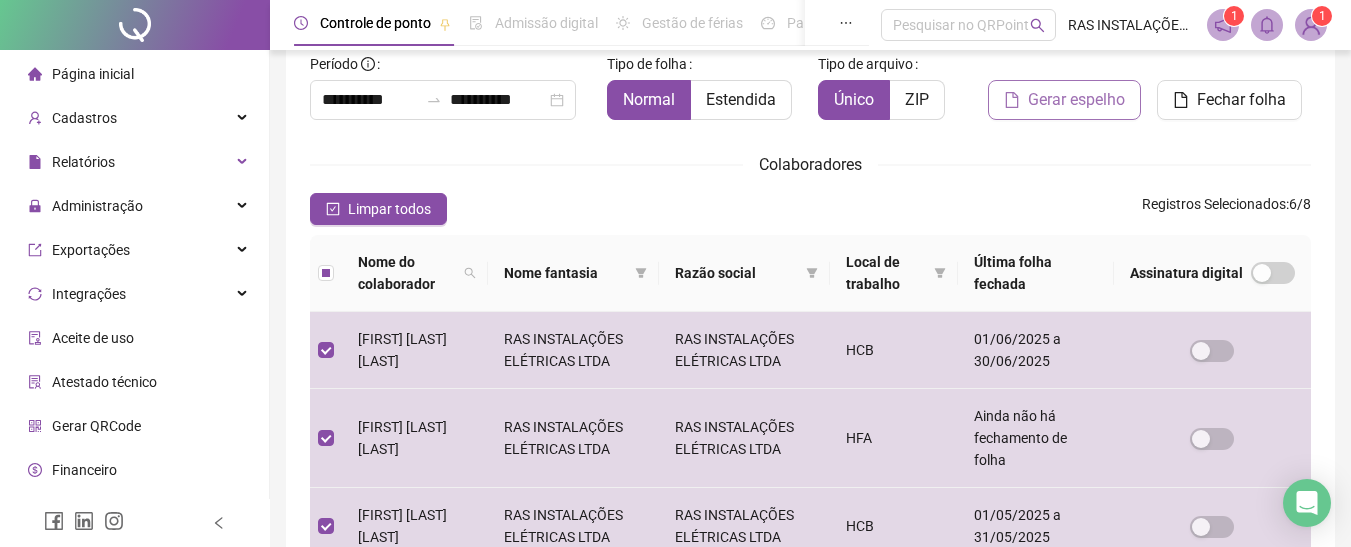 click on "Gerar espelho" at bounding box center [1076, 100] 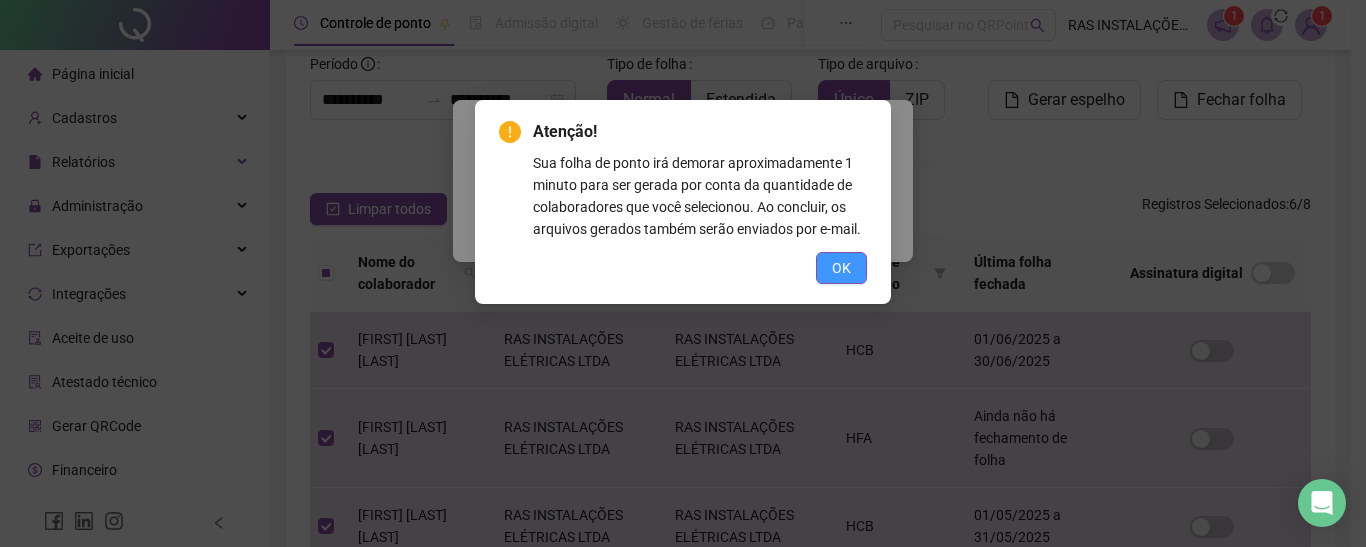 click on "OK" at bounding box center (841, 268) 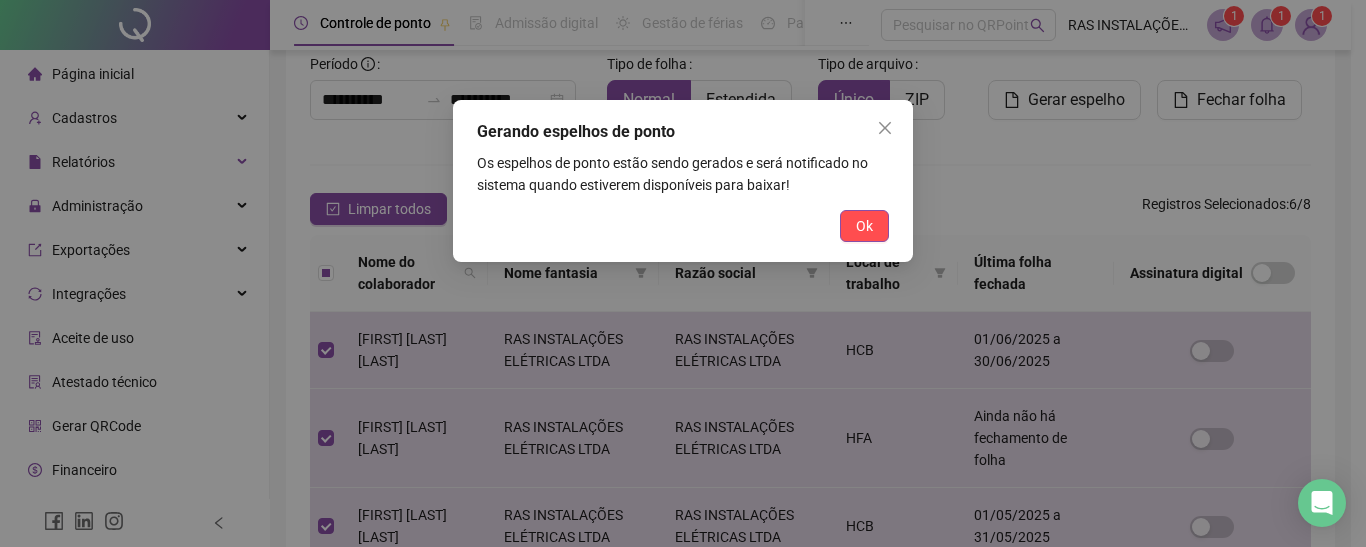 click on "Ok" at bounding box center (864, 226) 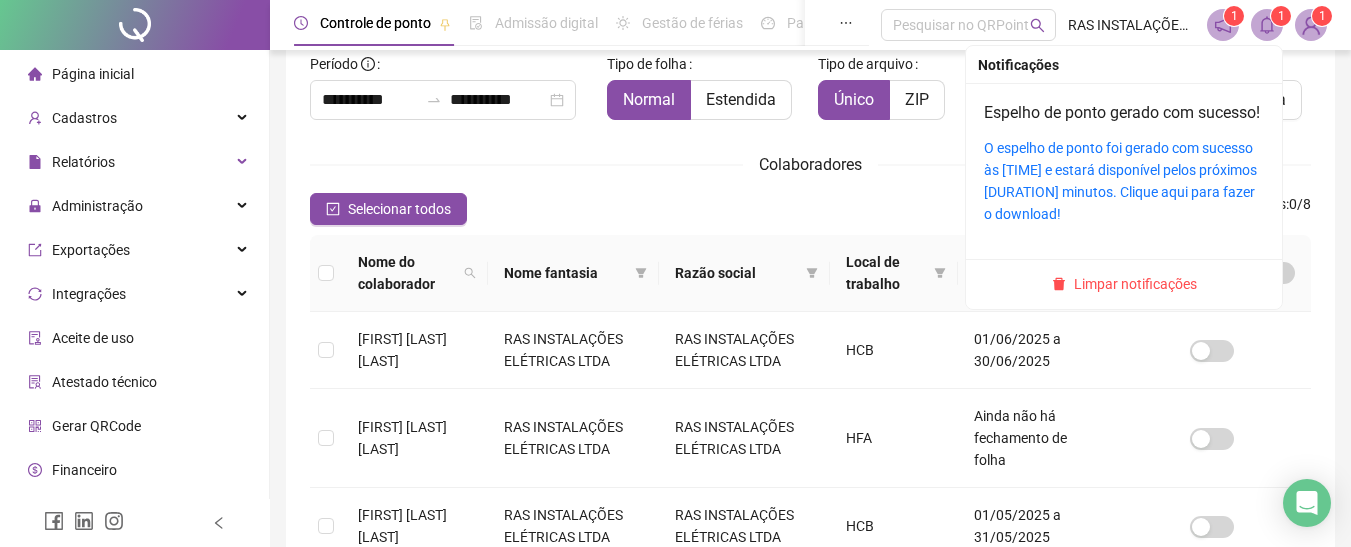 click on "1" at bounding box center (1281, 16) 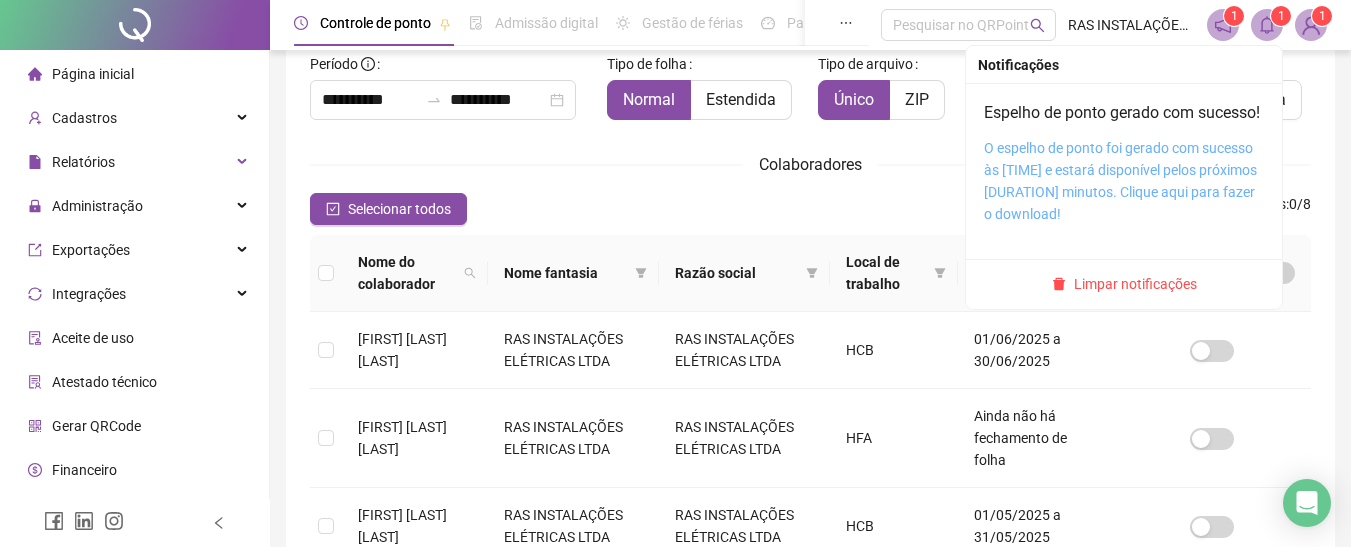 click on "O espelho de ponto foi gerado com sucesso às [TIME] e estará disponível pelos próximos [DURATION] minutos.
Clique aqui para fazer o download!" at bounding box center (1120, 181) 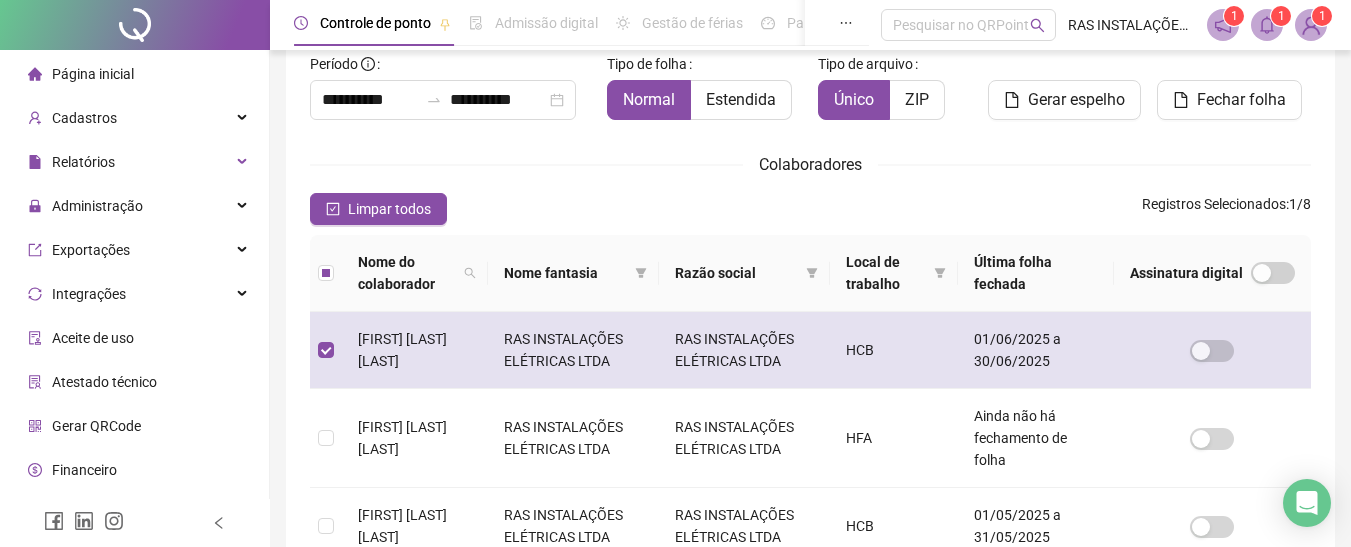 click on "RAS INSTALAÇÕES ELÉTRICAS LTDA" at bounding box center [744, 350] 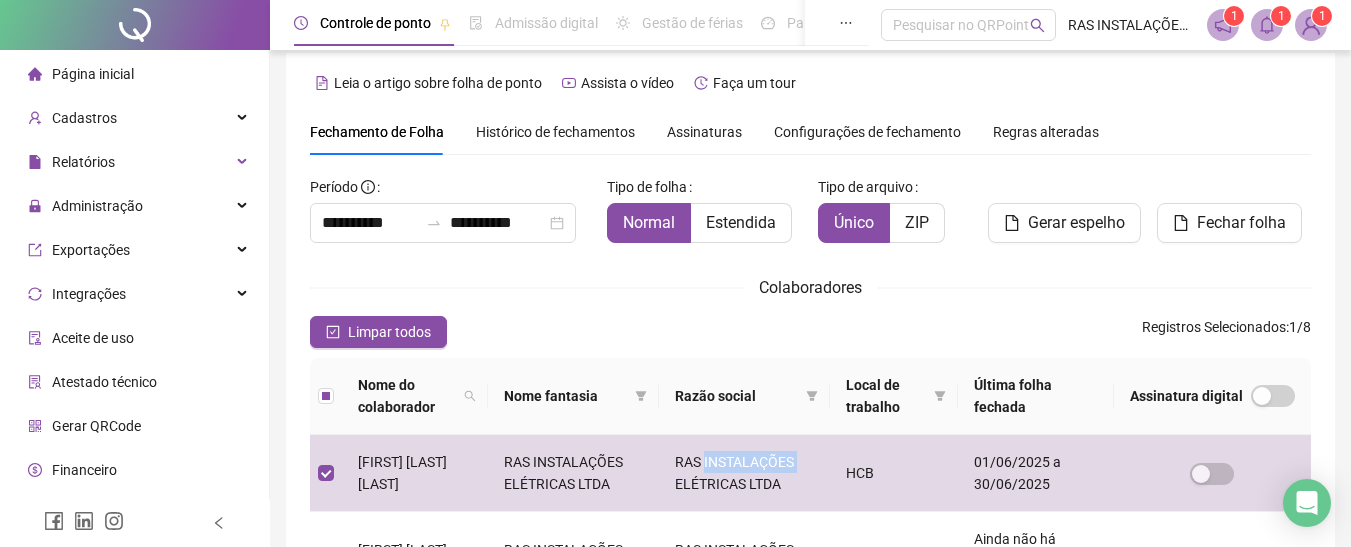 scroll, scrollTop: 0, scrollLeft: 0, axis: both 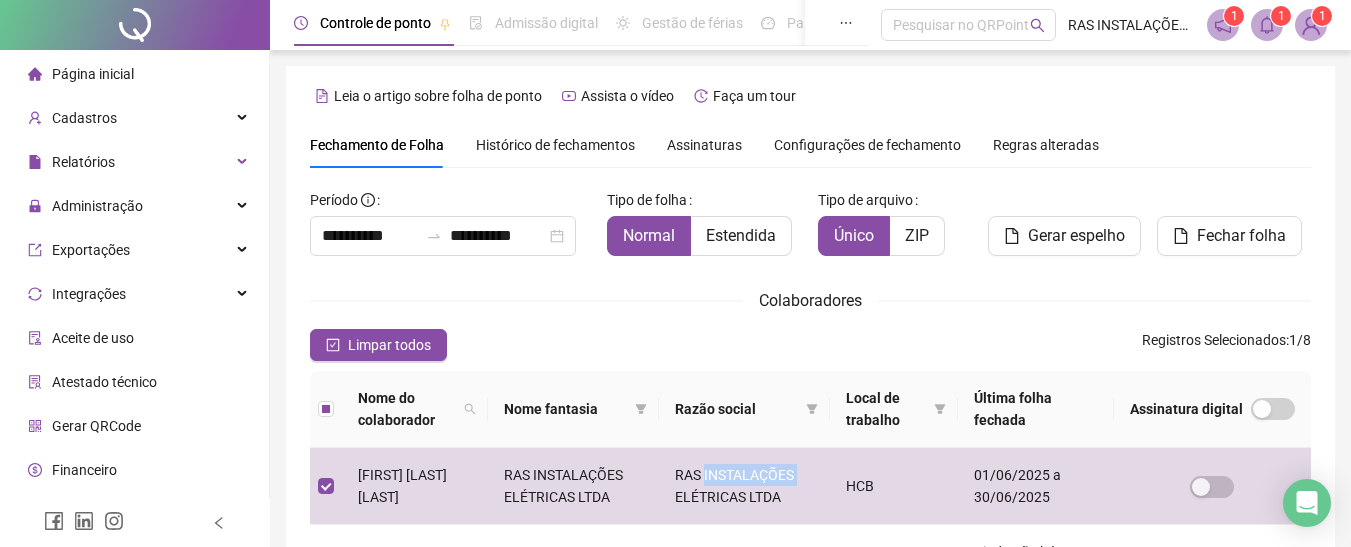 drag, startPoint x: 328, startPoint y: 344, endPoint x: 433, endPoint y: 350, distance: 105.17129 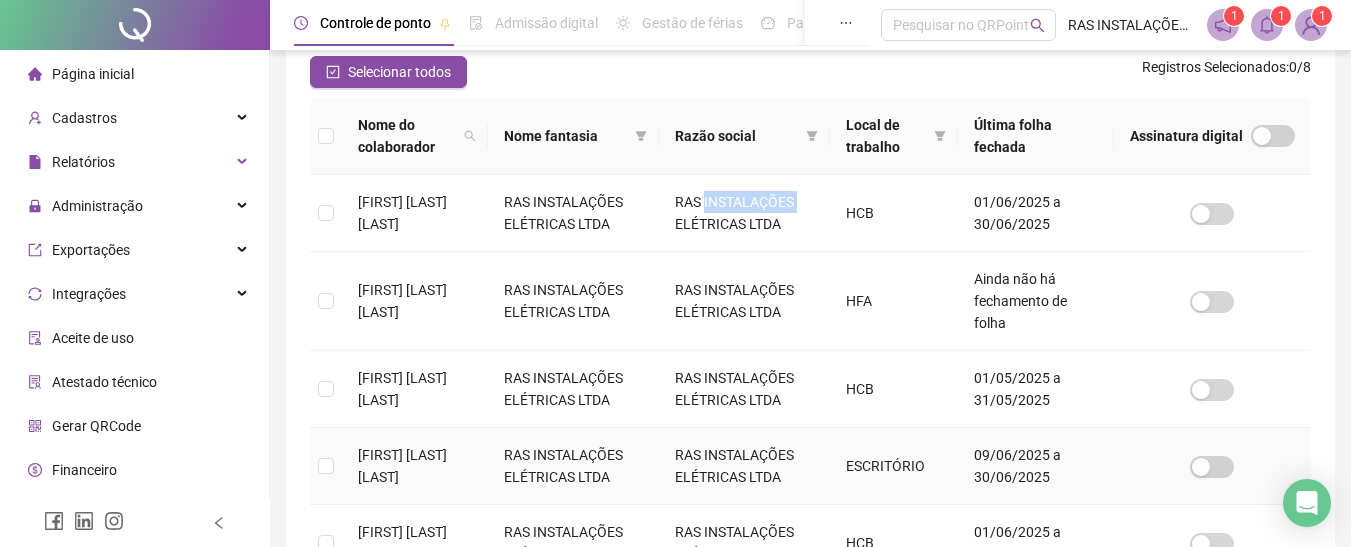 scroll, scrollTop: 236, scrollLeft: 0, axis: vertical 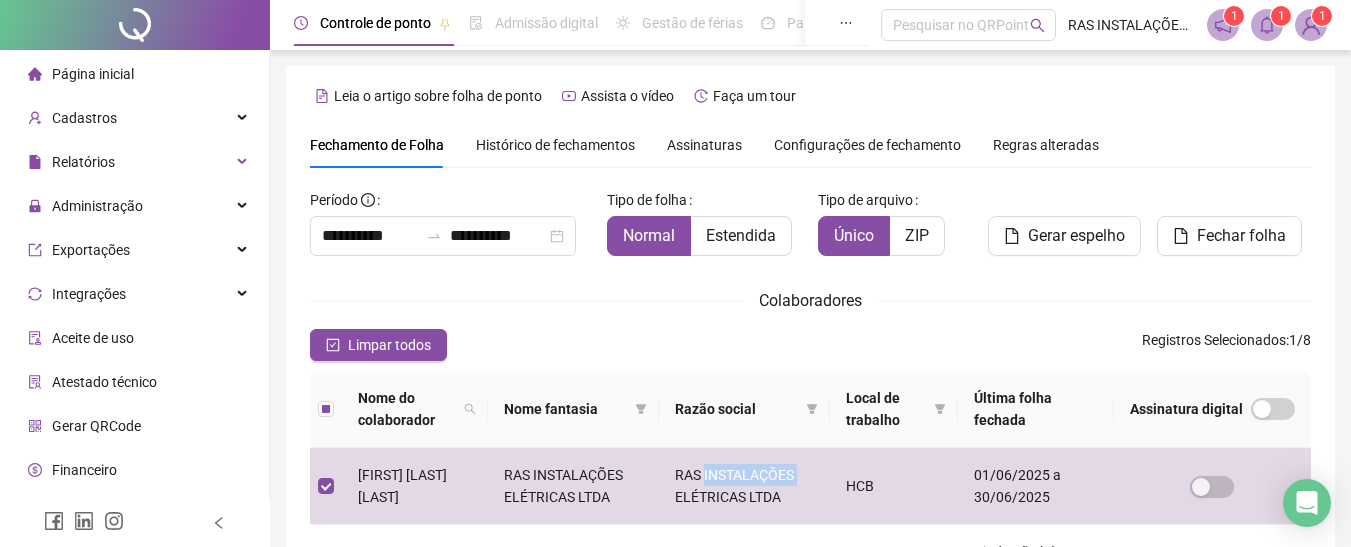drag, startPoint x: 809, startPoint y: 146, endPoint x: 781, endPoint y: 145, distance: 28.01785 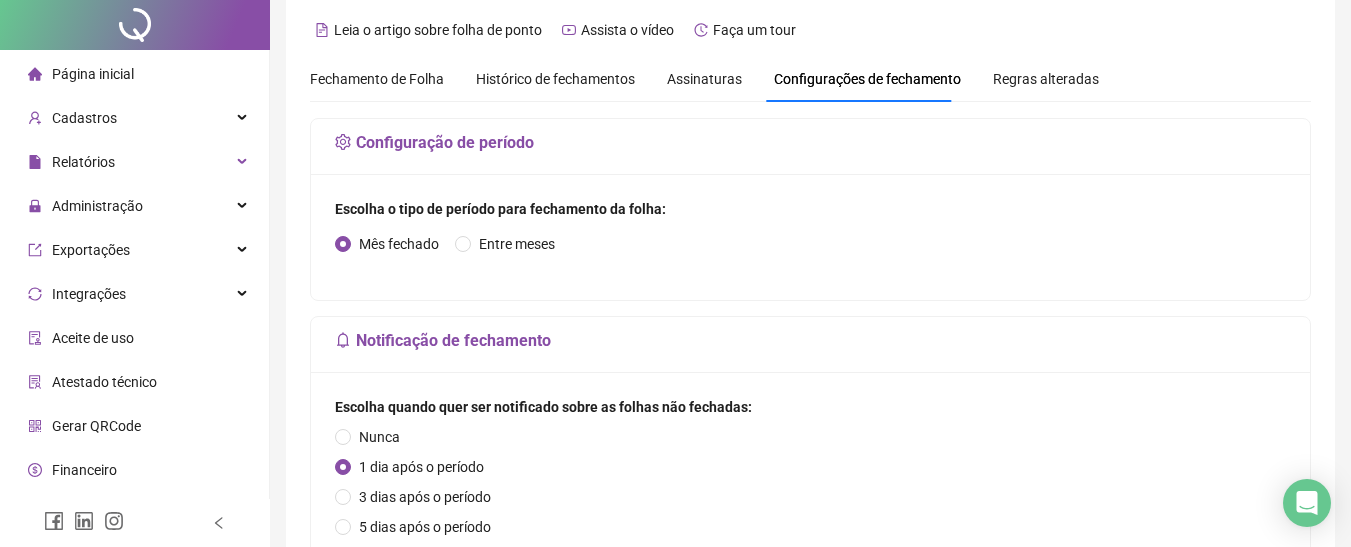 scroll, scrollTop: 0, scrollLeft: 0, axis: both 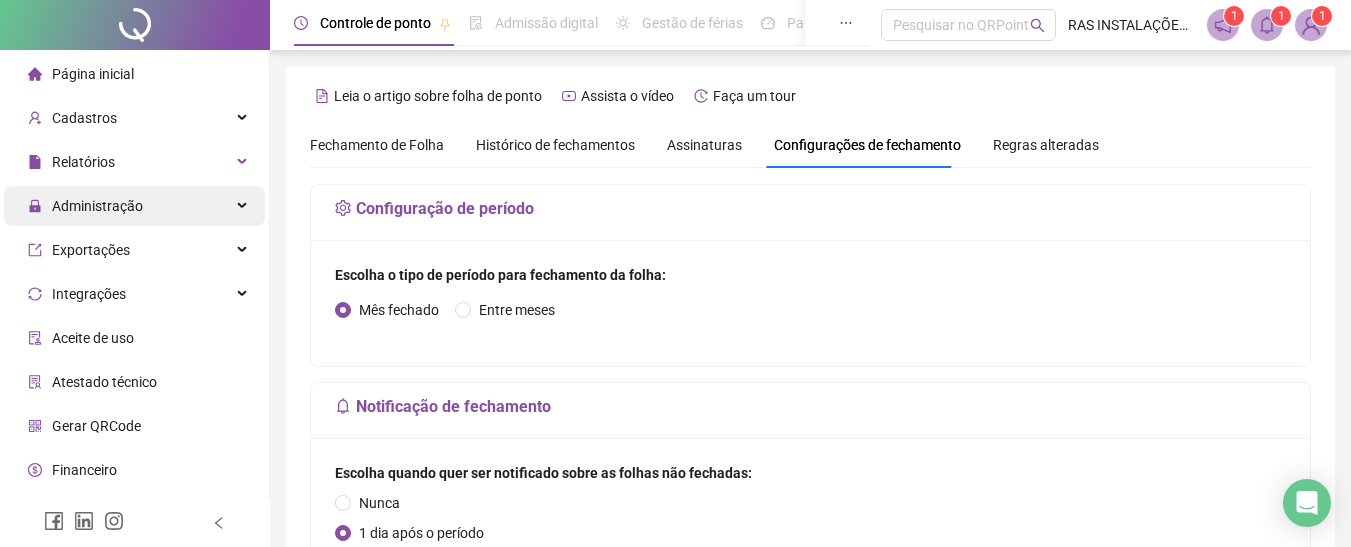 click on "Administração" at bounding box center (97, 206) 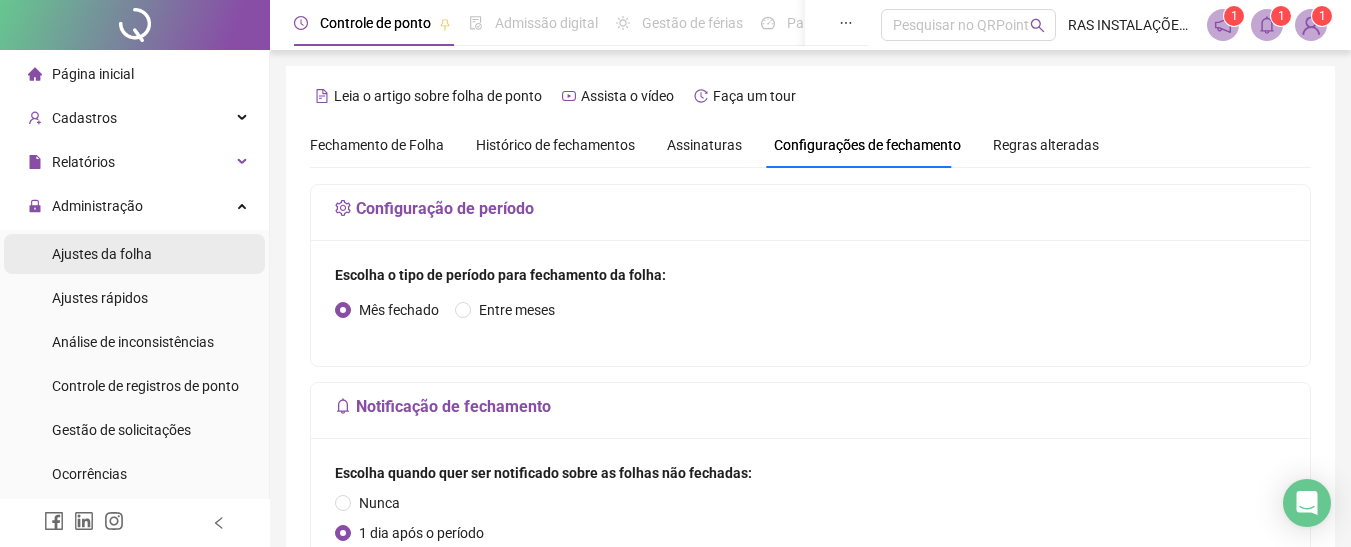 click on "Ajustes da folha" at bounding box center (102, 254) 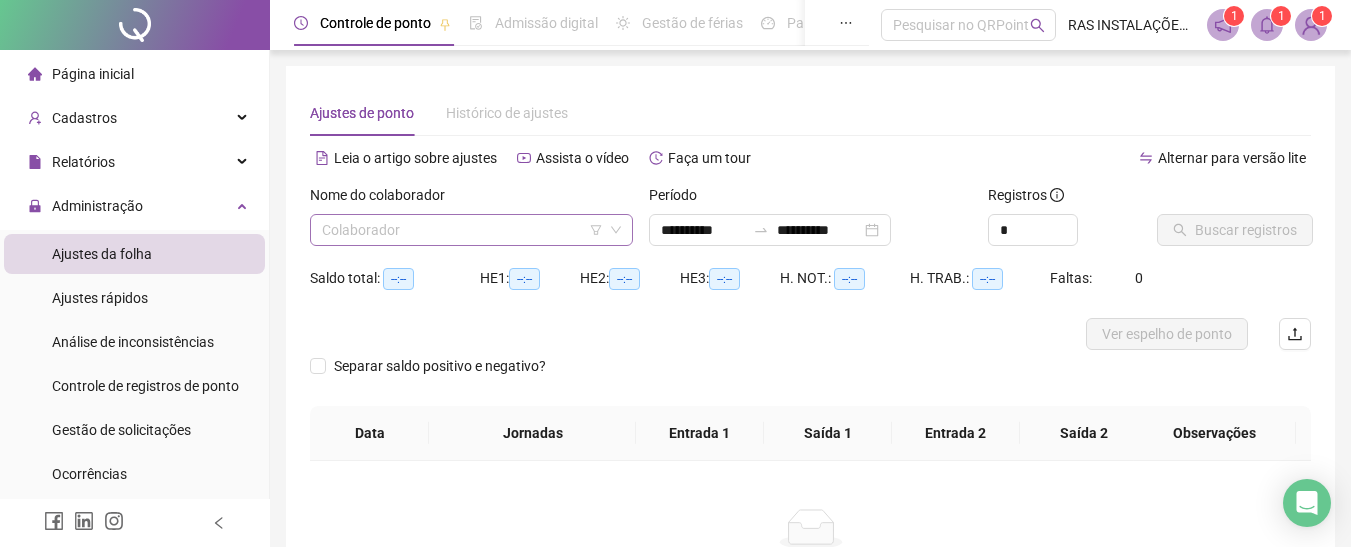 click at bounding box center (462, 230) 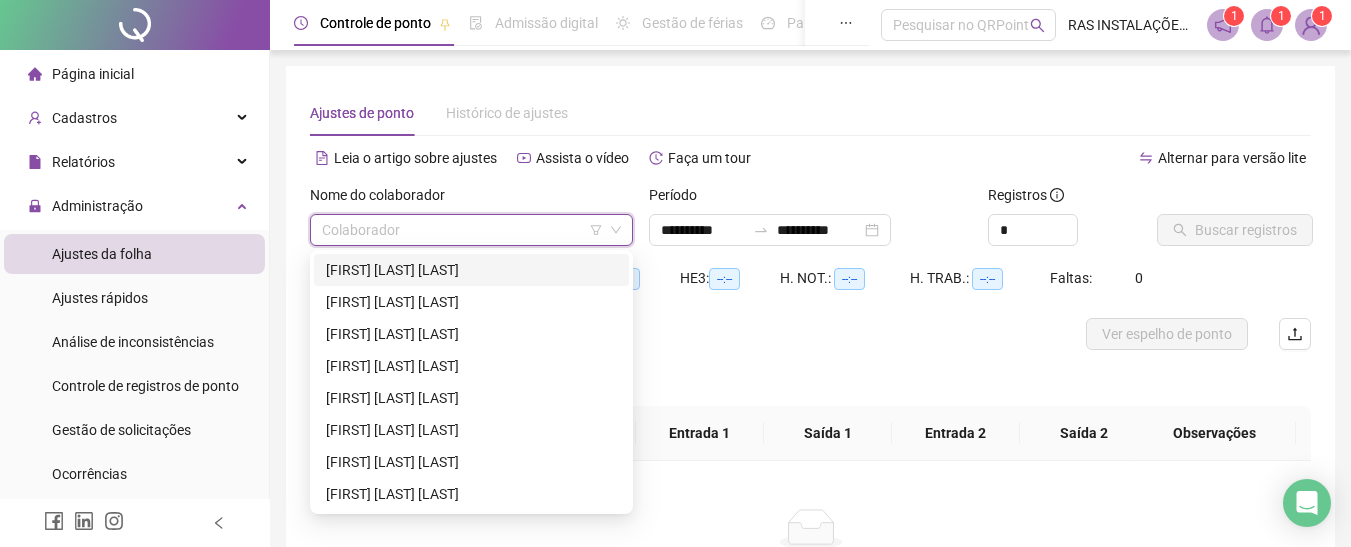 click on "[FIRST] [LAST] [LAST]" at bounding box center (471, 270) 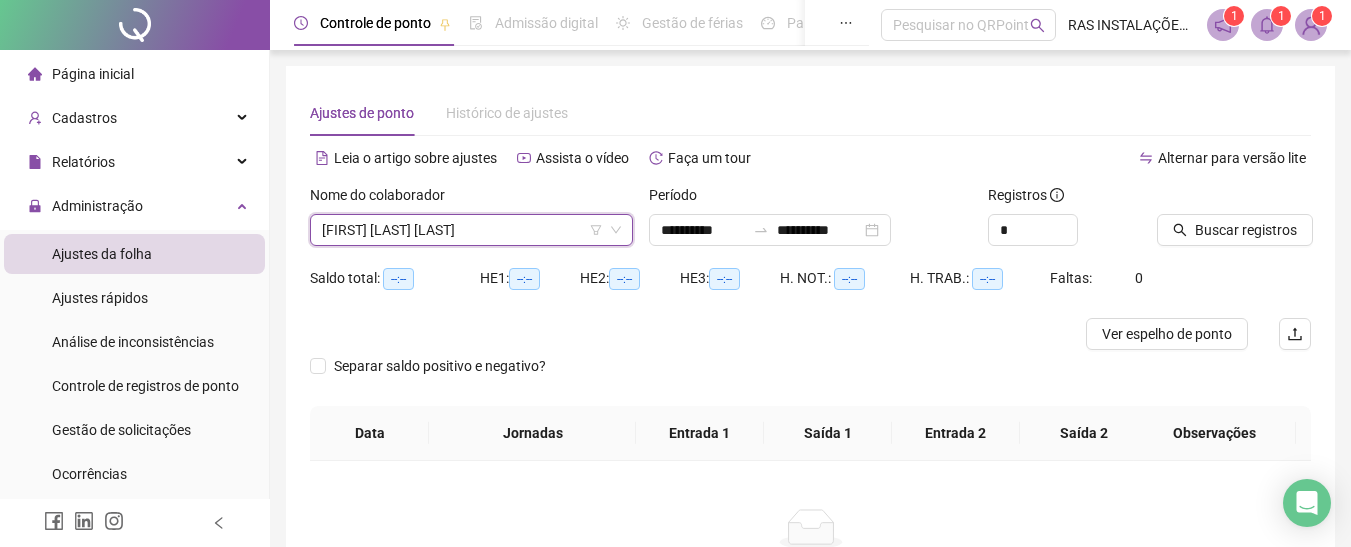 click on "[FIRST] [LAST] [LAST]" at bounding box center [471, 230] 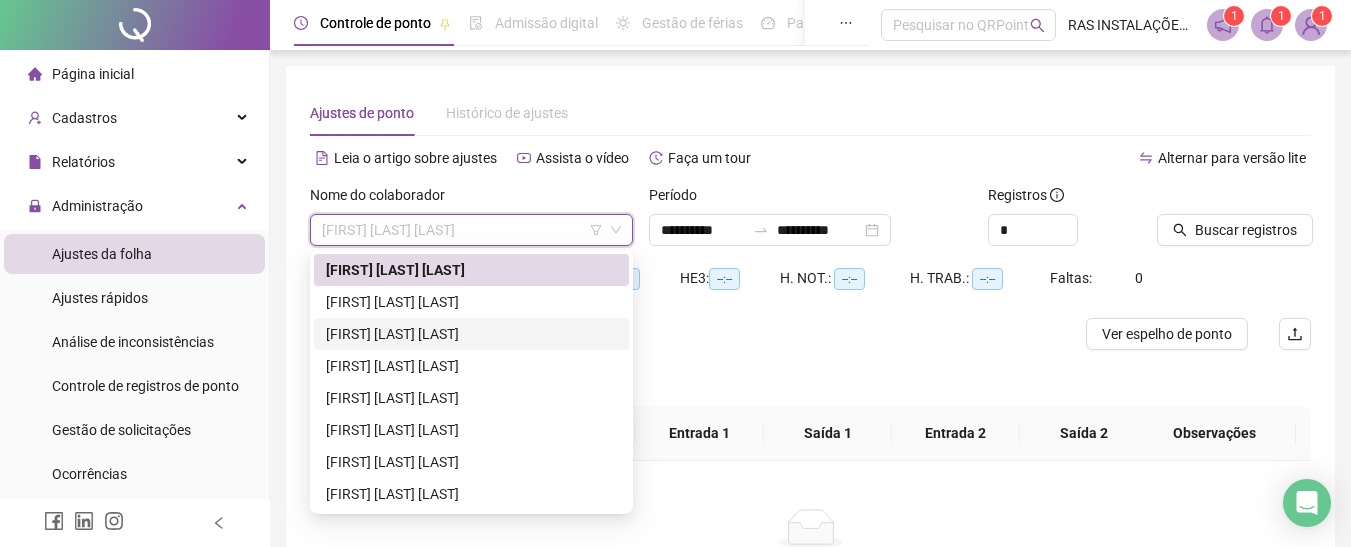 click on "[FIRST] [LAST] [LAST]" at bounding box center [471, 334] 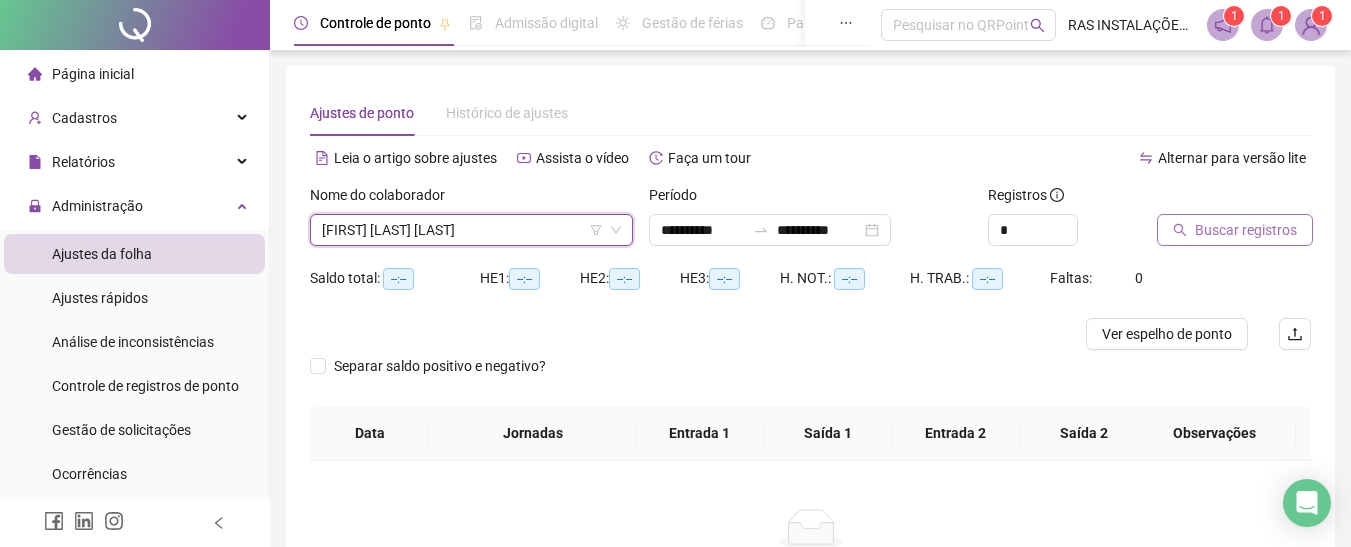 click on "Buscar registros" at bounding box center (1246, 230) 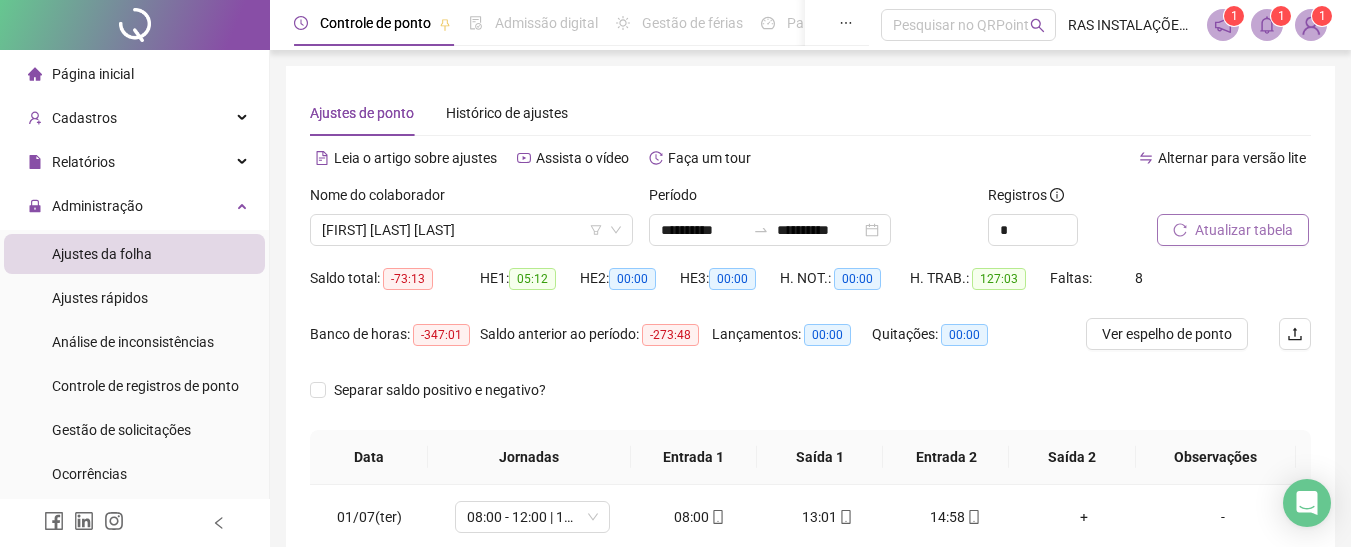type 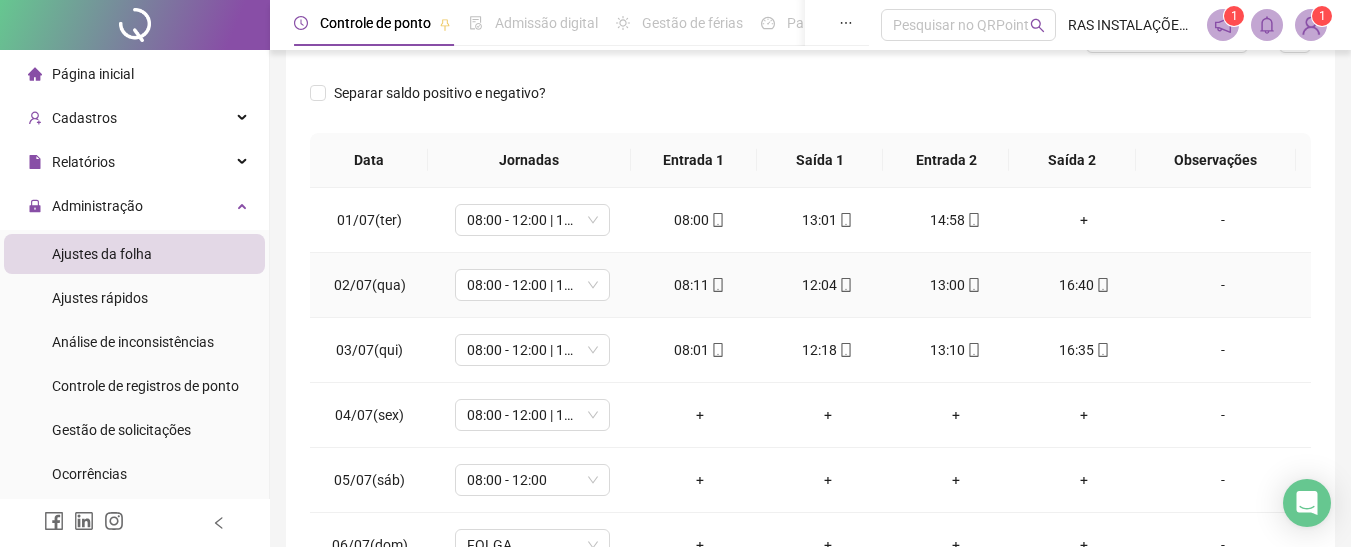 scroll, scrollTop: 300, scrollLeft: 0, axis: vertical 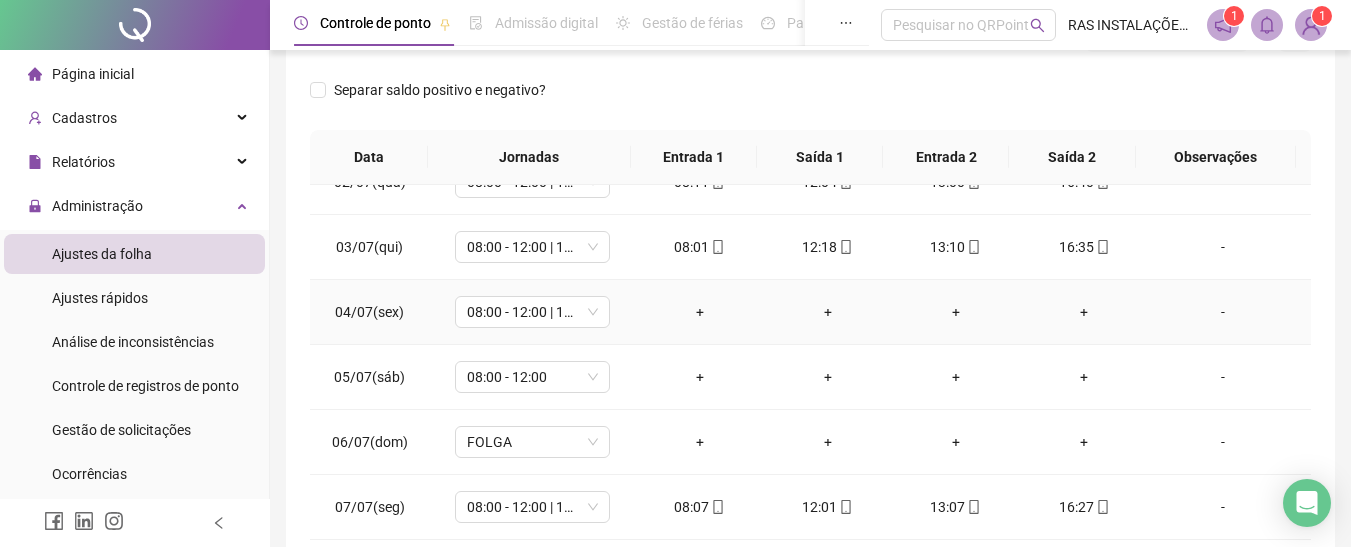 click on "-" at bounding box center (1223, 312) 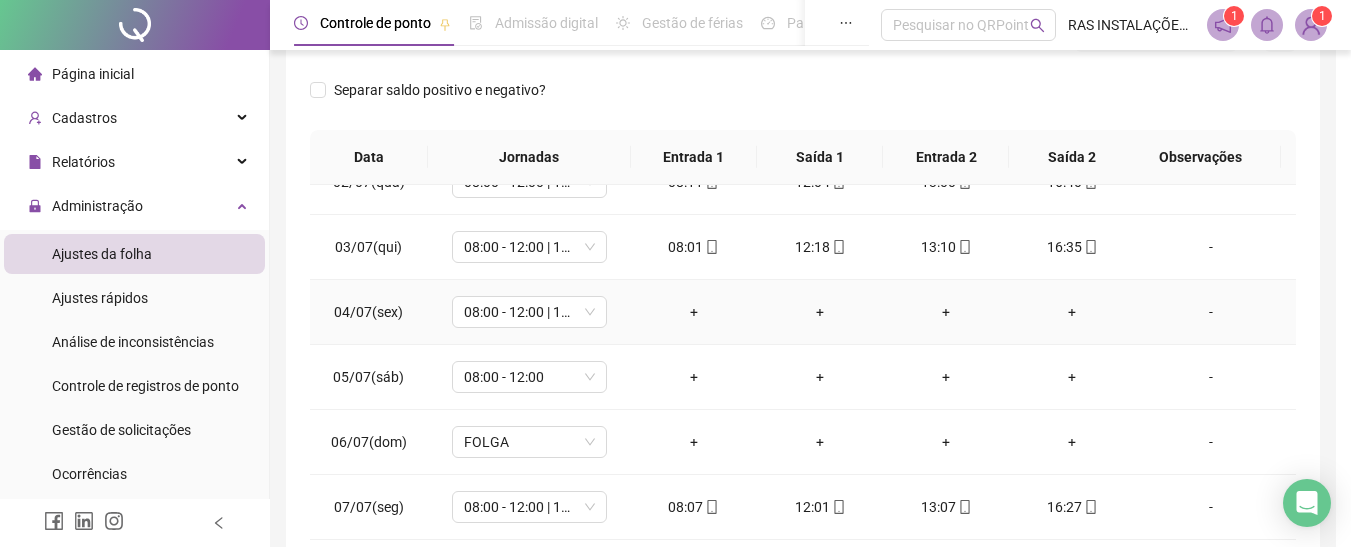 click on "Alterar no dia   04/07/2025 Observações Desconsiderar intervalo pré-assinalado? Abonar dia? Abonar Período? Horas a abonar ***** Aplicar regime de compensação Cancelar OK" at bounding box center (675, 273) 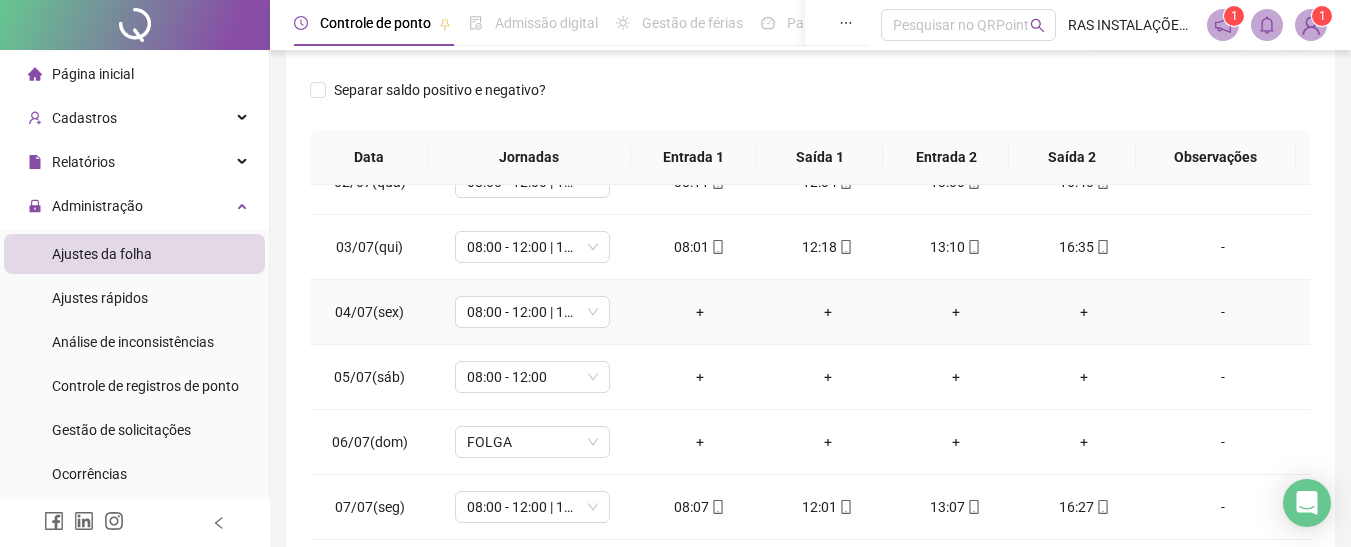 click on "-" at bounding box center [1223, 312] 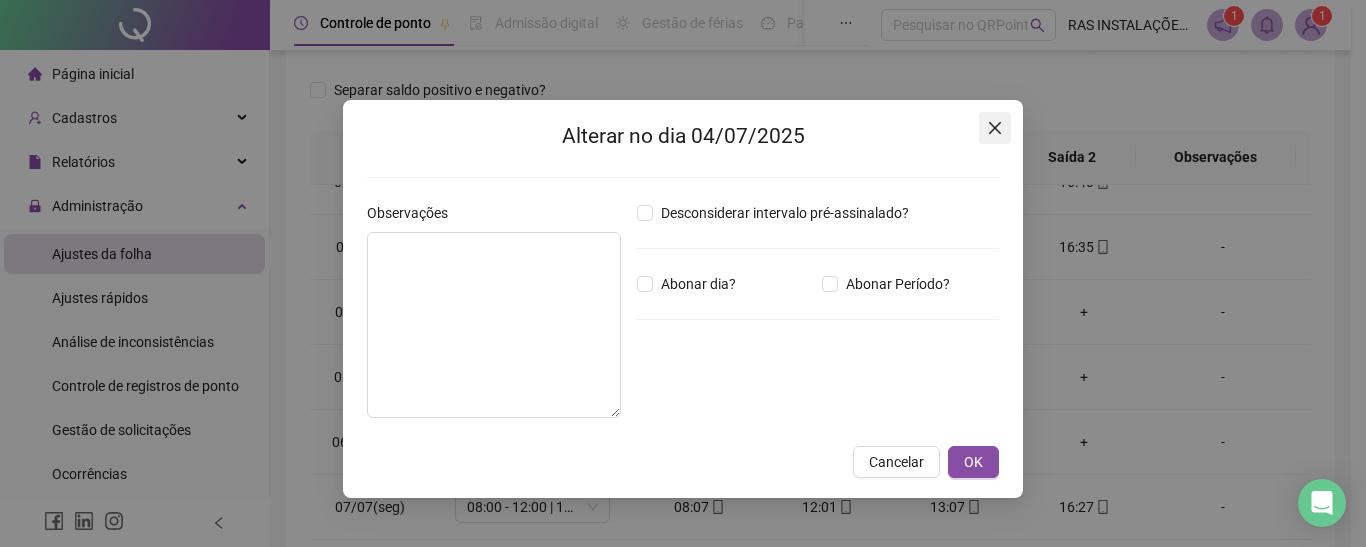 click 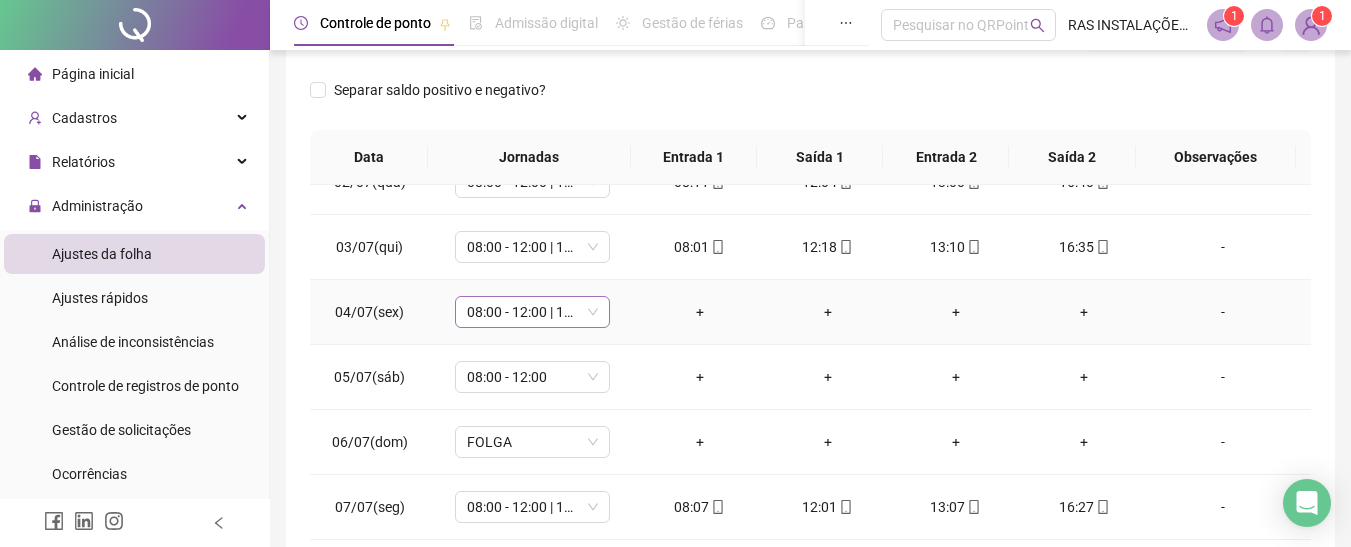 click on "08:00 - 12:00 | 13:00 - 17:00" at bounding box center [532, 312] 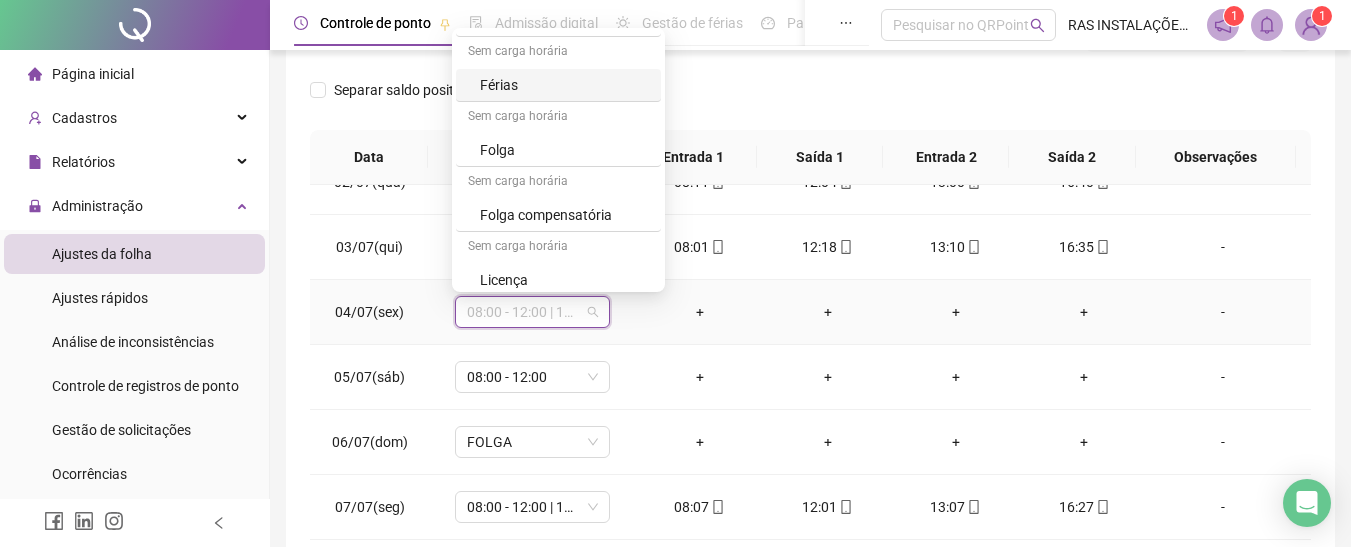 scroll, scrollTop: 199, scrollLeft: 0, axis: vertical 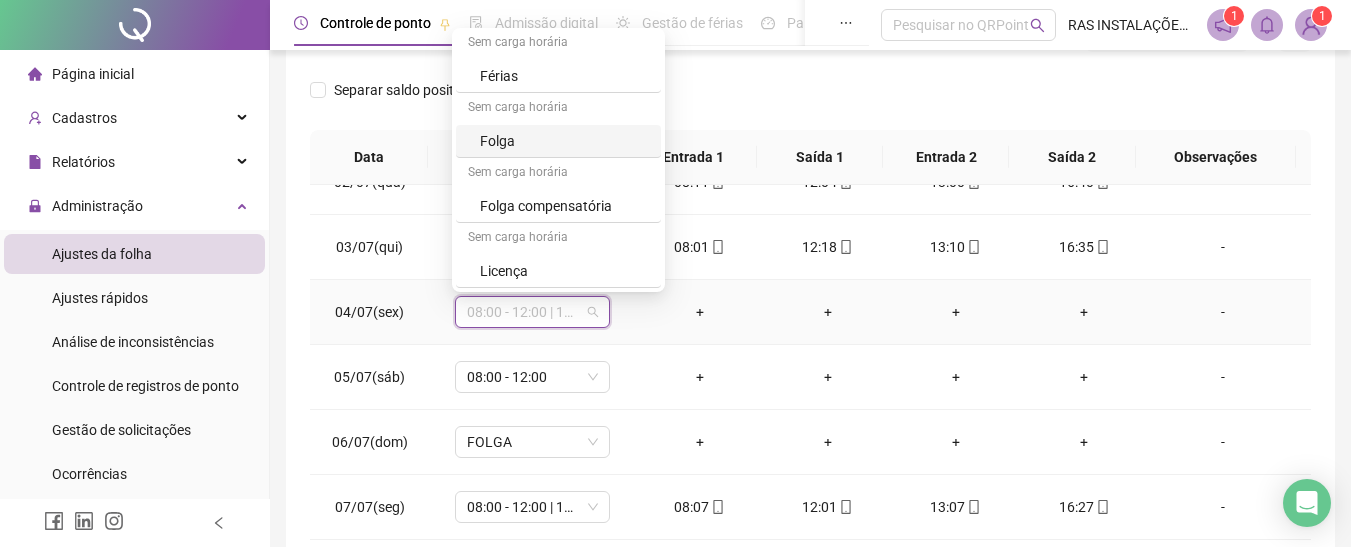 click on "Folga" at bounding box center [564, 141] 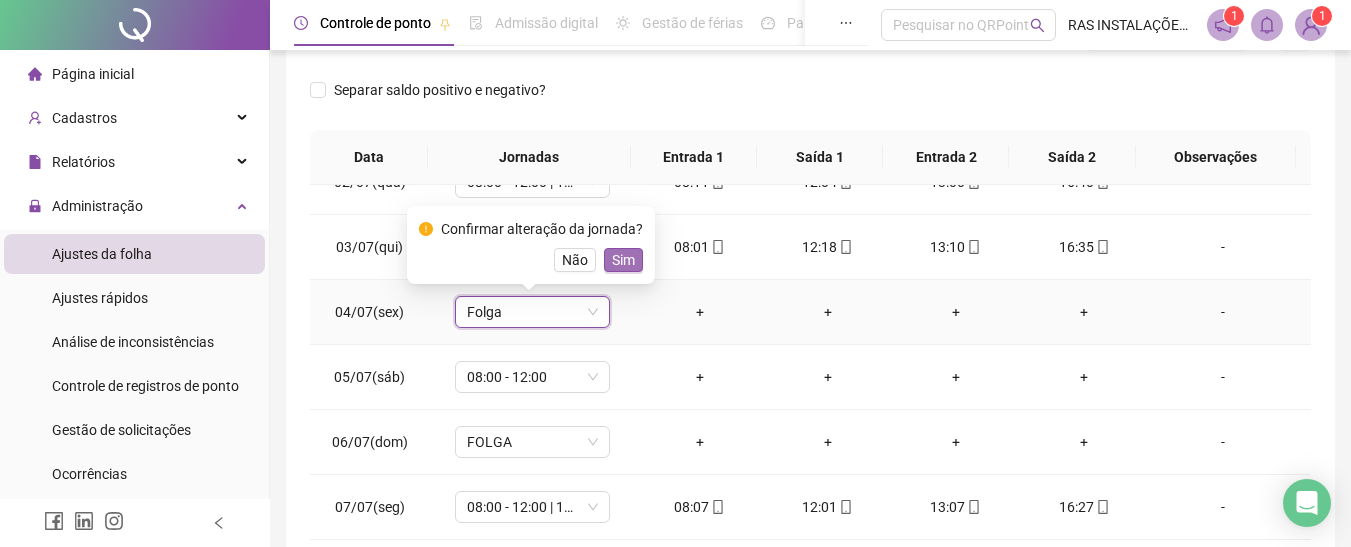 click on "Sim" at bounding box center [623, 260] 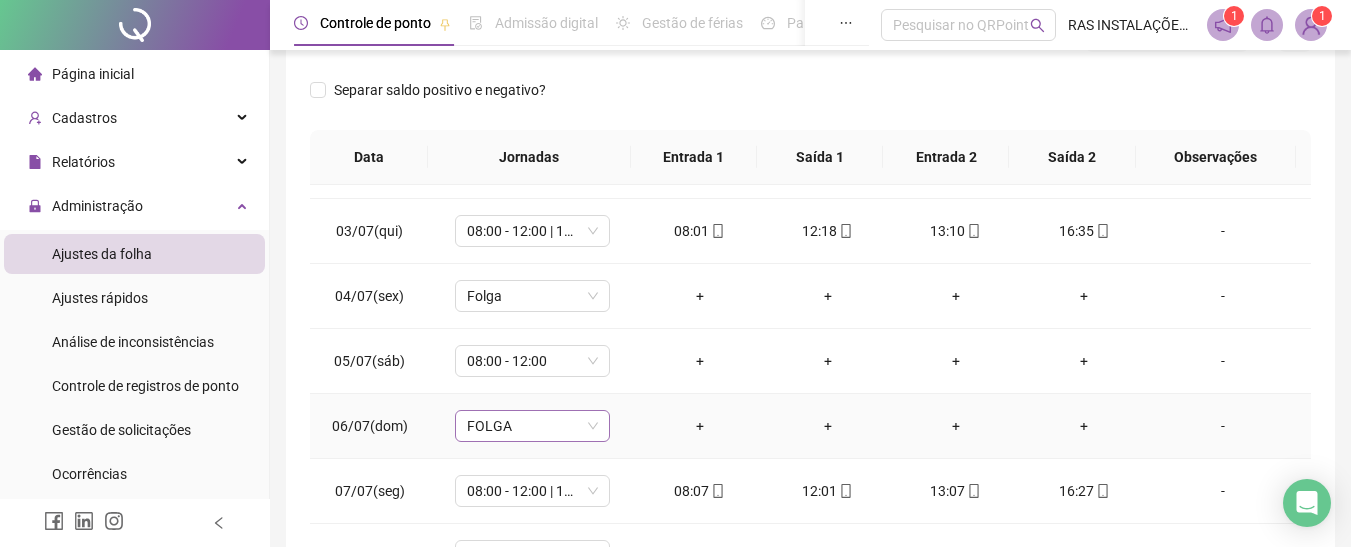 scroll, scrollTop: 100, scrollLeft: 0, axis: vertical 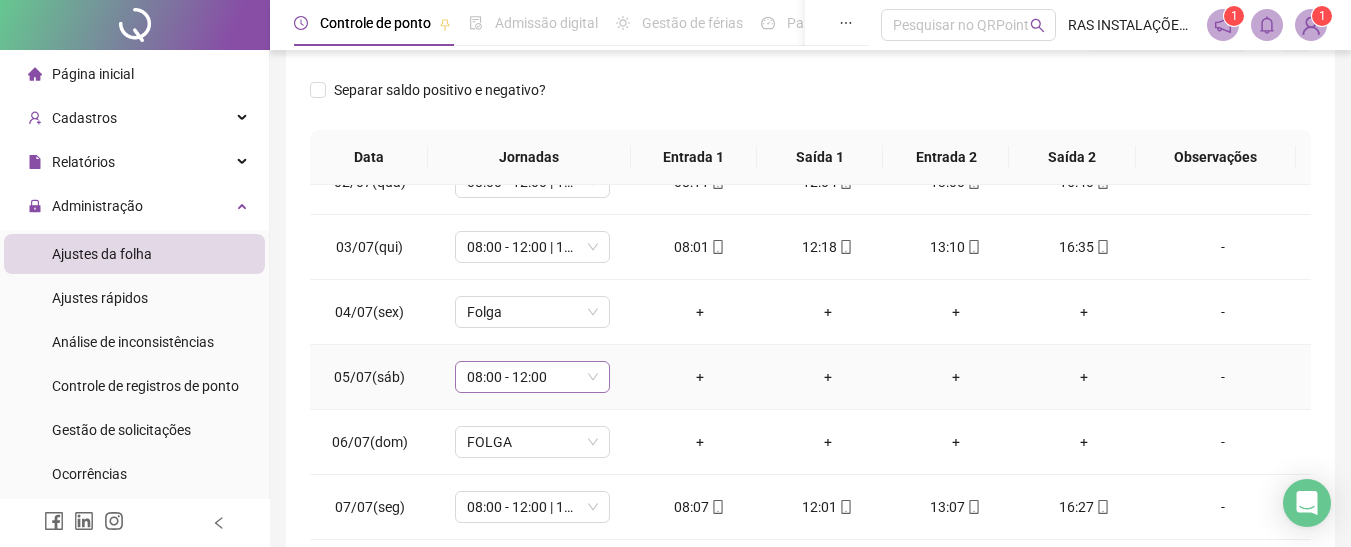 click on "08:00 - 12:00" at bounding box center [532, 377] 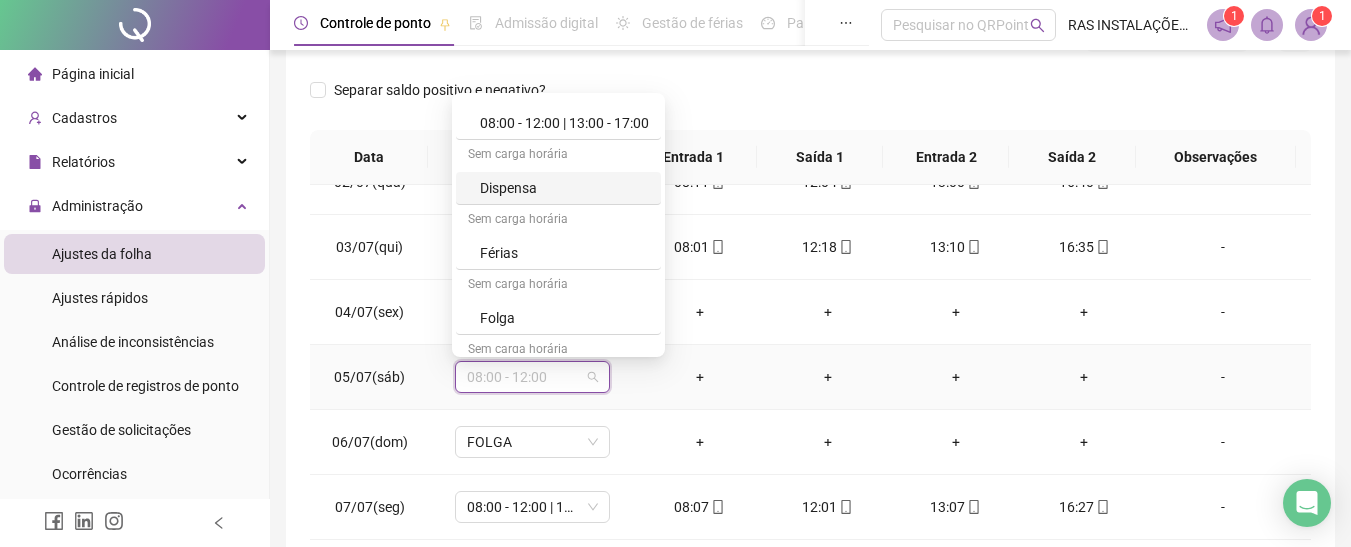 scroll, scrollTop: 100, scrollLeft: 0, axis: vertical 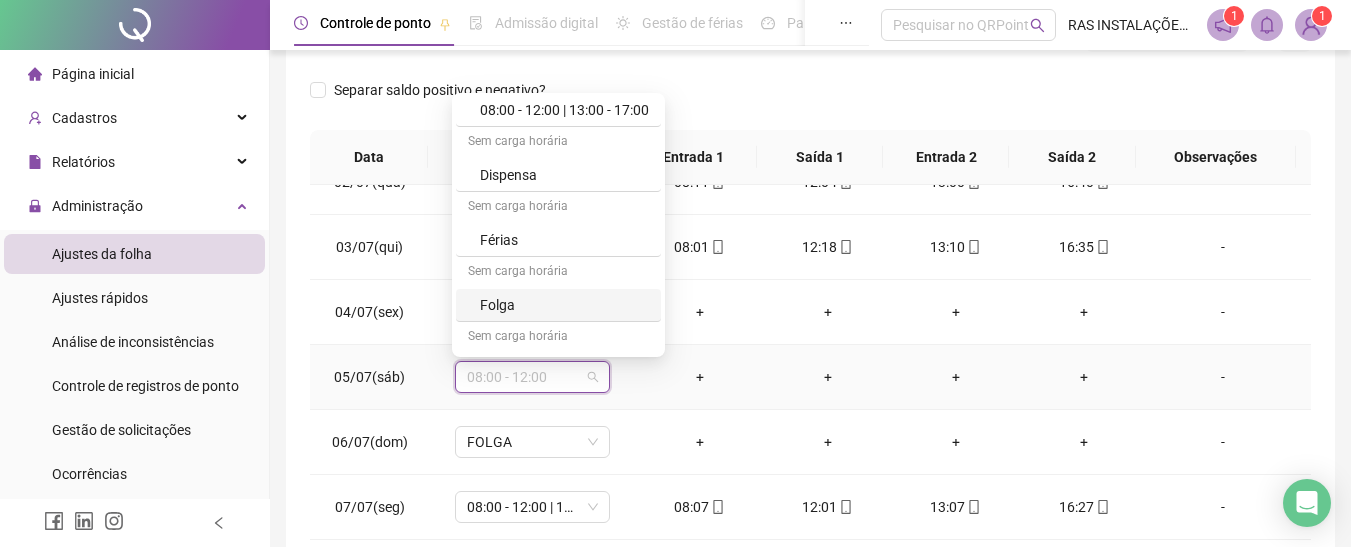 click on "Folga" at bounding box center (564, 305) 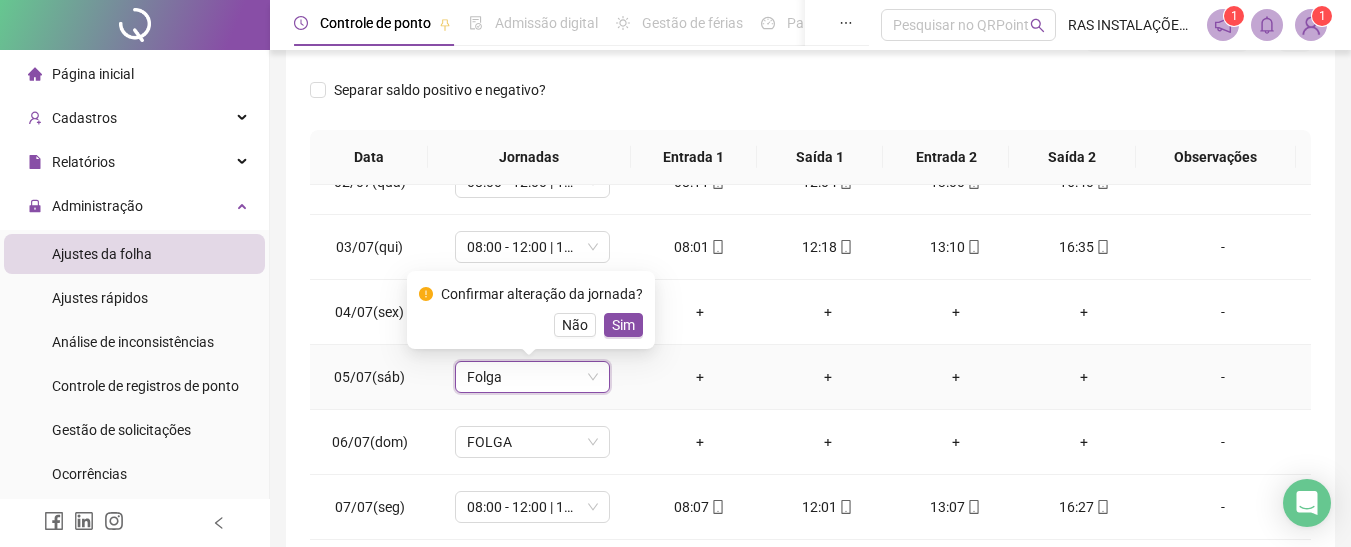 click on "Sim" at bounding box center [623, 325] 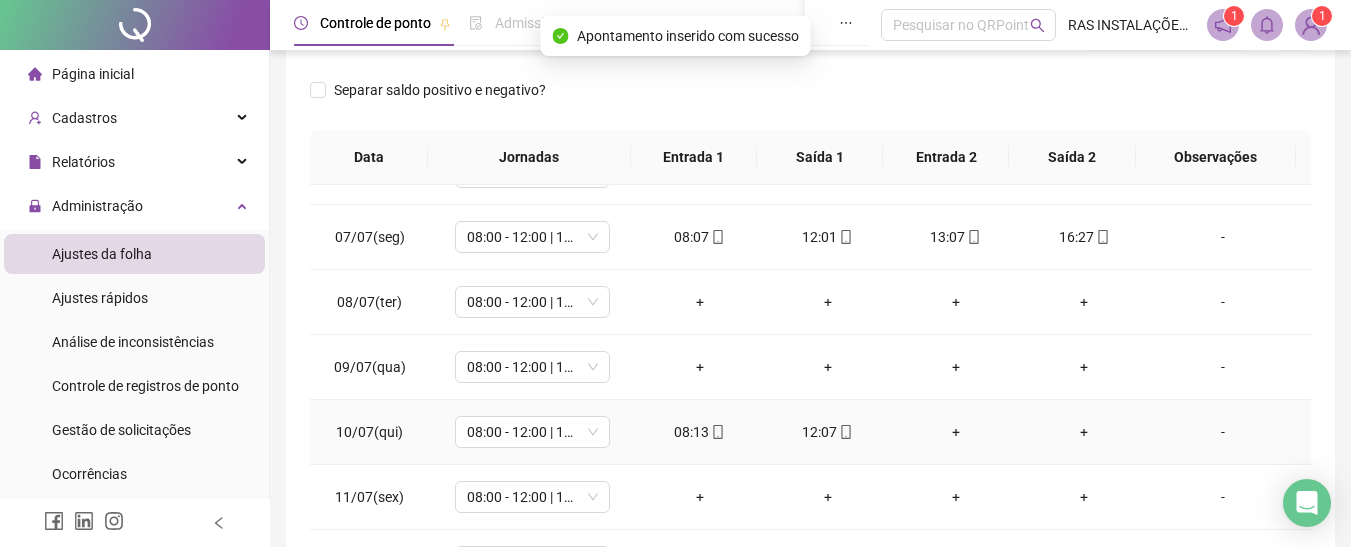 scroll, scrollTop: 400, scrollLeft: 0, axis: vertical 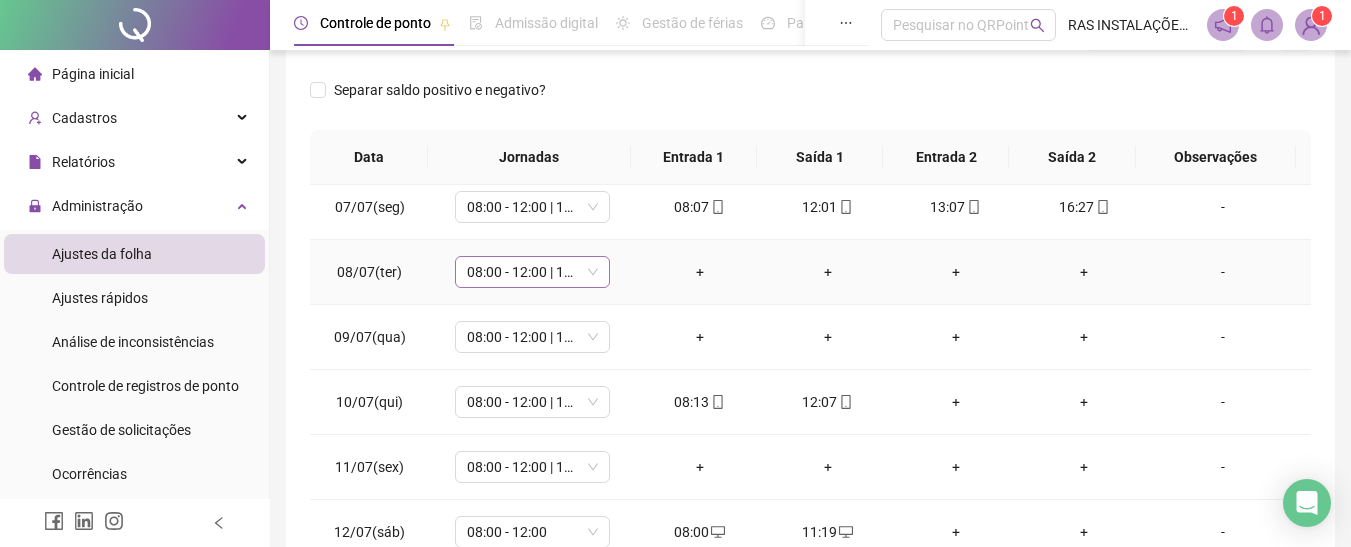 click on "08:00 - 12:00 | 13:00 - 17:00" at bounding box center (532, 272) 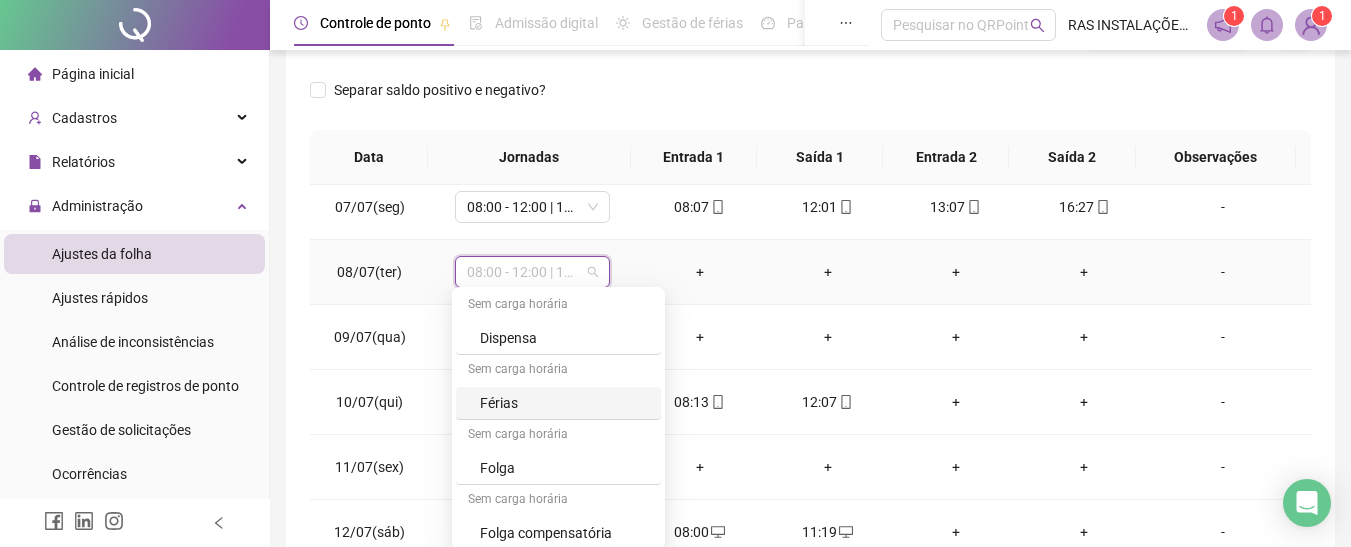 scroll, scrollTop: 199, scrollLeft: 0, axis: vertical 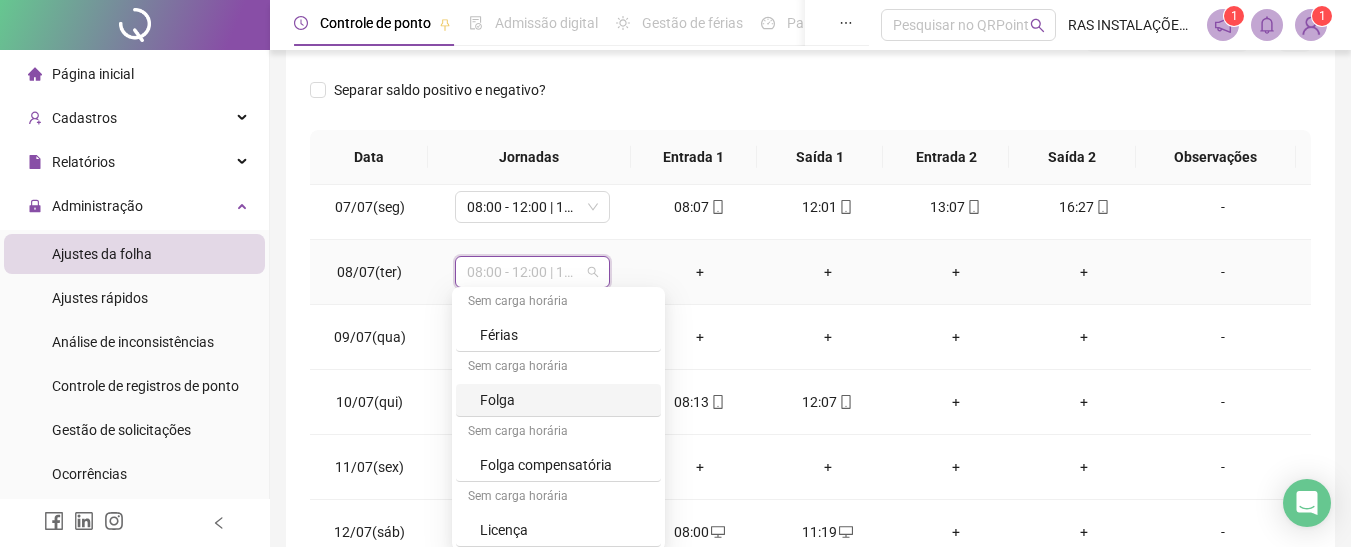 click on "Folga" at bounding box center [564, 400] 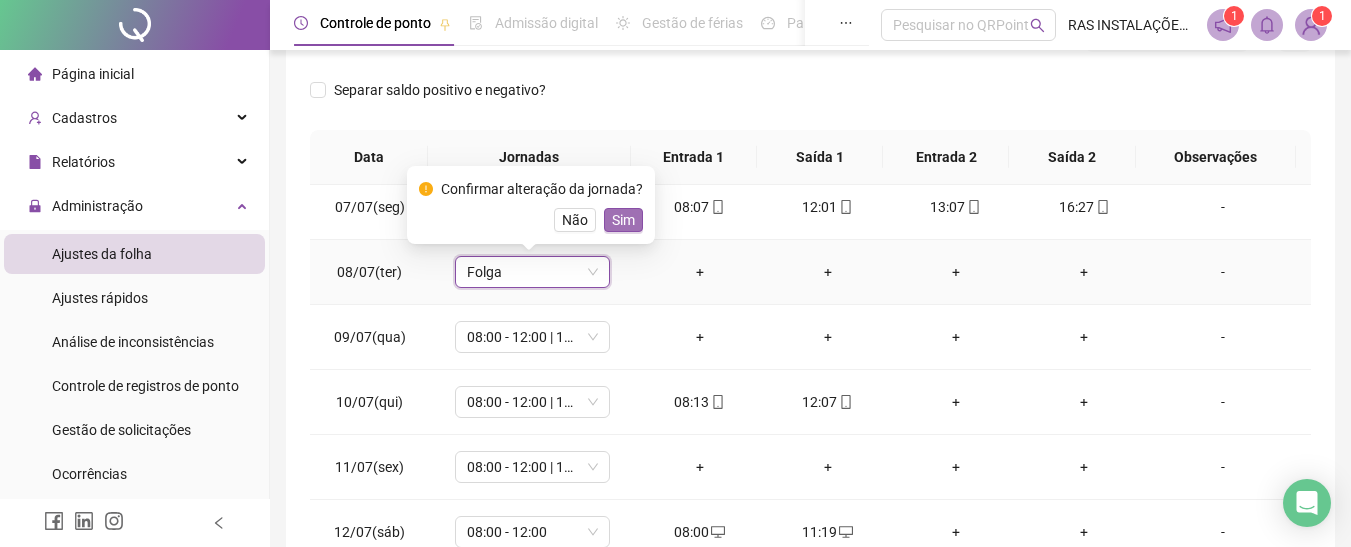 click on "Sim" at bounding box center [623, 220] 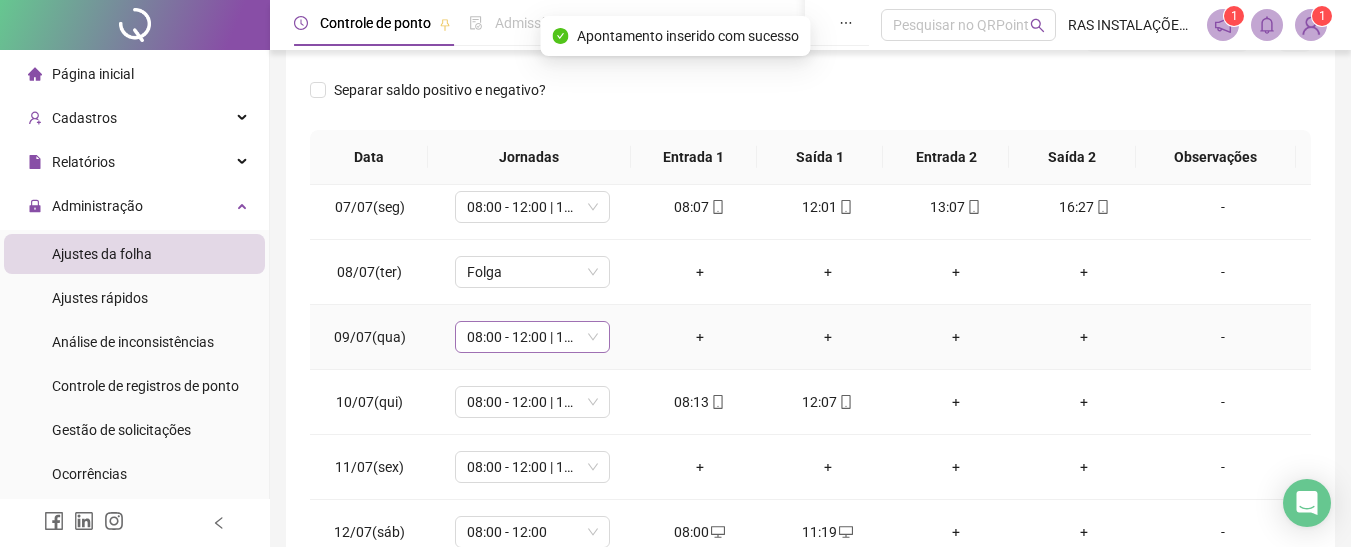 click on "08:00 - 12:00 | 13:00 - 17:00" at bounding box center [532, 337] 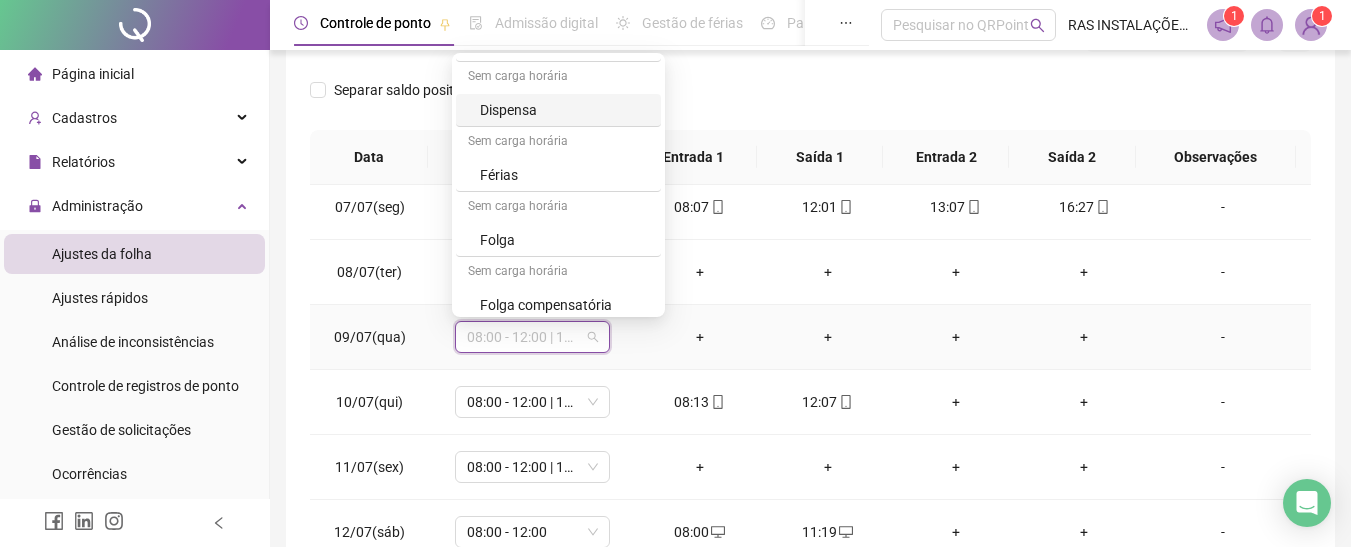 scroll, scrollTop: 199, scrollLeft: 0, axis: vertical 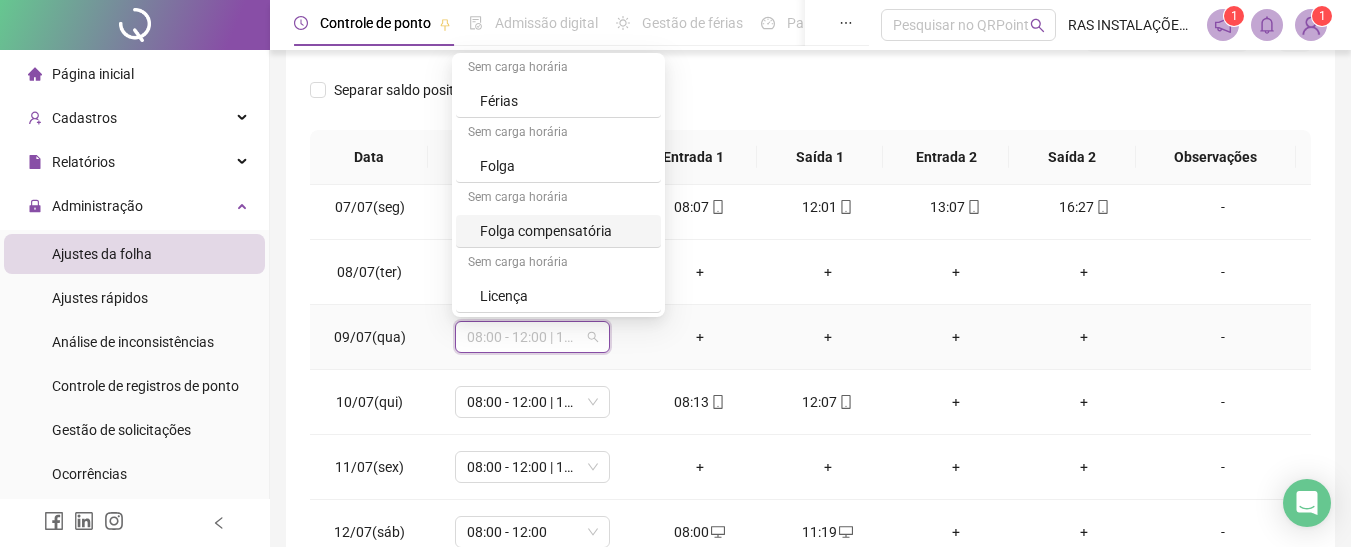 click on "Folga compensatória" at bounding box center [564, 231] 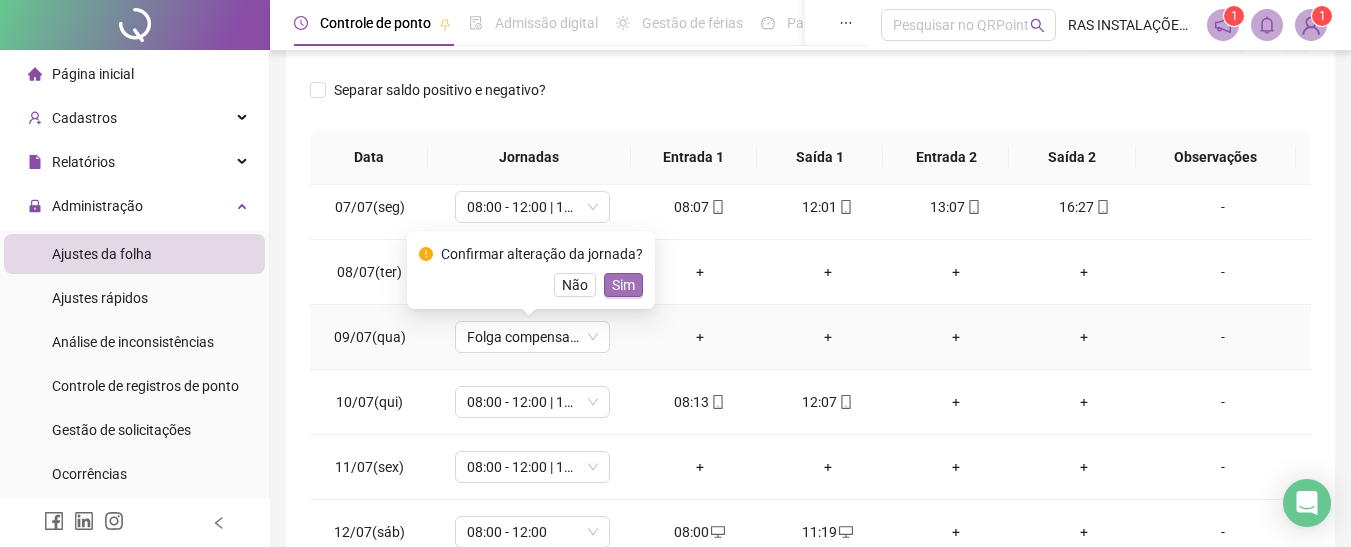 click on "Sim" at bounding box center [623, 285] 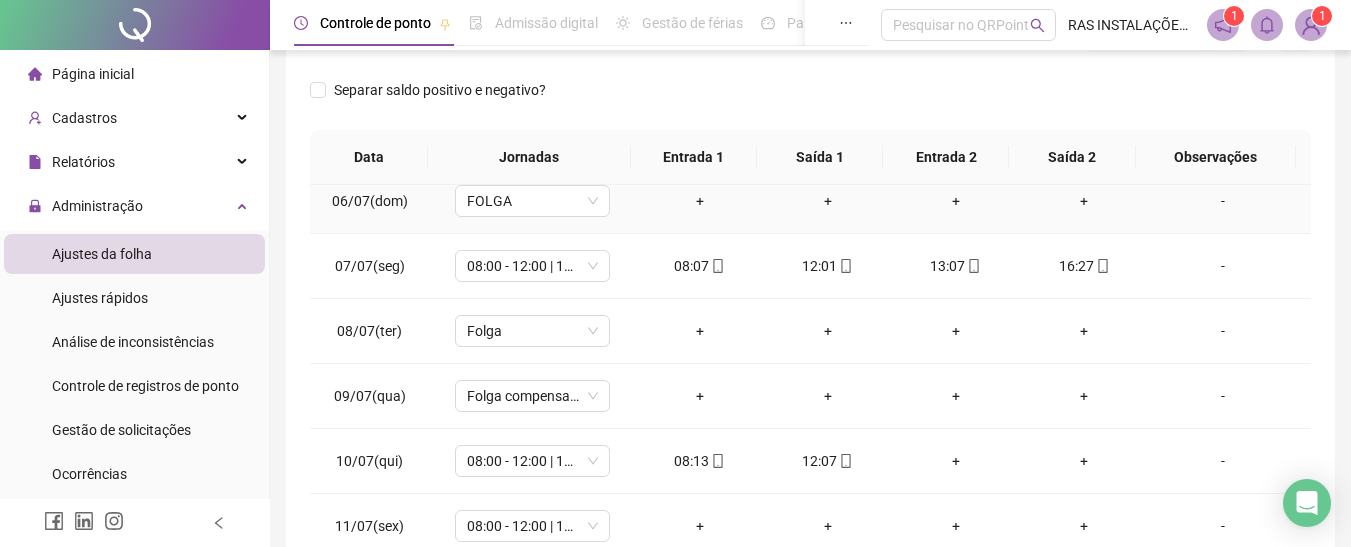 scroll, scrollTop: 0, scrollLeft: 0, axis: both 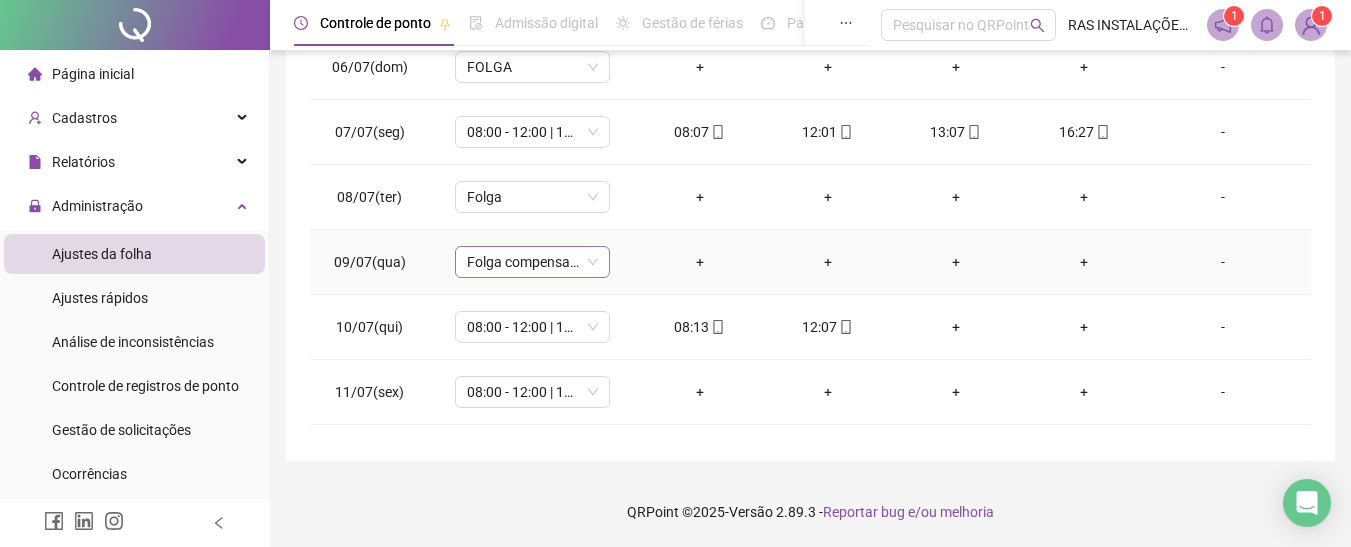 click on "Folga compensatória" at bounding box center (532, 262) 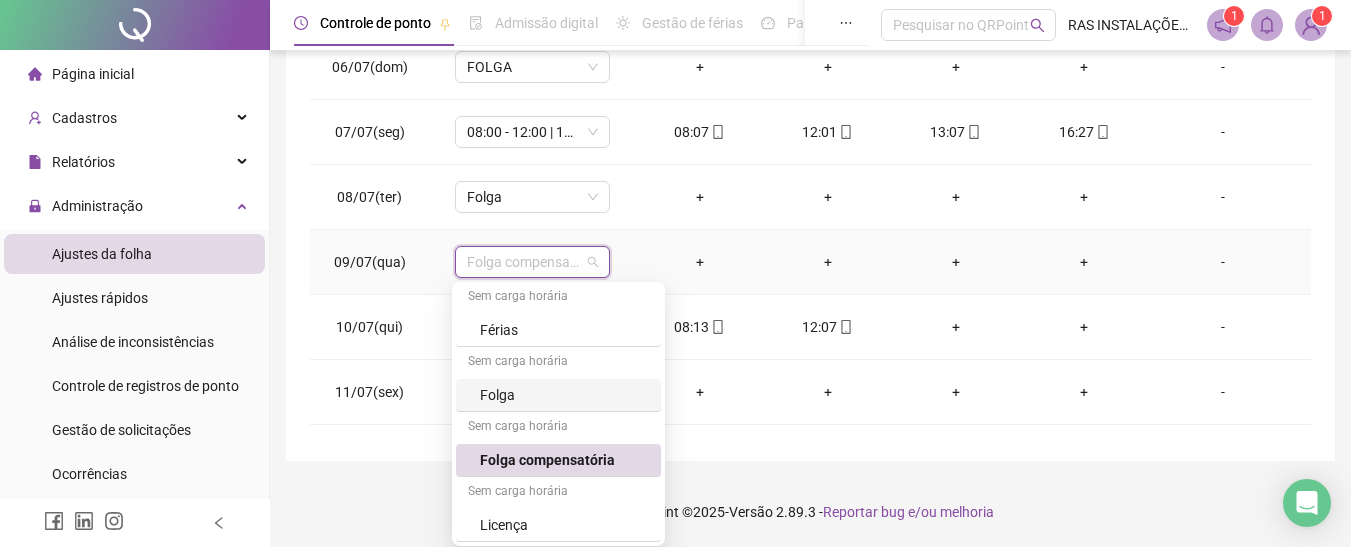 click on "Folga" at bounding box center (564, 395) 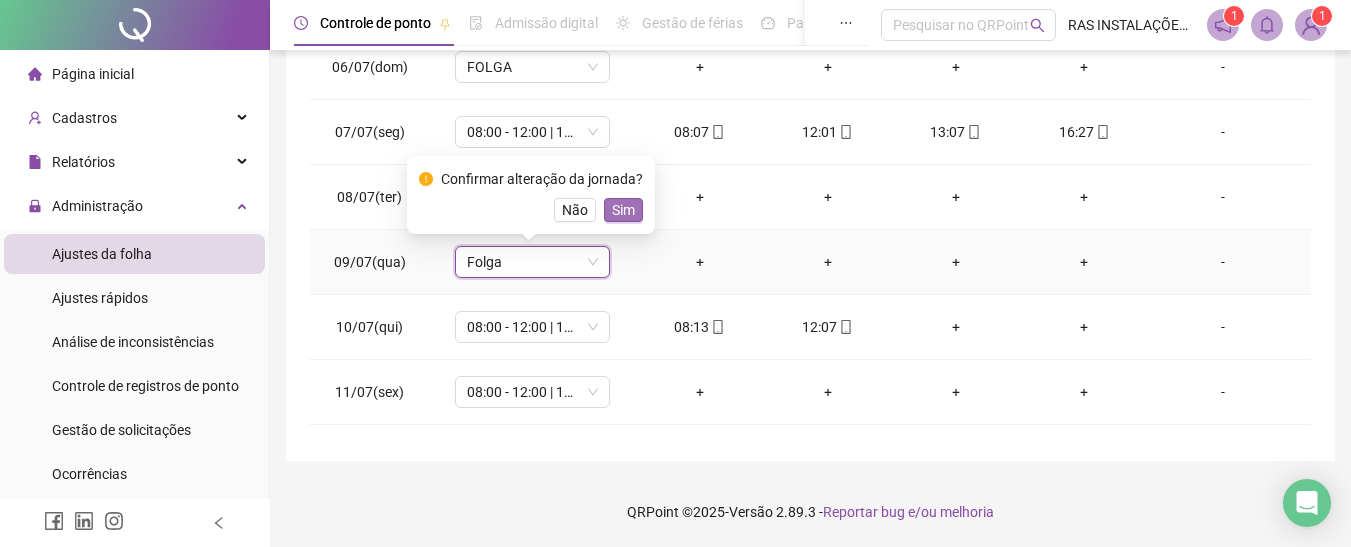 click on "Sim" at bounding box center [623, 210] 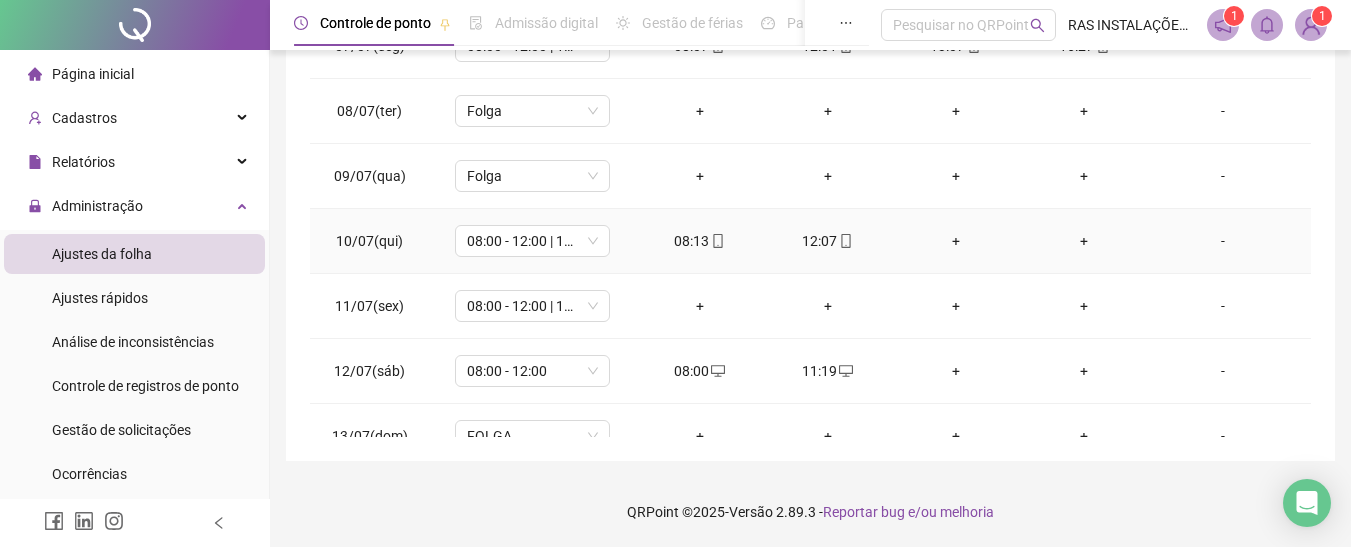 scroll, scrollTop: 400, scrollLeft: 0, axis: vertical 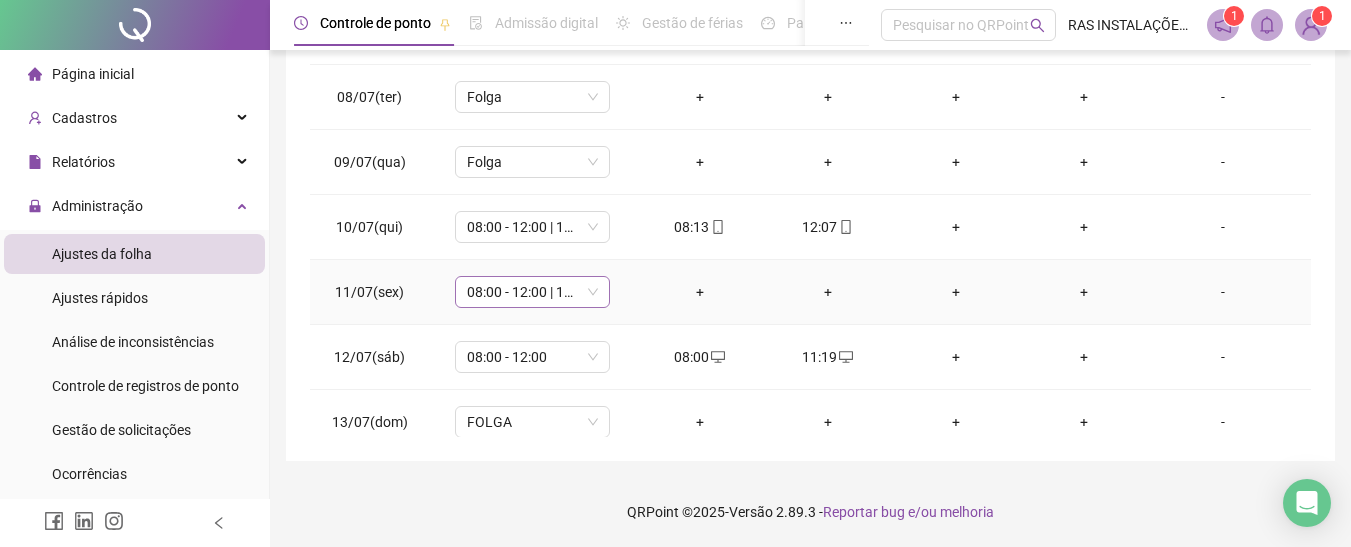click on "08:00 - 12:00 | 13:00 - 17:00" at bounding box center [532, 292] 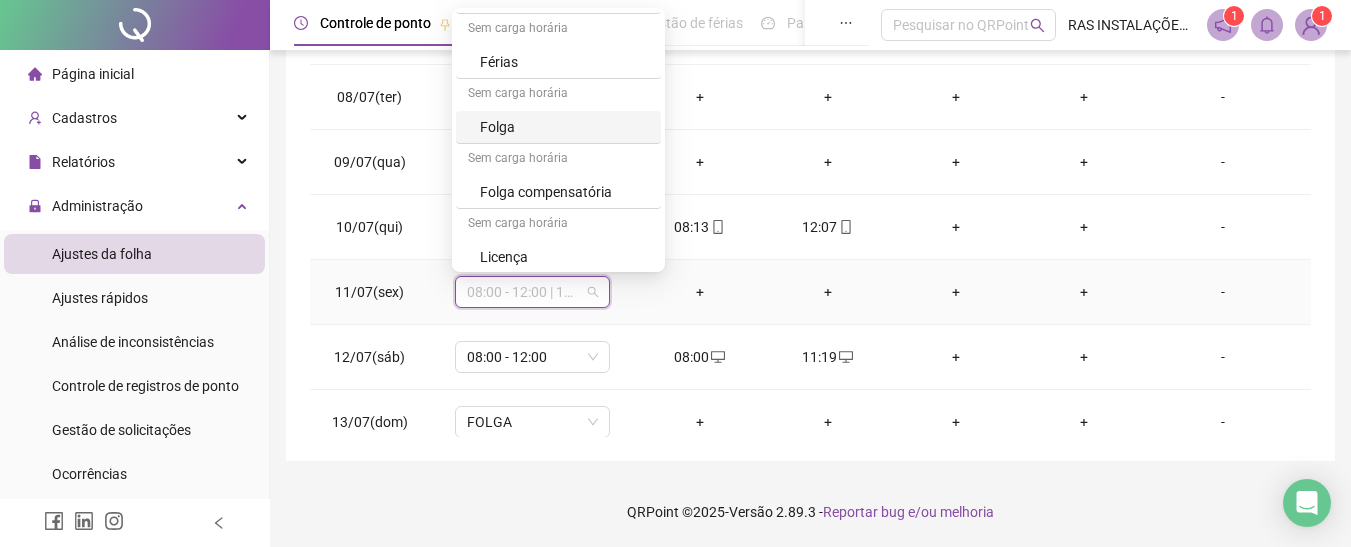 scroll, scrollTop: 199, scrollLeft: 0, axis: vertical 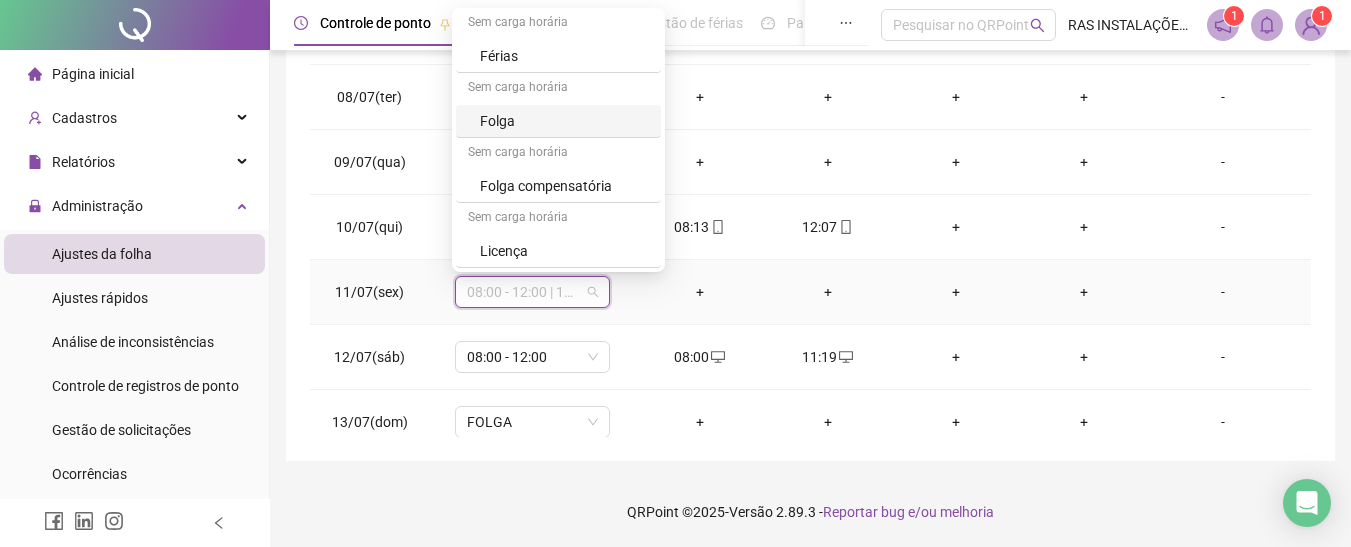 click on "Folga" at bounding box center [564, 121] 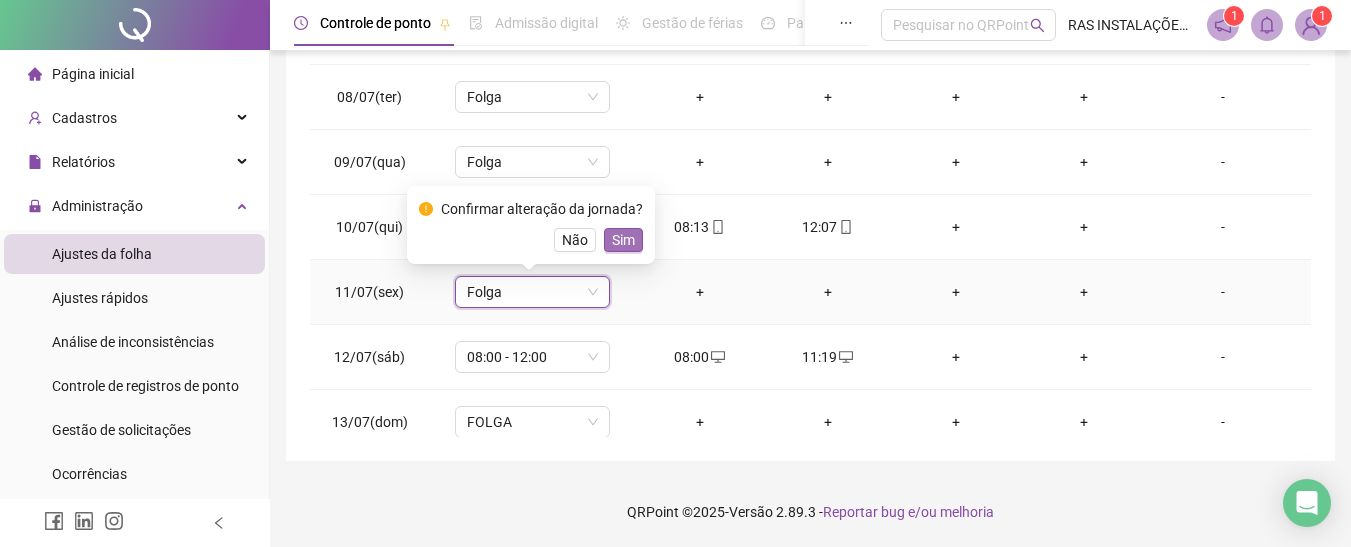 click on "Sim" at bounding box center (623, 240) 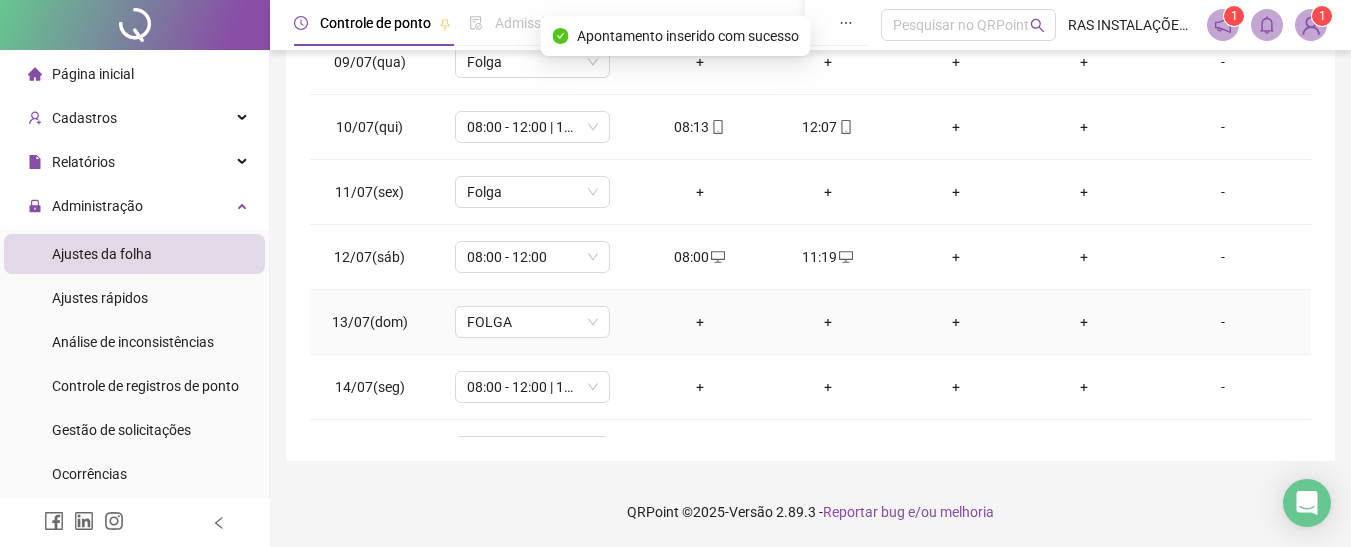 scroll, scrollTop: 600, scrollLeft: 0, axis: vertical 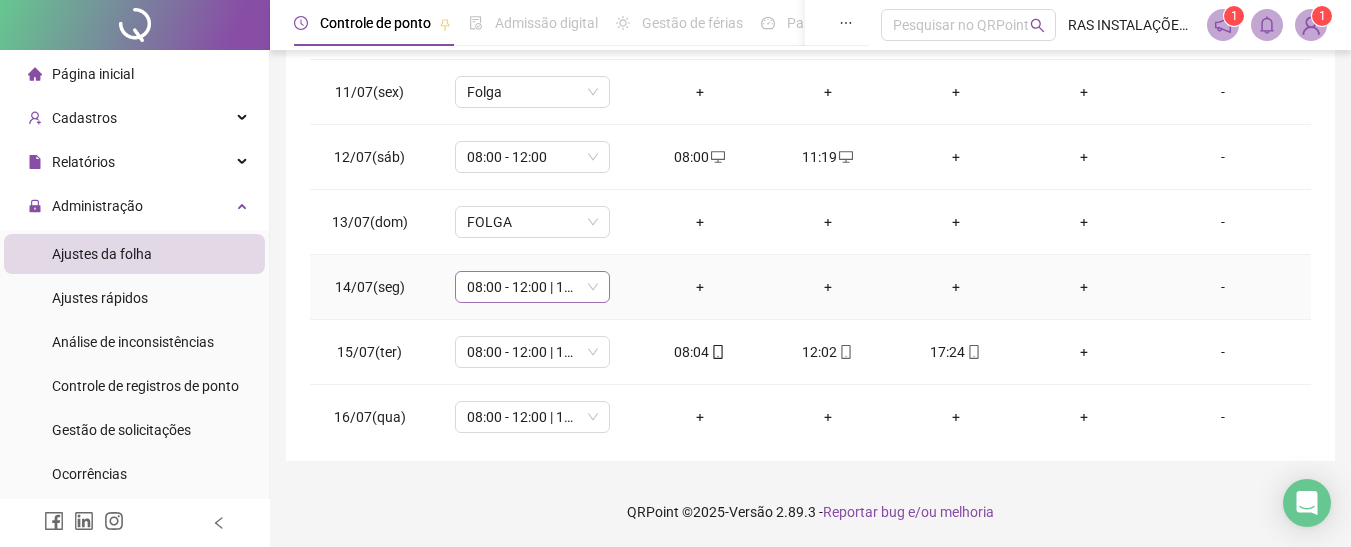 click on "08:00 - 12:00 | 13:00 - 17:00" at bounding box center [532, 287] 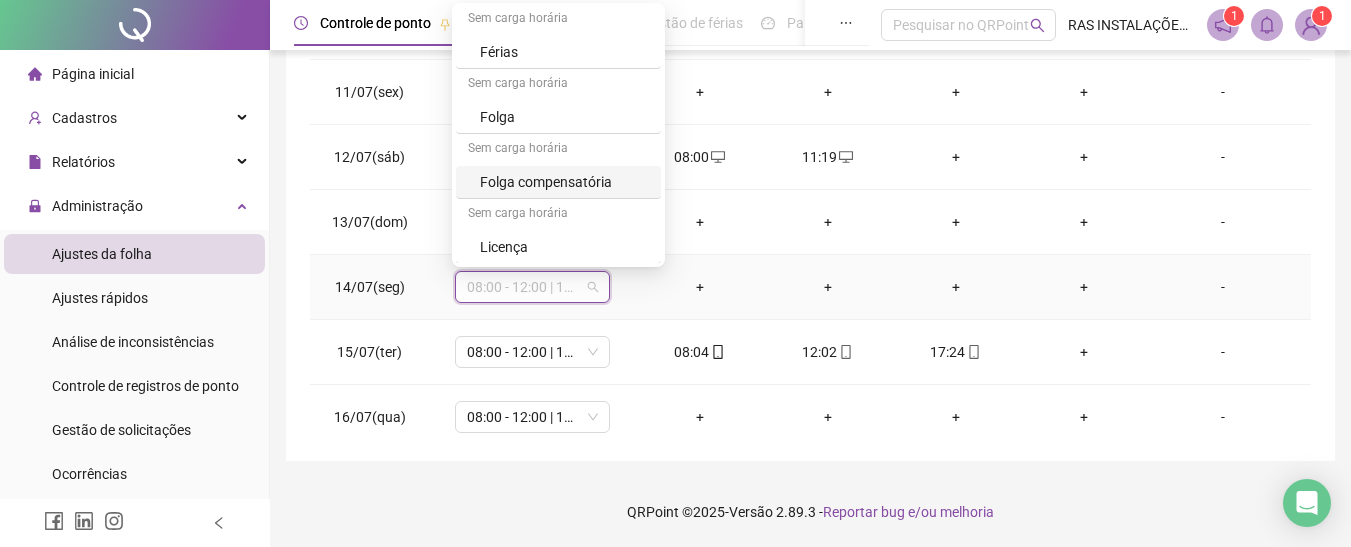 scroll, scrollTop: 199, scrollLeft: 0, axis: vertical 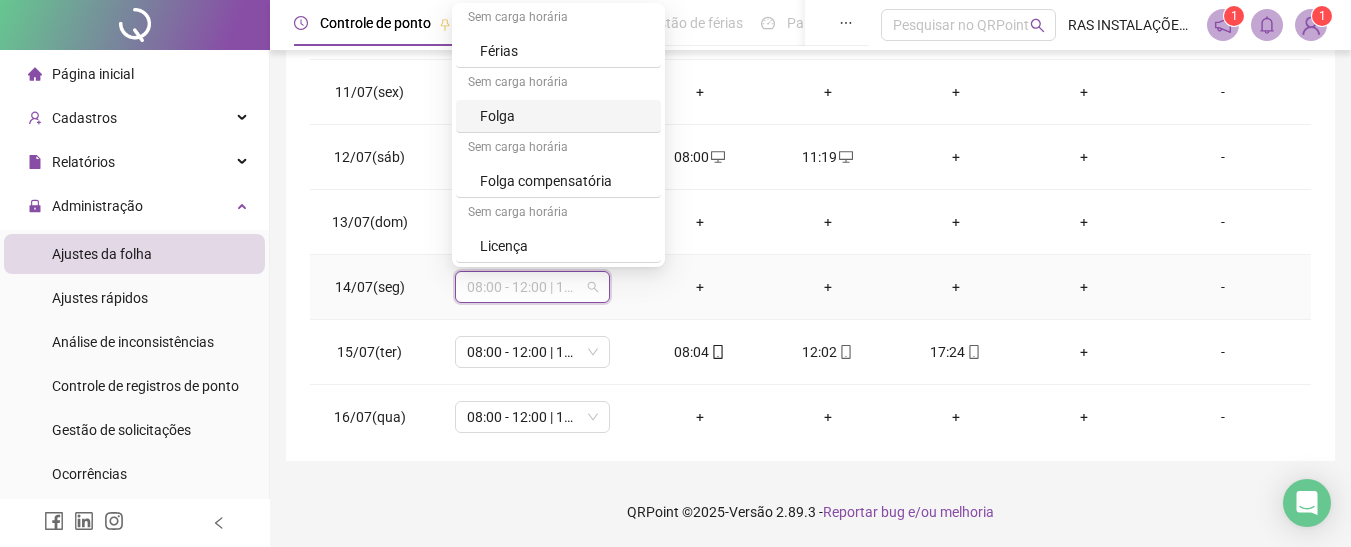 click on "Folga" at bounding box center (564, 116) 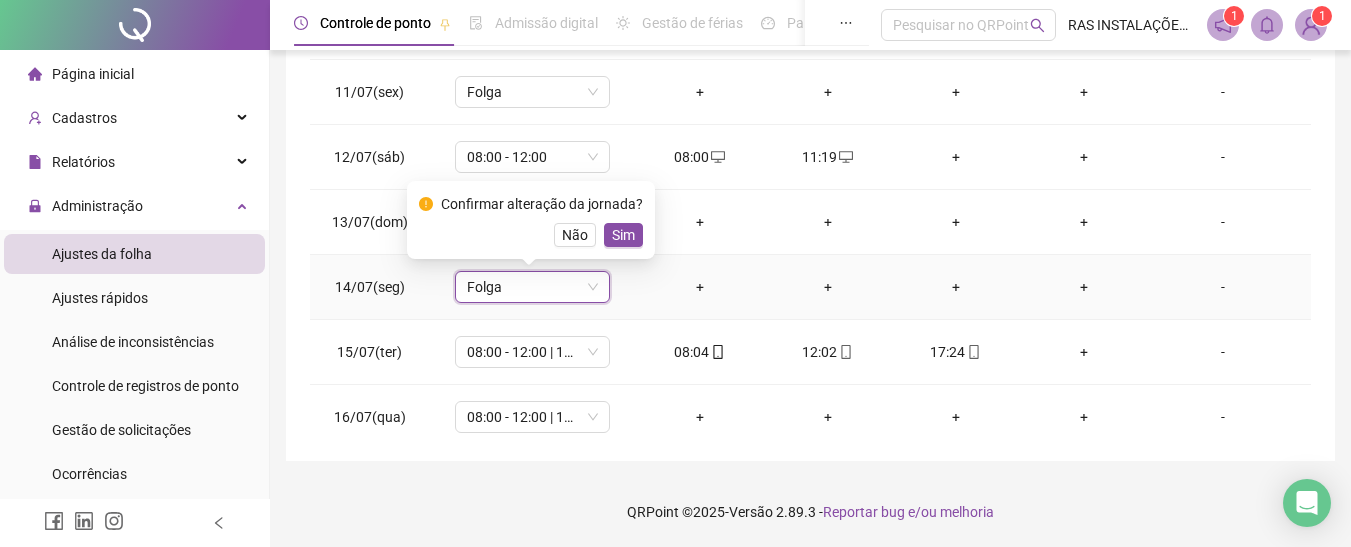 click on "Sim" at bounding box center [623, 235] 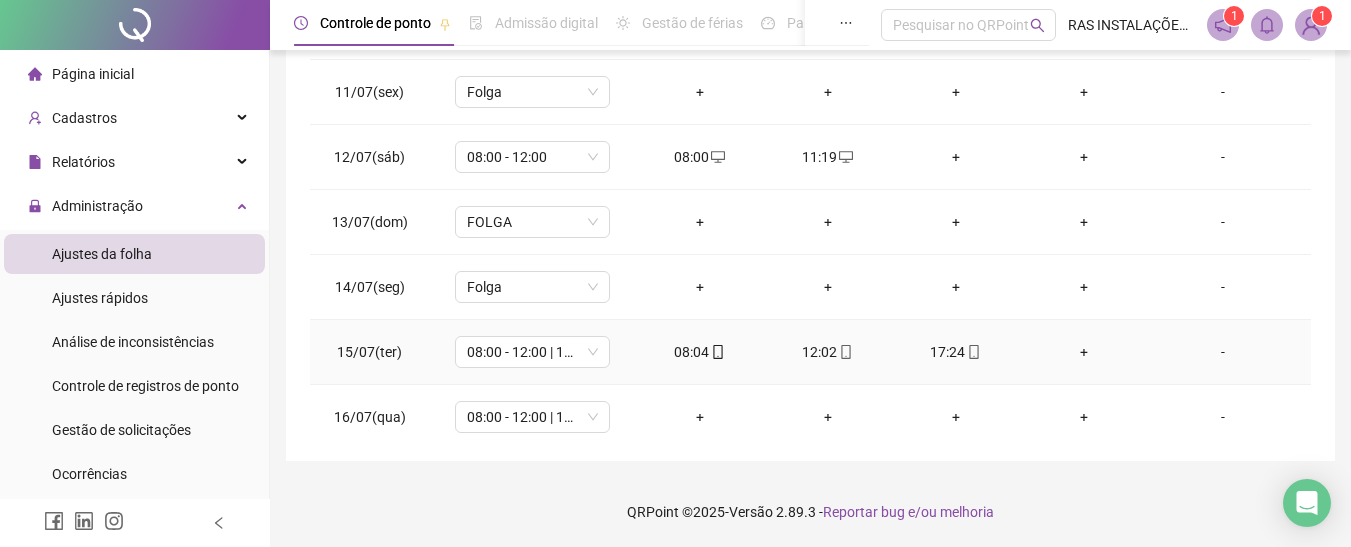 scroll, scrollTop: 700, scrollLeft: 0, axis: vertical 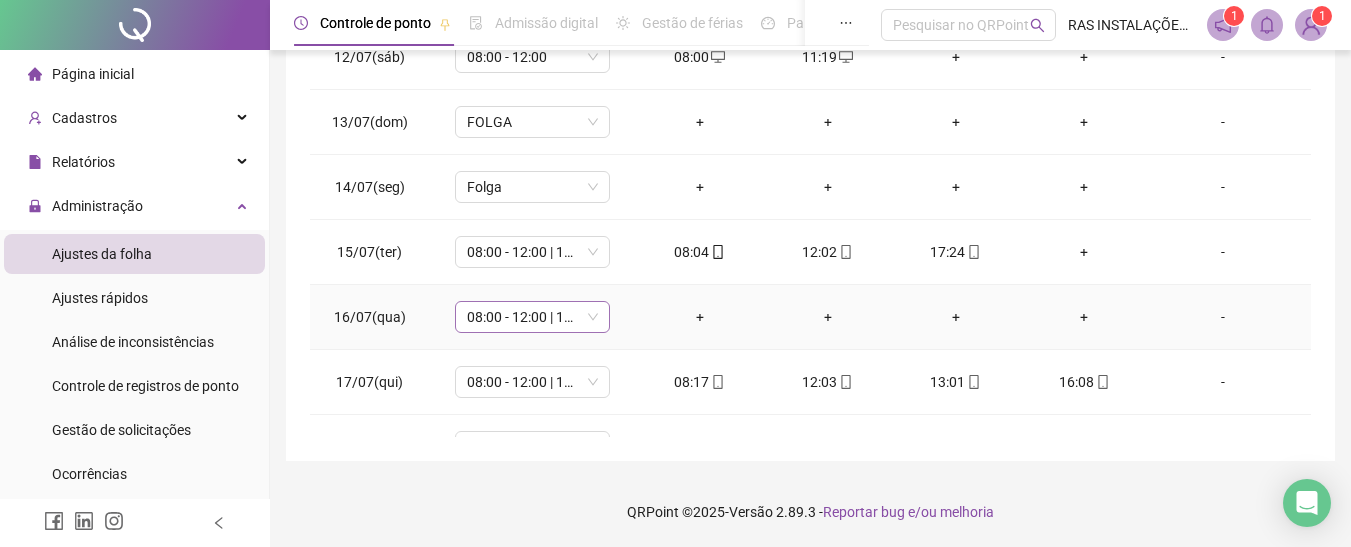 click on "08:00 - 12:00 | 13:00 - 17:00" at bounding box center [532, 317] 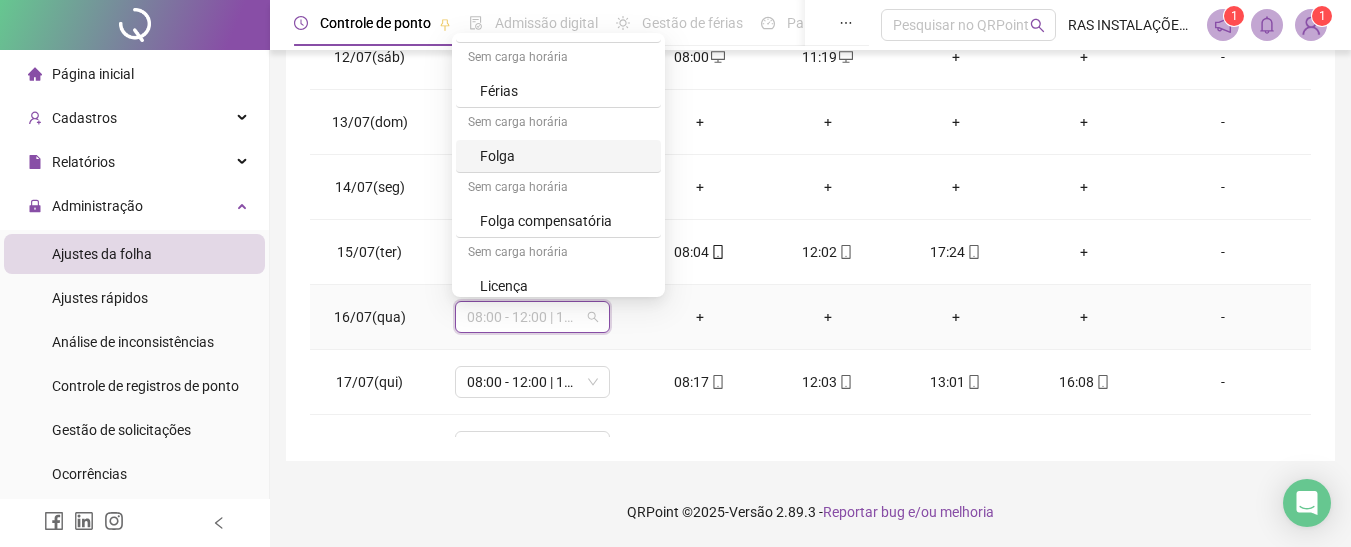 scroll, scrollTop: 199, scrollLeft: 0, axis: vertical 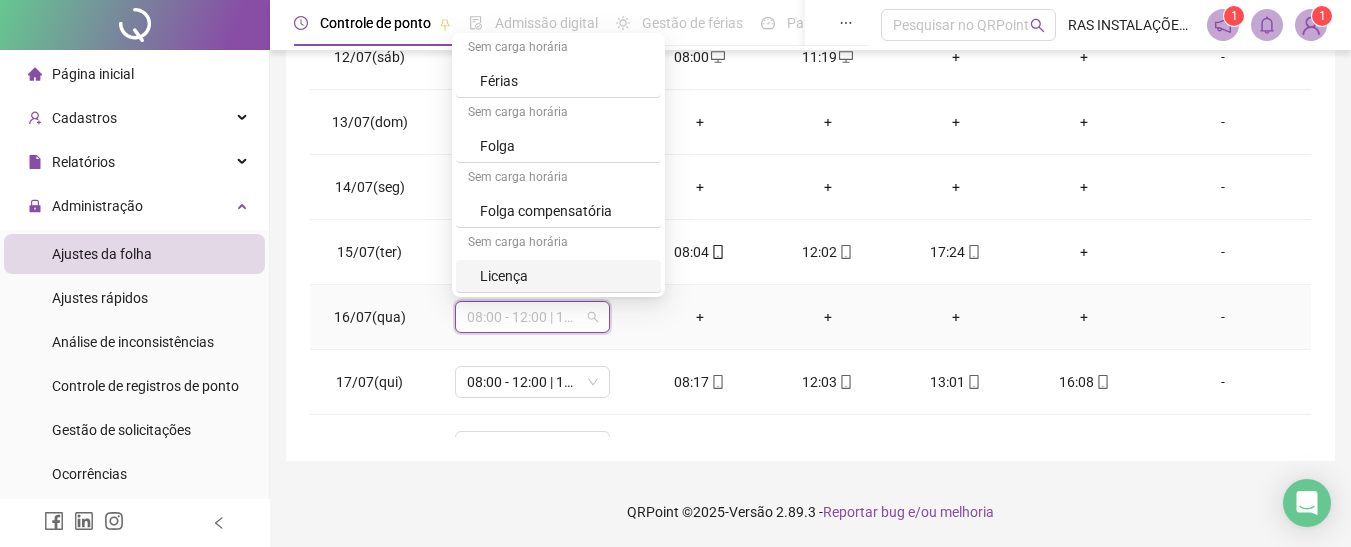 click on "+" at bounding box center [700, 317] 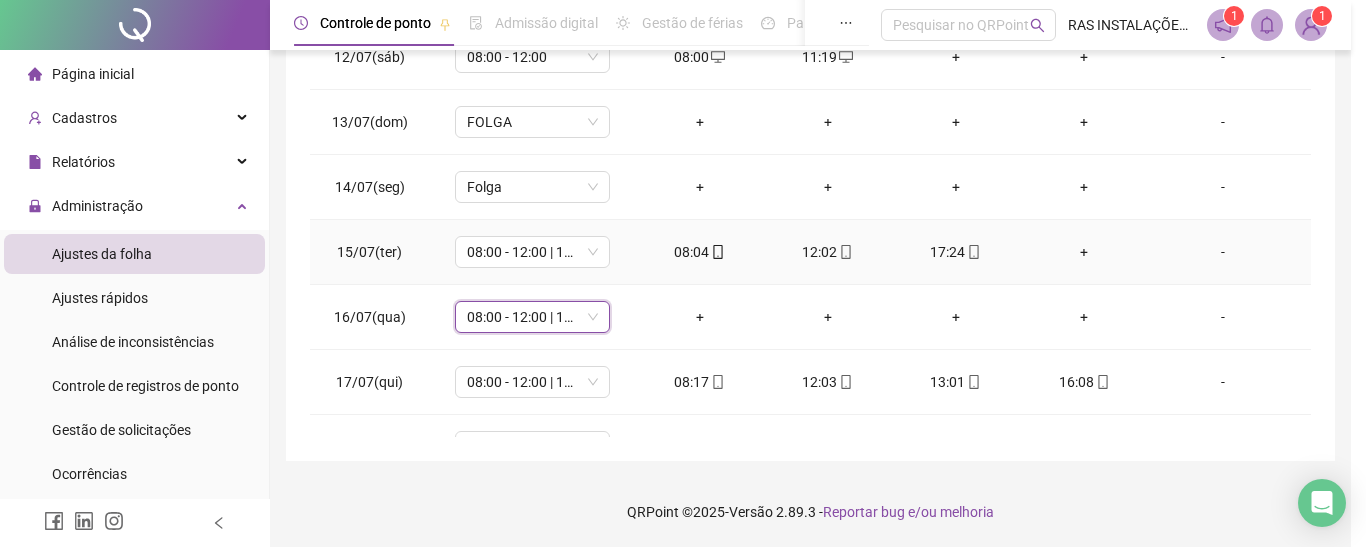 click on "INSERIR NO DIA :   [DATE] Horário Pertence à jornada atual Pertence à jornada anterior Esqueceu de registrar Excesso de marcação Horário equivocado Outro motivo Motivo Cancelar OK" at bounding box center [683, 273] 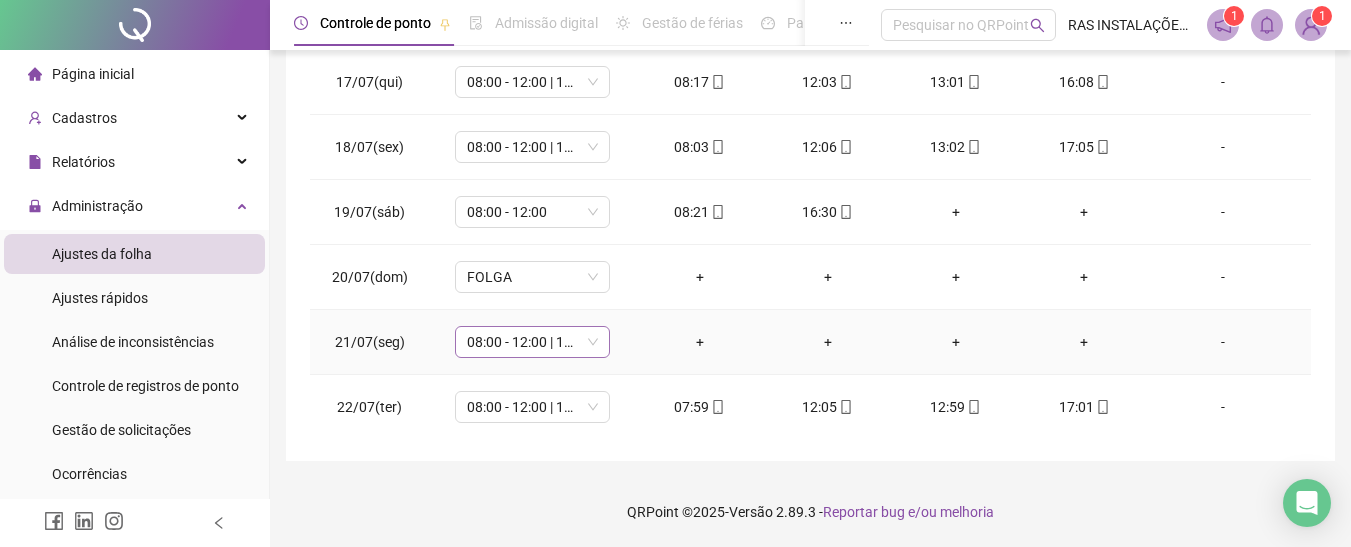 scroll, scrollTop: 1100, scrollLeft: 0, axis: vertical 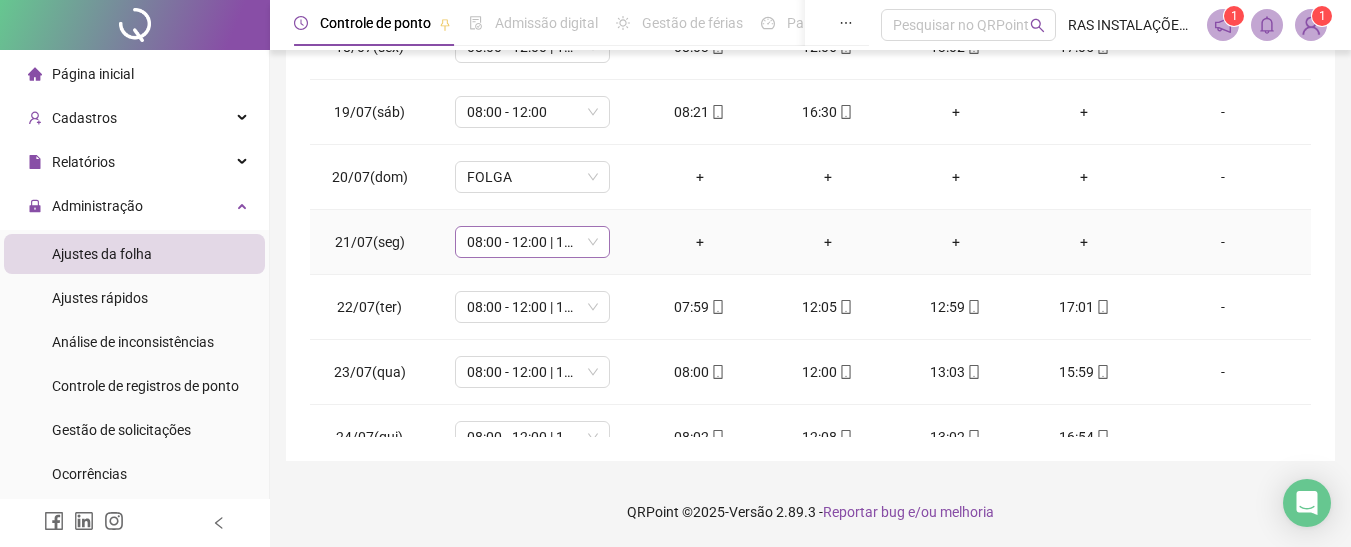 click on "08:00 - 12:00 | 13:00 - 17:00" at bounding box center [532, 242] 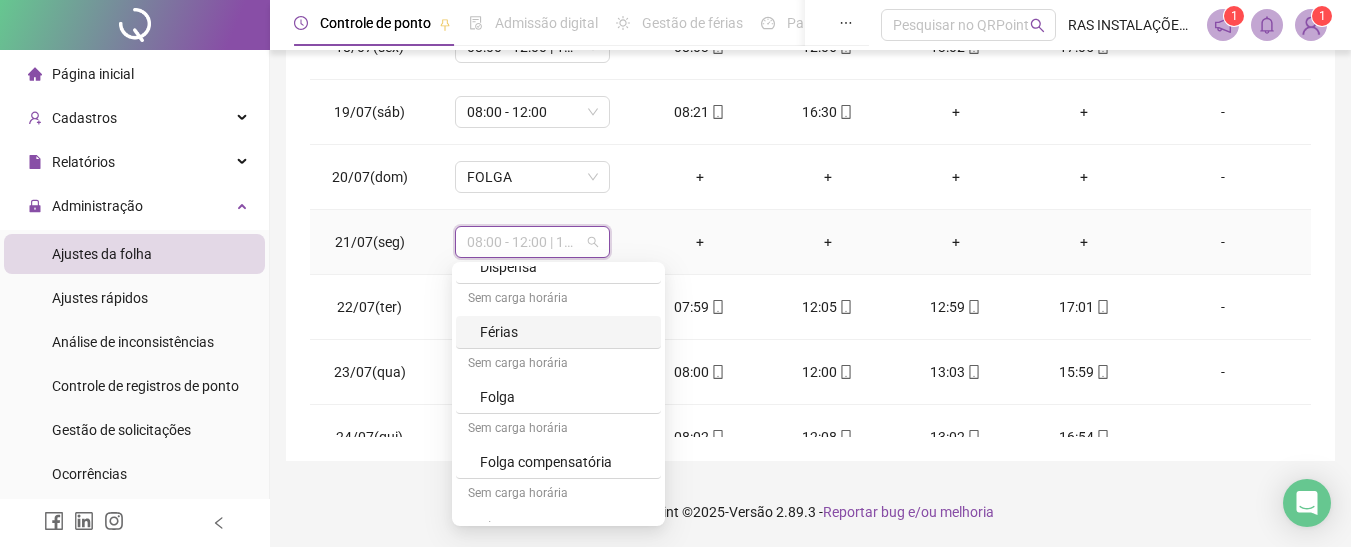 scroll, scrollTop: 199, scrollLeft: 0, axis: vertical 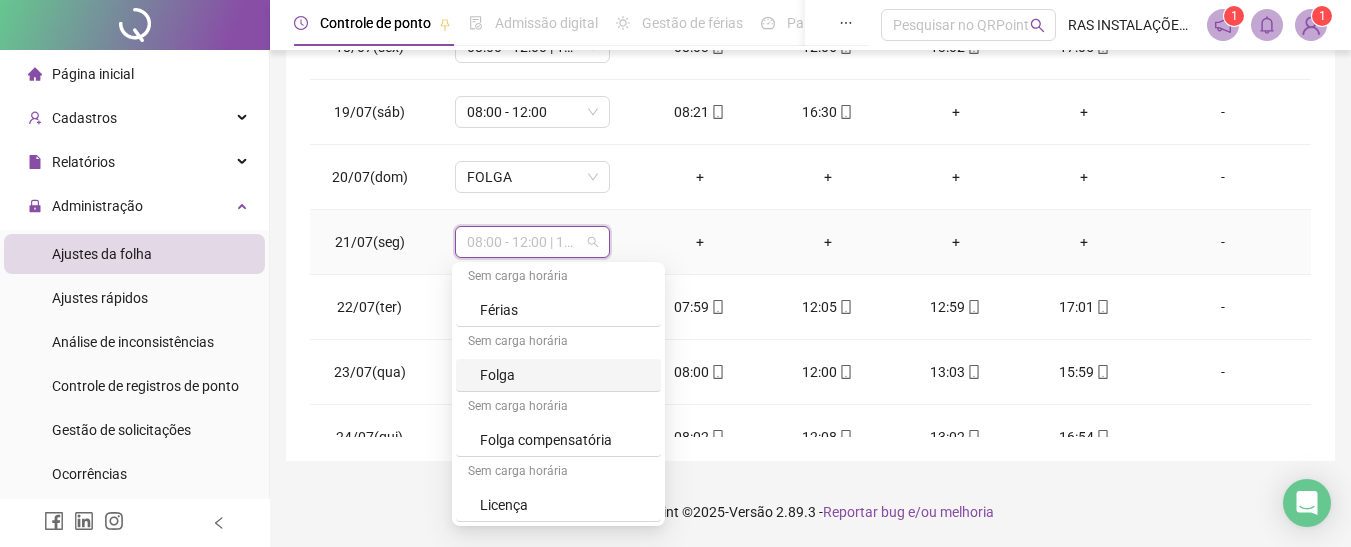 drag, startPoint x: 501, startPoint y: 370, endPoint x: 488, endPoint y: 372, distance: 13.152946 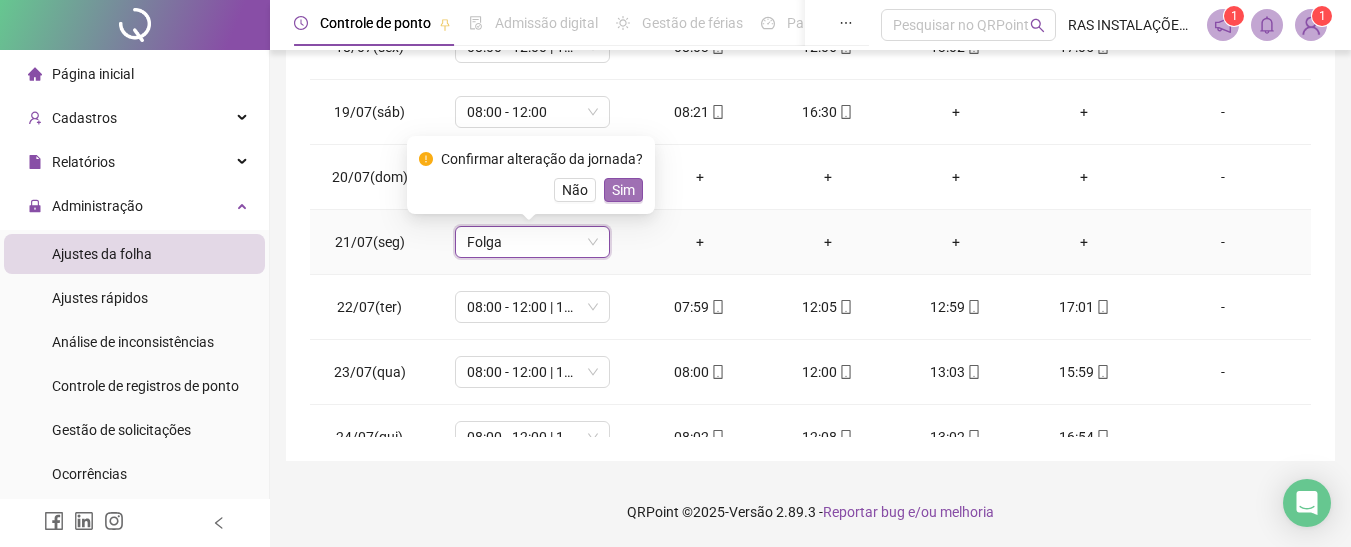 click on "Sim" at bounding box center (623, 190) 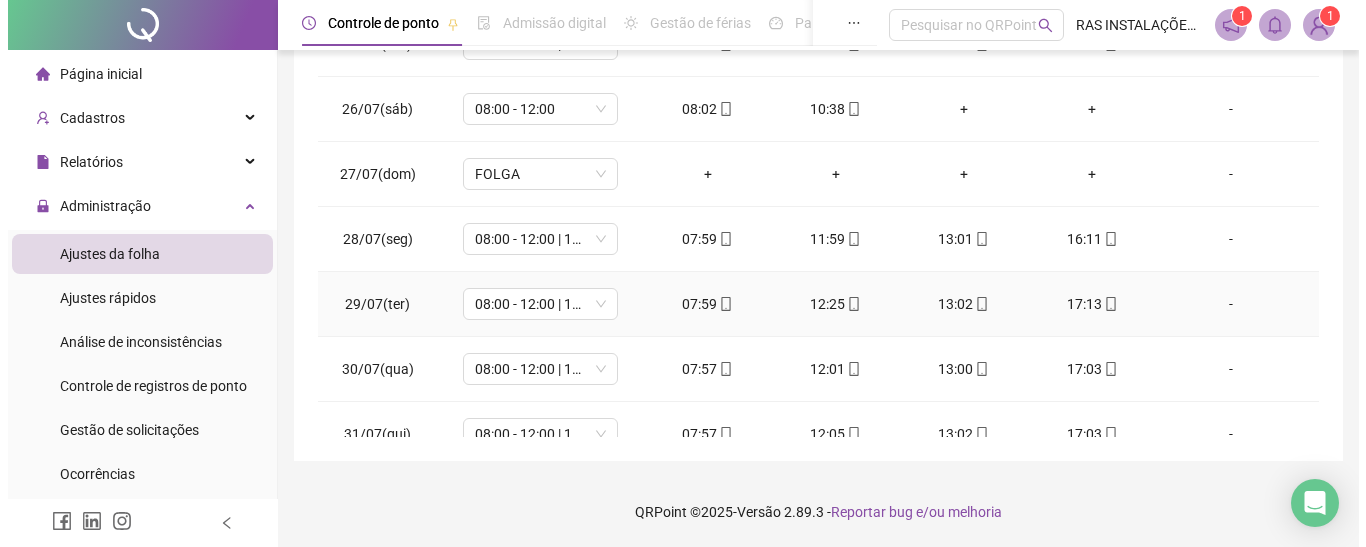 scroll, scrollTop: 1588, scrollLeft: 0, axis: vertical 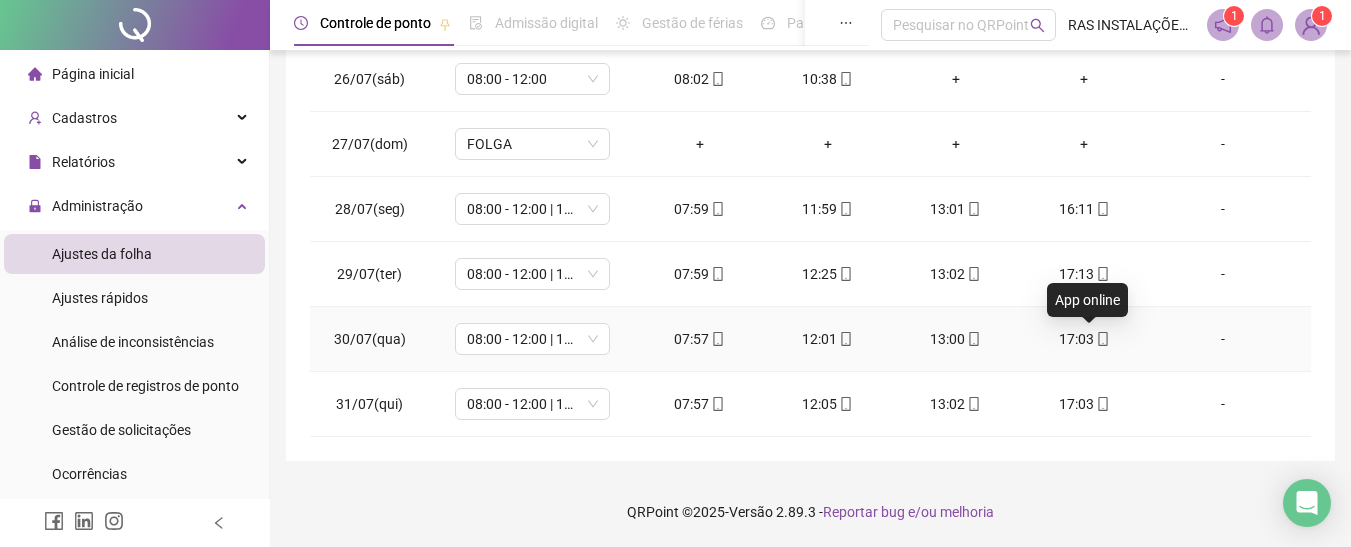 click 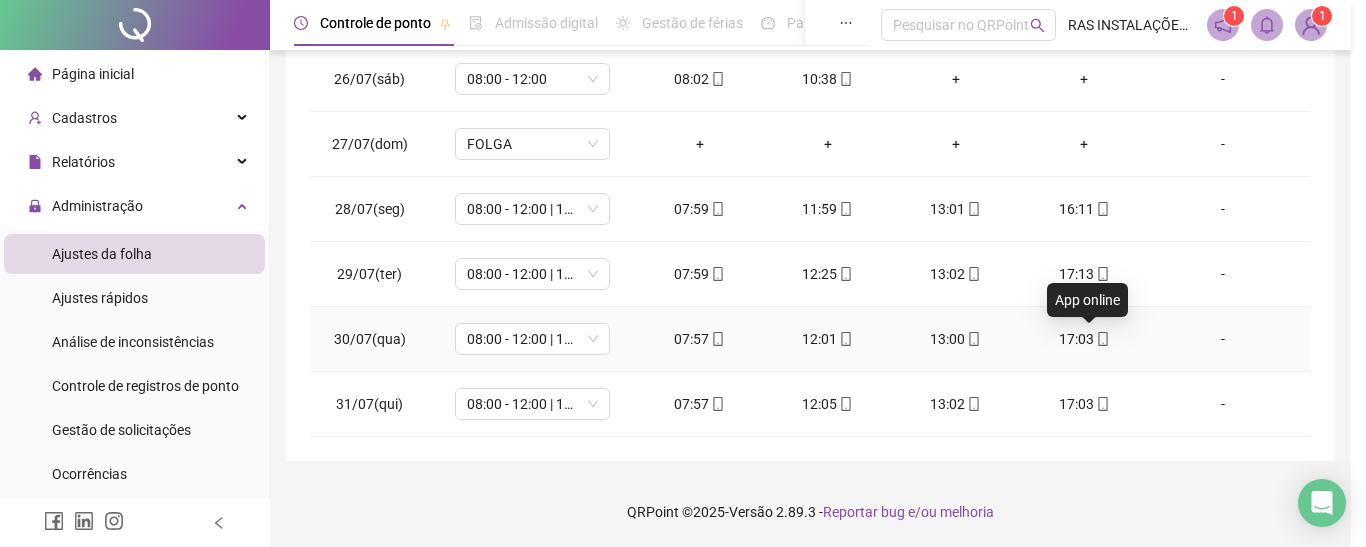 type on "**********" 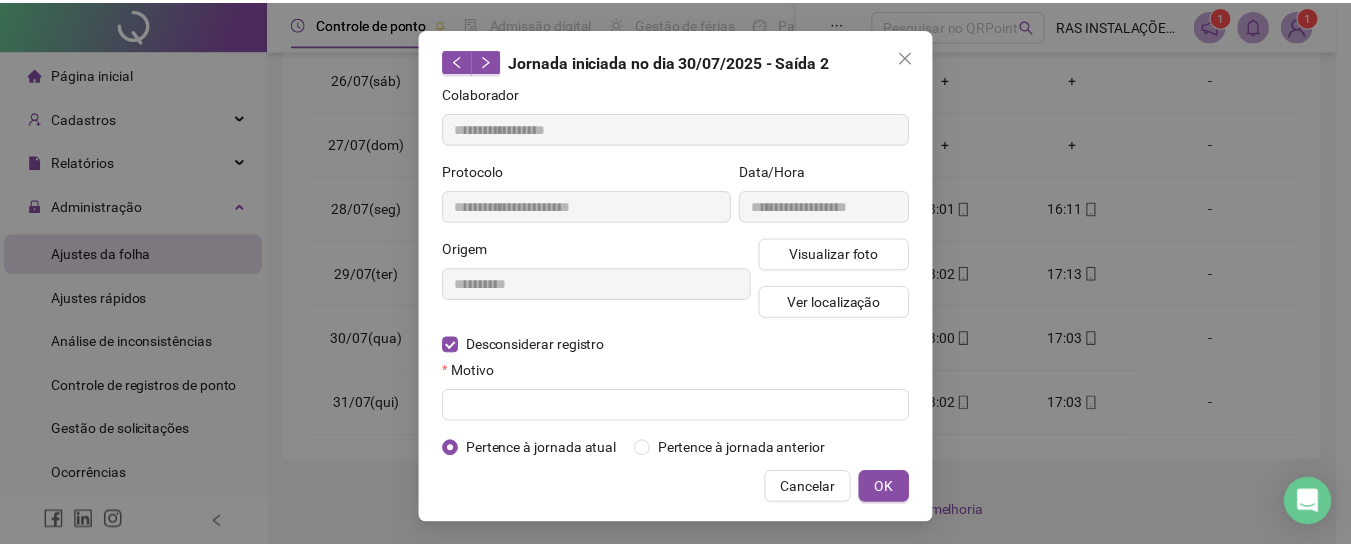 scroll, scrollTop: 0, scrollLeft: 0, axis: both 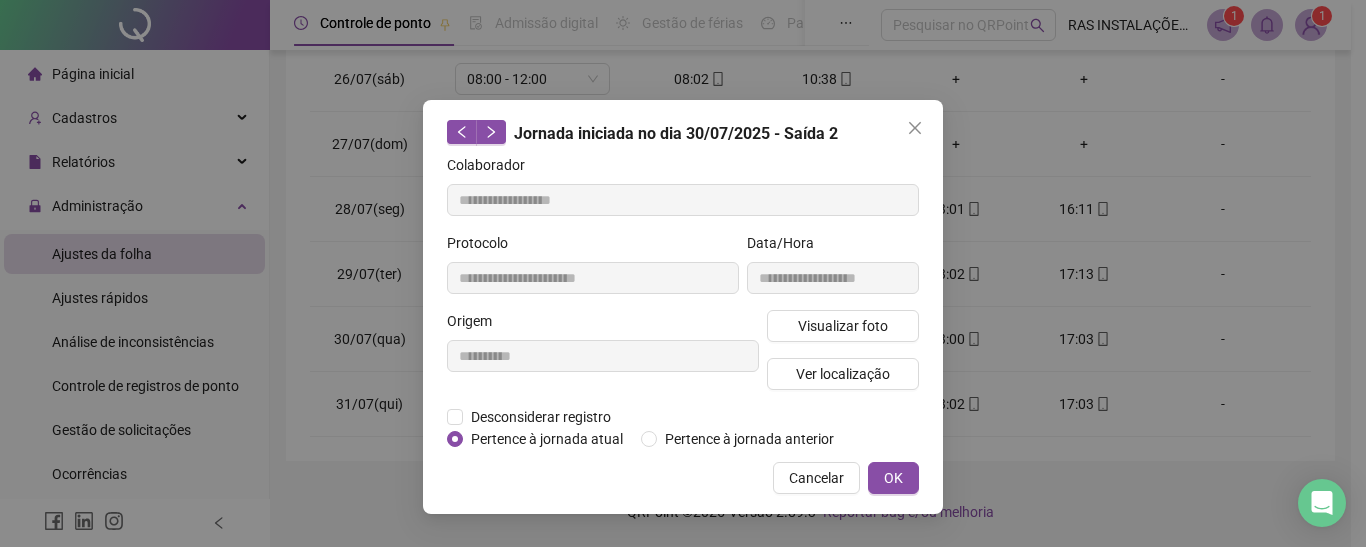 click on "Data/Hora" at bounding box center [787, 243] 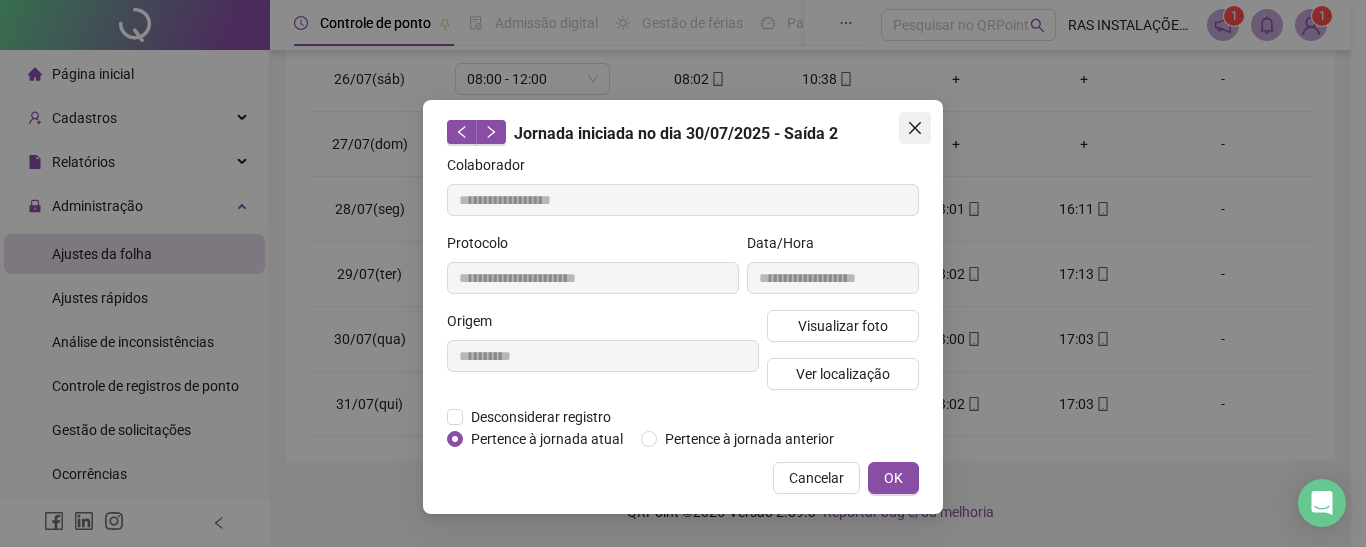 click 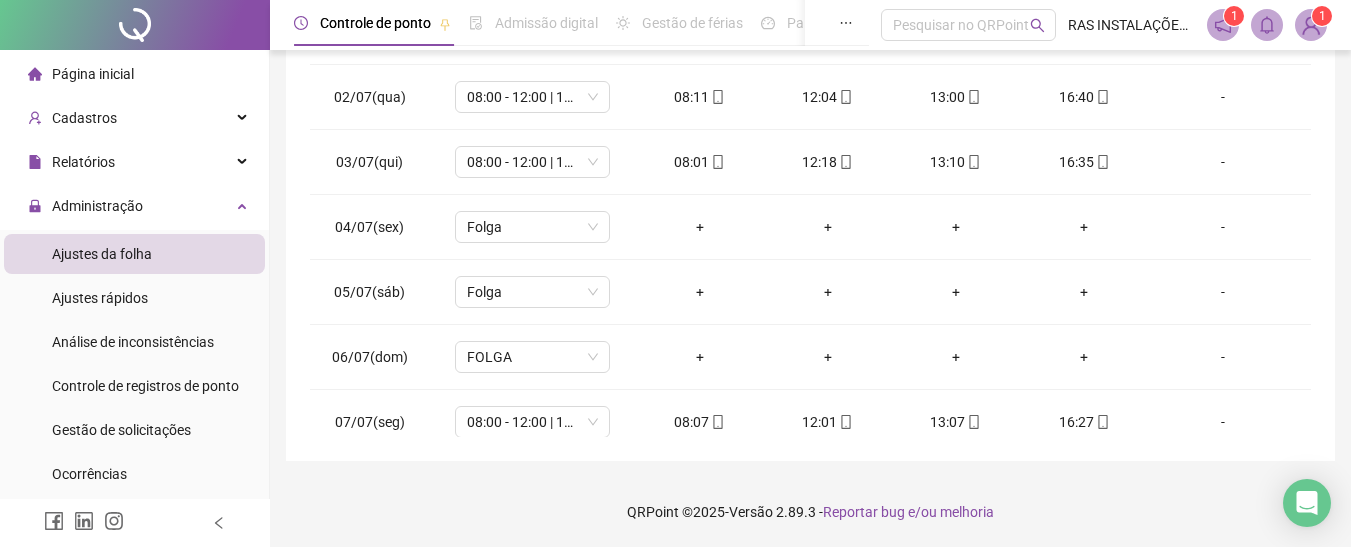 scroll, scrollTop: 0, scrollLeft: 0, axis: both 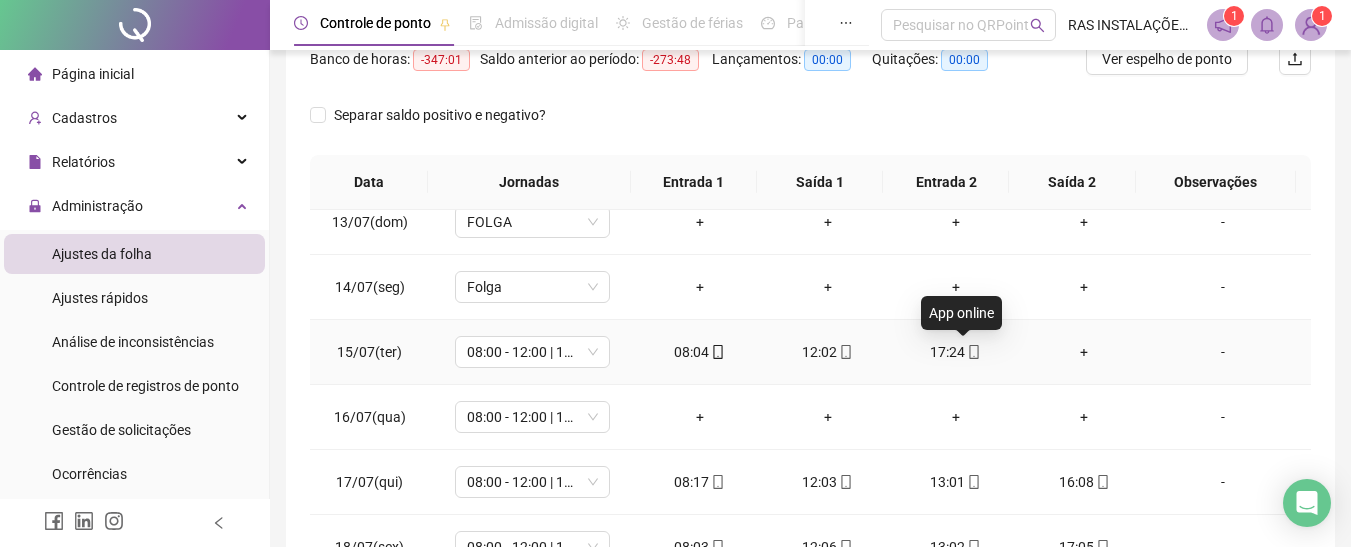 click 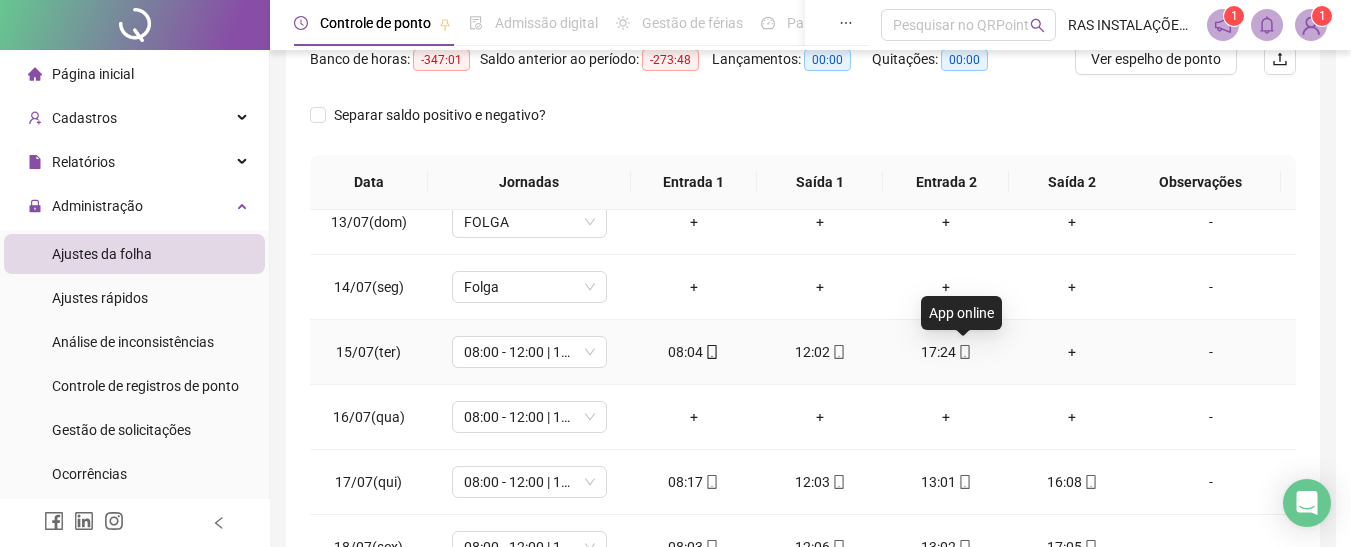 click on "**********" at bounding box center [676, 307] 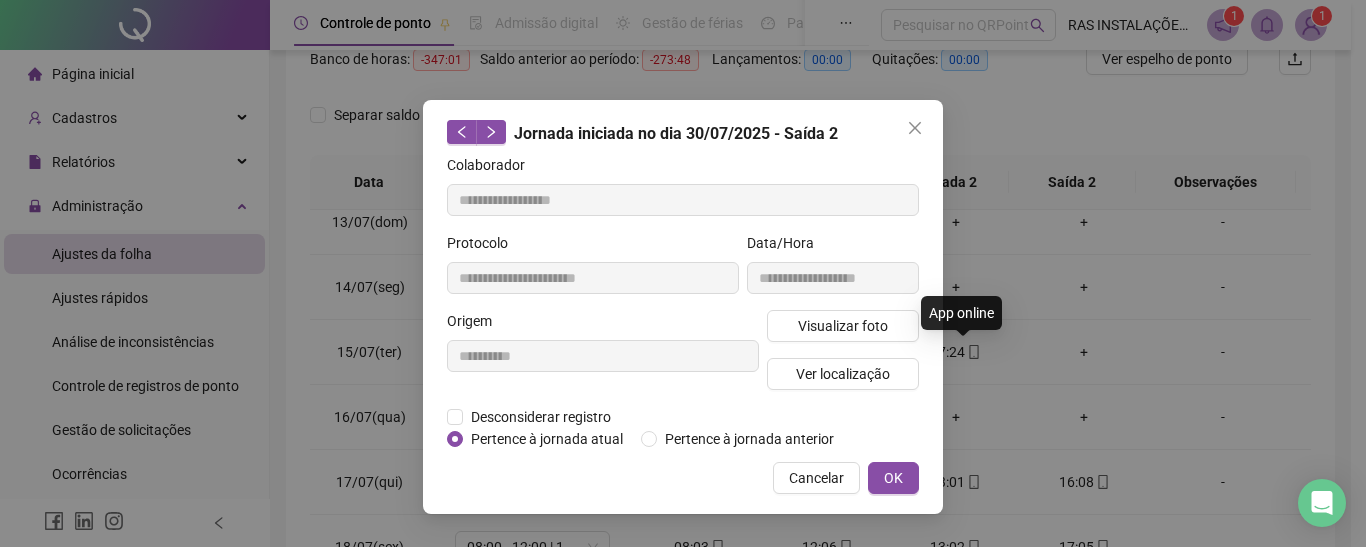 type on "**********" 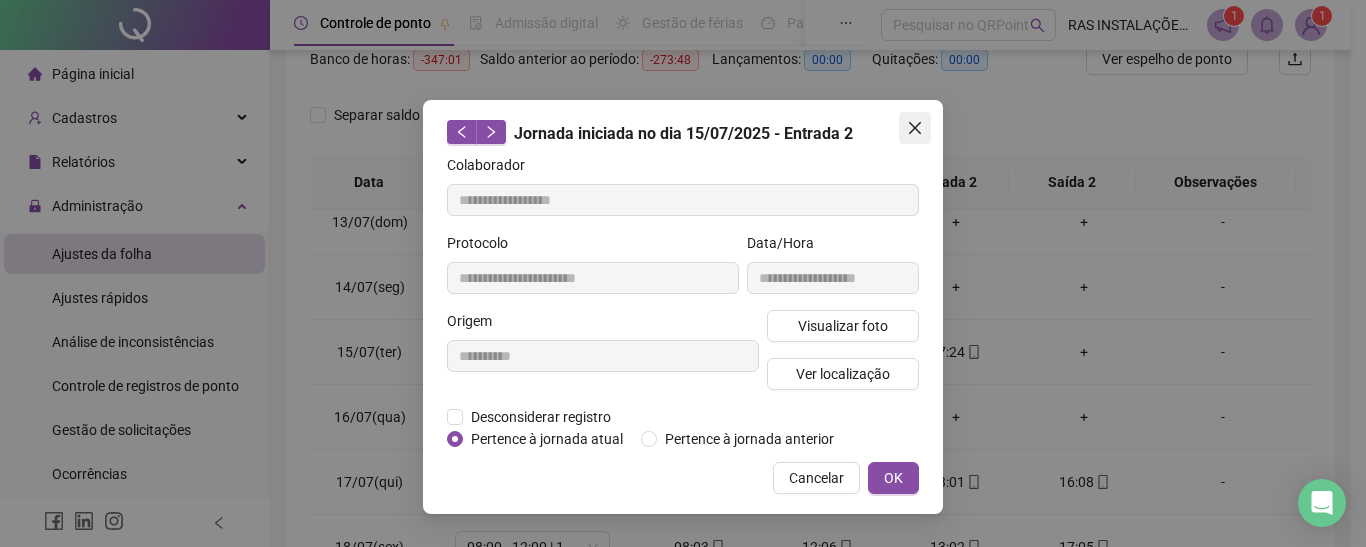 click at bounding box center [915, 128] 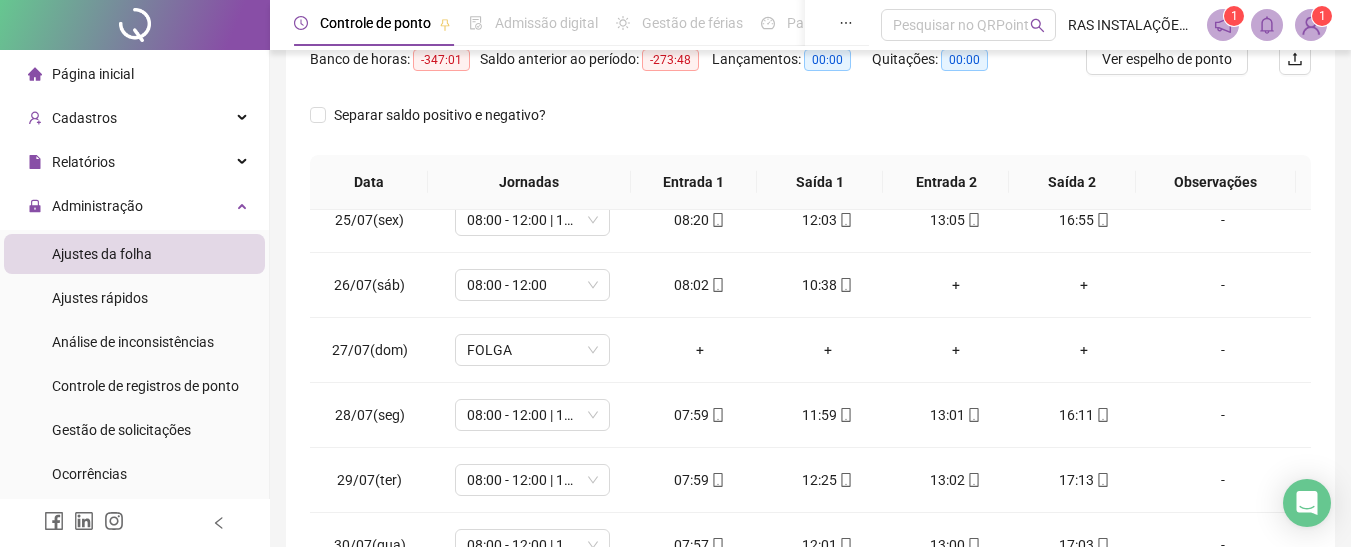 scroll, scrollTop: 1588, scrollLeft: 0, axis: vertical 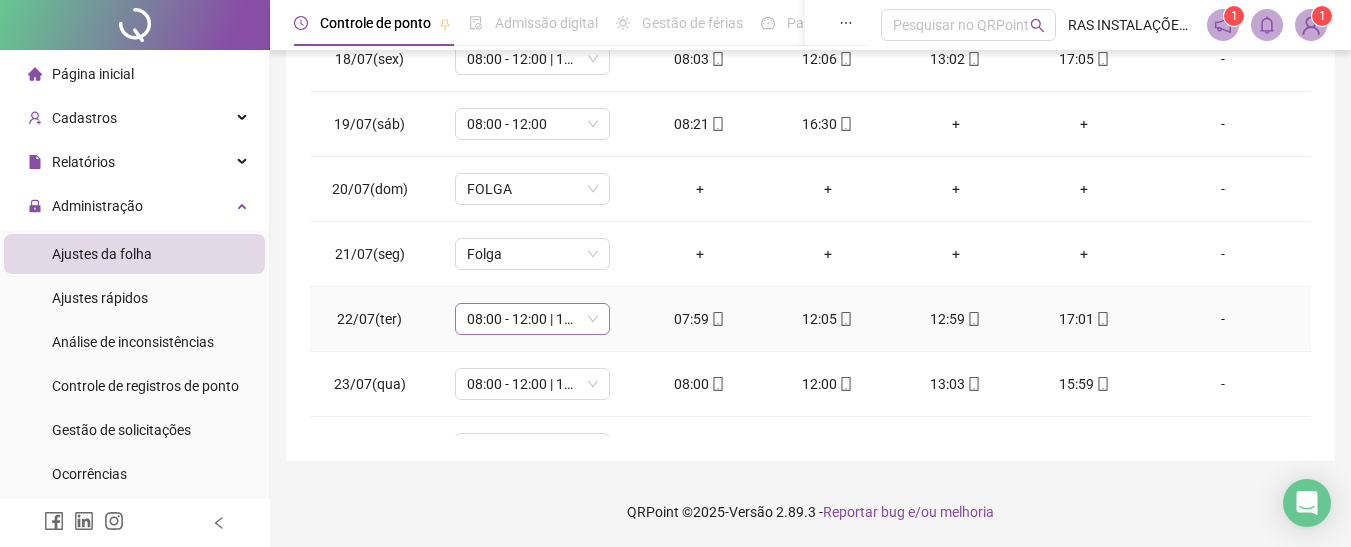 click on "08:00 - 12:00 | 13:00 - 17:00" at bounding box center (532, 319) 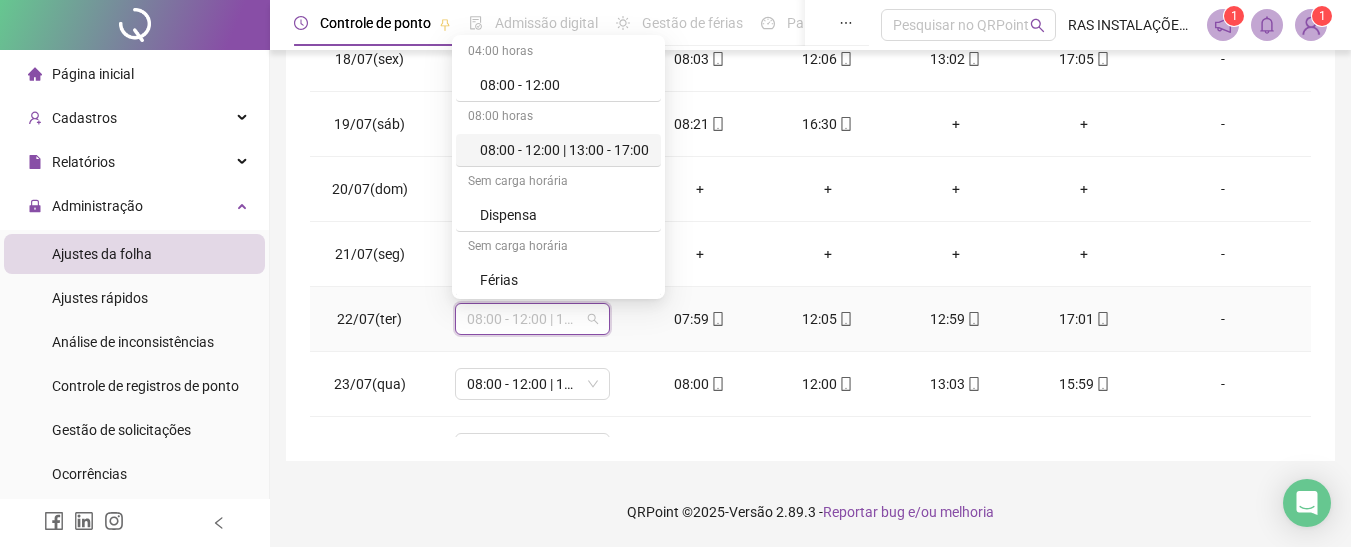 scroll, scrollTop: 0, scrollLeft: 0, axis: both 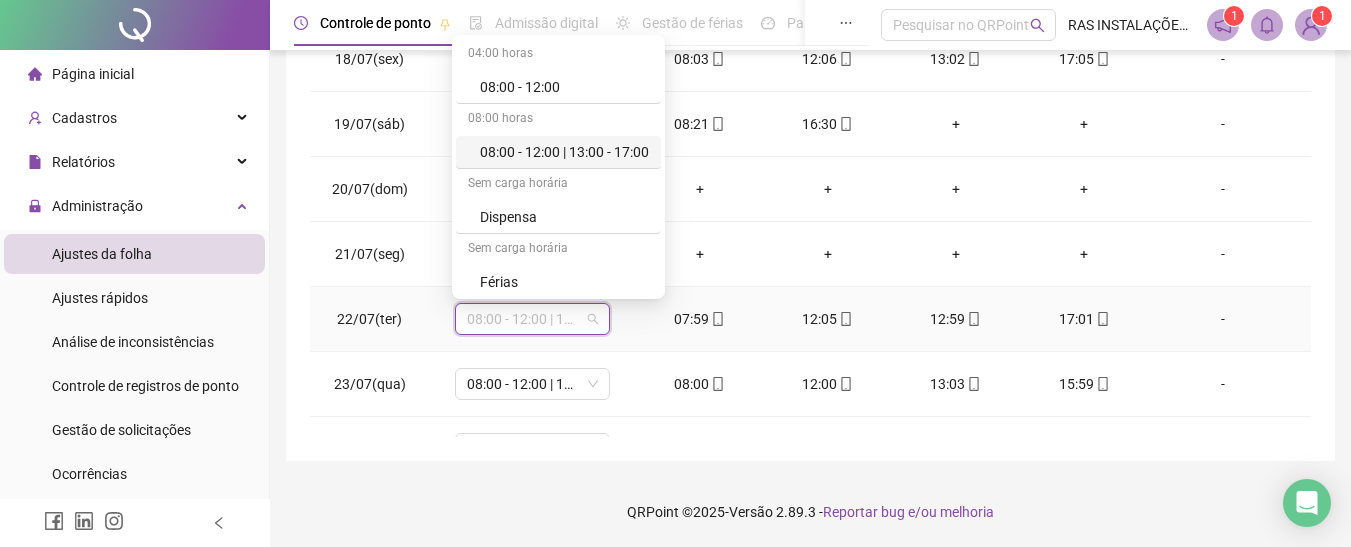 click on "08:00 - 12:00 | 13:00 - 17:00" at bounding box center (564, 152) 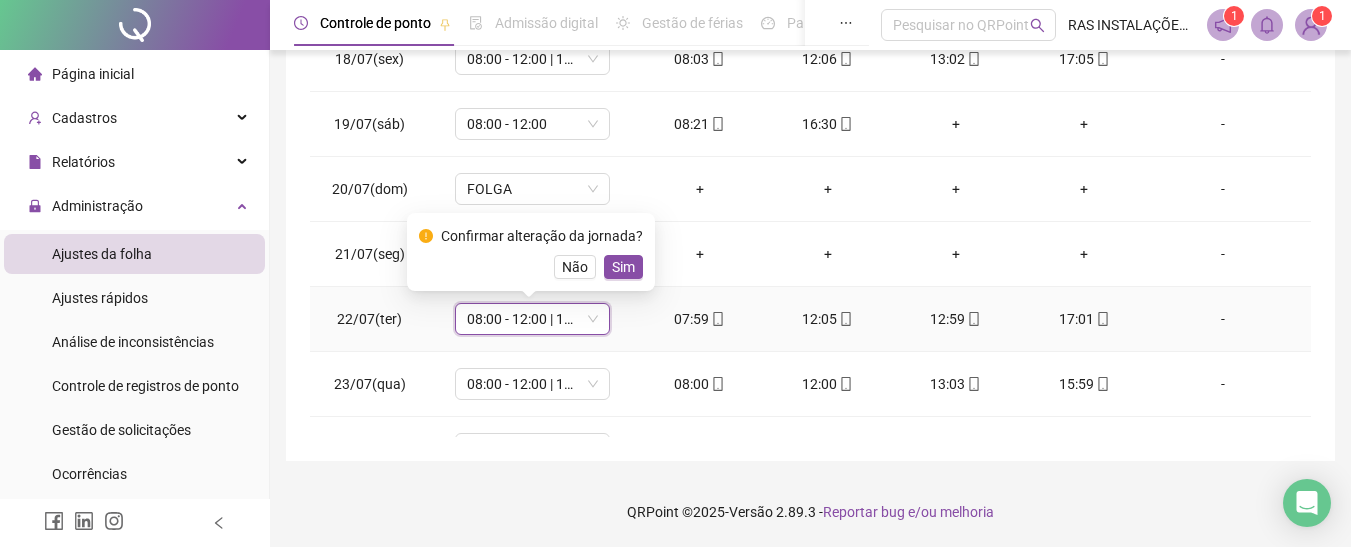 click on "08:00 - 12:00 | 13:00 - 17:00" at bounding box center (532, 319) 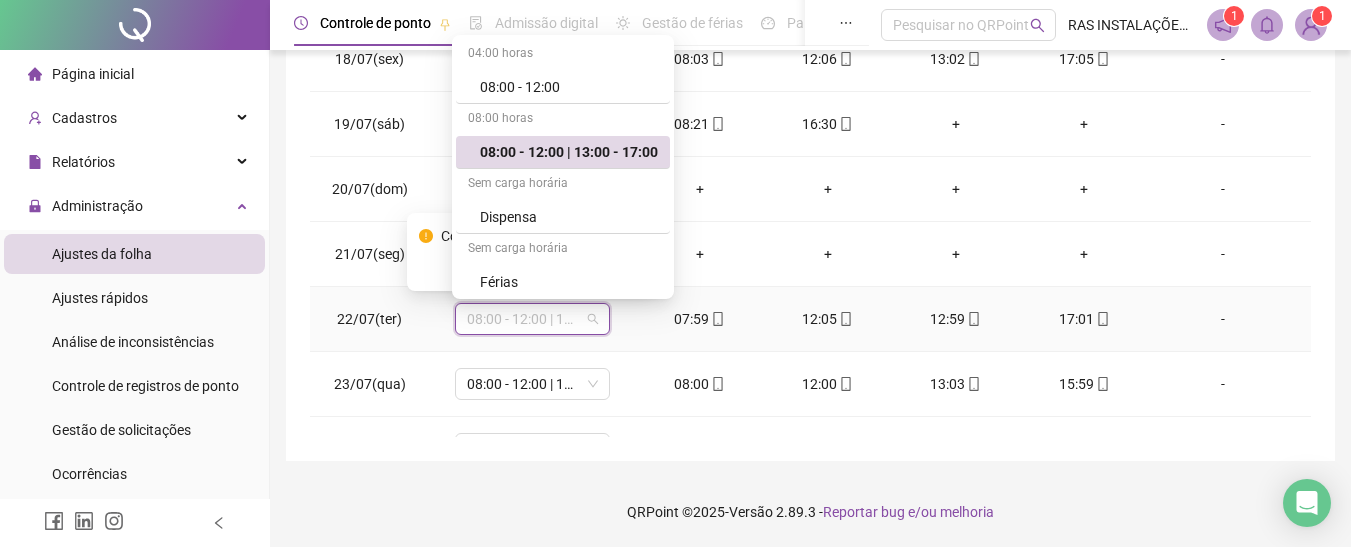 click on "08:00 - 12:00 | 13:00 - 17:00" at bounding box center [569, 152] 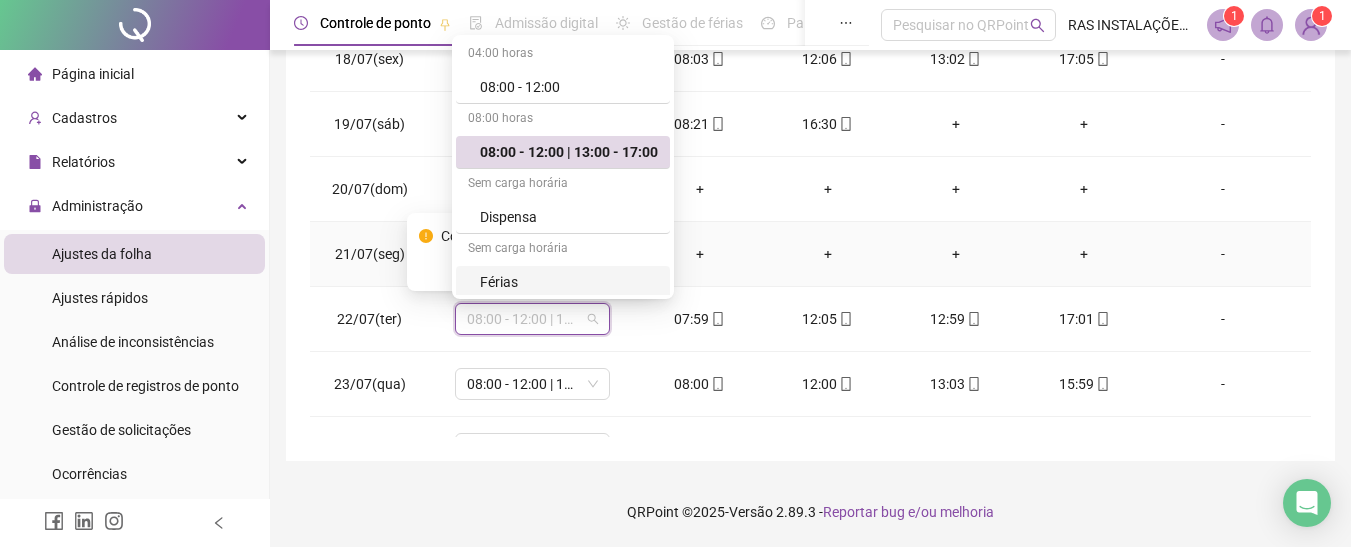click on "[DATE] Folga + + + + -" at bounding box center (810, 254) 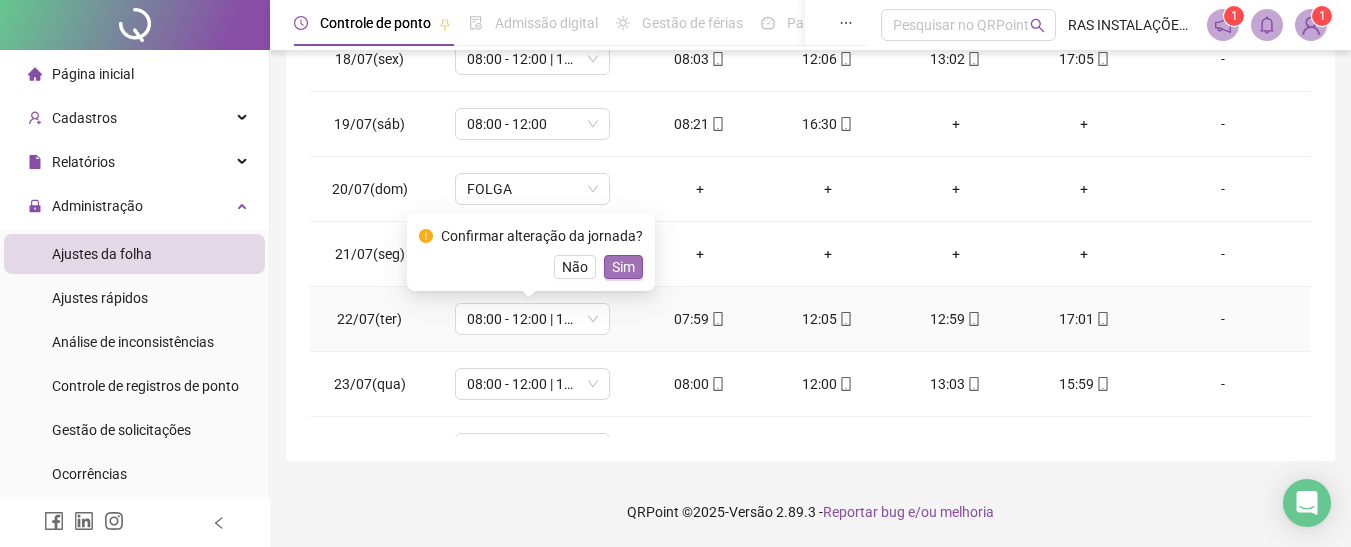 click on "Sim" at bounding box center (623, 267) 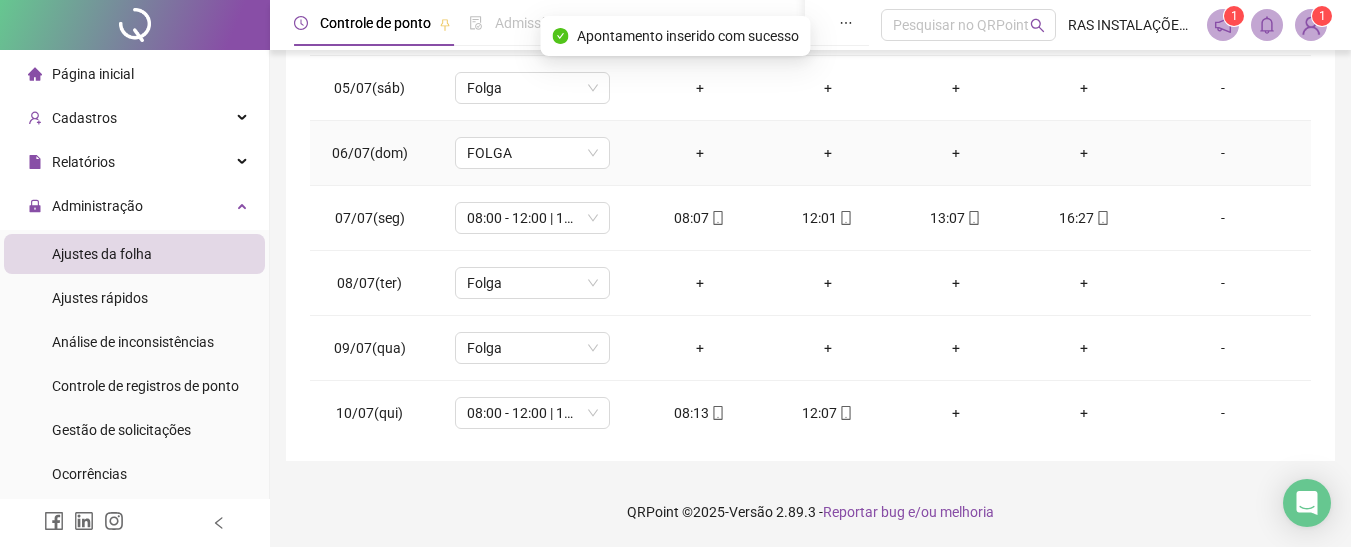 scroll, scrollTop: 0, scrollLeft: 0, axis: both 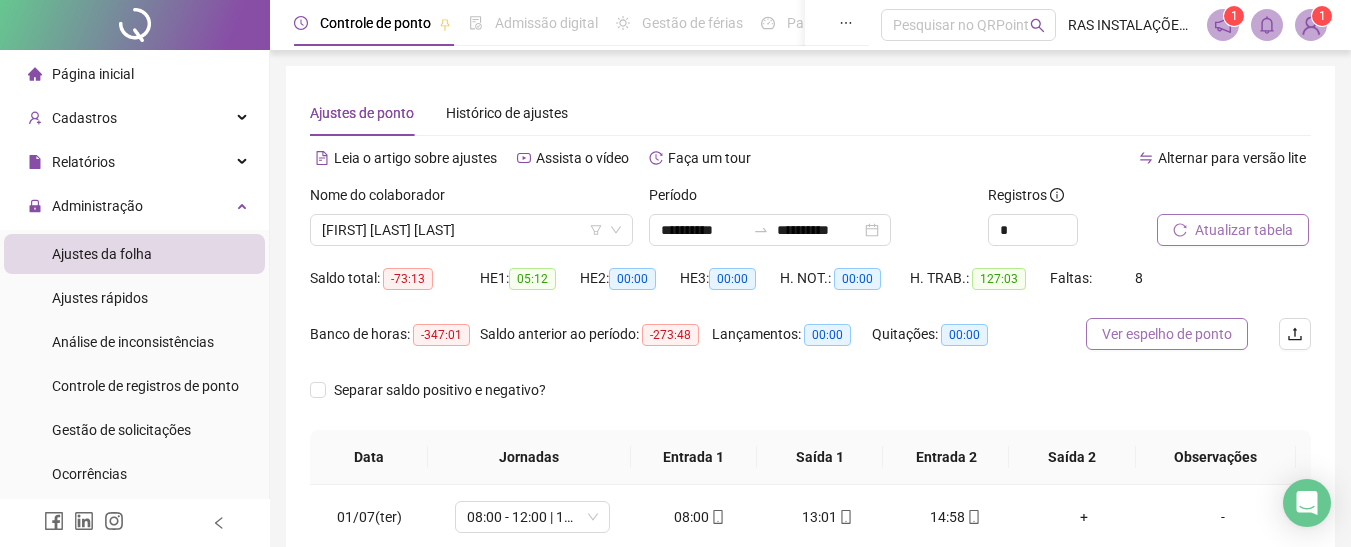 click on "Ver espelho de ponto" at bounding box center (1167, 334) 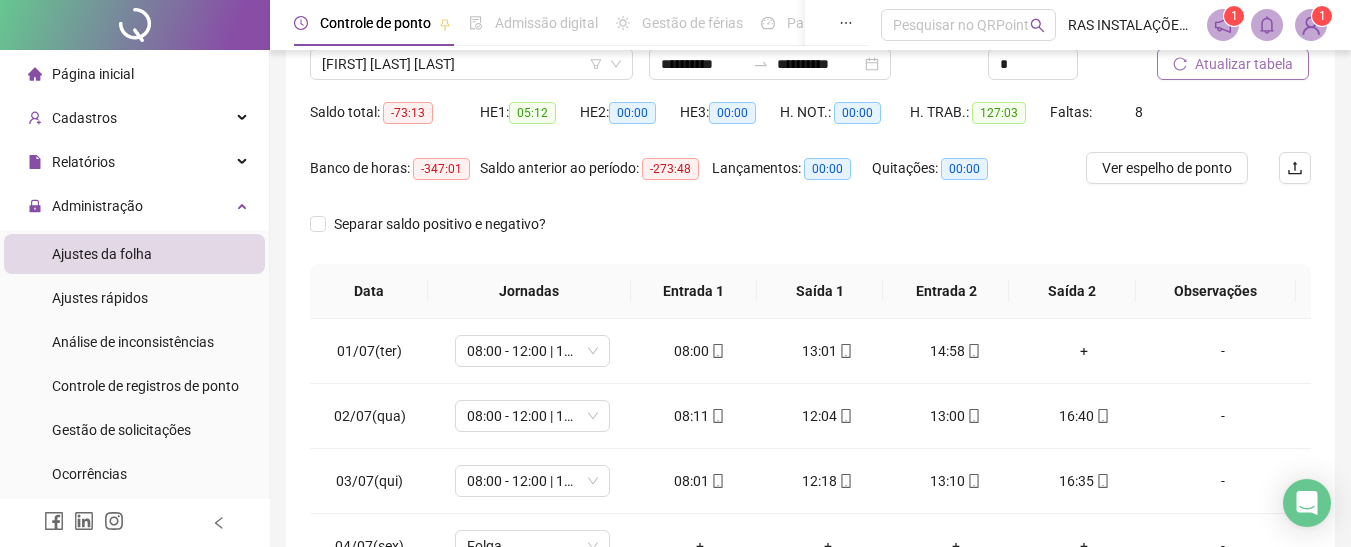 scroll, scrollTop: 200, scrollLeft: 0, axis: vertical 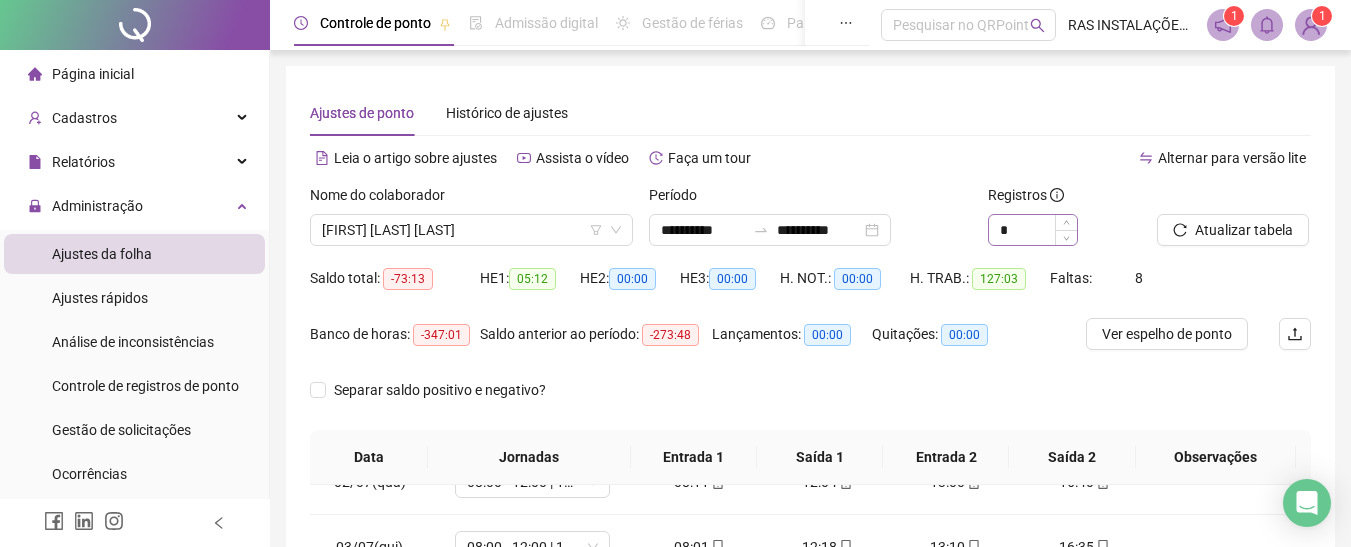 drag, startPoint x: 1216, startPoint y: 229, endPoint x: 1075, endPoint y: 242, distance: 141.59802 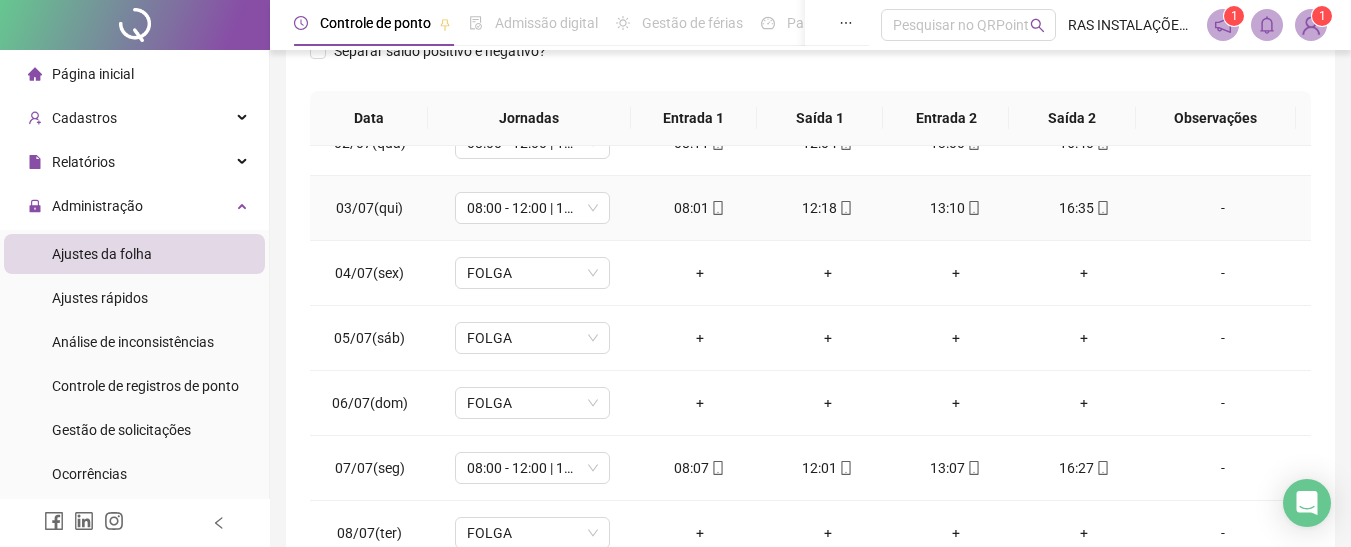 scroll, scrollTop: 400, scrollLeft: 0, axis: vertical 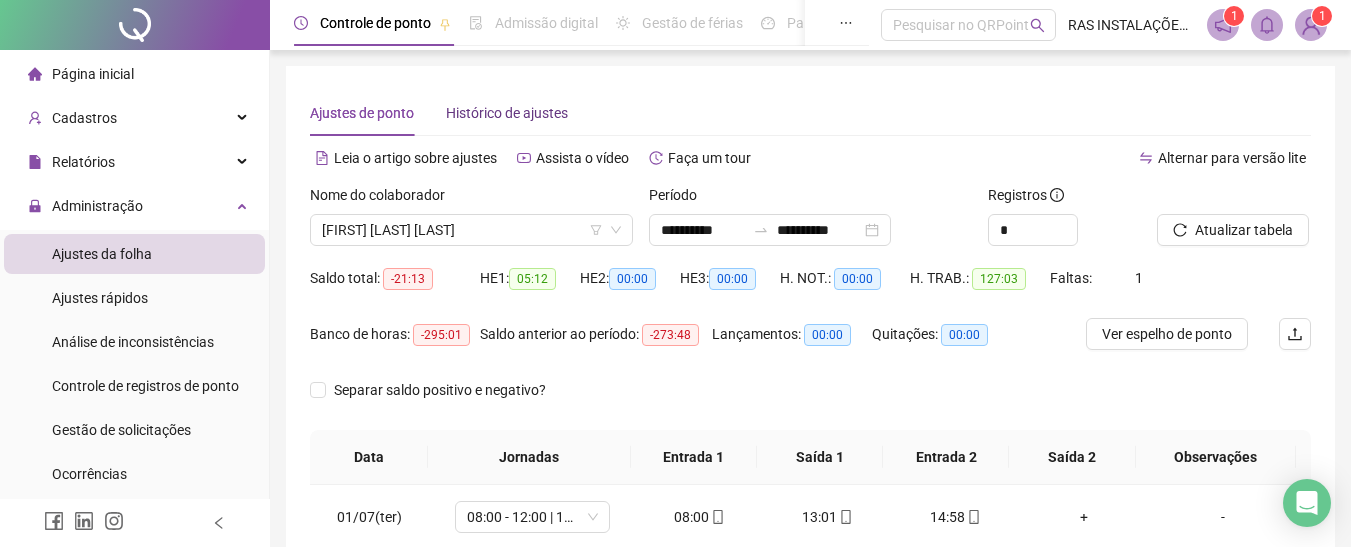 click on "Histórico de ajustes" at bounding box center [507, 113] 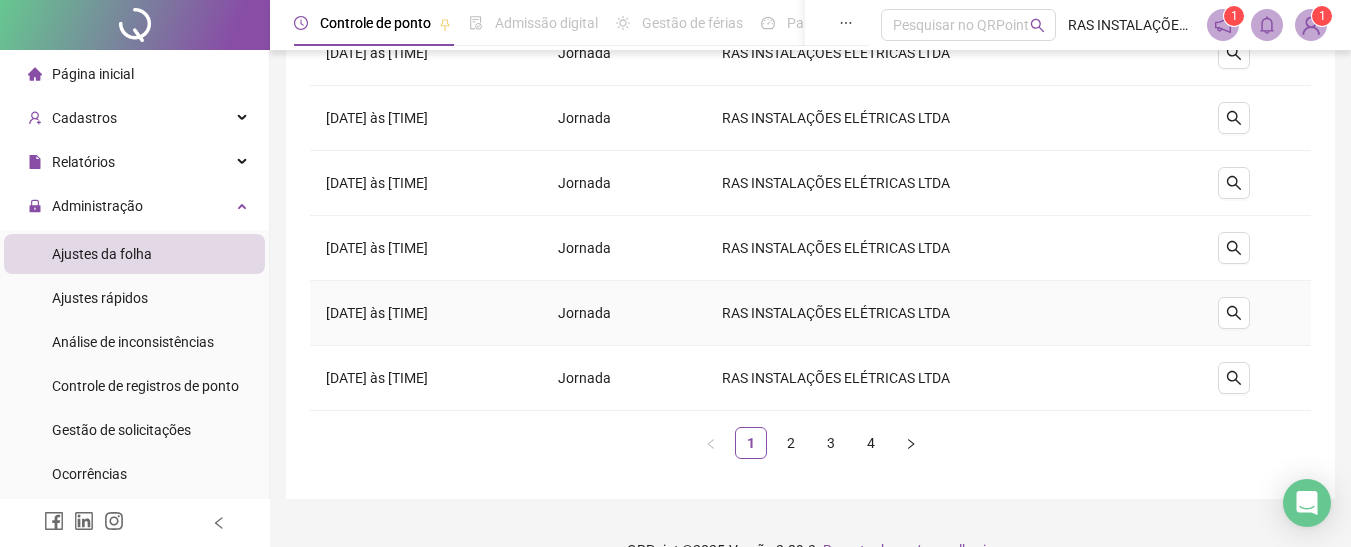 scroll, scrollTop: 484, scrollLeft: 0, axis: vertical 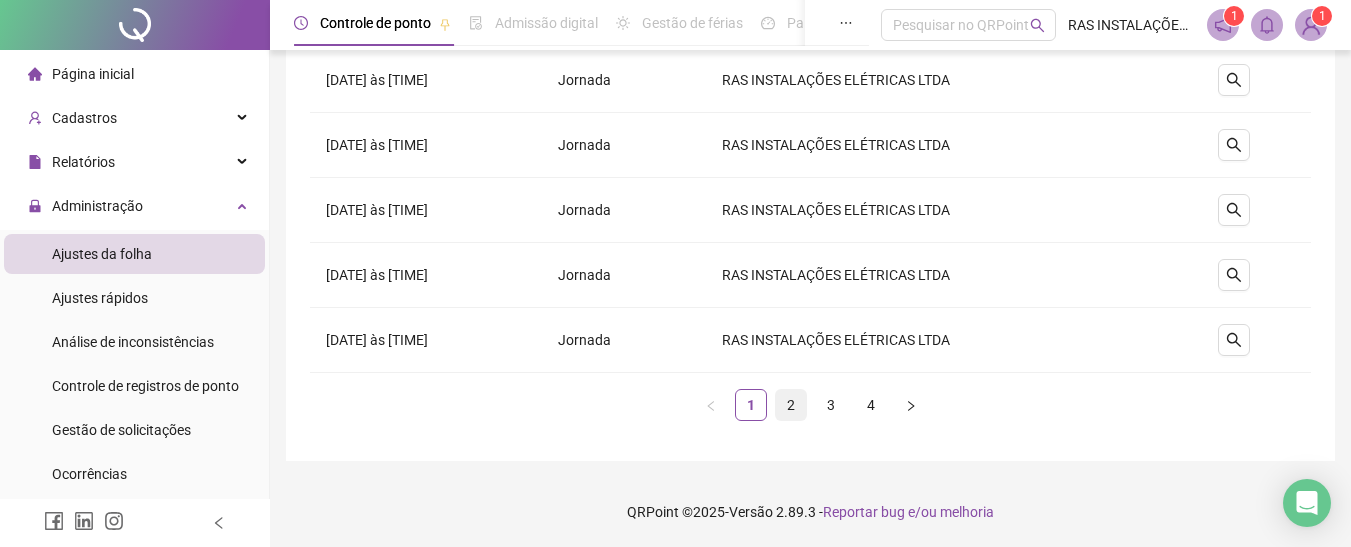click on "2" at bounding box center (791, 405) 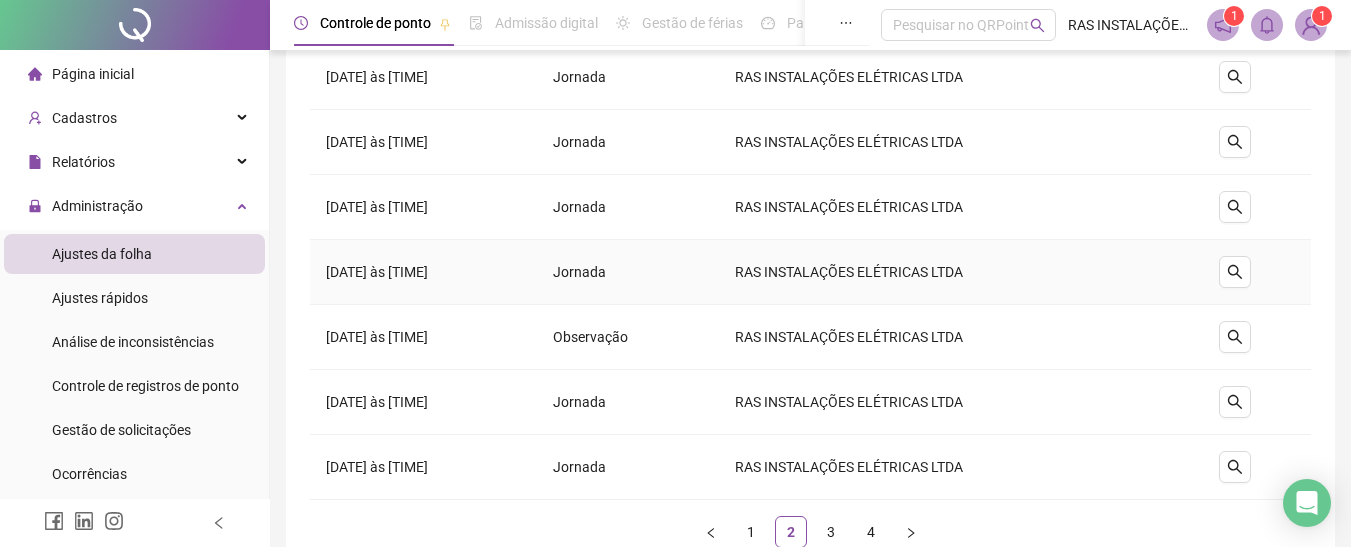 scroll, scrollTop: 484, scrollLeft: 0, axis: vertical 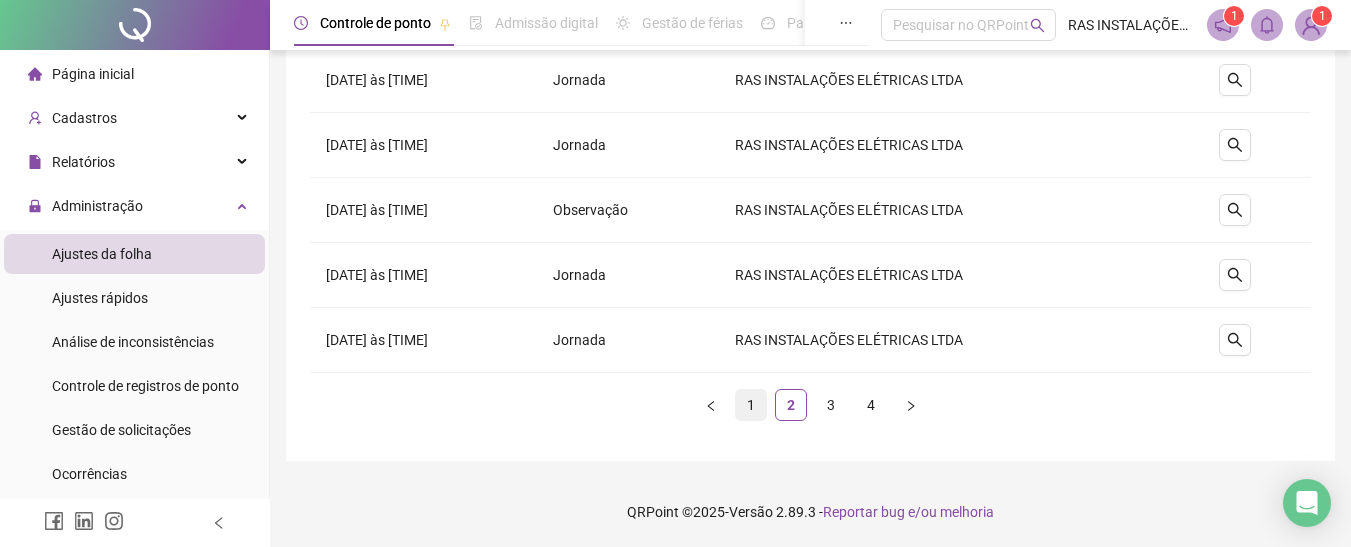 click on "1" at bounding box center (751, 405) 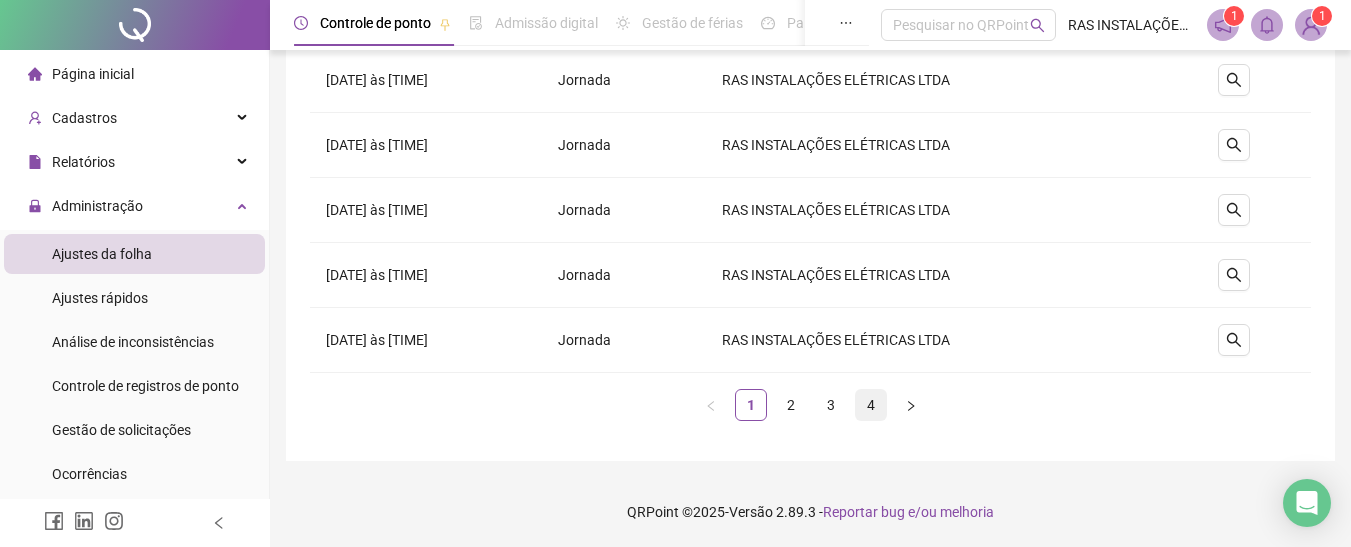 click on "4" at bounding box center [871, 405] 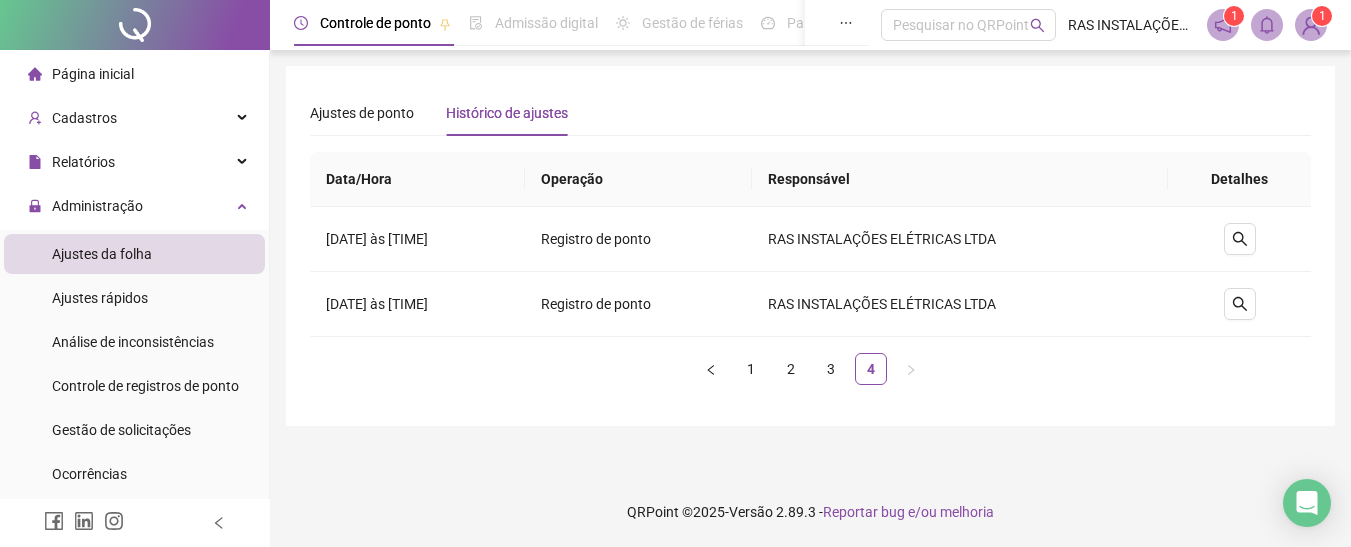 scroll, scrollTop: 0, scrollLeft: 0, axis: both 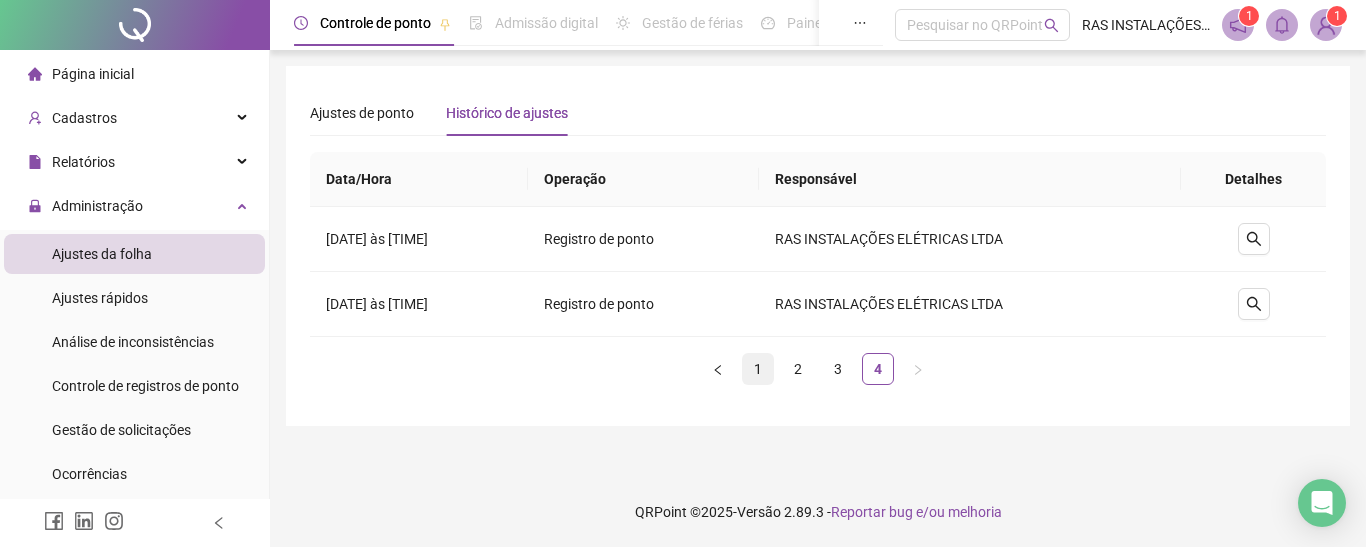 click on "1" at bounding box center (758, 369) 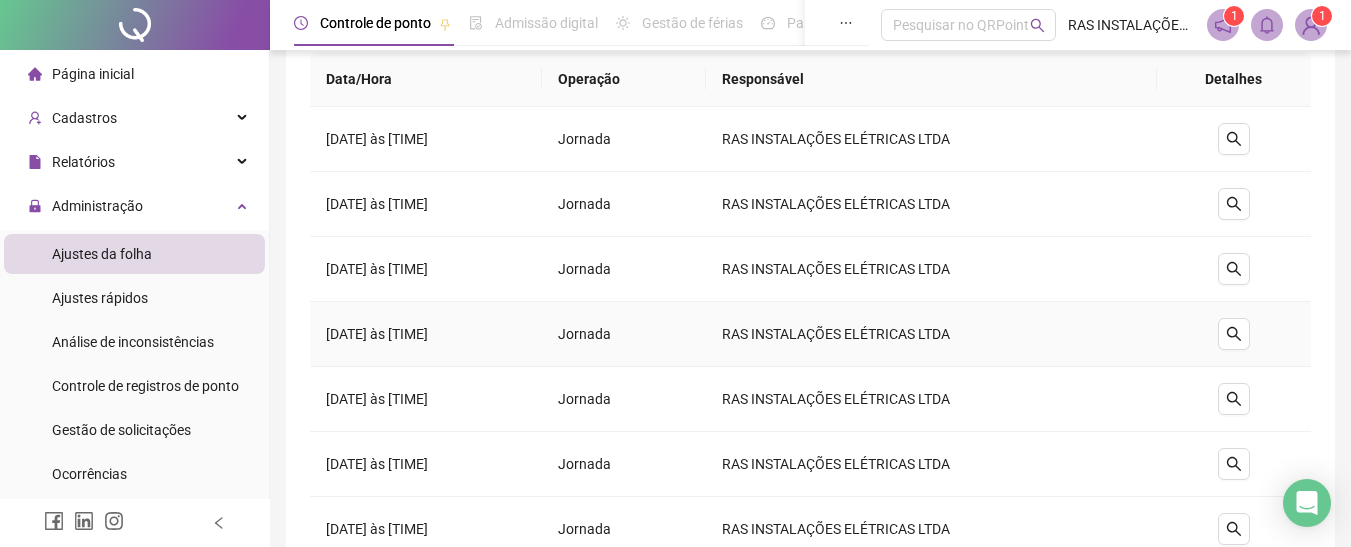 scroll, scrollTop: 0, scrollLeft: 0, axis: both 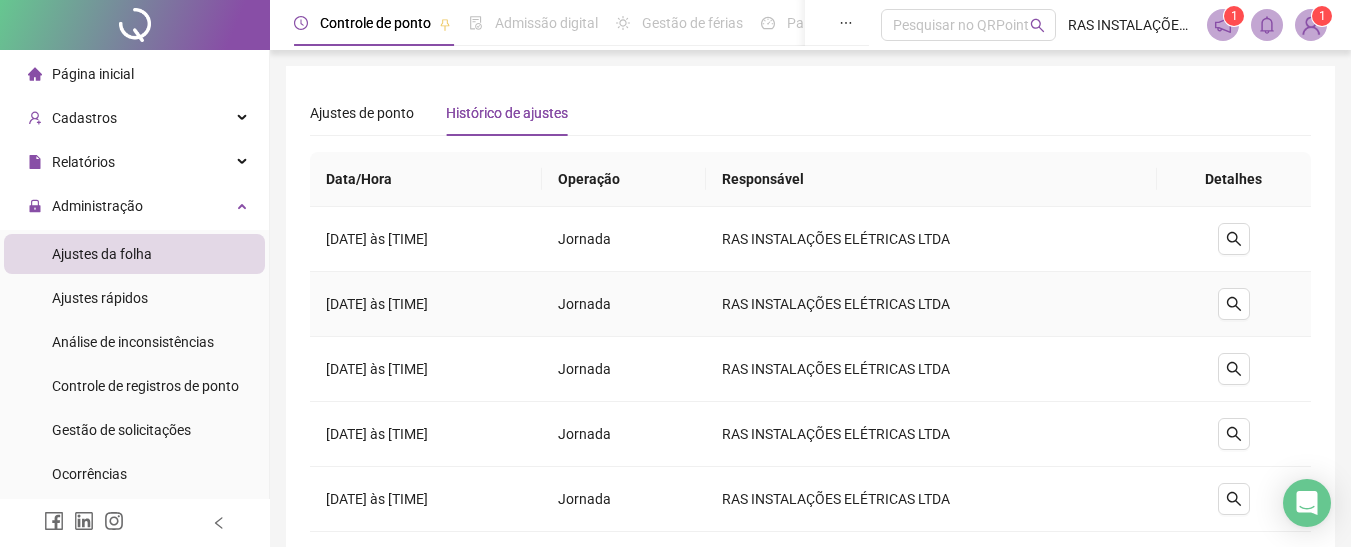 click on "[DATE] às [TIME]" at bounding box center [426, 304] 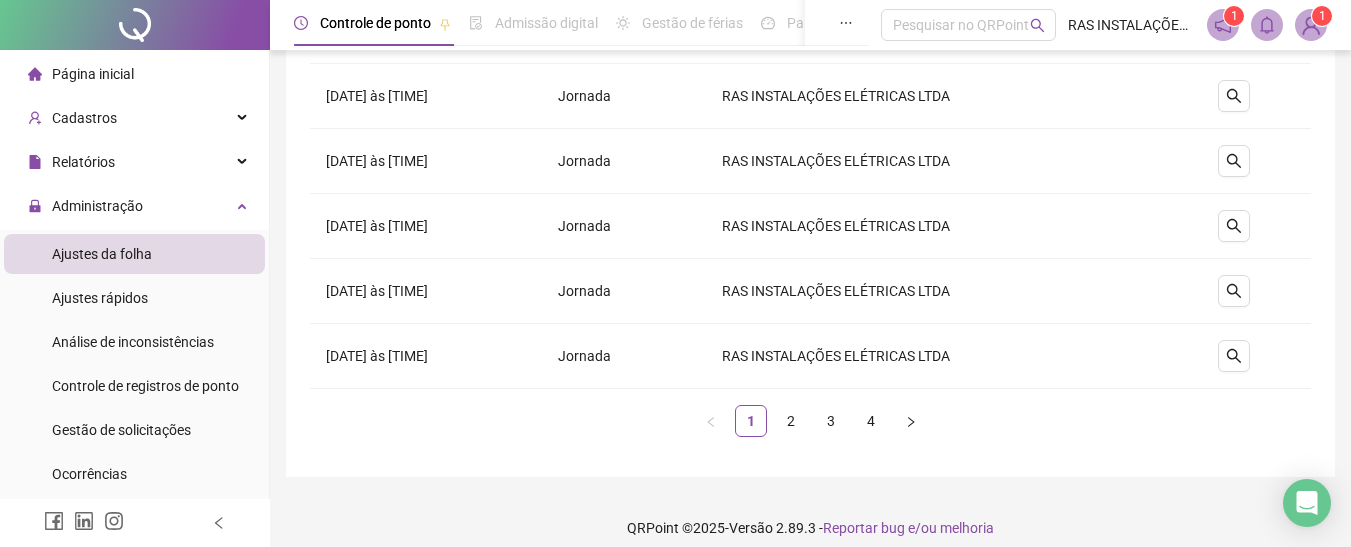 scroll, scrollTop: 484, scrollLeft: 0, axis: vertical 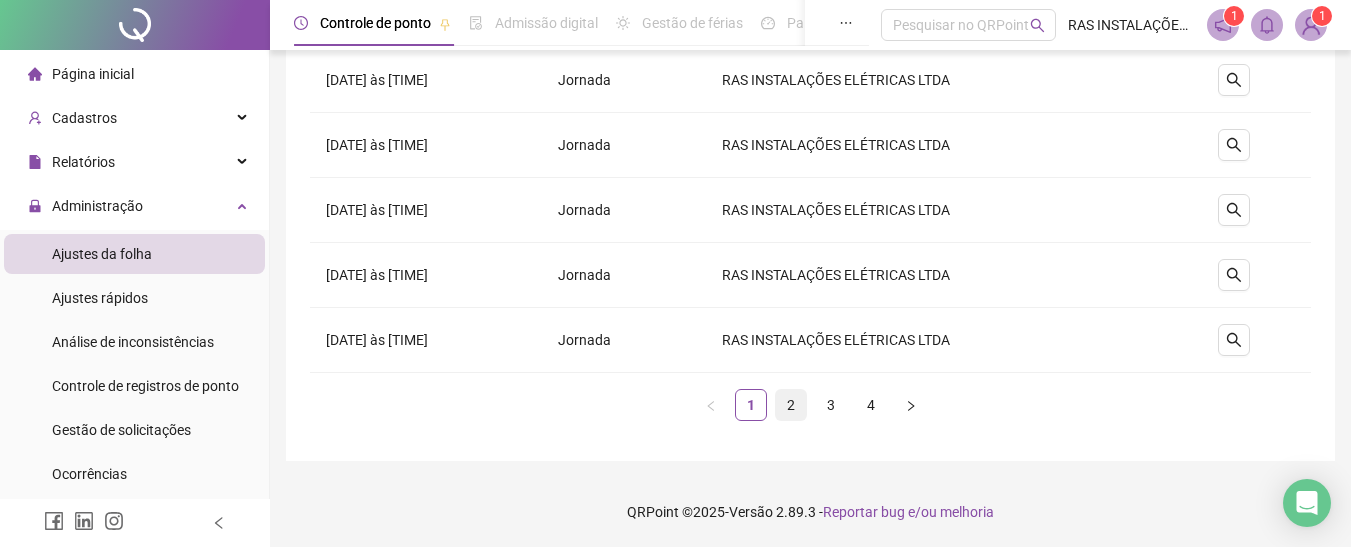 click on "2" at bounding box center (791, 405) 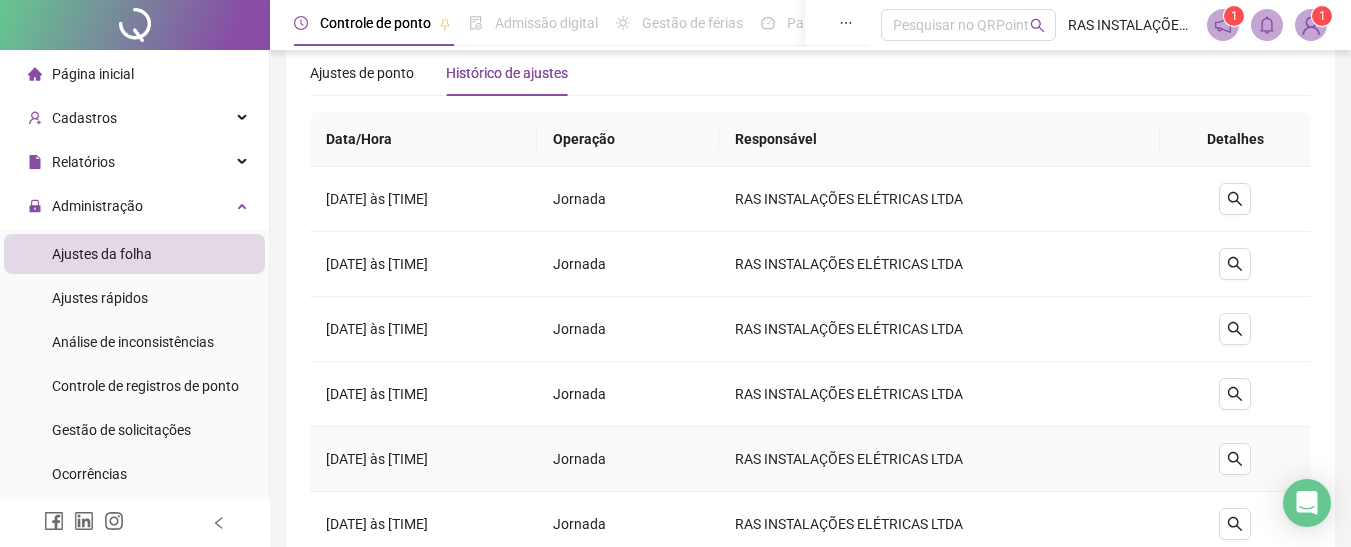 scroll, scrollTop: 0, scrollLeft: 0, axis: both 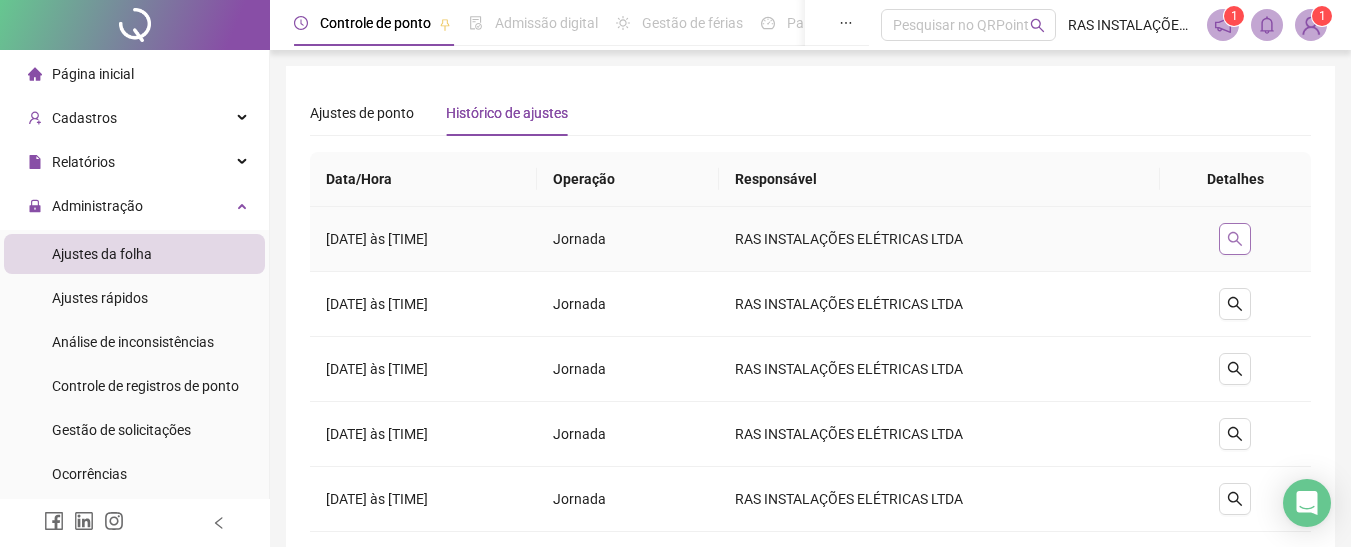 click 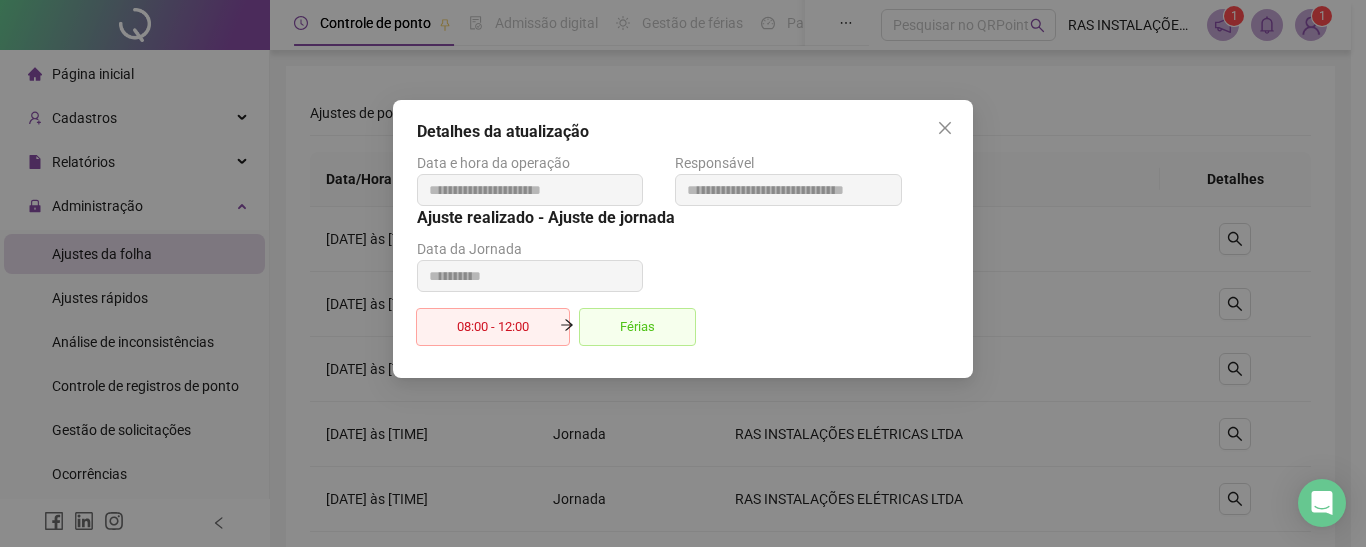 click 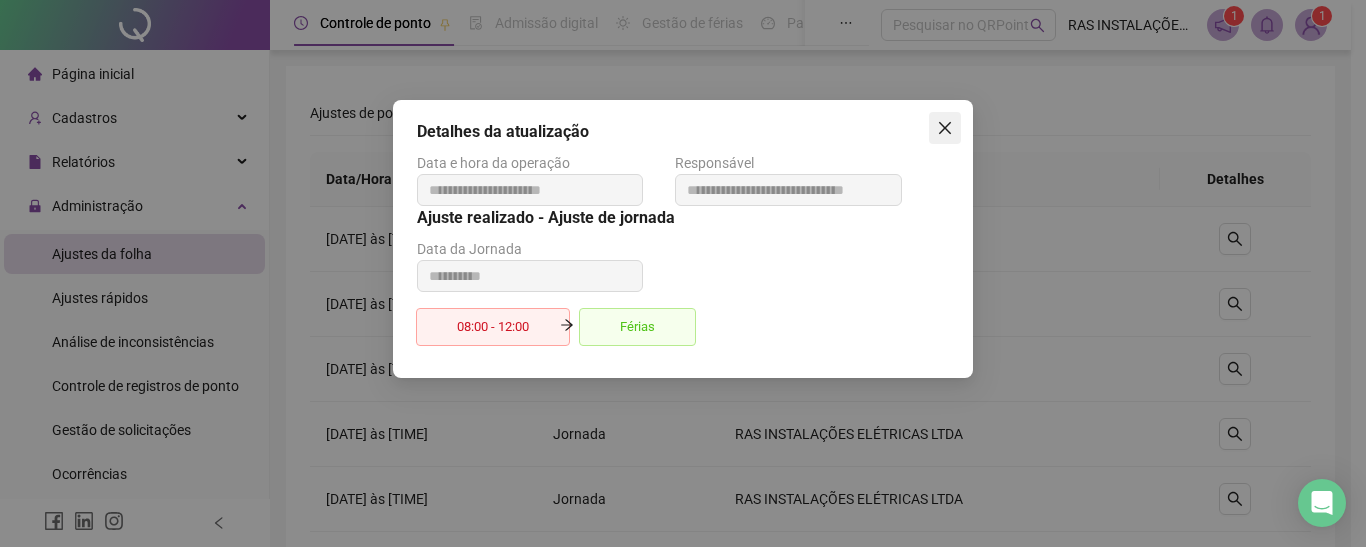 click 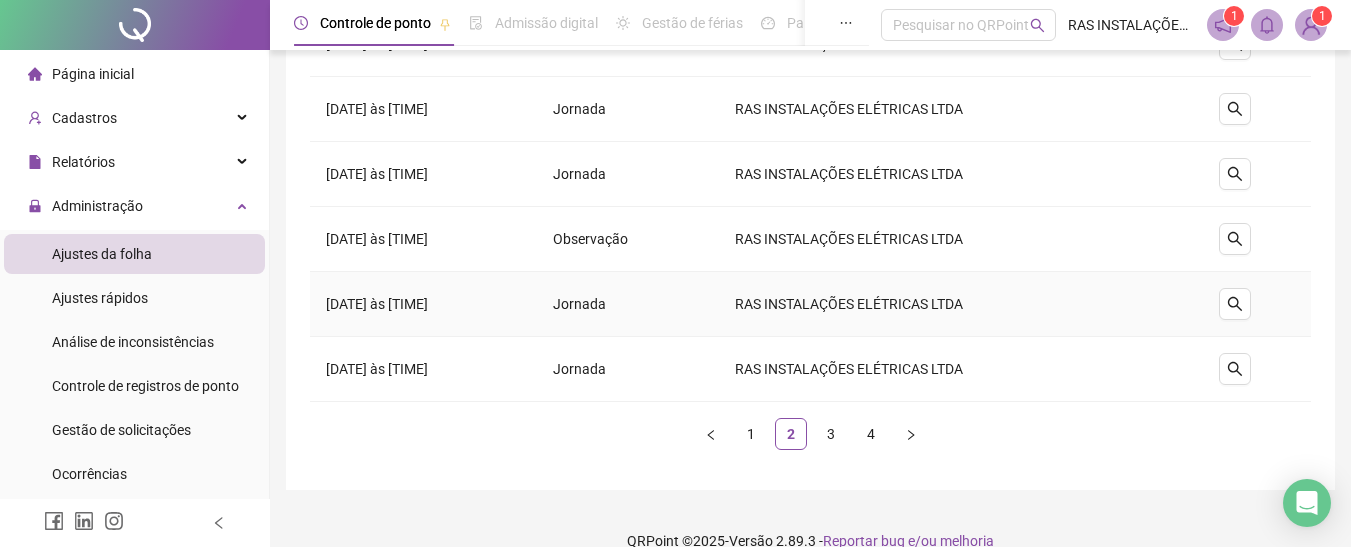 scroll, scrollTop: 484, scrollLeft: 0, axis: vertical 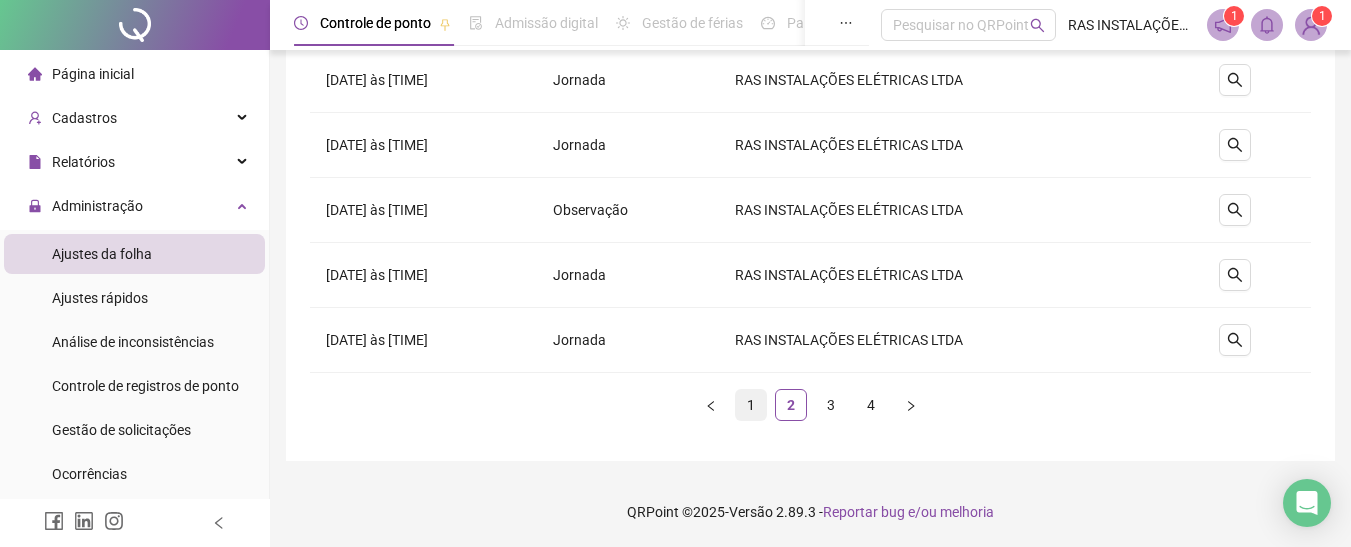 click on "1" at bounding box center [751, 405] 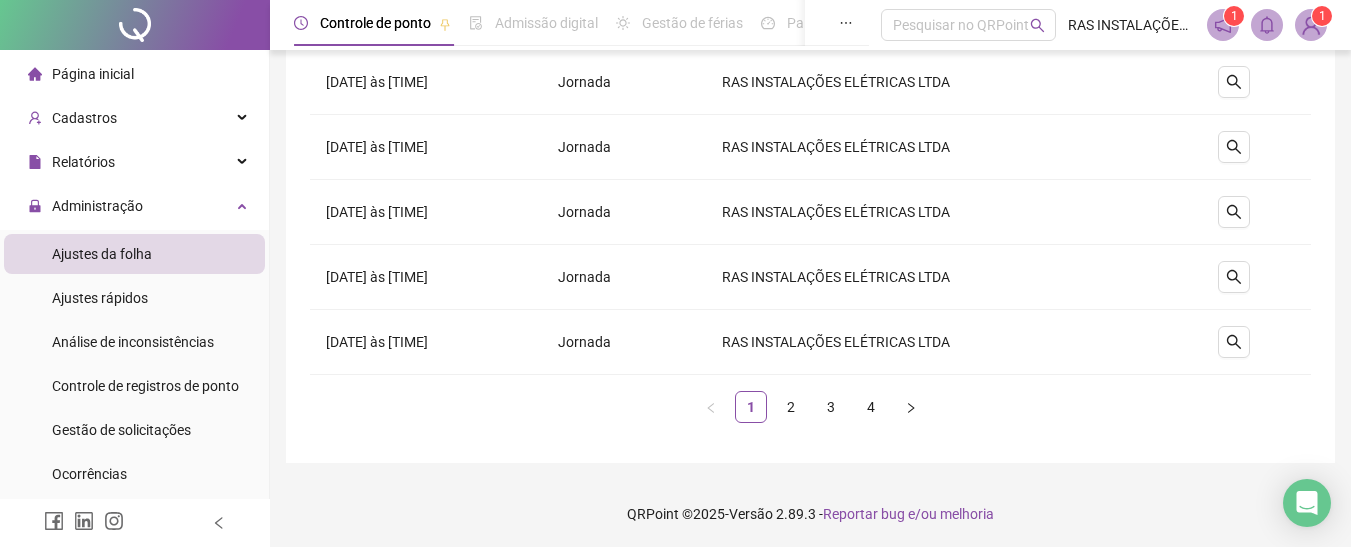 scroll, scrollTop: 484, scrollLeft: 0, axis: vertical 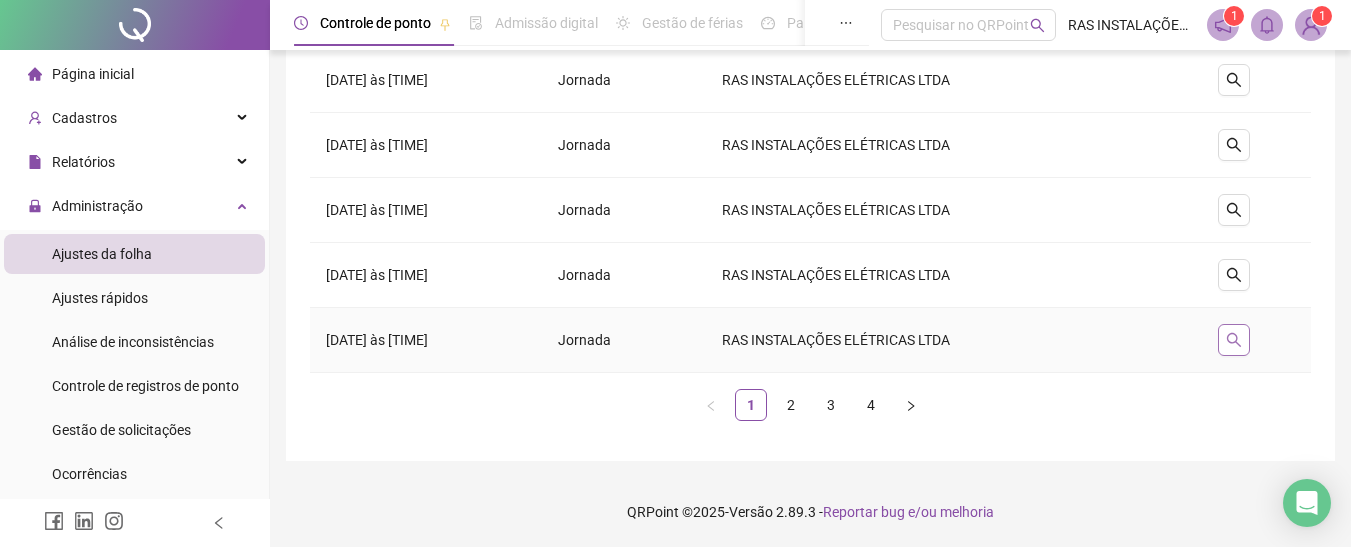 click 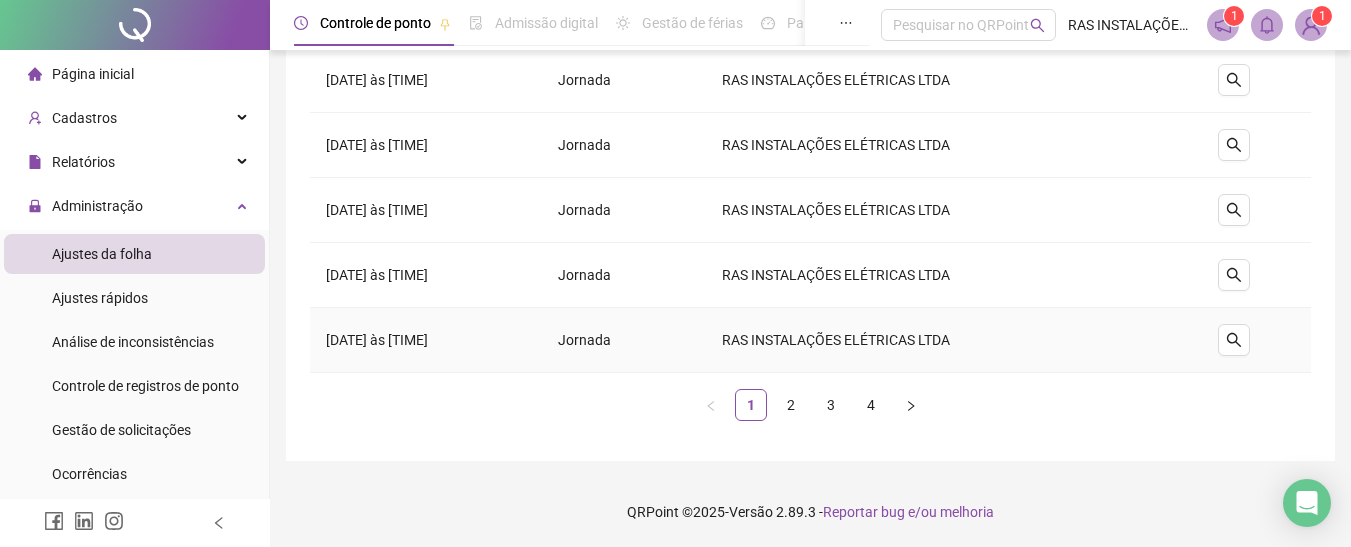 type on "**********" 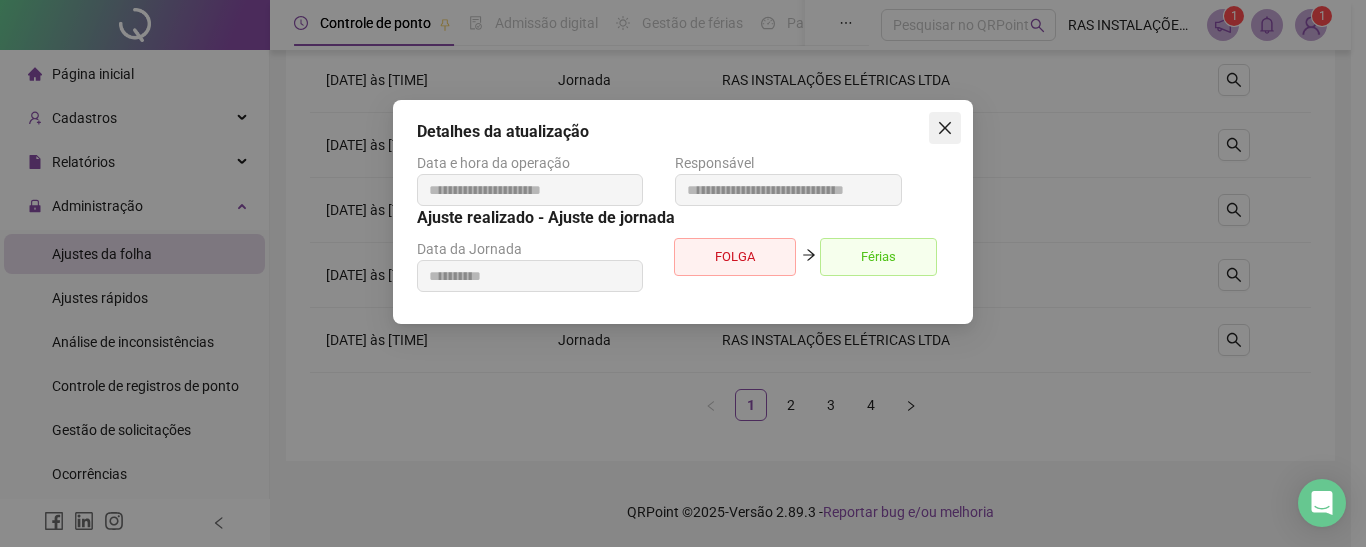 click 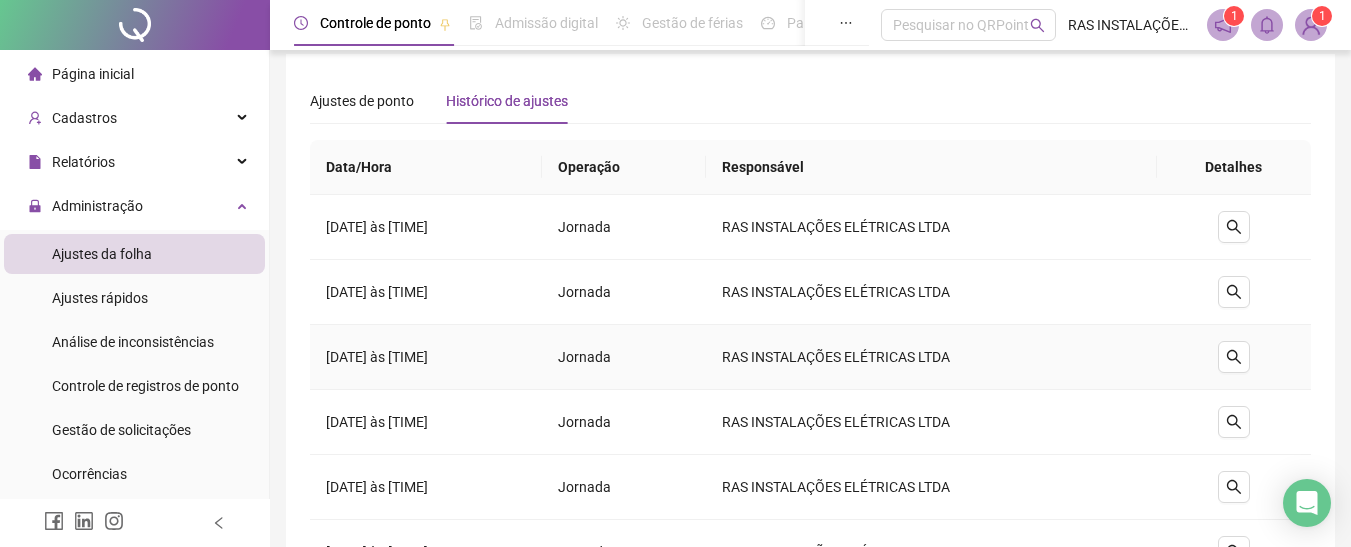 scroll, scrollTop: 0, scrollLeft: 0, axis: both 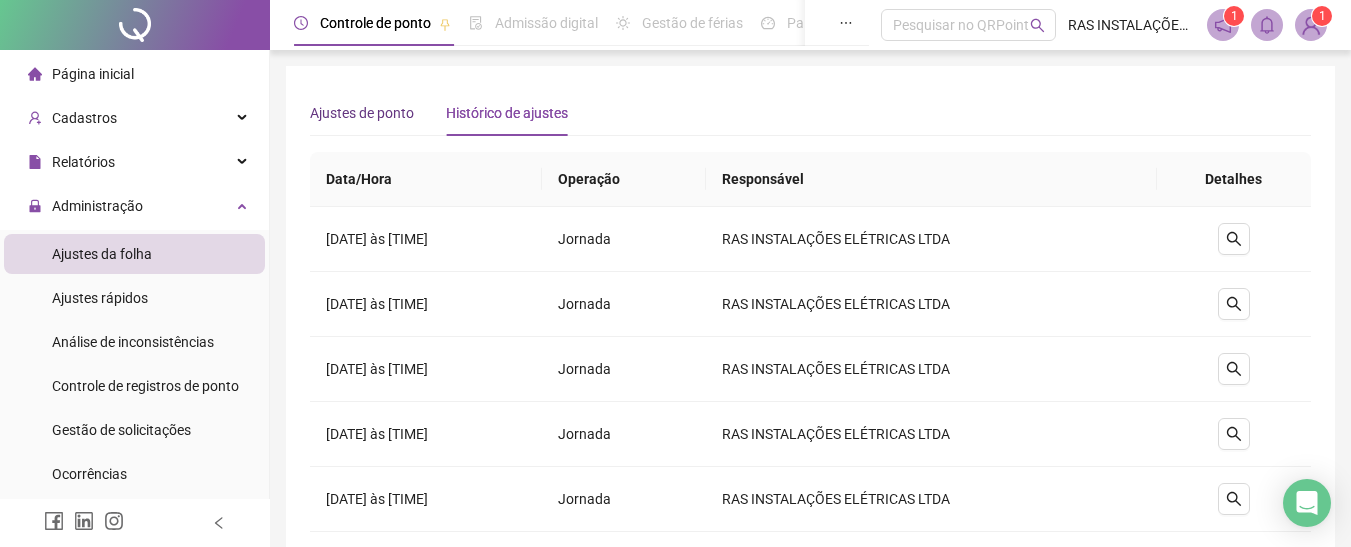 click on "Ajustes de ponto" at bounding box center [362, 113] 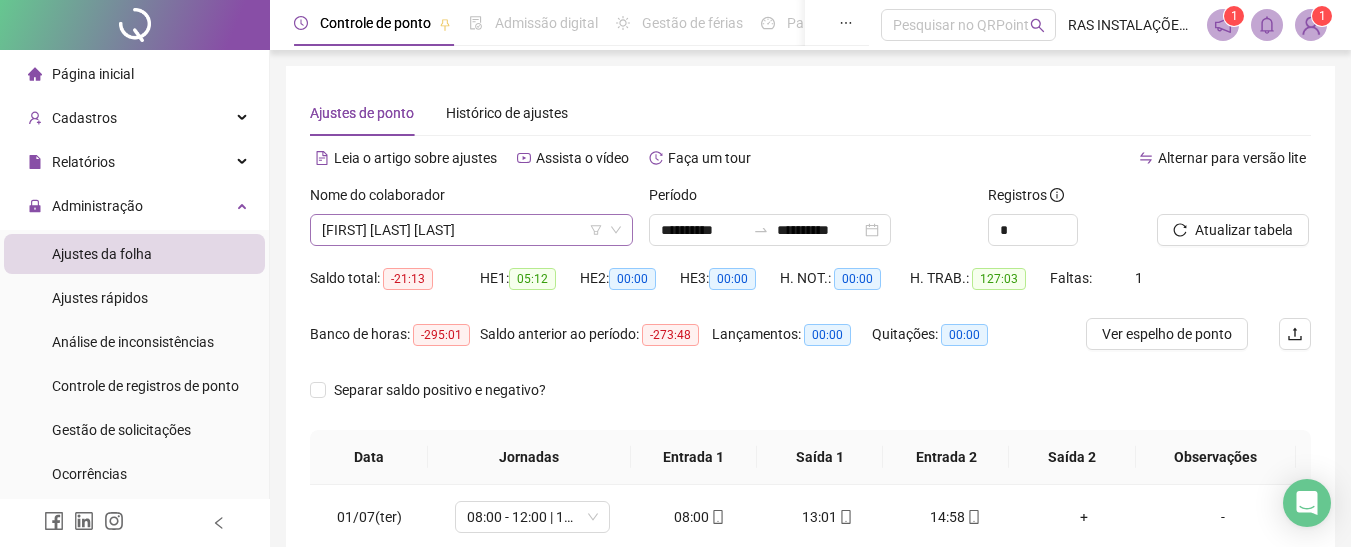 click on "[FIRST] [LAST] [LAST]" at bounding box center [471, 230] 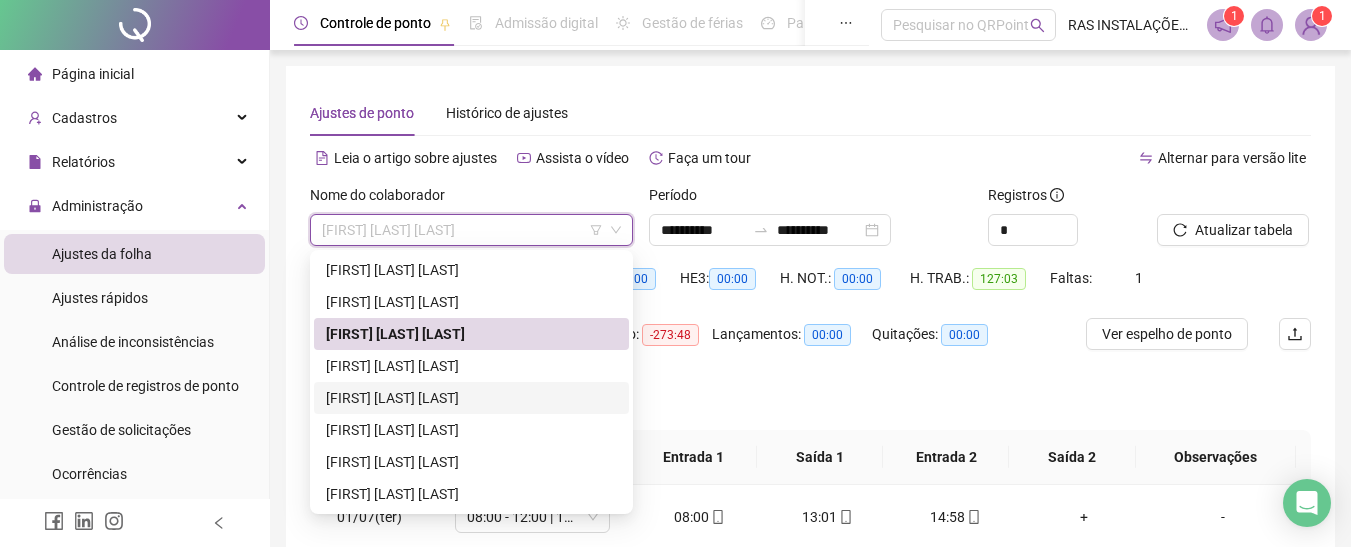 click on "[FIRST] [LAST] [LAST]" at bounding box center [471, 398] 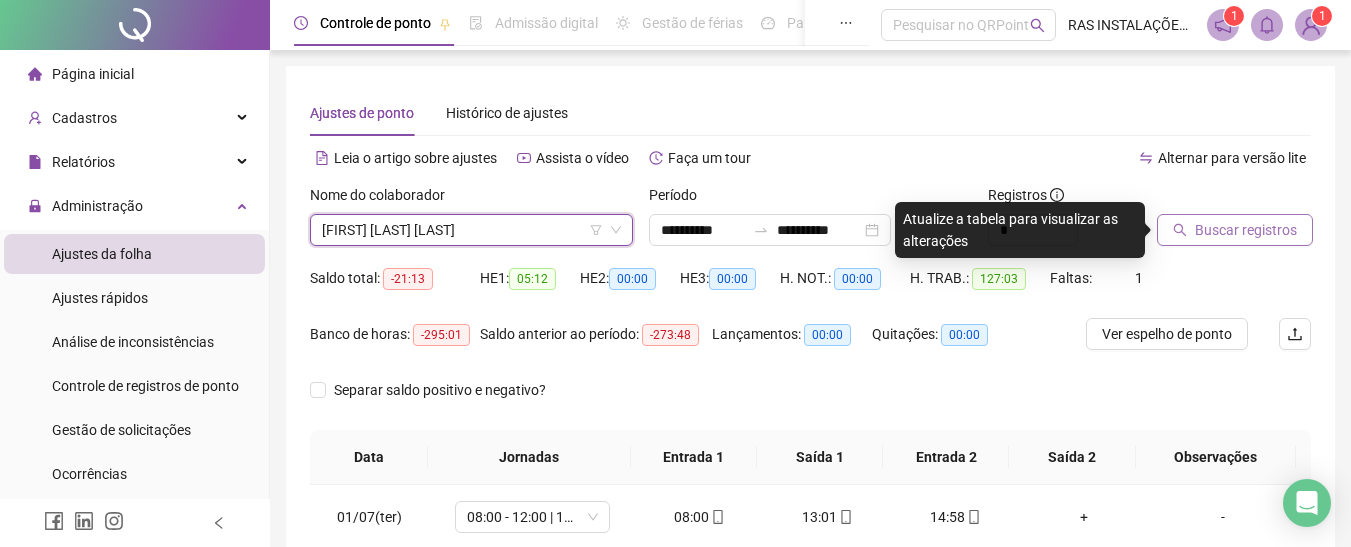 click on "Buscar registros" at bounding box center [1246, 230] 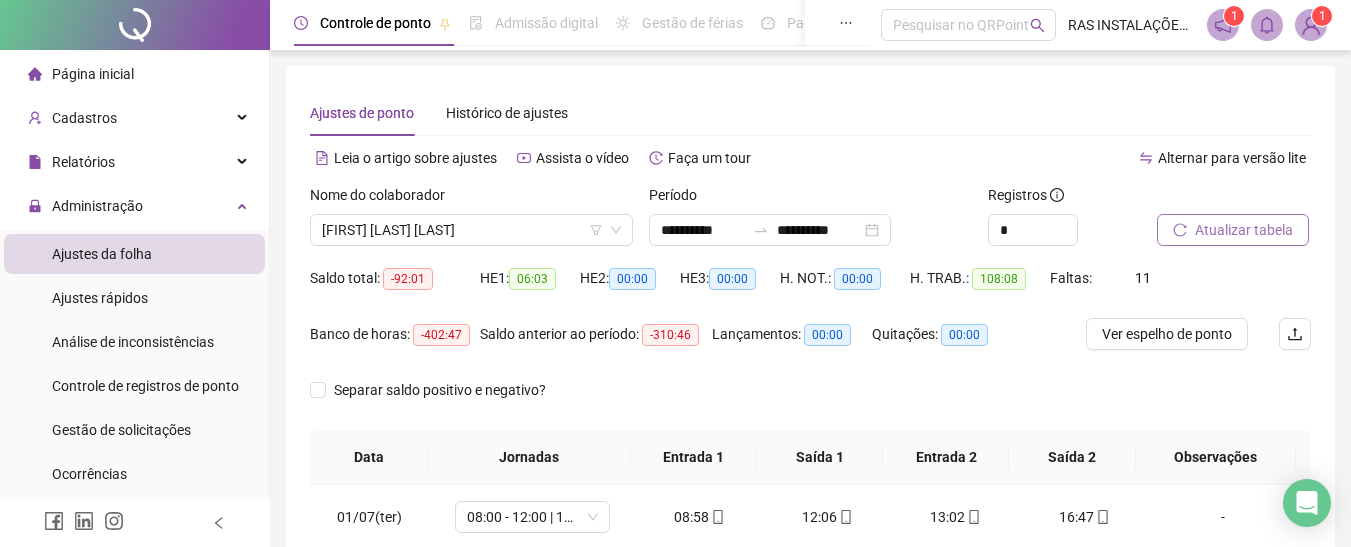 scroll, scrollTop: 100, scrollLeft: 0, axis: vertical 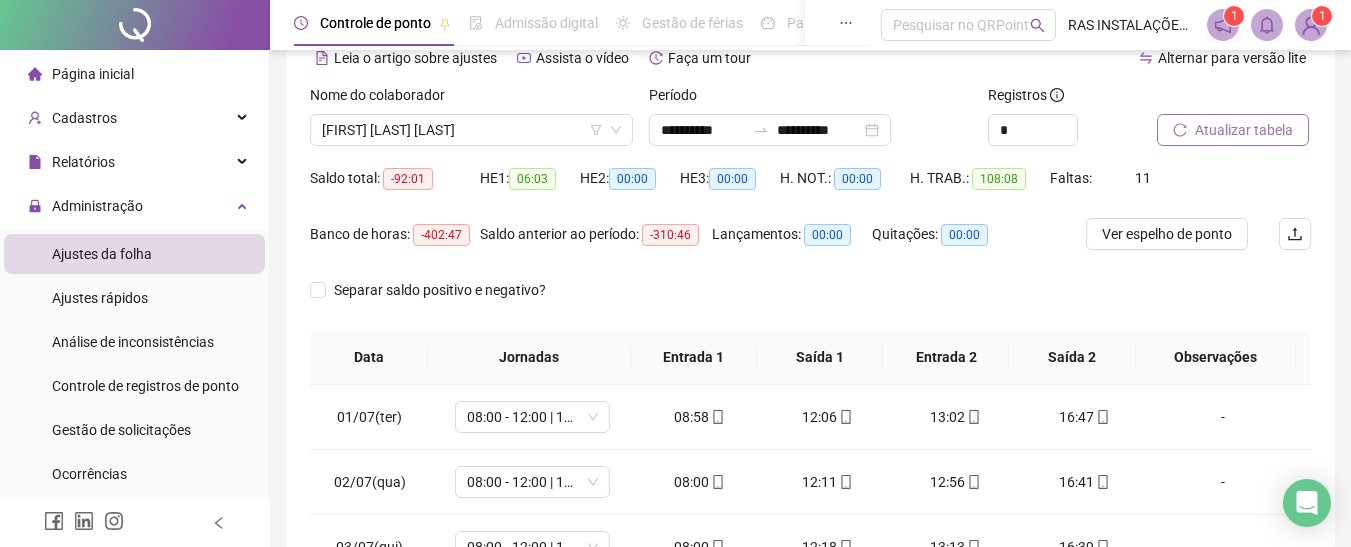 click on "Separar saldo positivo e negativo?" at bounding box center (810, 302) 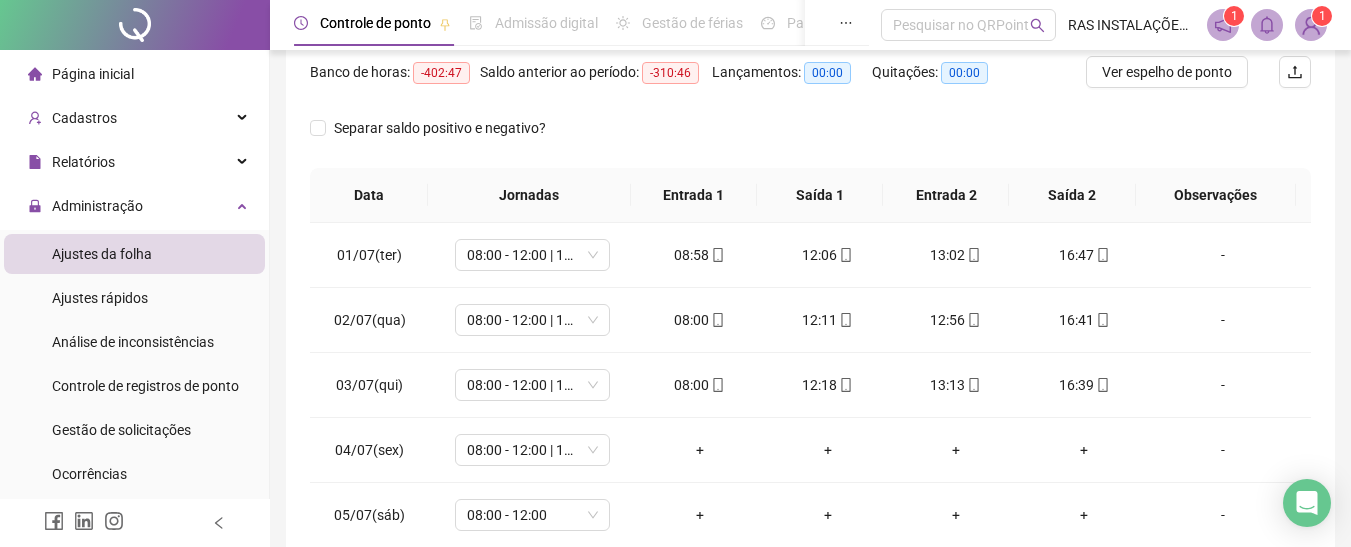 scroll, scrollTop: 300, scrollLeft: 0, axis: vertical 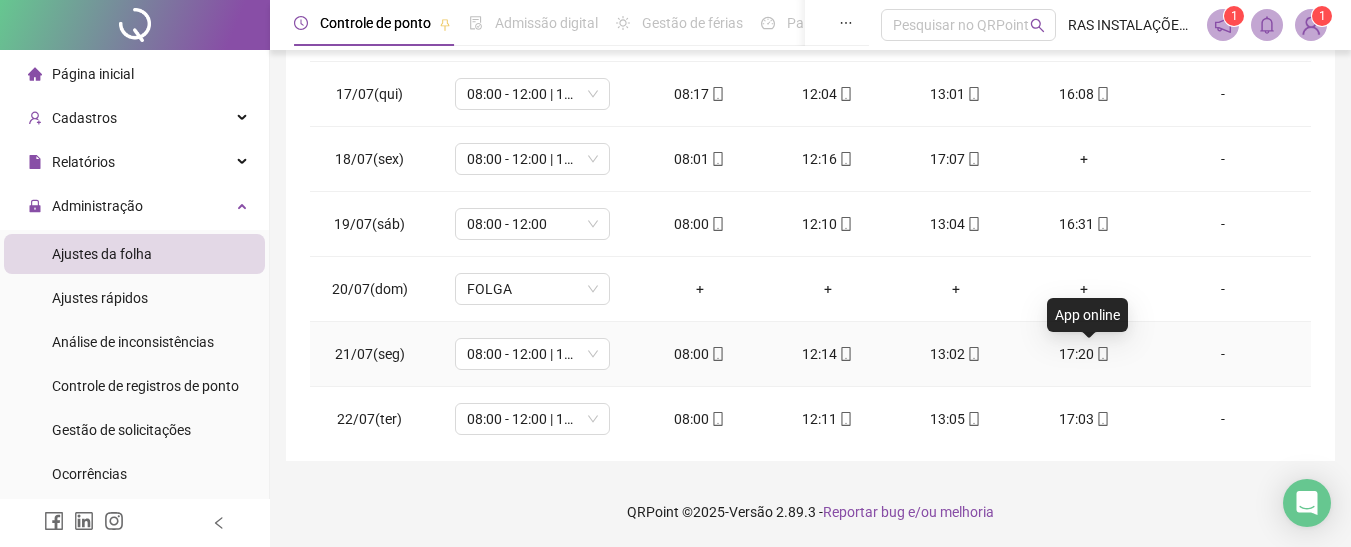 click 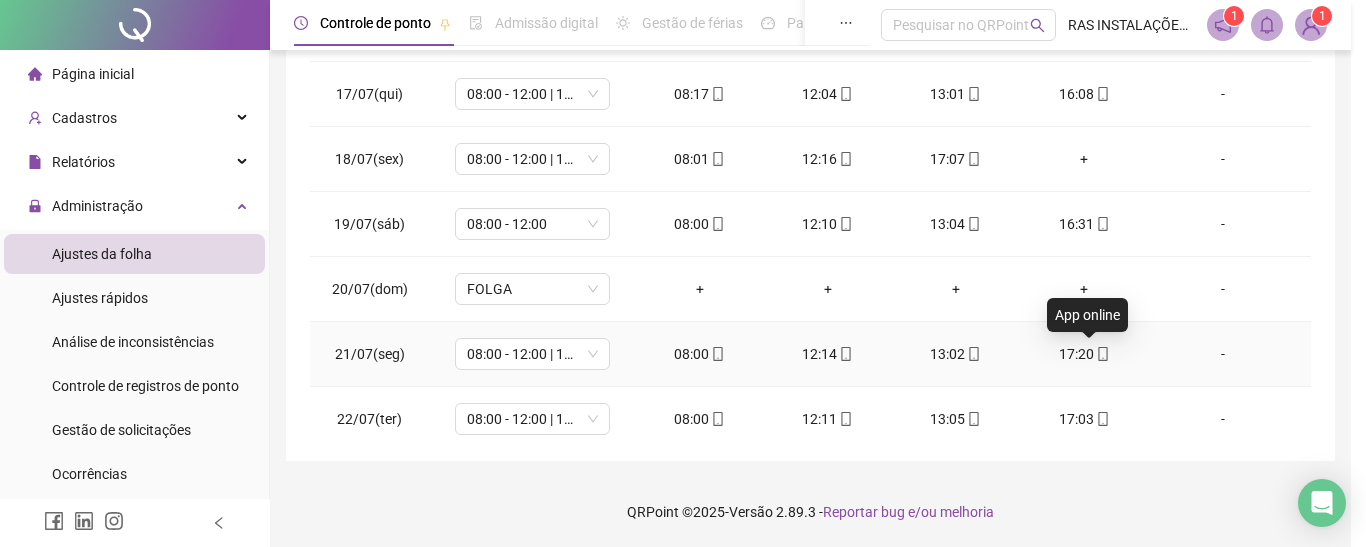 type on "**********" 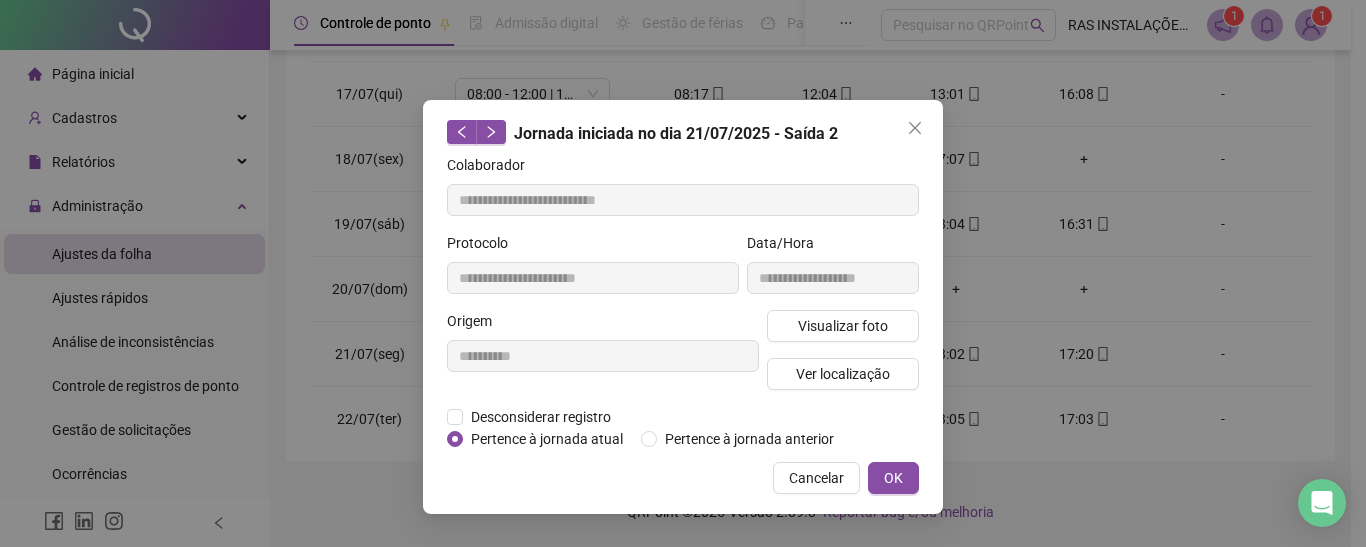 drag, startPoint x: 916, startPoint y: 120, endPoint x: 986, endPoint y: 271, distance: 166.43617 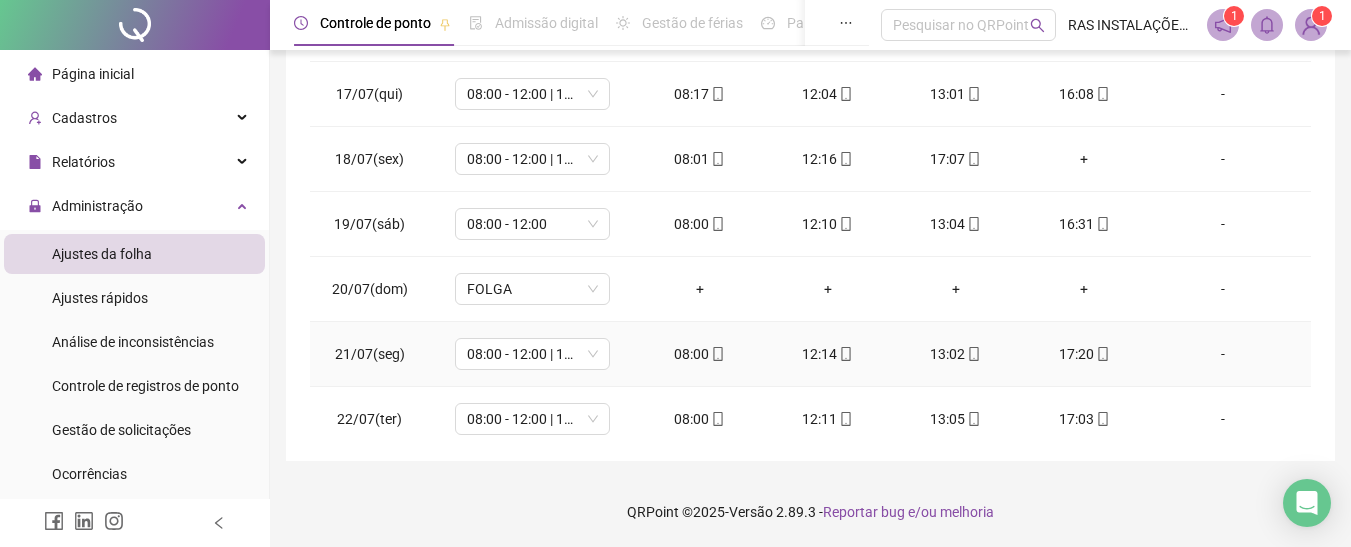 click on "17:20" at bounding box center (1084, 354) 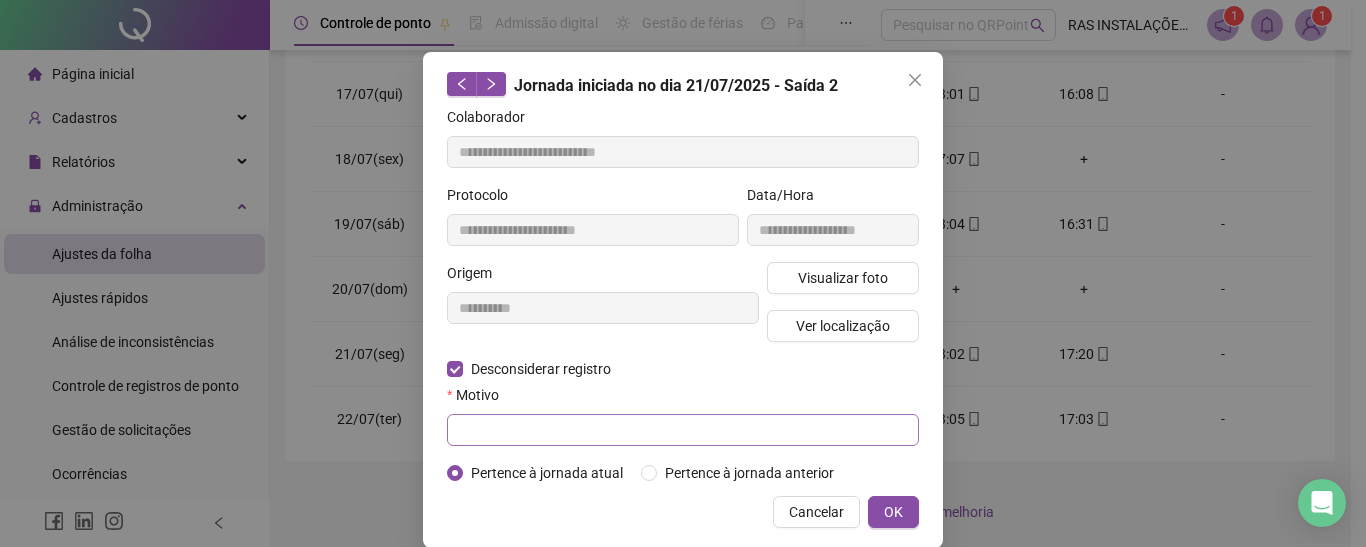 scroll, scrollTop: 72, scrollLeft: 0, axis: vertical 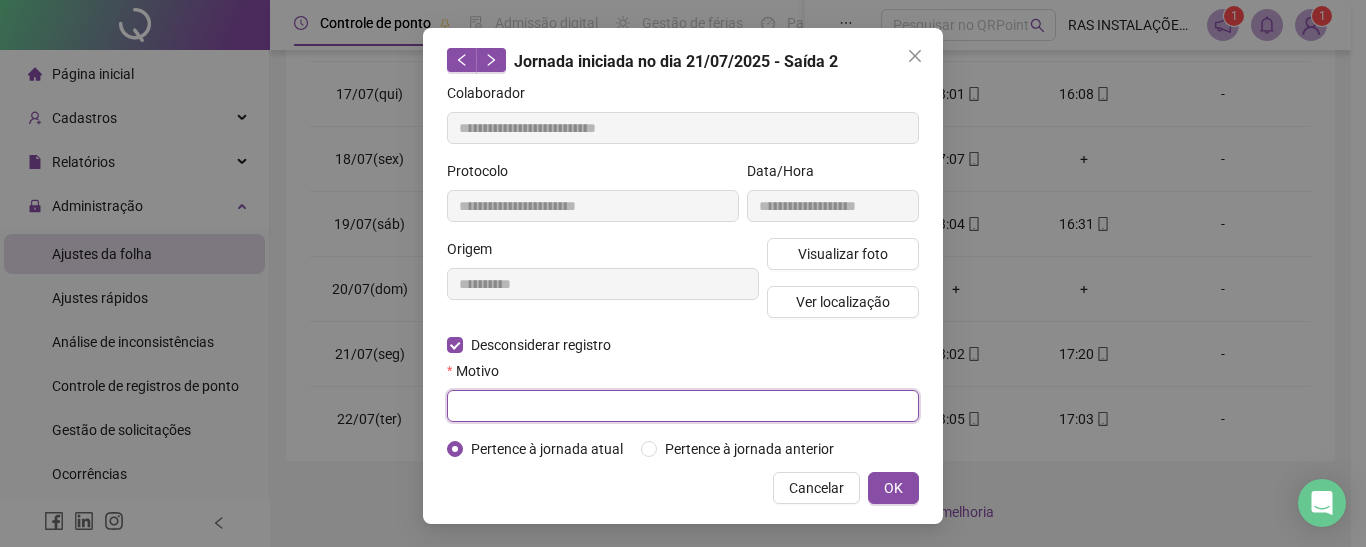 click at bounding box center [683, 406] 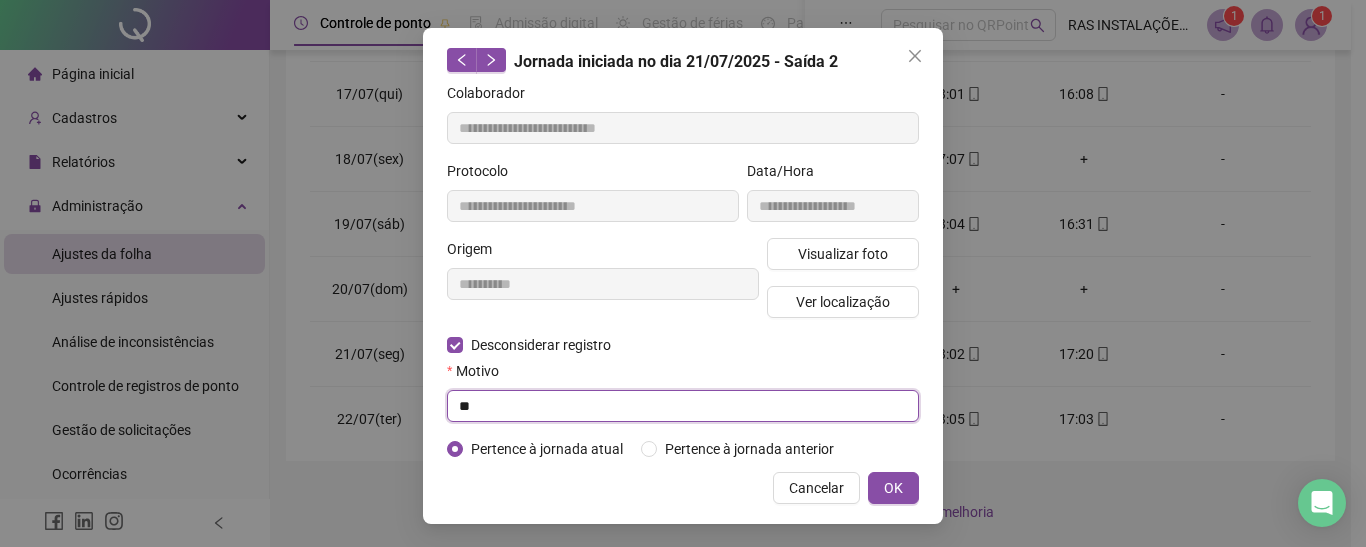 type on "*" 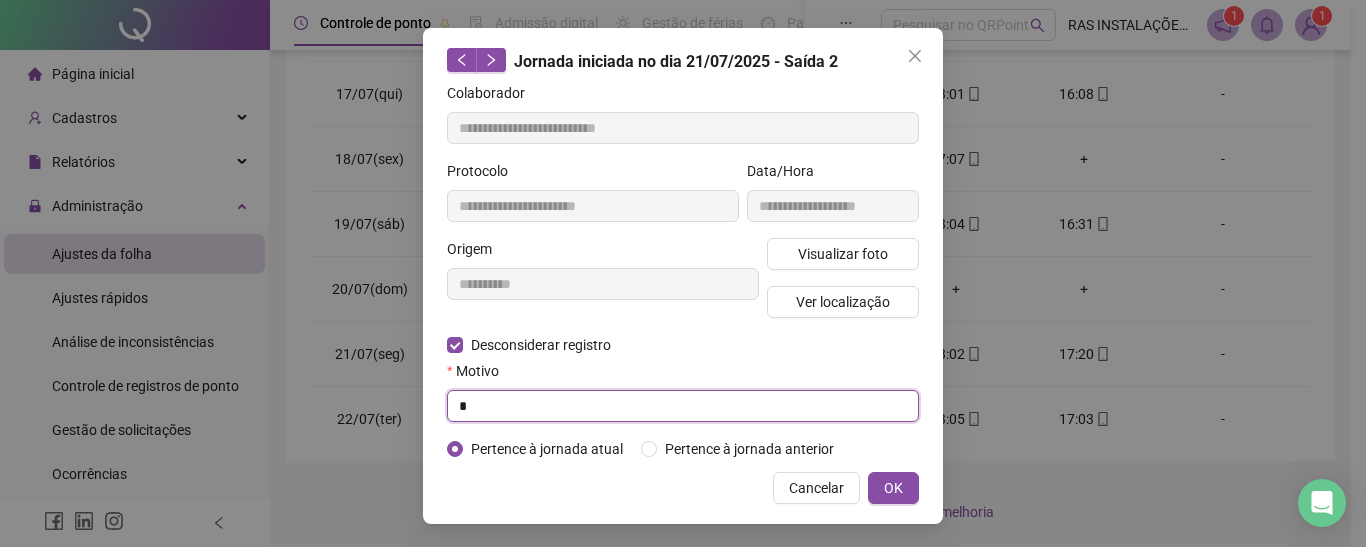 type 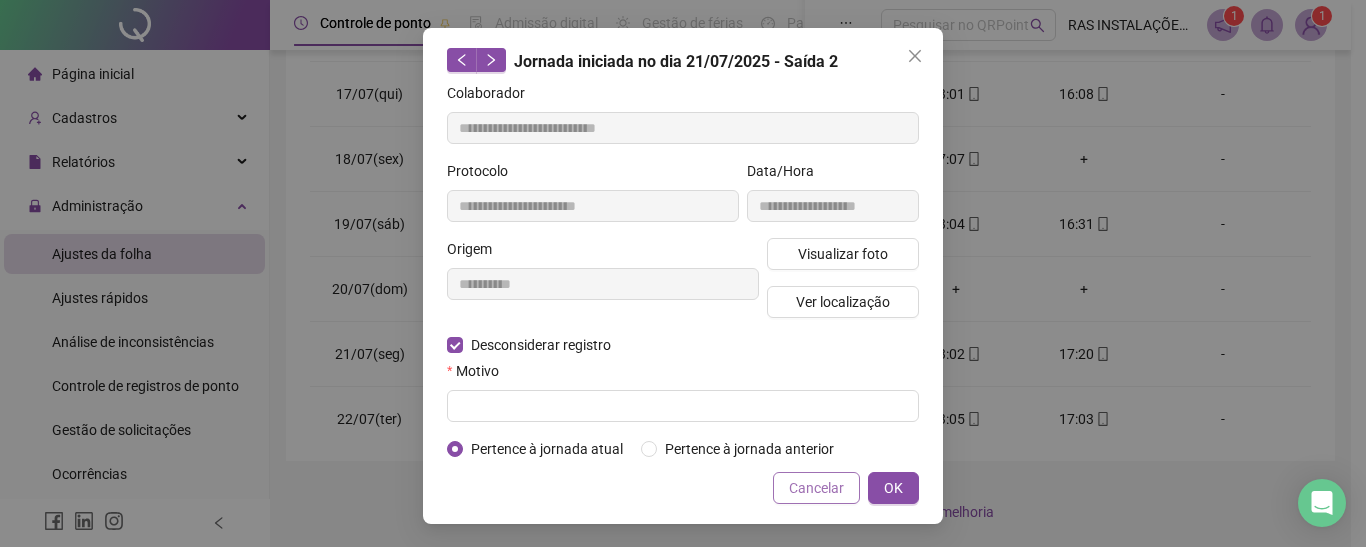 click on "Cancelar" at bounding box center (816, 488) 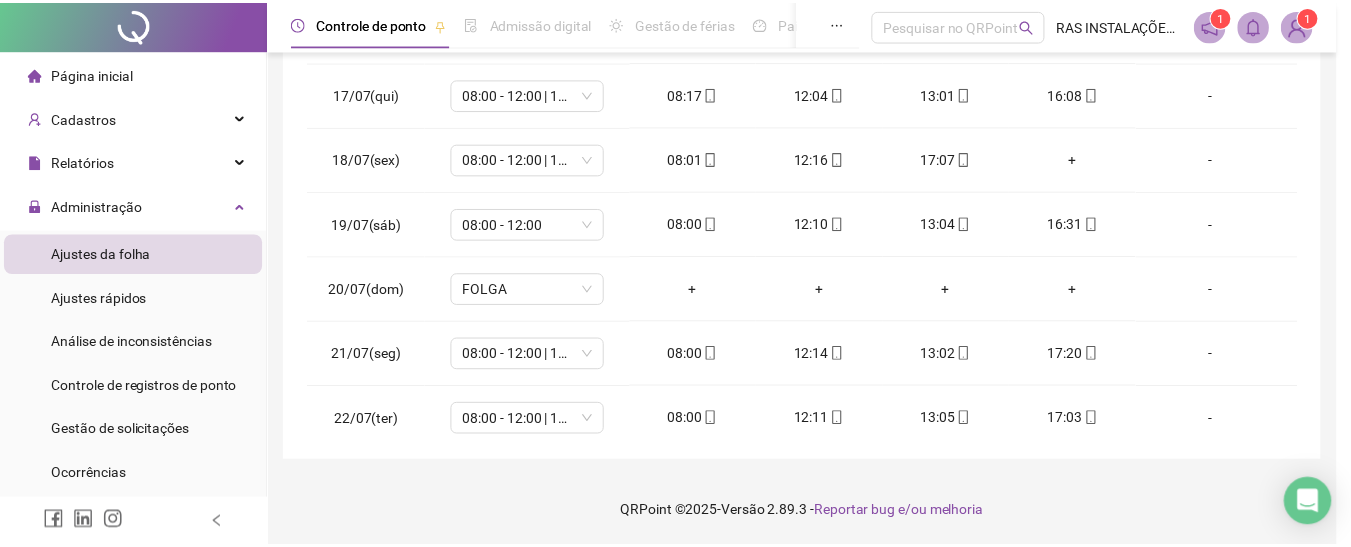 scroll, scrollTop: 0, scrollLeft: 0, axis: both 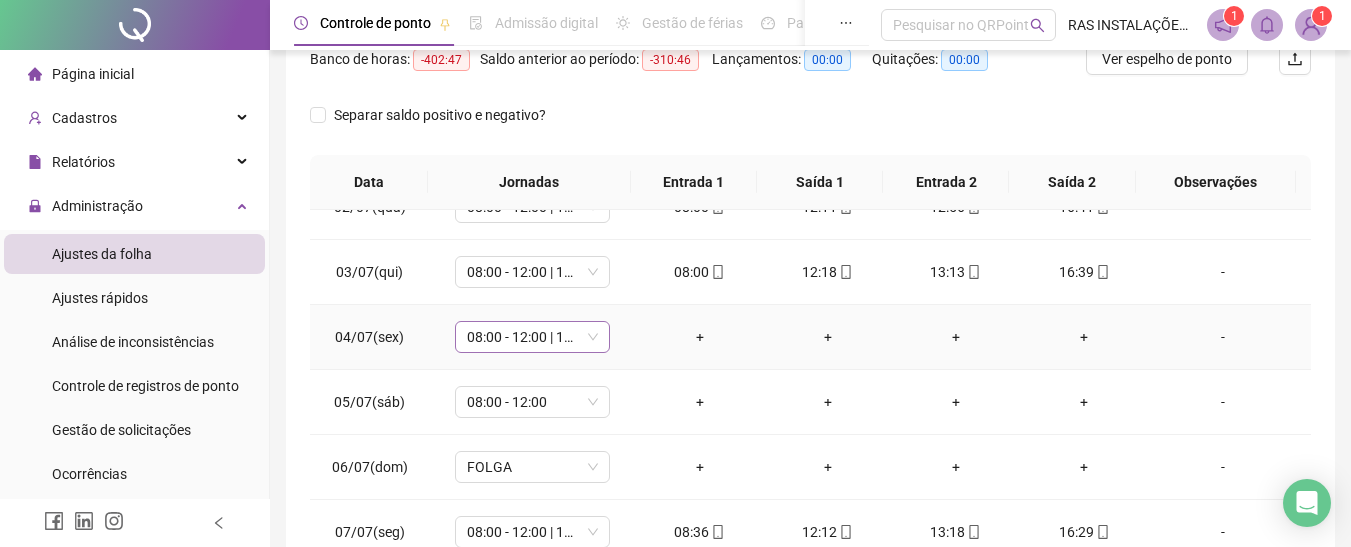 click on "08:00 - 12:00 | 13:00 - 17:00" at bounding box center [532, 337] 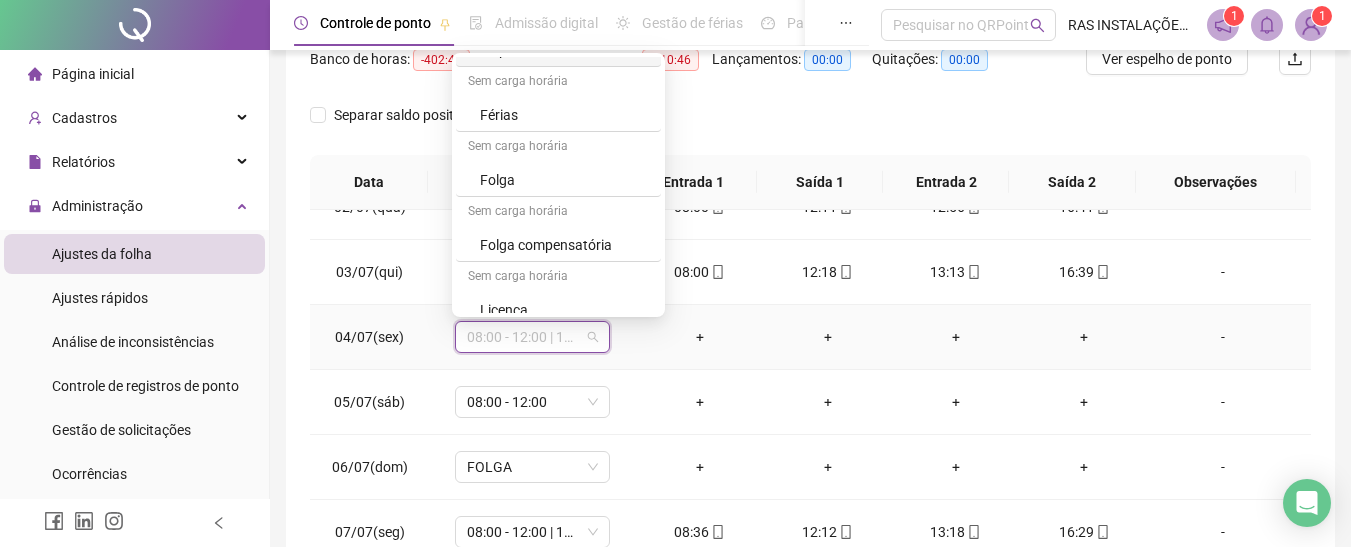 scroll, scrollTop: 199, scrollLeft: 0, axis: vertical 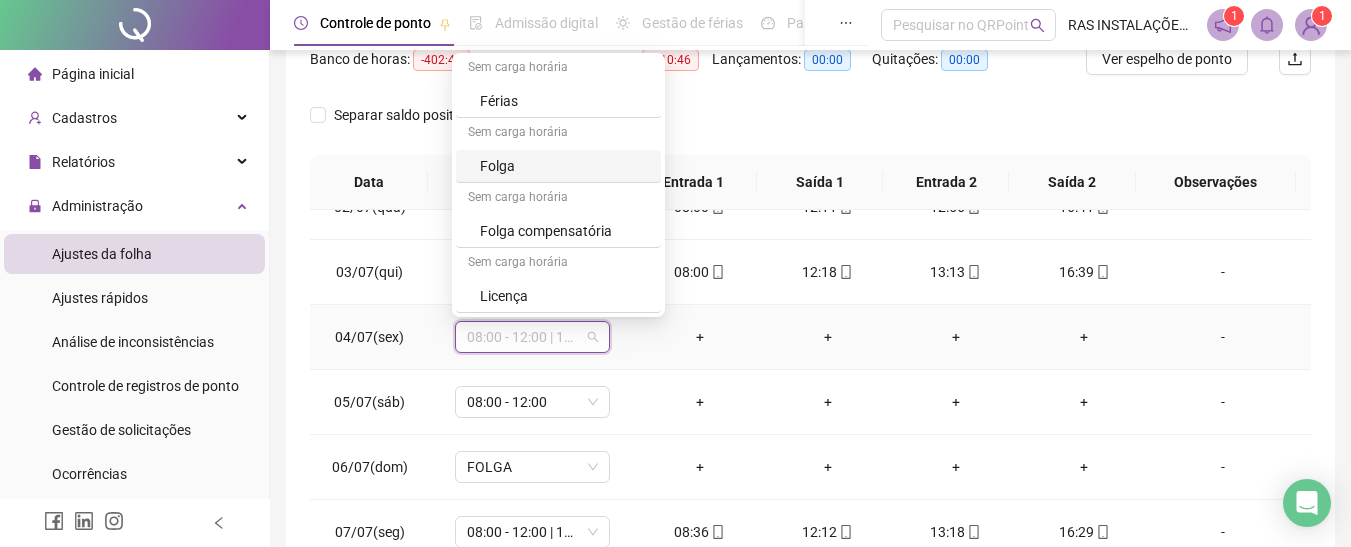 click on "Folga" at bounding box center [564, 166] 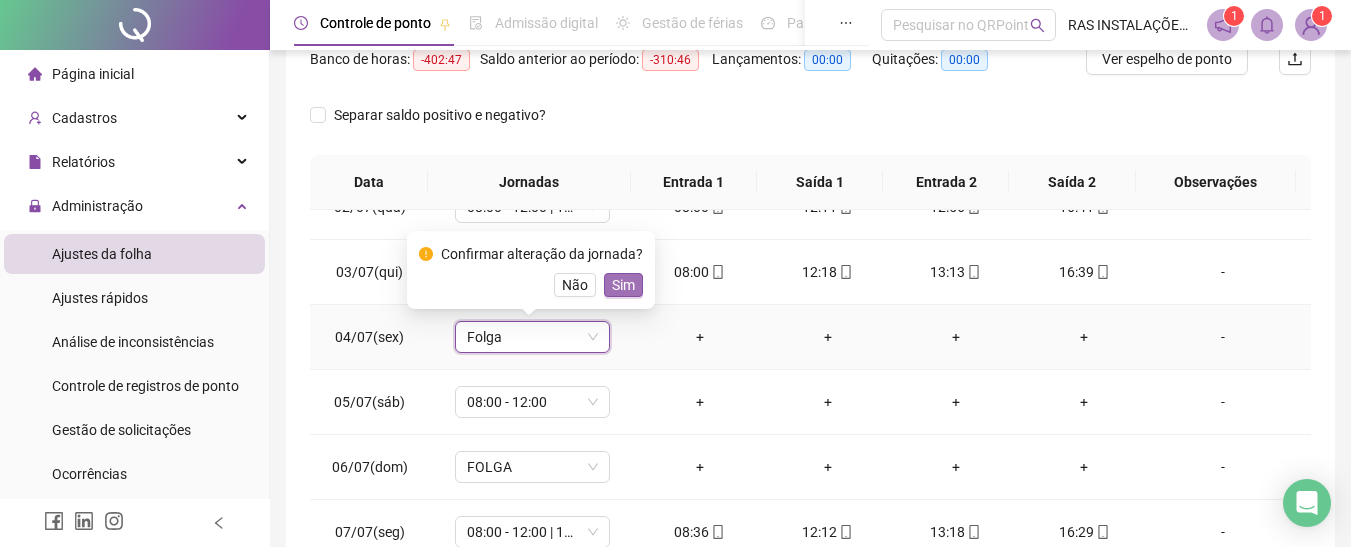 click on "Sim" at bounding box center (623, 285) 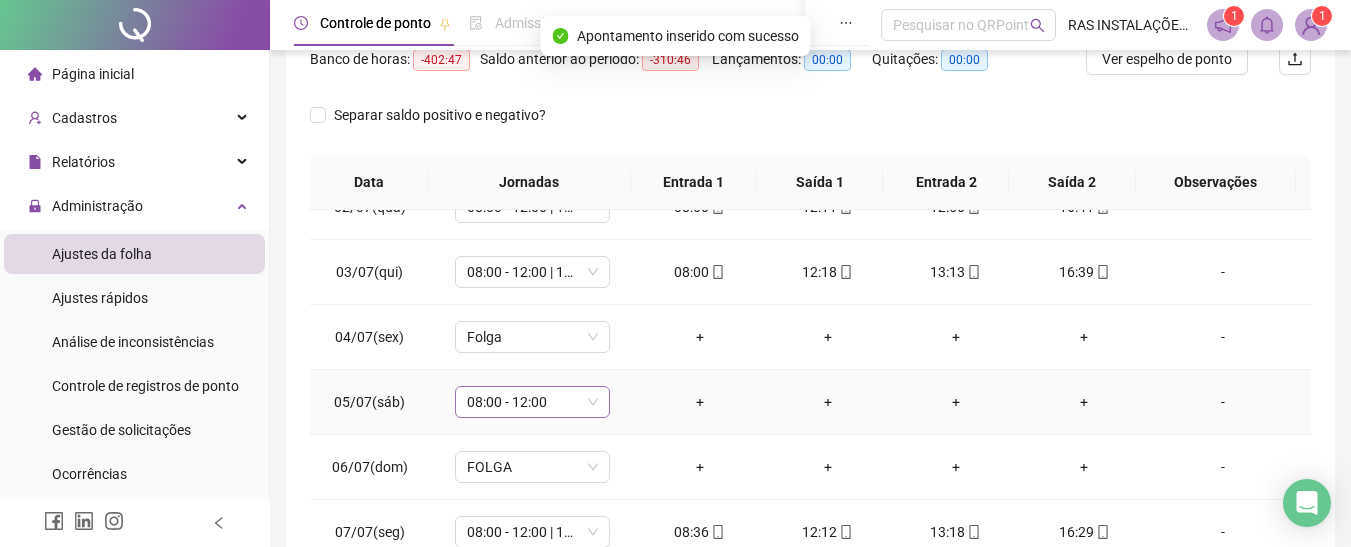 click on "08:00 - 12:00" at bounding box center [532, 402] 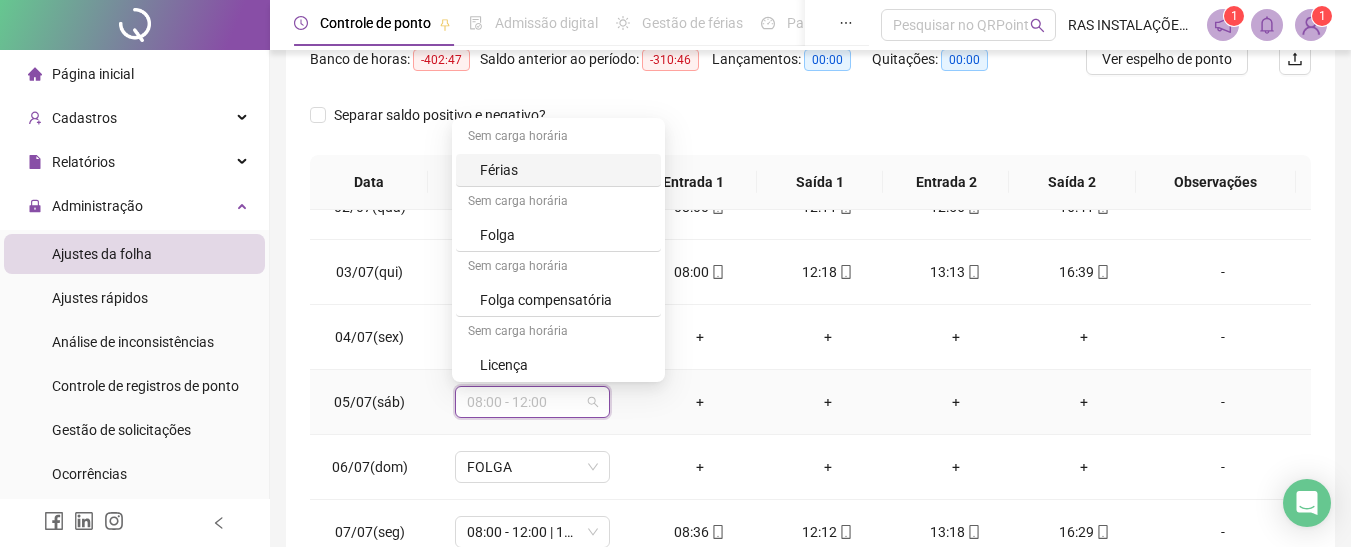 scroll, scrollTop: 199, scrollLeft: 0, axis: vertical 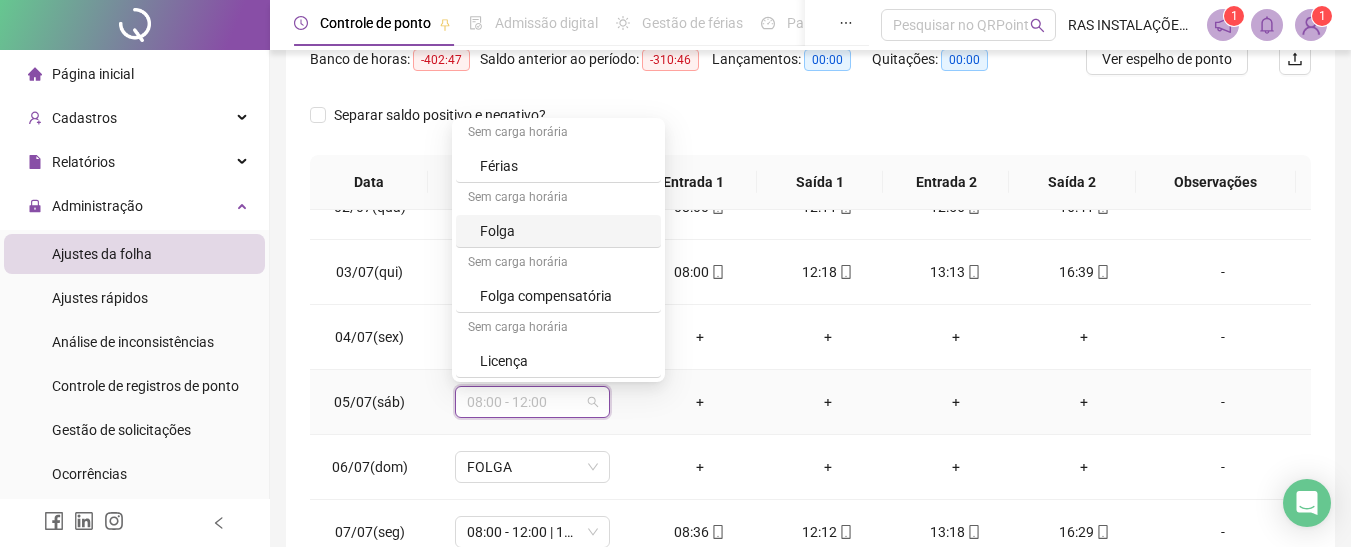 drag, startPoint x: 495, startPoint y: 231, endPoint x: 532, endPoint y: 393, distance: 166.1716 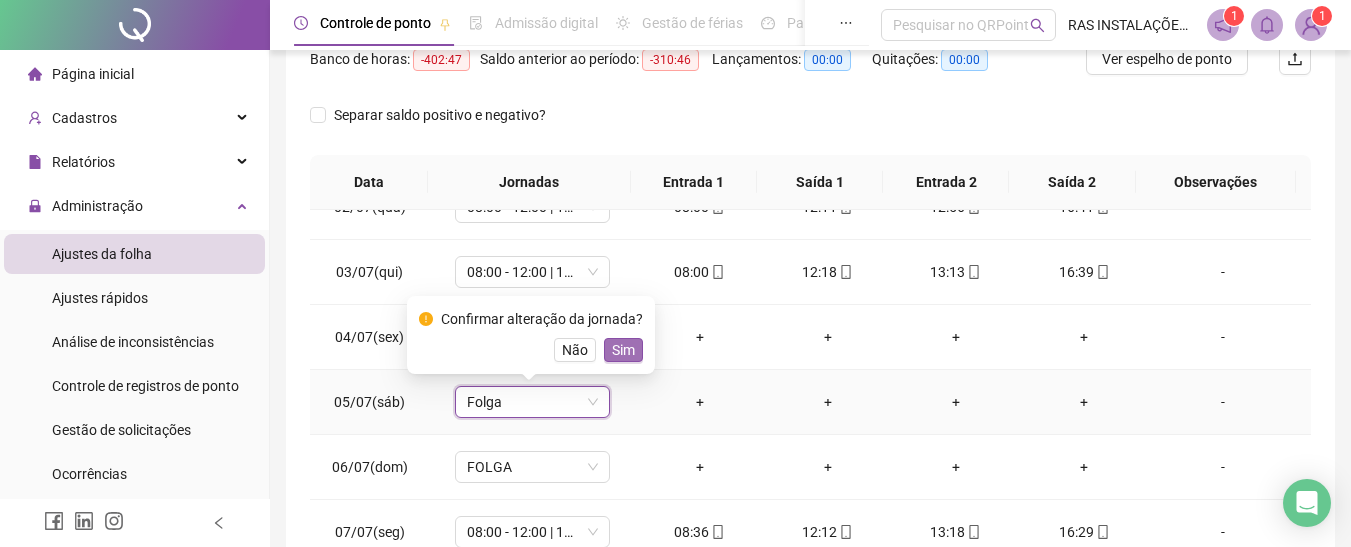 click on "Sim" at bounding box center (623, 350) 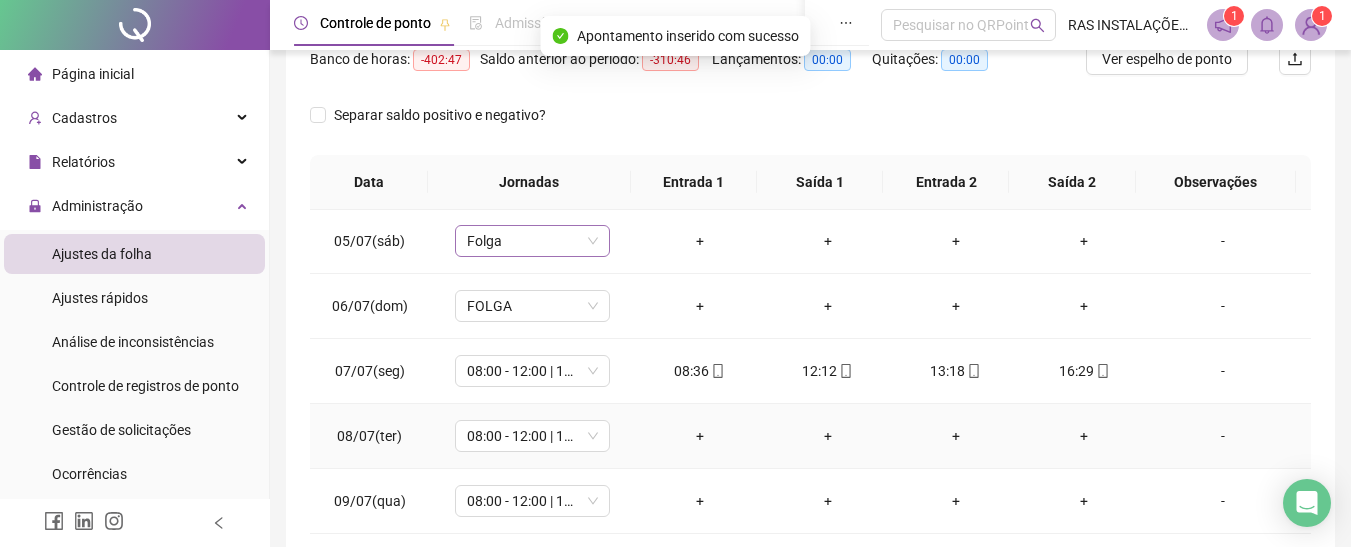 scroll, scrollTop: 300, scrollLeft: 0, axis: vertical 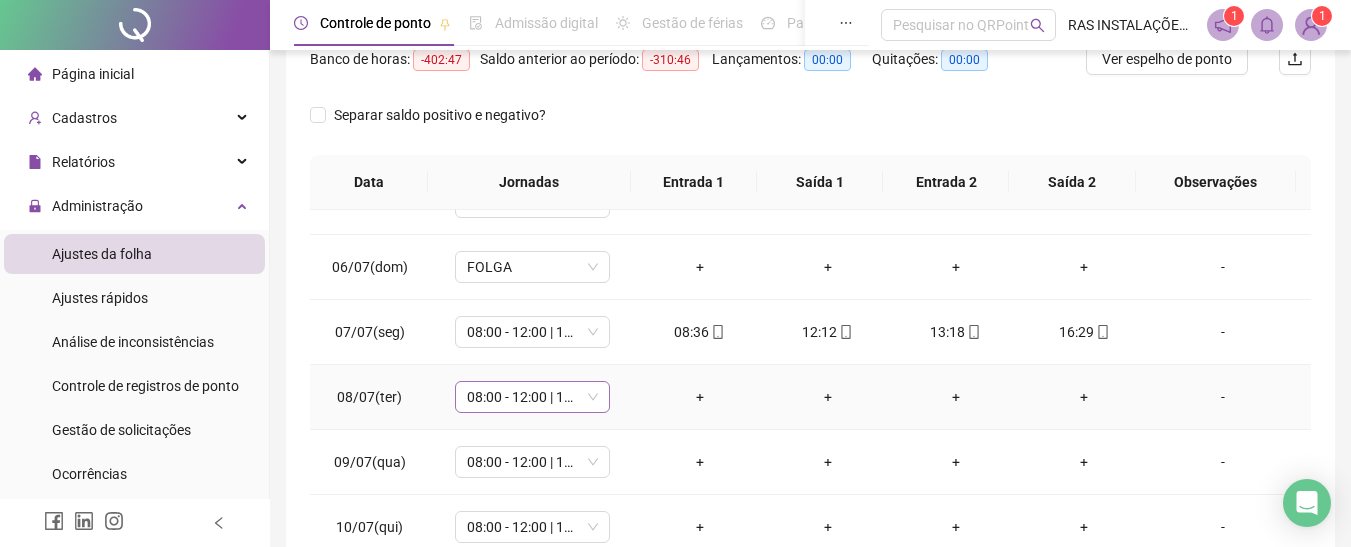 click on "08:00 - 12:00 | 13:00 - 17:00" at bounding box center (532, 397) 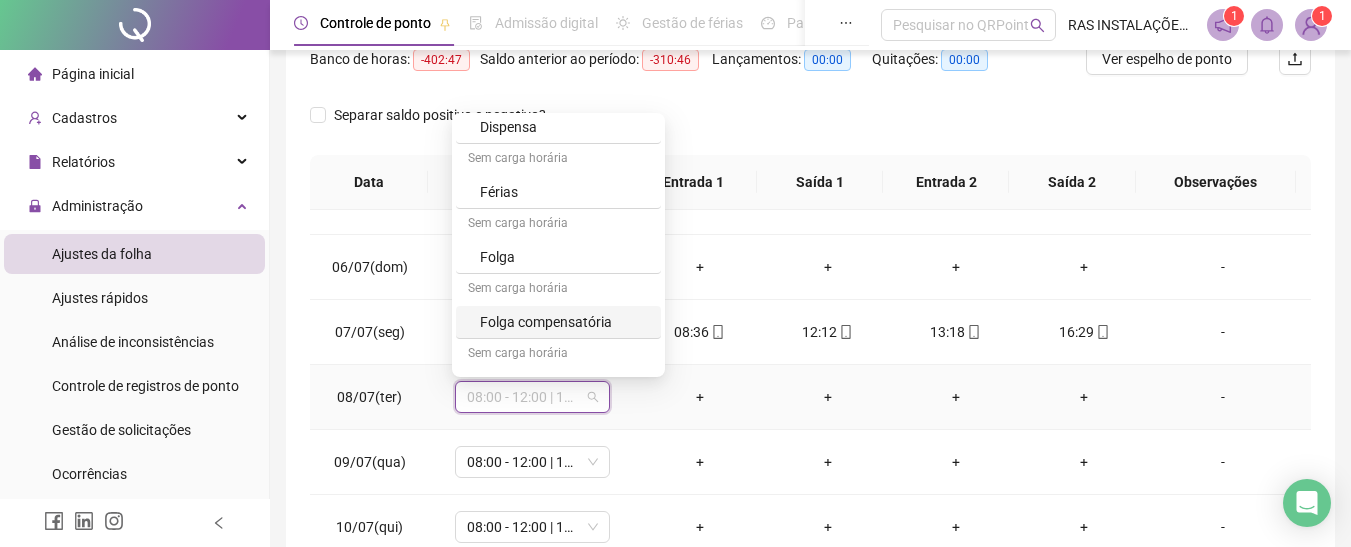 scroll, scrollTop: 199, scrollLeft: 0, axis: vertical 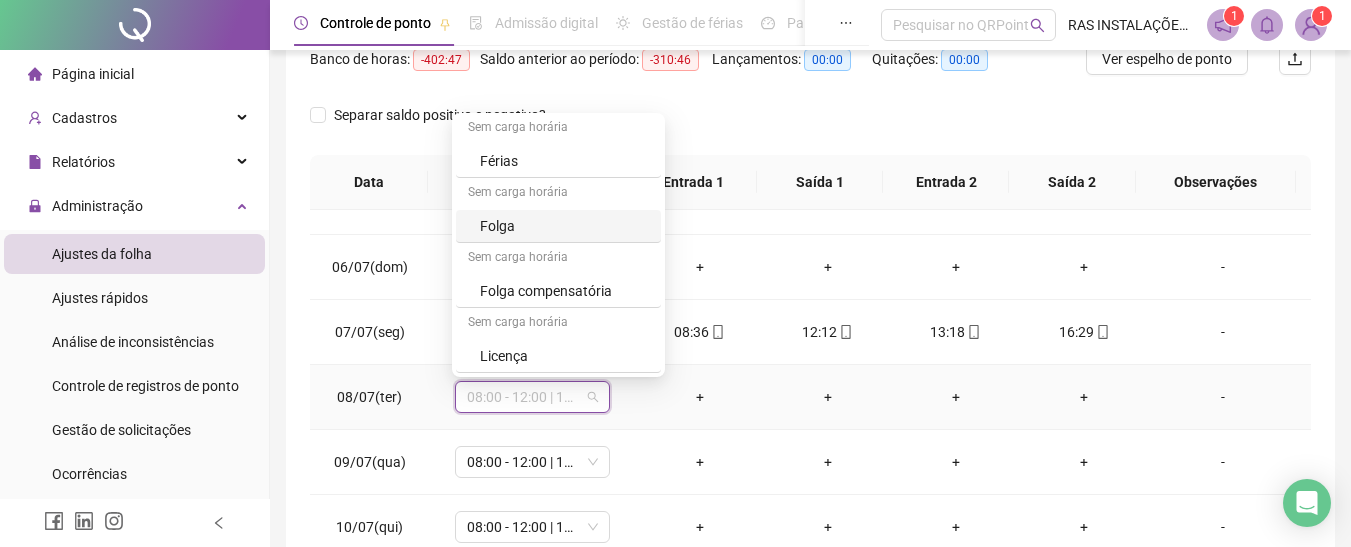 click on "Folga" at bounding box center (558, 226) 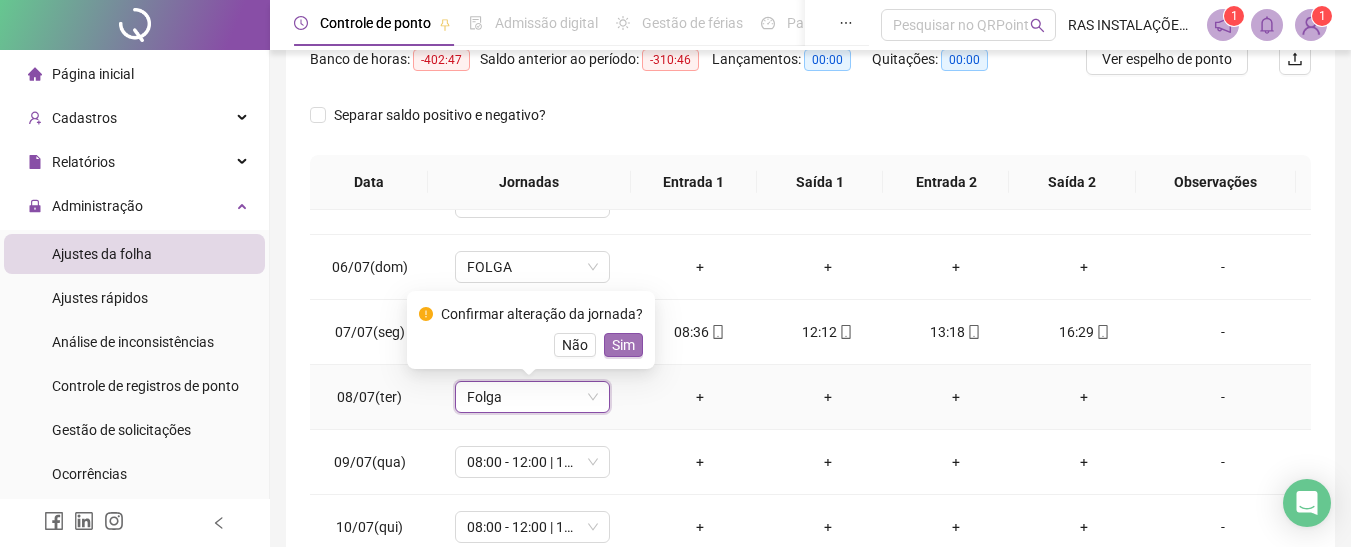 click on "Sim" at bounding box center [623, 345] 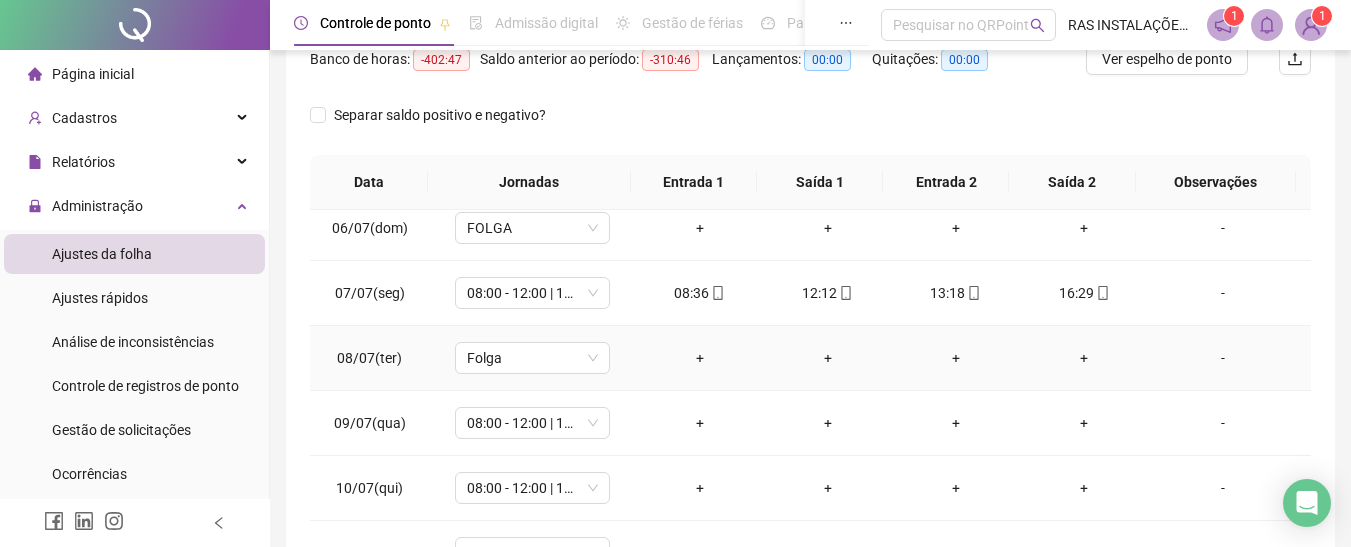 scroll, scrollTop: 400, scrollLeft: 0, axis: vertical 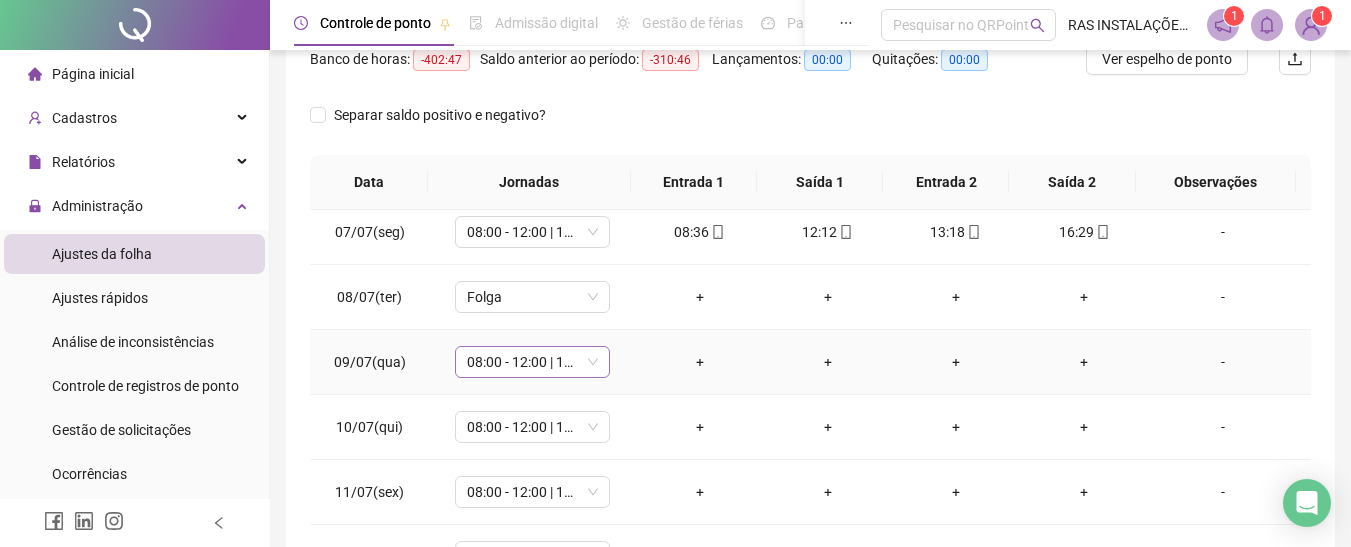 click on "08:00 - 12:00 | 13:00 - 17:00" at bounding box center (532, 362) 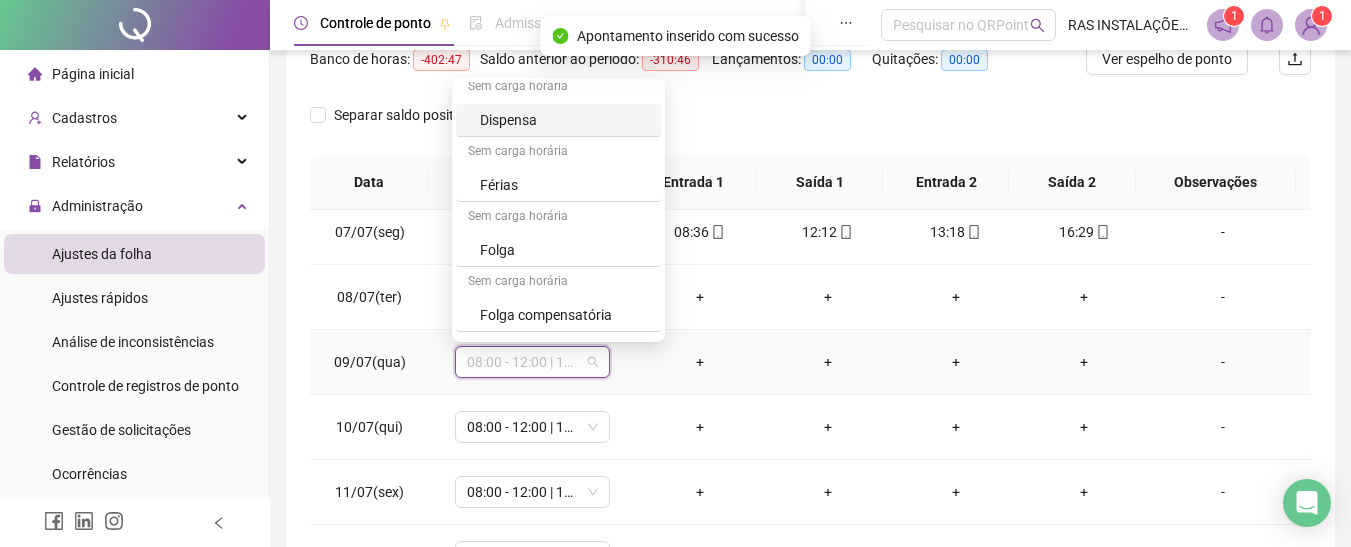 scroll, scrollTop: 199, scrollLeft: 0, axis: vertical 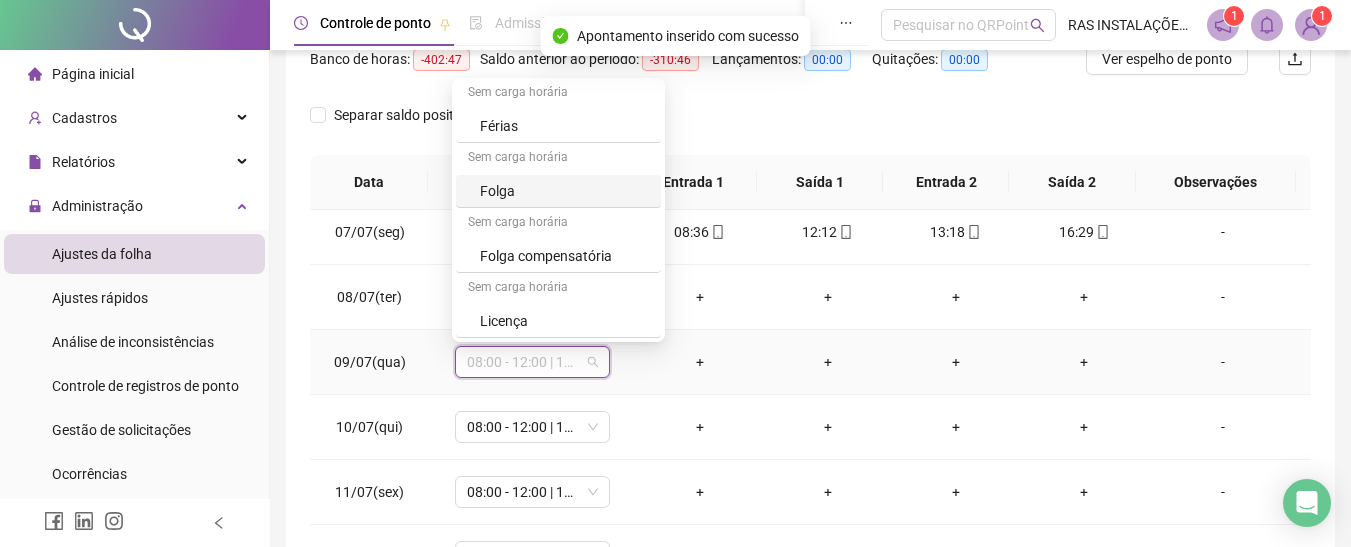click on "Folga" at bounding box center (564, 191) 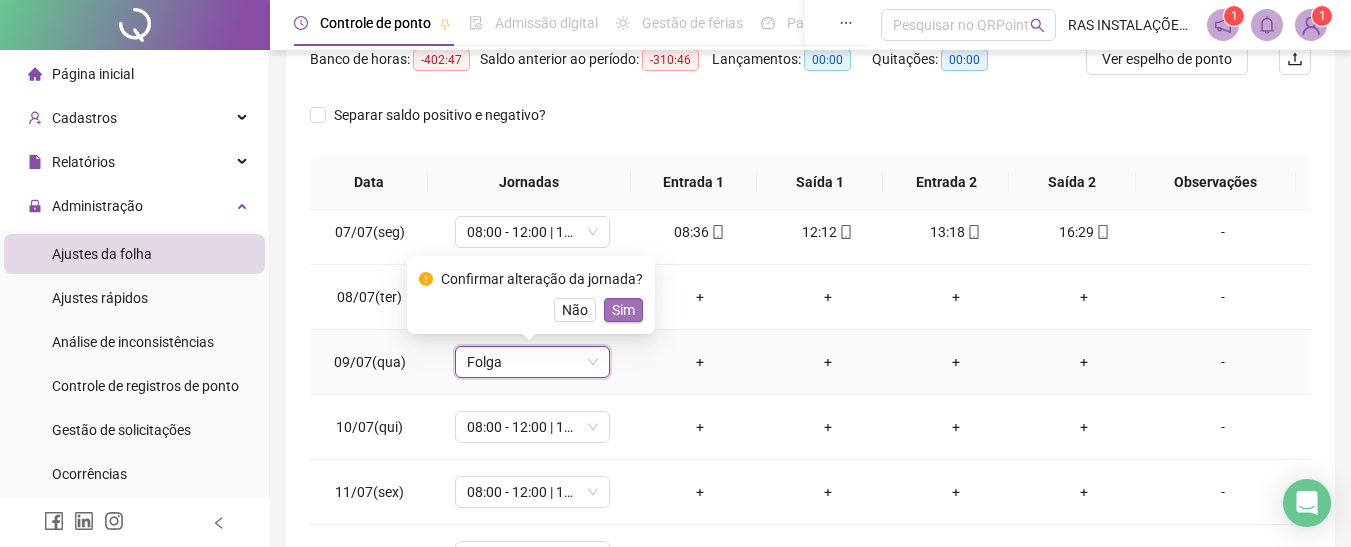 click on "Sim" at bounding box center [623, 310] 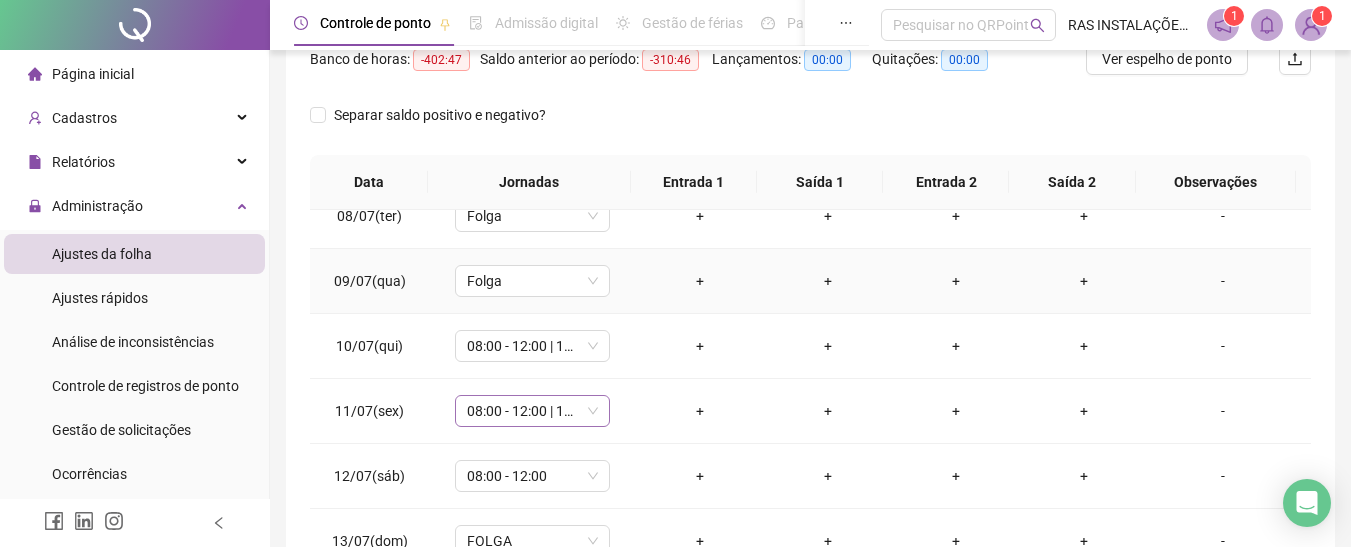 scroll, scrollTop: 500, scrollLeft: 0, axis: vertical 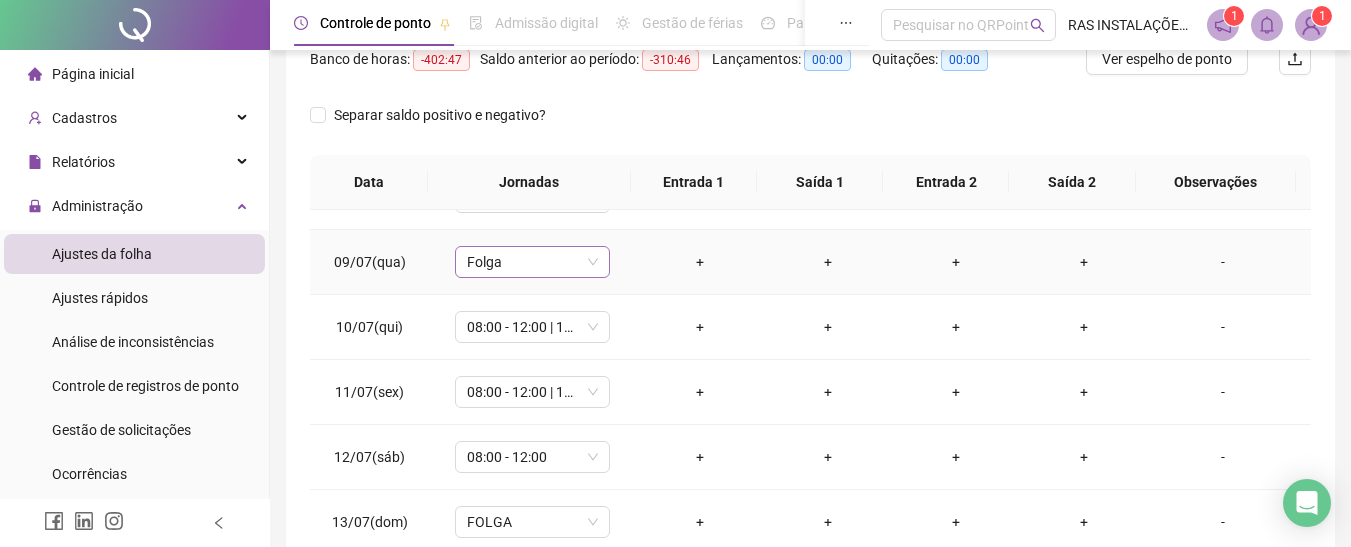 click on "Folga" at bounding box center [532, 262] 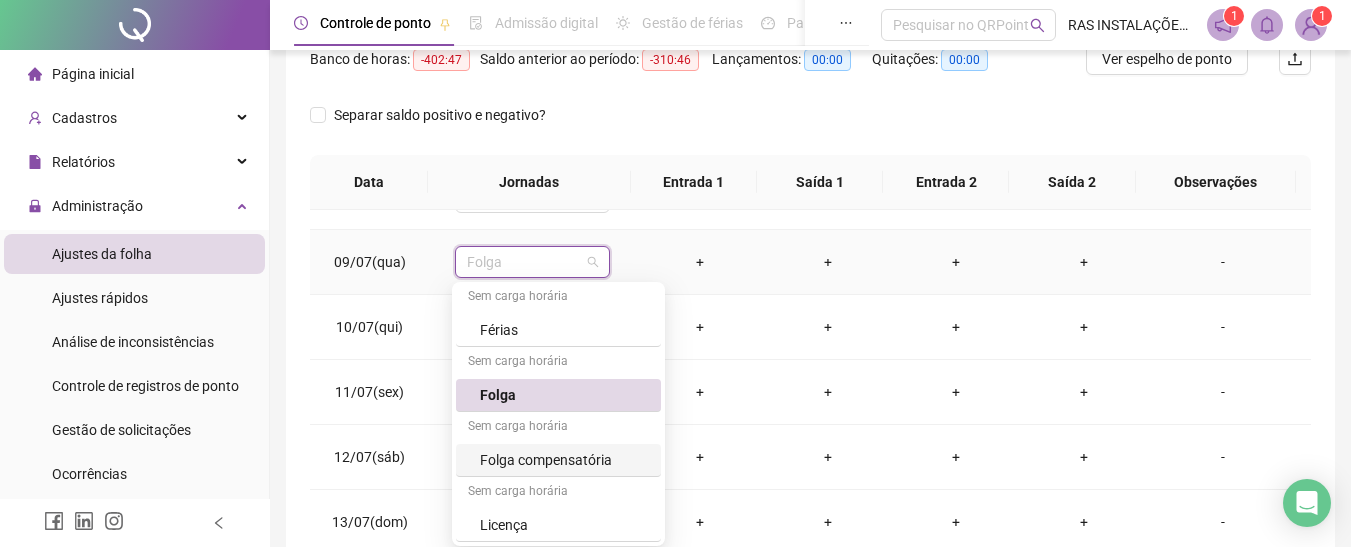 scroll, scrollTop: 375, scrollLeft: 0, axis: vertical 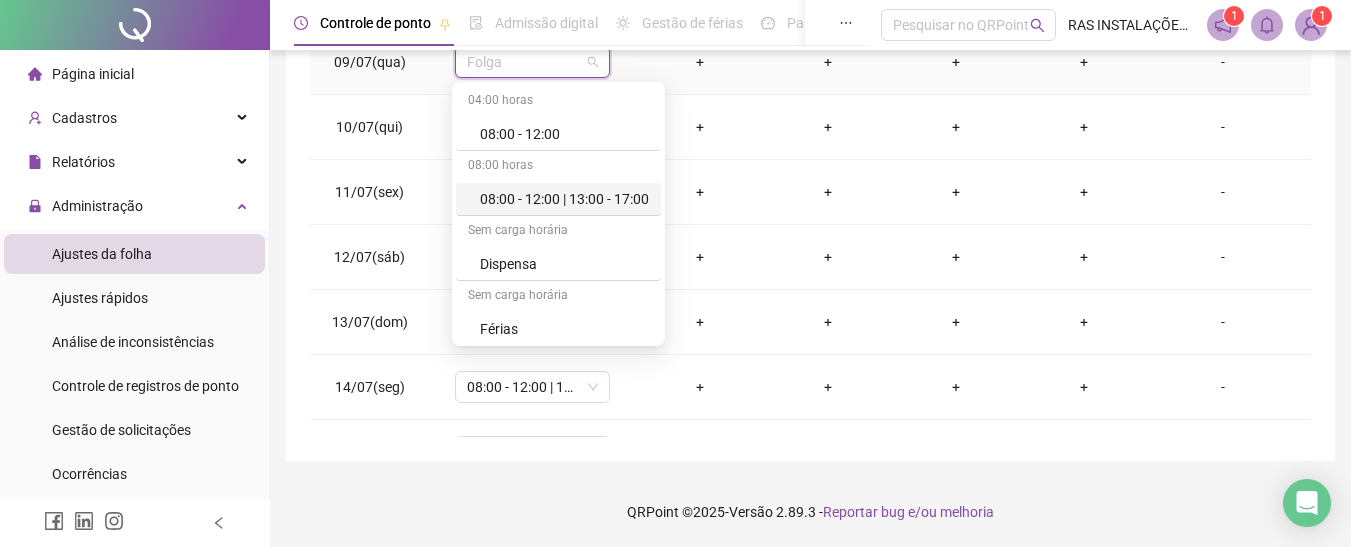 click on "08:00 - 12:00 | 13:00 - 17:00" at bounding box center (564, 199) 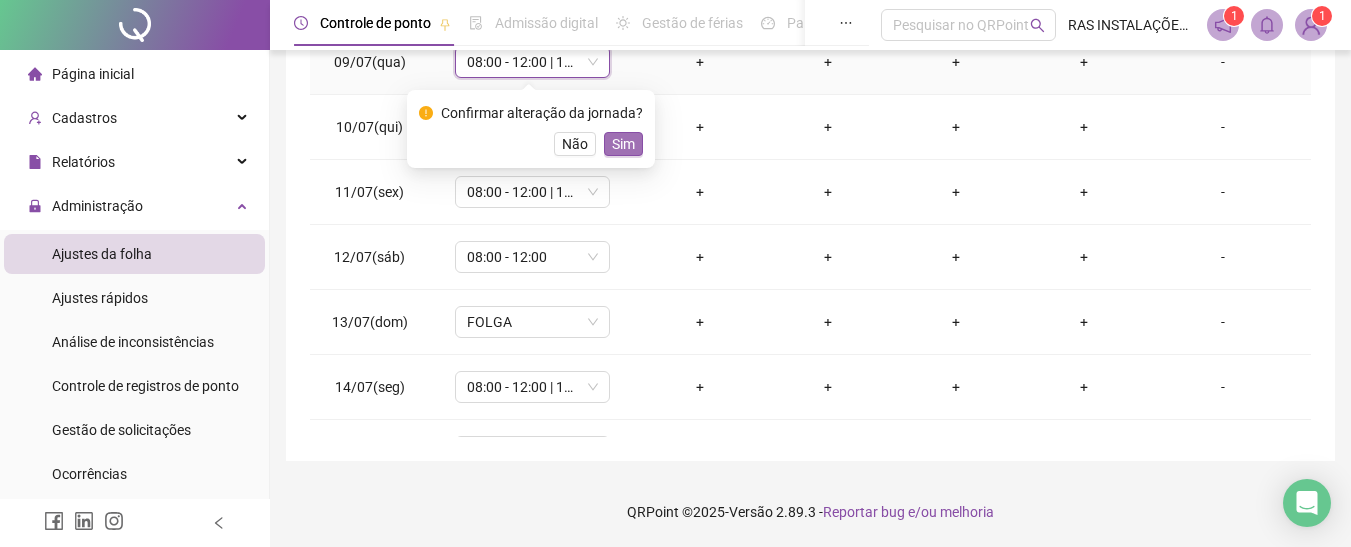 click on "Sim" at bounding box center (623, 144) 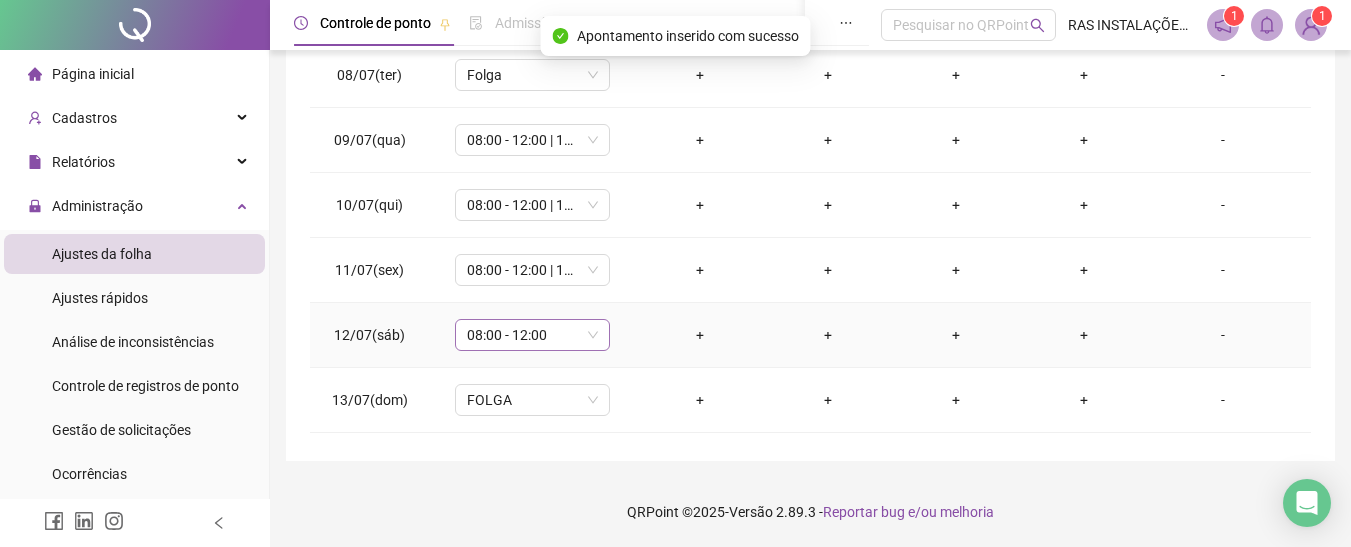 scroll, scrollTop: 400, scrollLeft: 0, axis: vertical 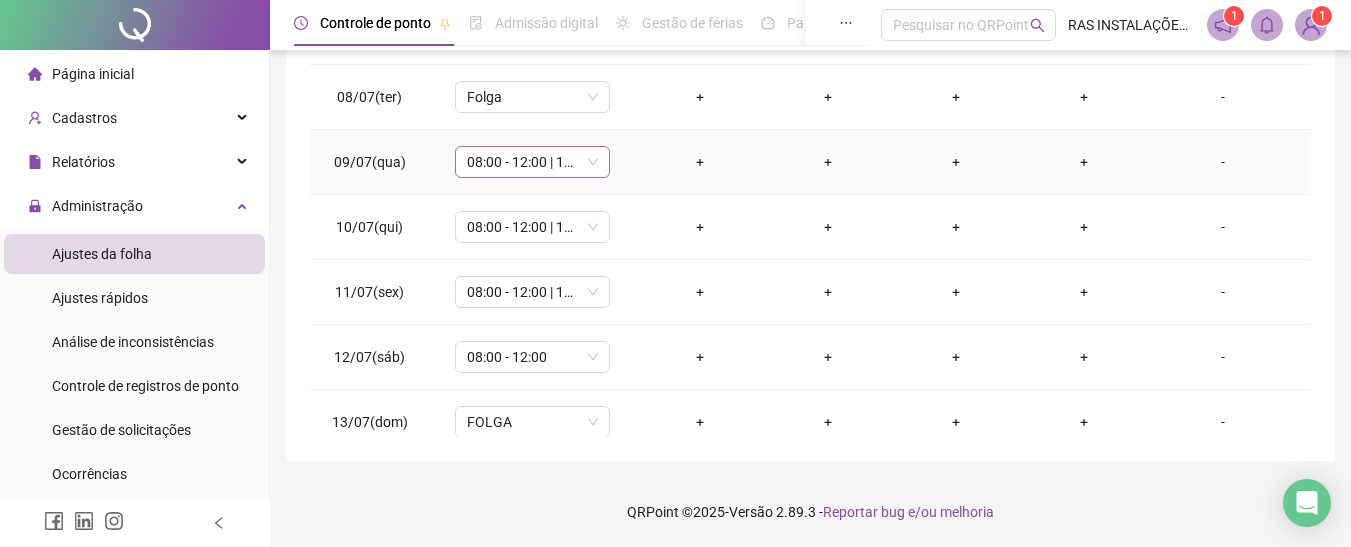 click on "08:00 - 12:00 | 13:00 - 17:00" at bounding box center [532, 162] 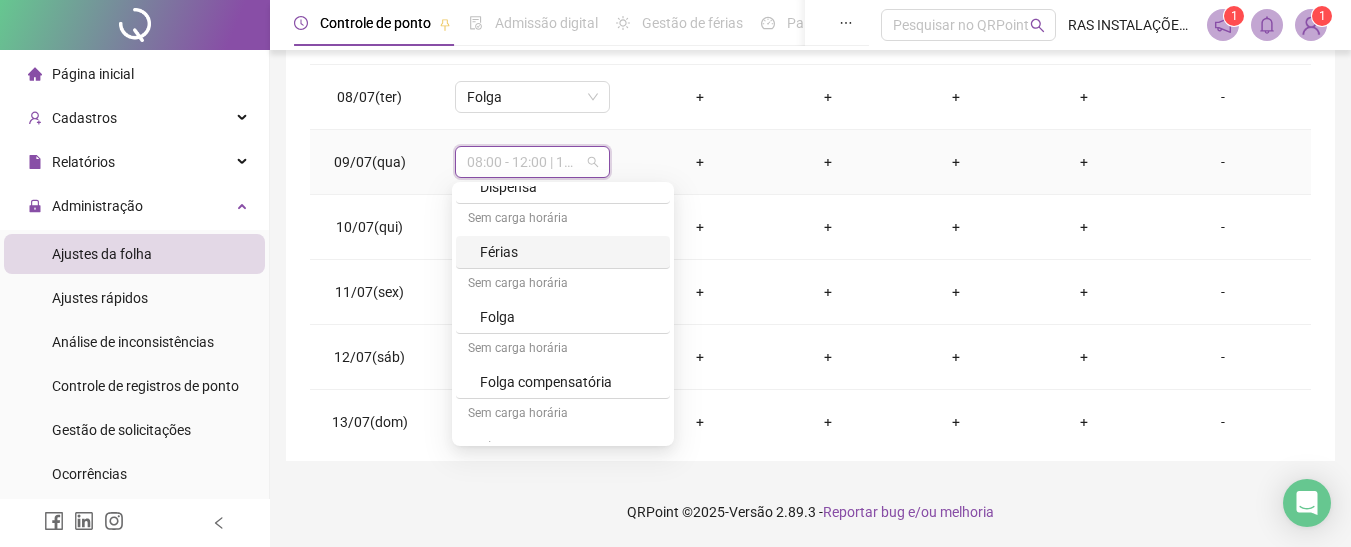 scroll, scrollTop: 199, scrollLeft: 0, axis: vertical 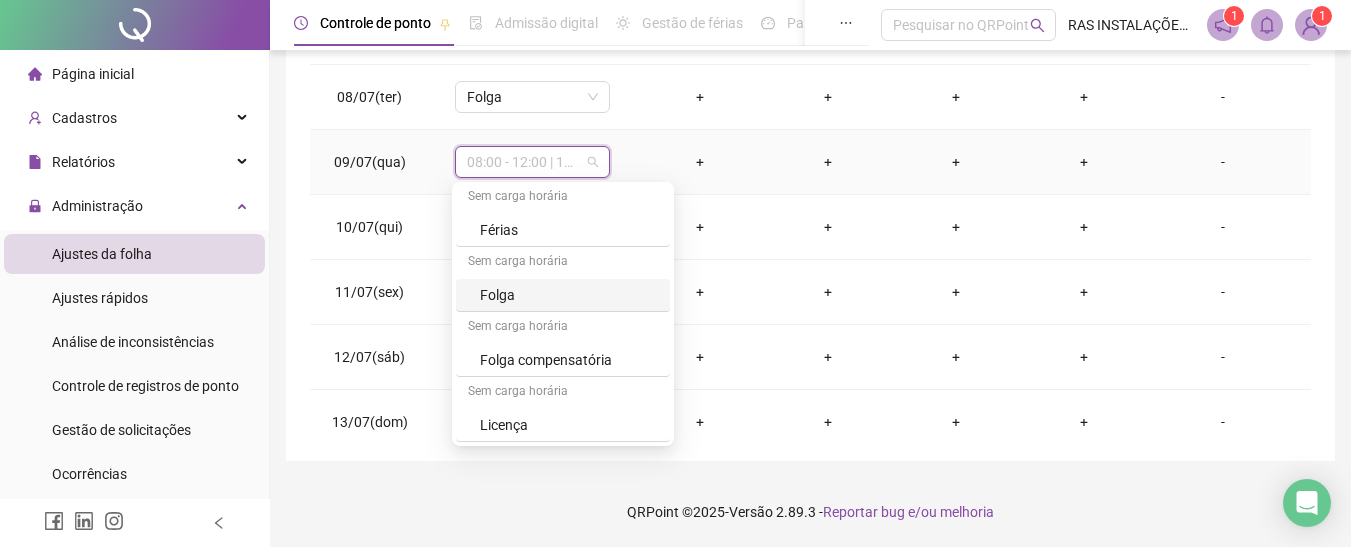 click on "Folga" at bounding box center (569, 295) 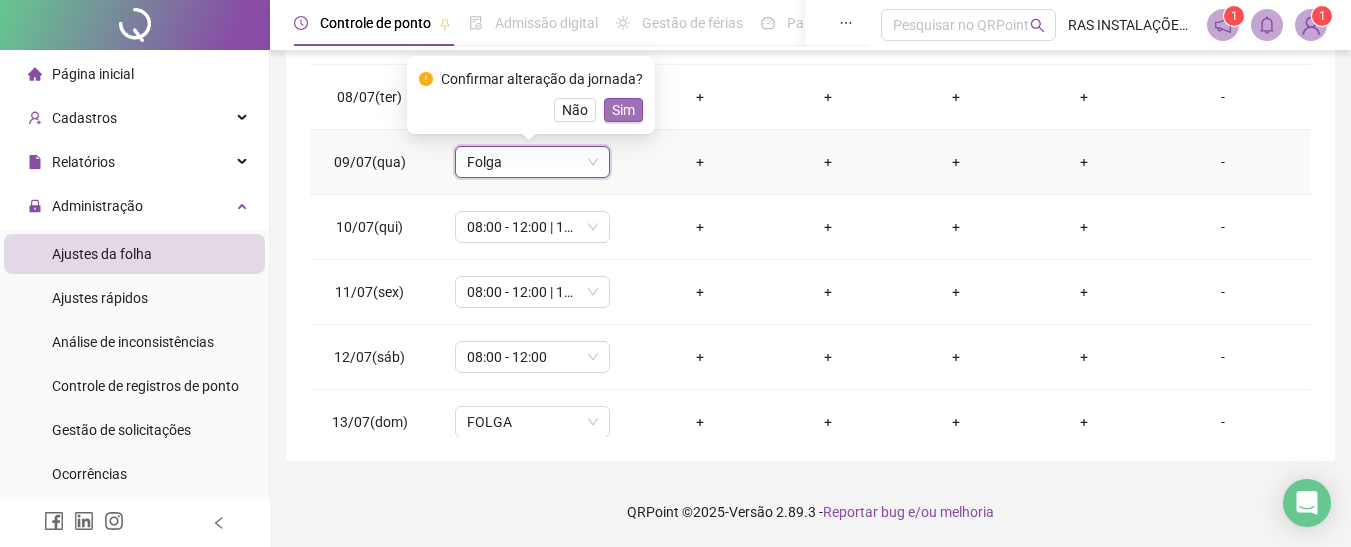 click on "Sim" at bounding box center [623, 110] 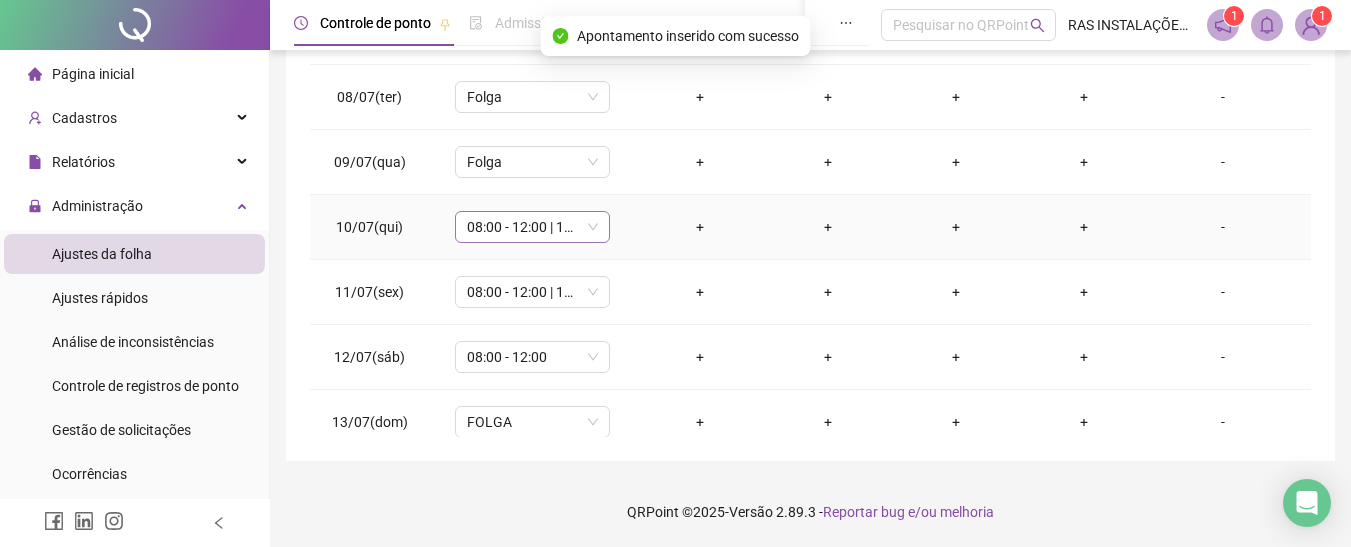 click on "08:00 - 12:00 | 13:00 - 17:00" at bounding box center (532, 227) 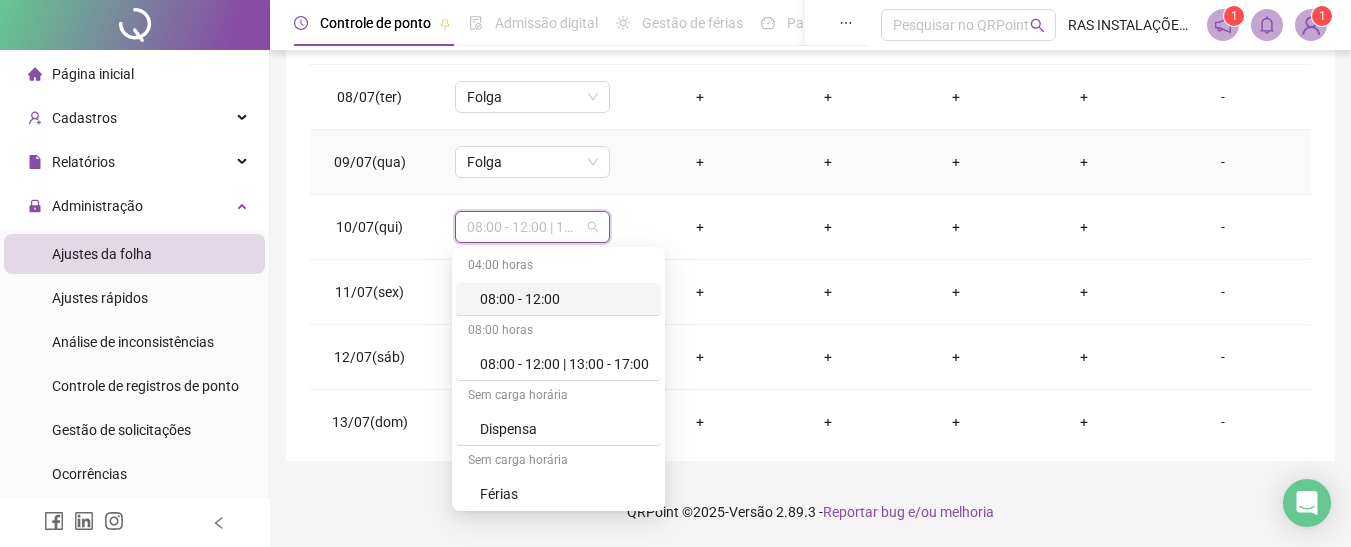 click on "+" at bounding box center (700, 162) 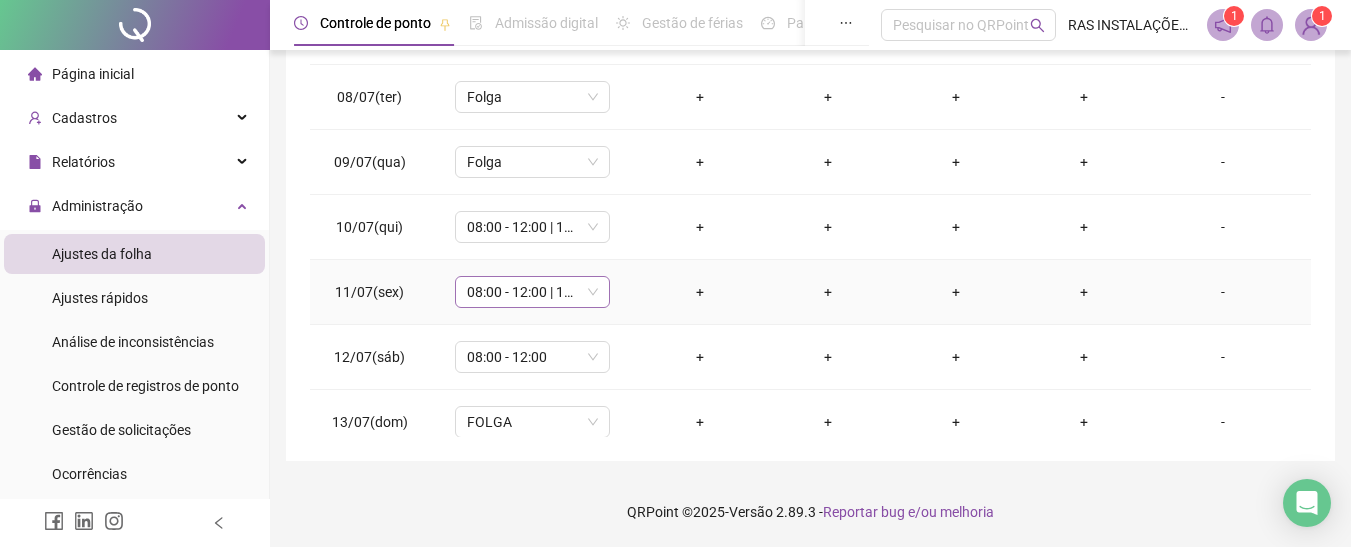 click on "08:00 - 12:00 | 13:00 - 17:00" at bounding box center [532, 292] 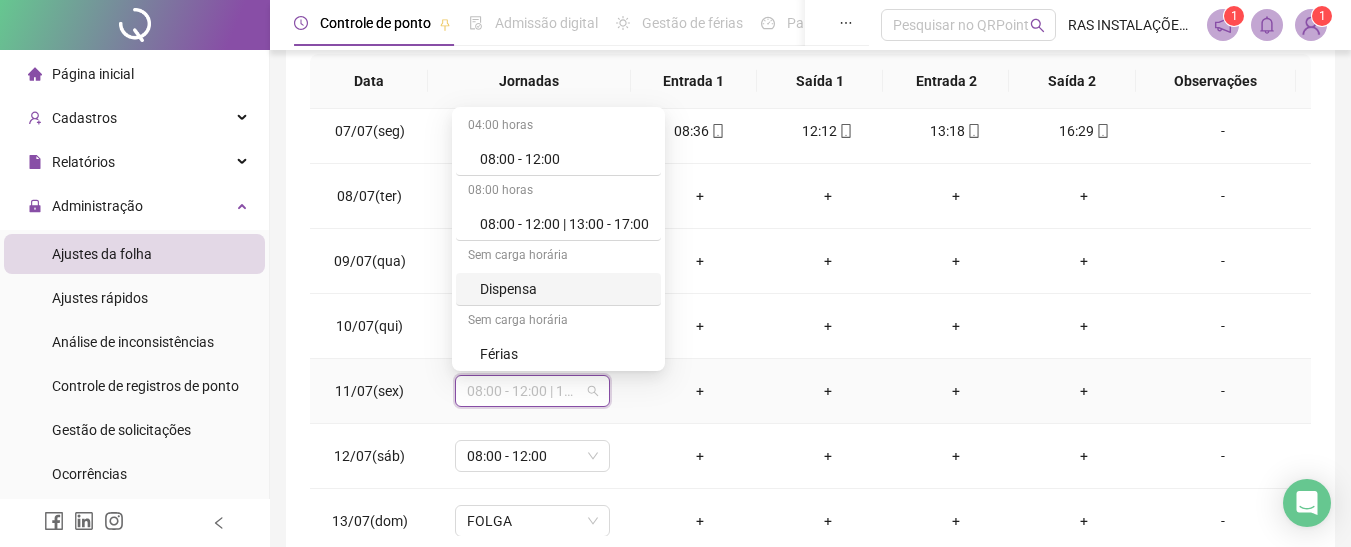 scroll, scrollTop: 375, scrollLeft: 0, axis: vertical 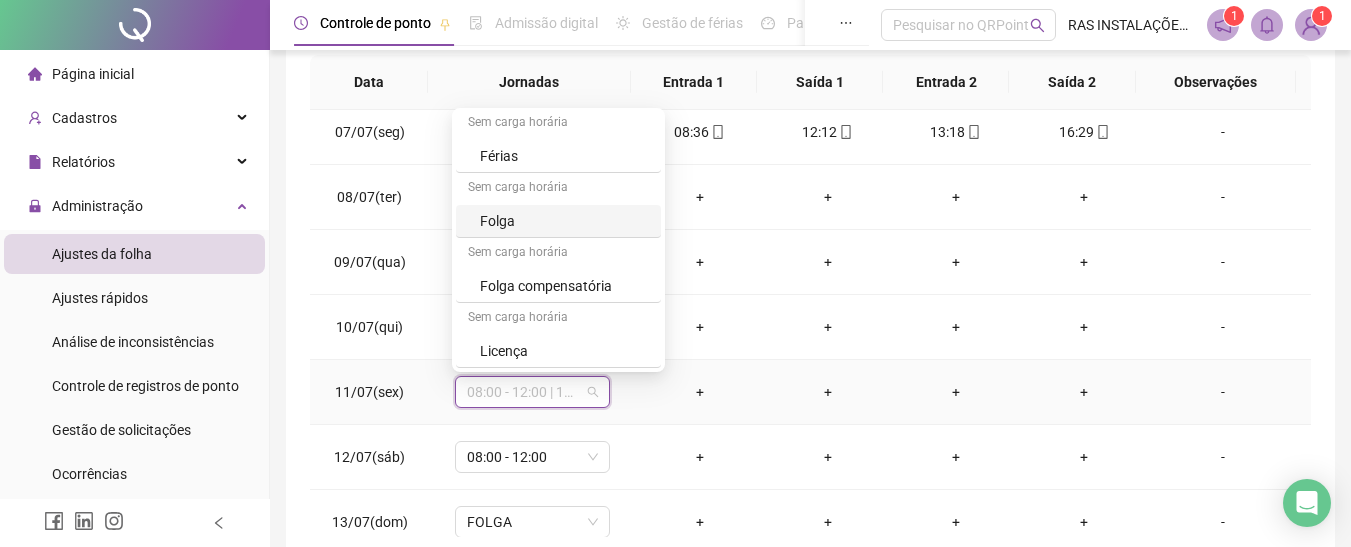 click on "Folga" at bounding box center (564, 221) 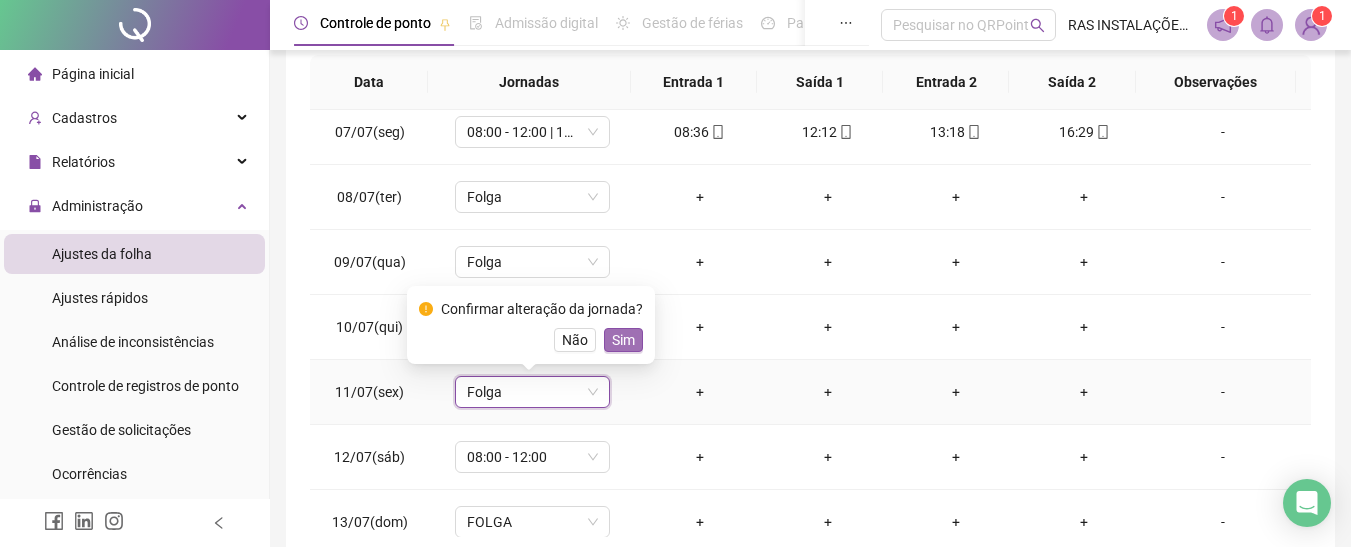 click on "Sim" at bounding box center (623, 340) 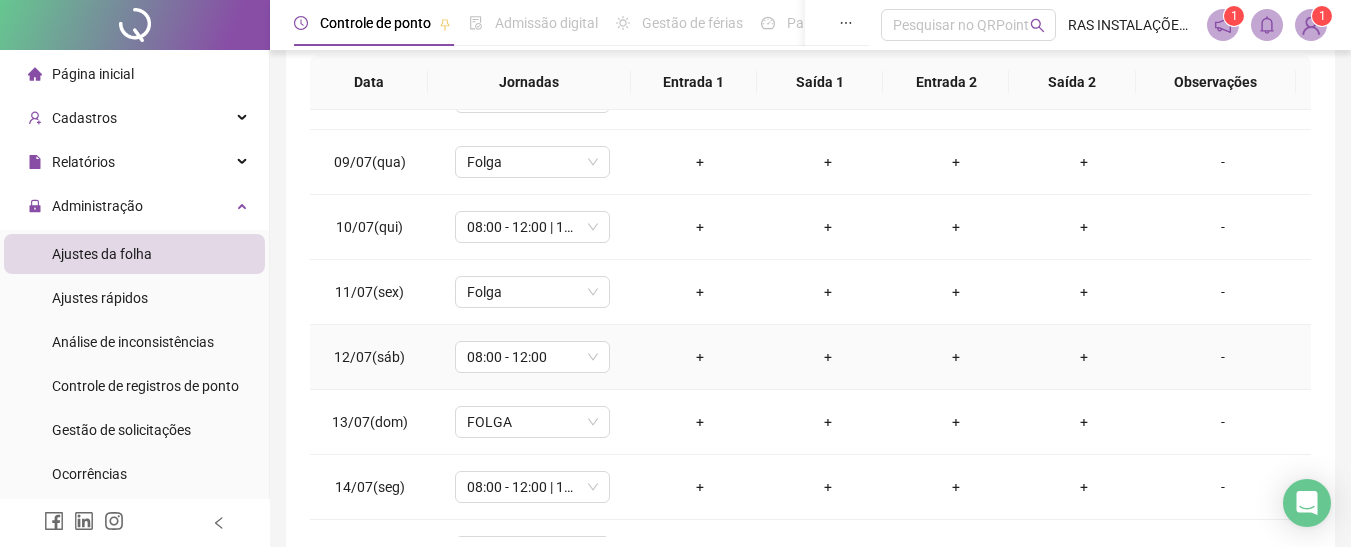scroll, scrollTop: 600, scrollLeft: 0, axis: vertical 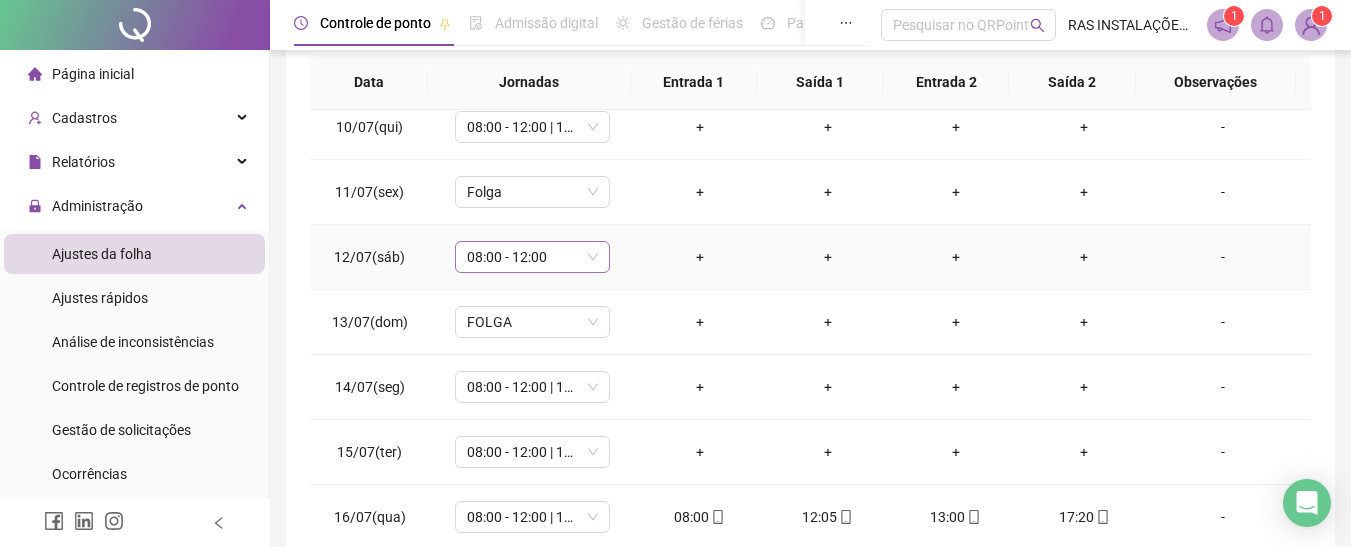 click on "08:00 - 12:00" at bounding box center [532, 257] 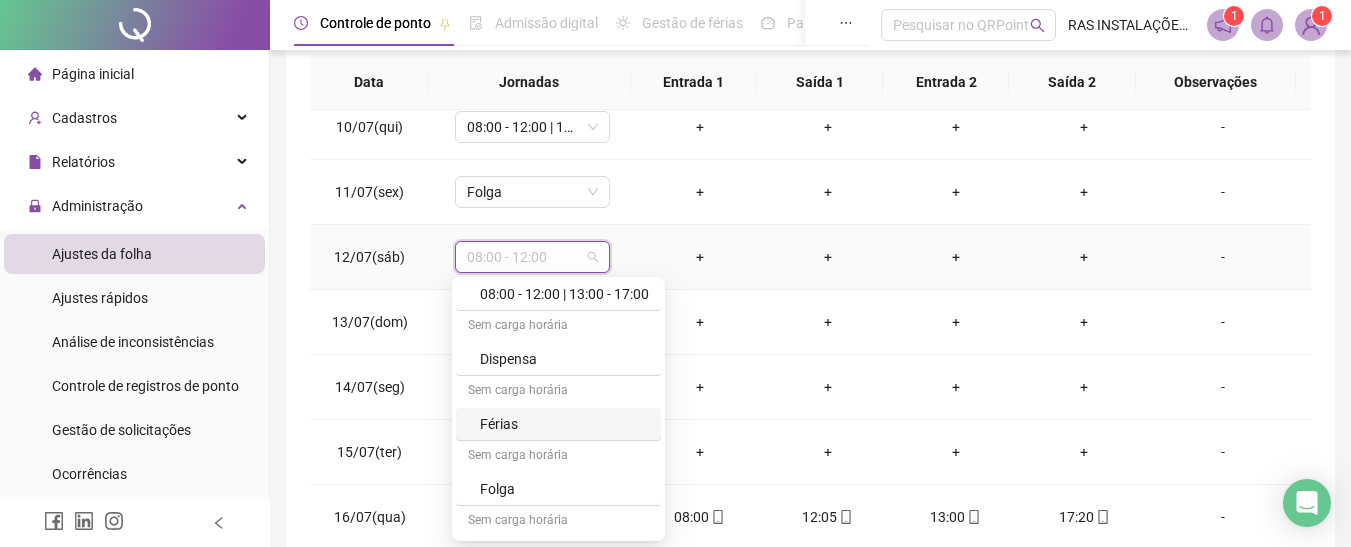 scroll, scrollTop: 199, scrollLeft: 0, axis: vertical 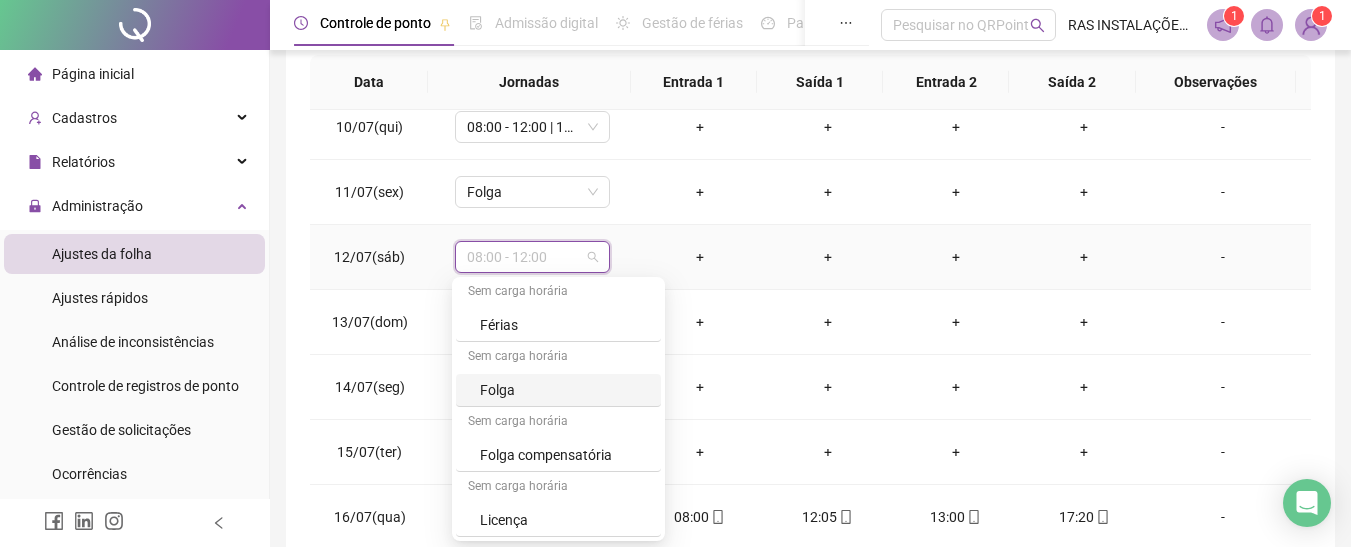 click on "Folga" at bounding box center (564, 390) 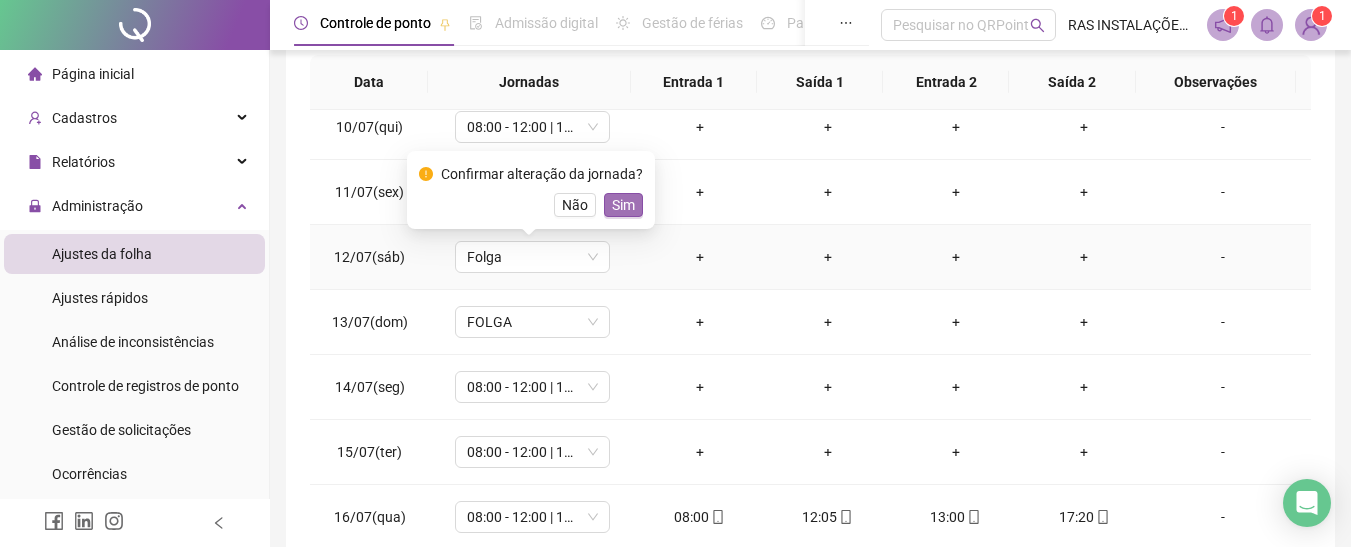 click on "Sim" at bounding box center [623, 205] 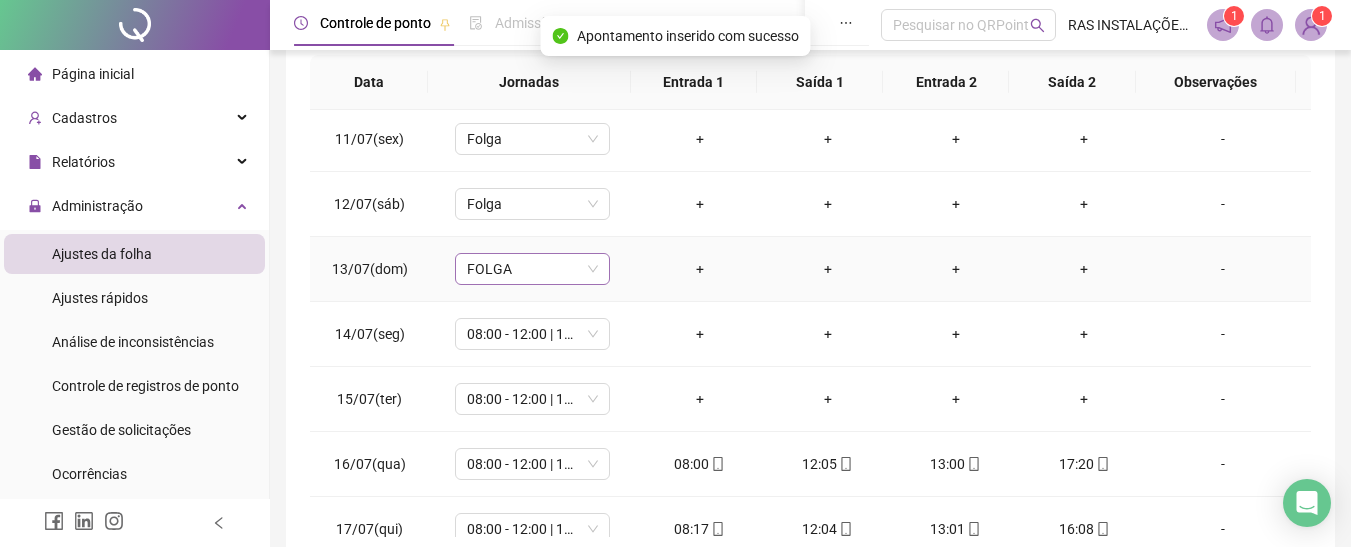 scroll, scrollTop: 700, scrollLeft: 0, axis: vertical 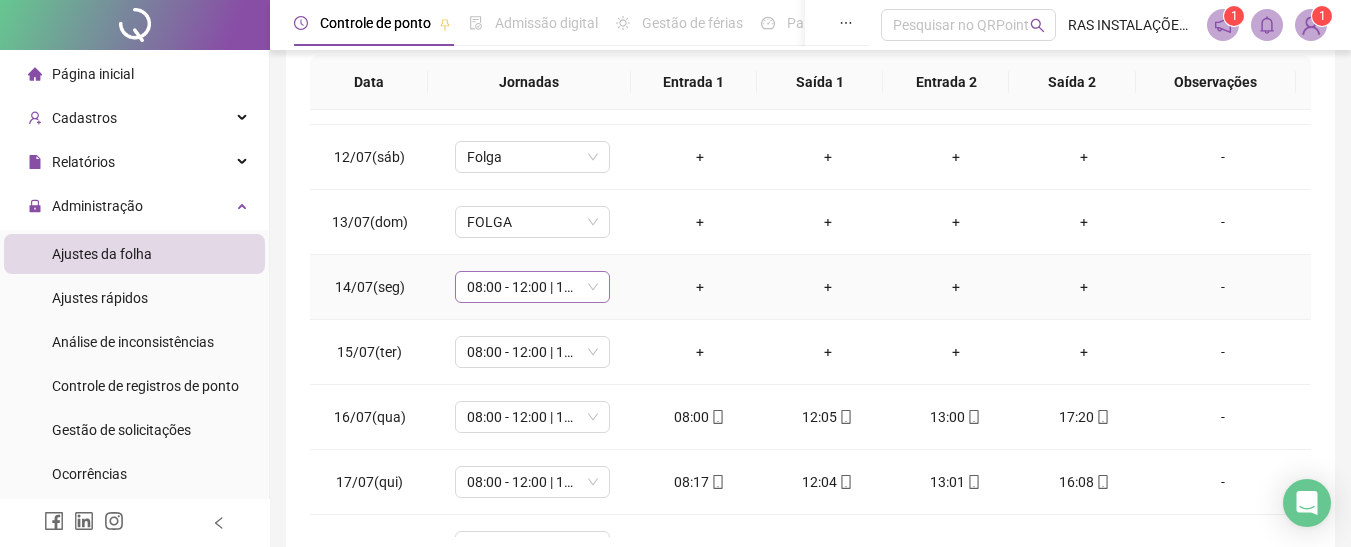 click on "08:00 - 12:00 | 13:00 - 17:00" at bounding box center (532, 287) 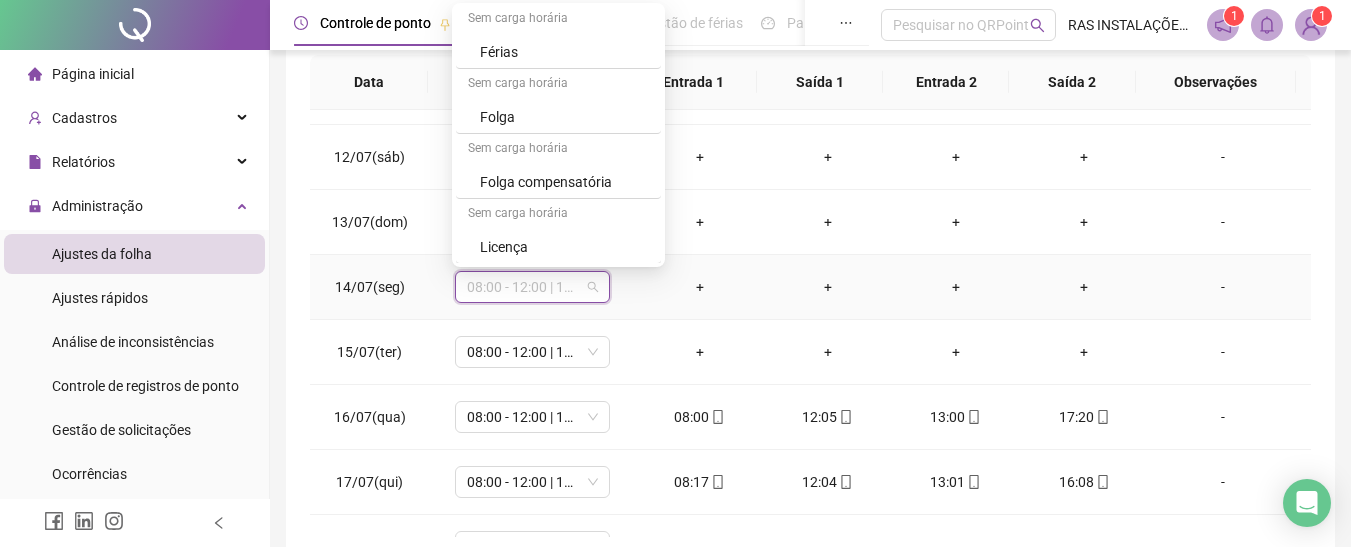 scroll, scrollTop: 199, scrollLeft: 0, axis: vertical 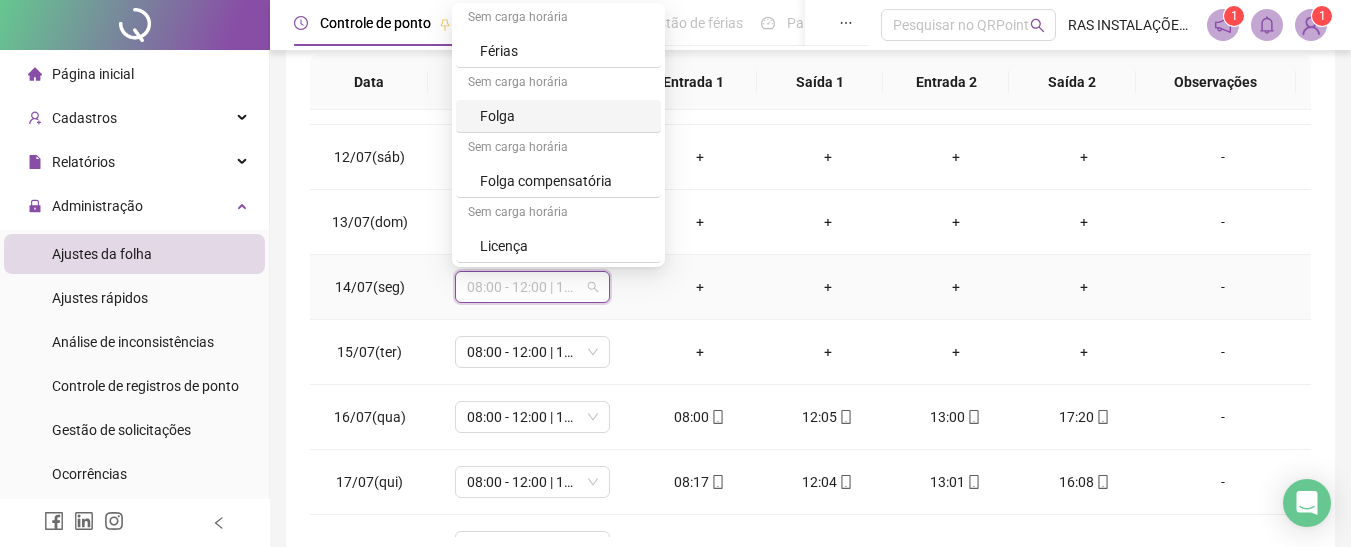 click on "Folga" at bounding box center (564, 116) 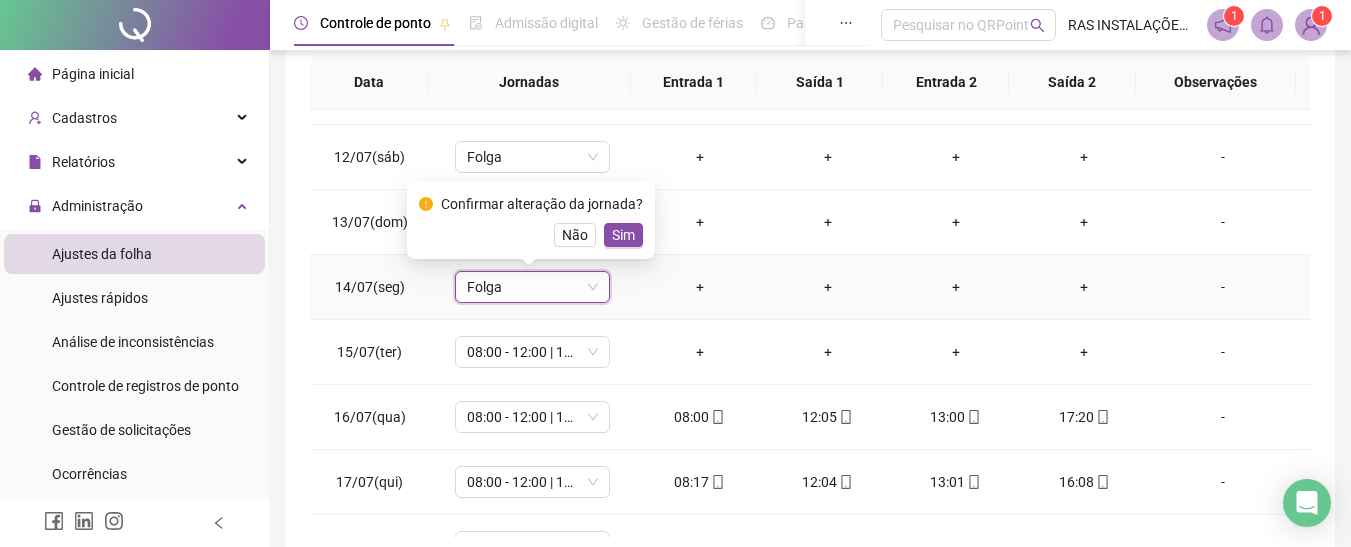 click on "Sim" at bounding box center [623, 235] 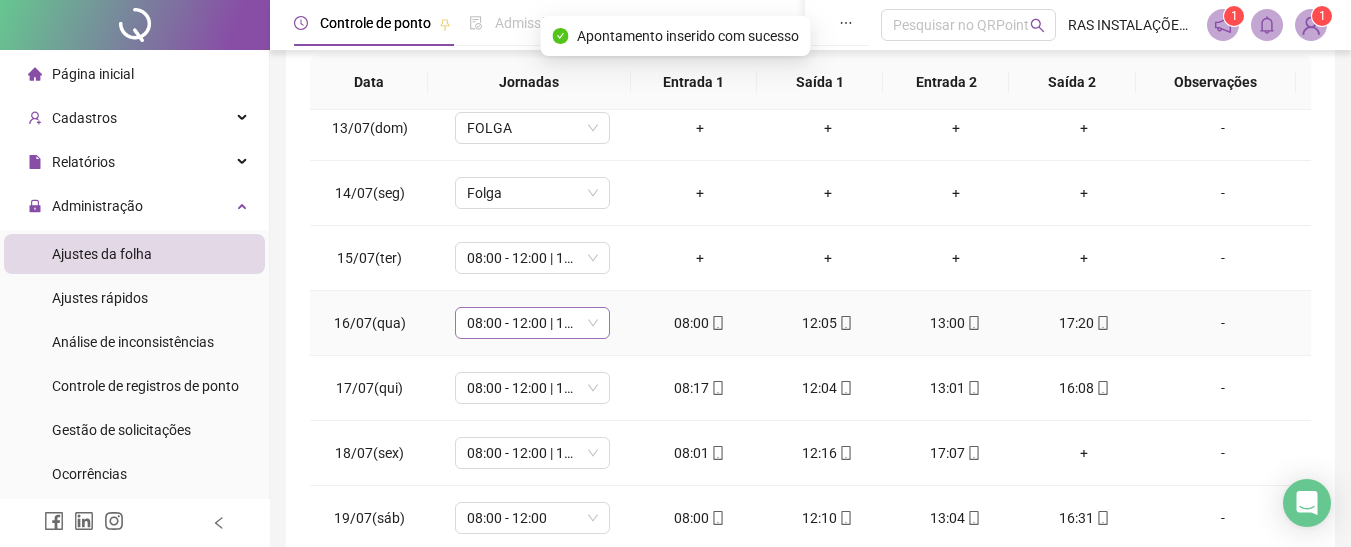 scroll, scrollTop: 800, scrollLeft: 0, axis: vertical 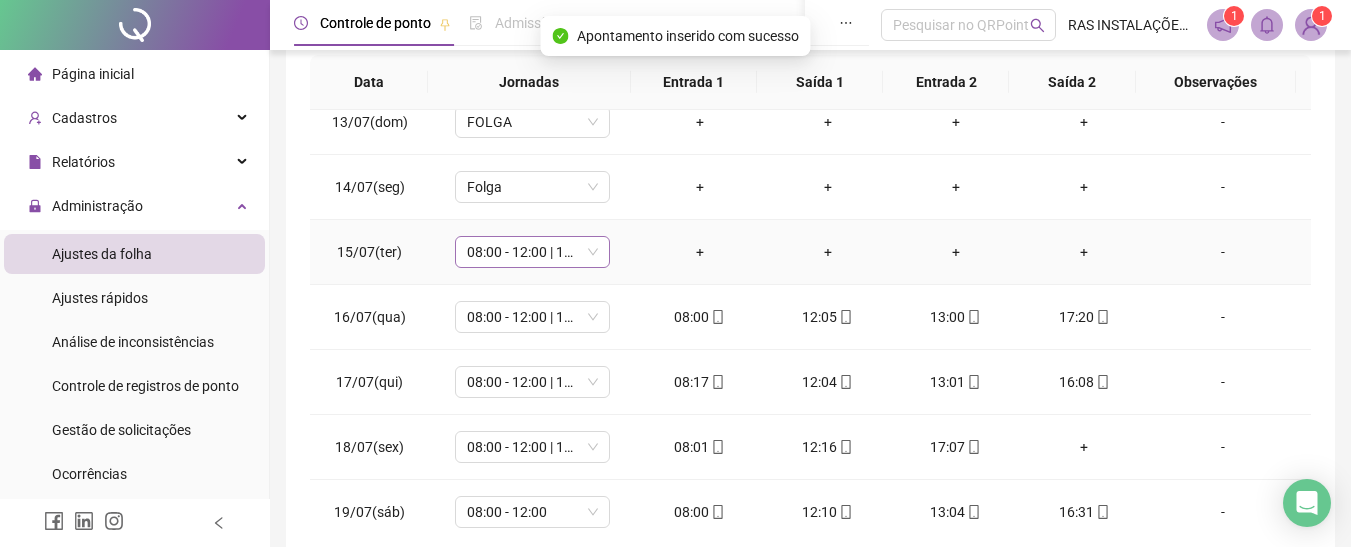 click on "08:00 - 12:00 | 13:00 - 17:00" at bounding box center (532, 252) 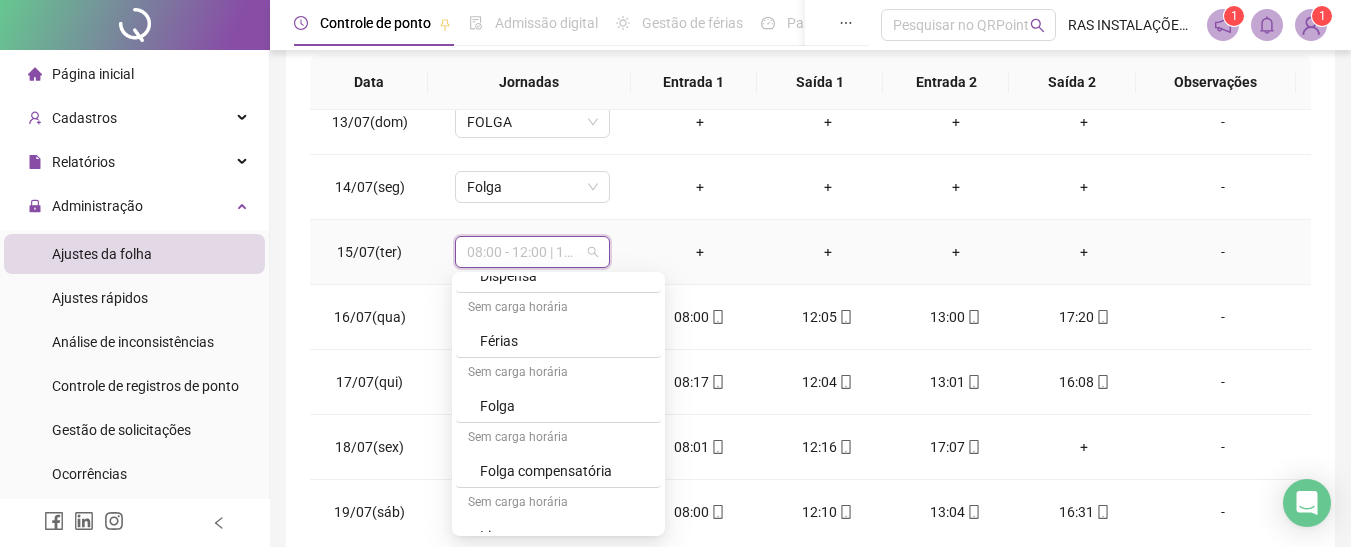 scroll, scrollTop: 199, scrollLeft: 0, axis: vertical 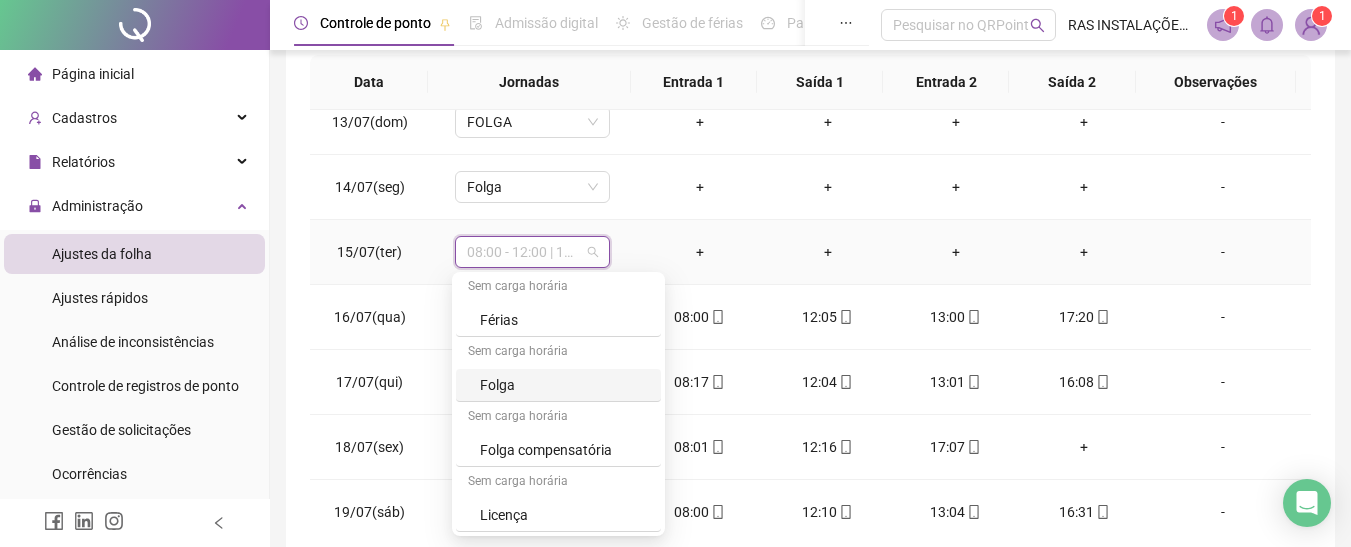 click on "Folga" at bounding box center (564, 385) 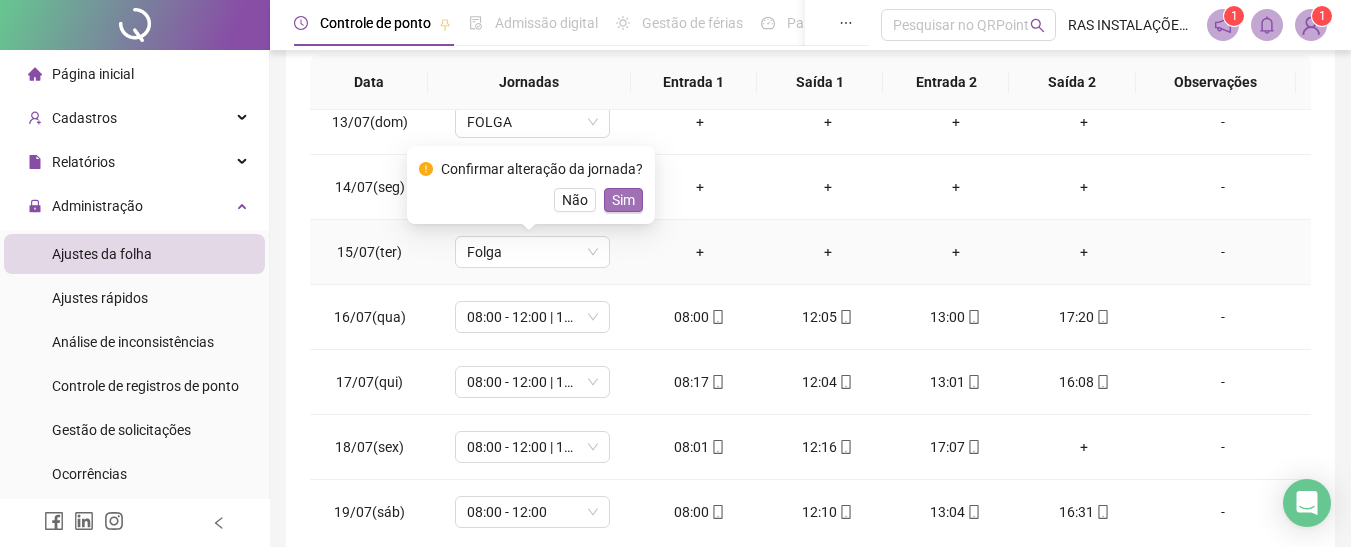click on "Sim" at bounding box center [623, 200] 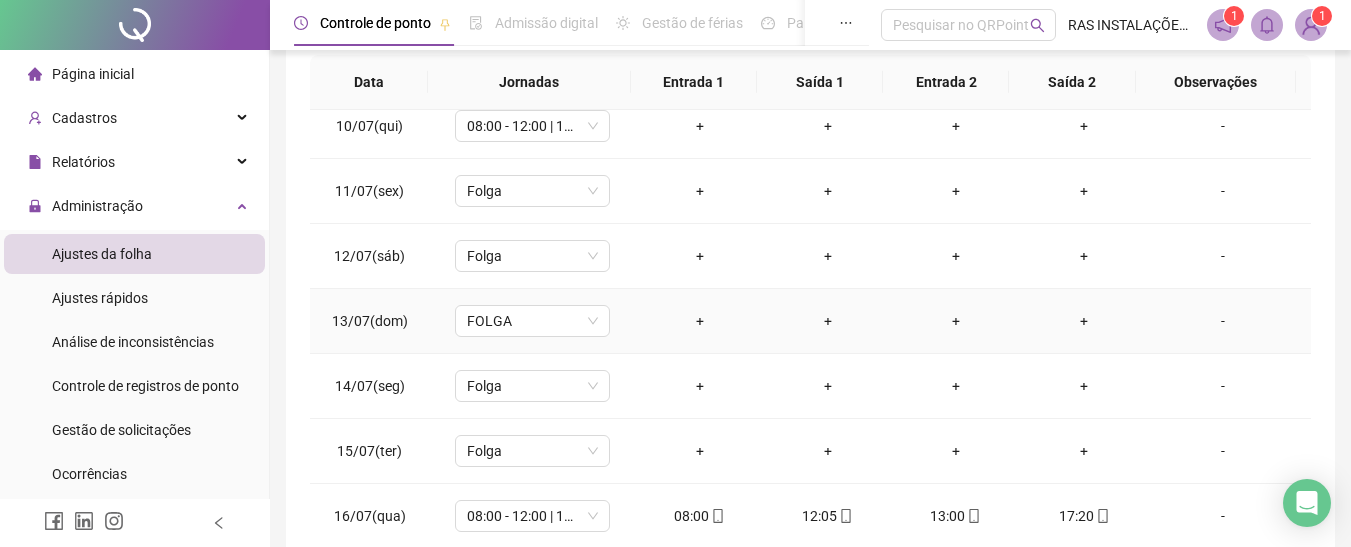 scroll, scrollTop: 600, scrollLeft: 0, axis: vertical 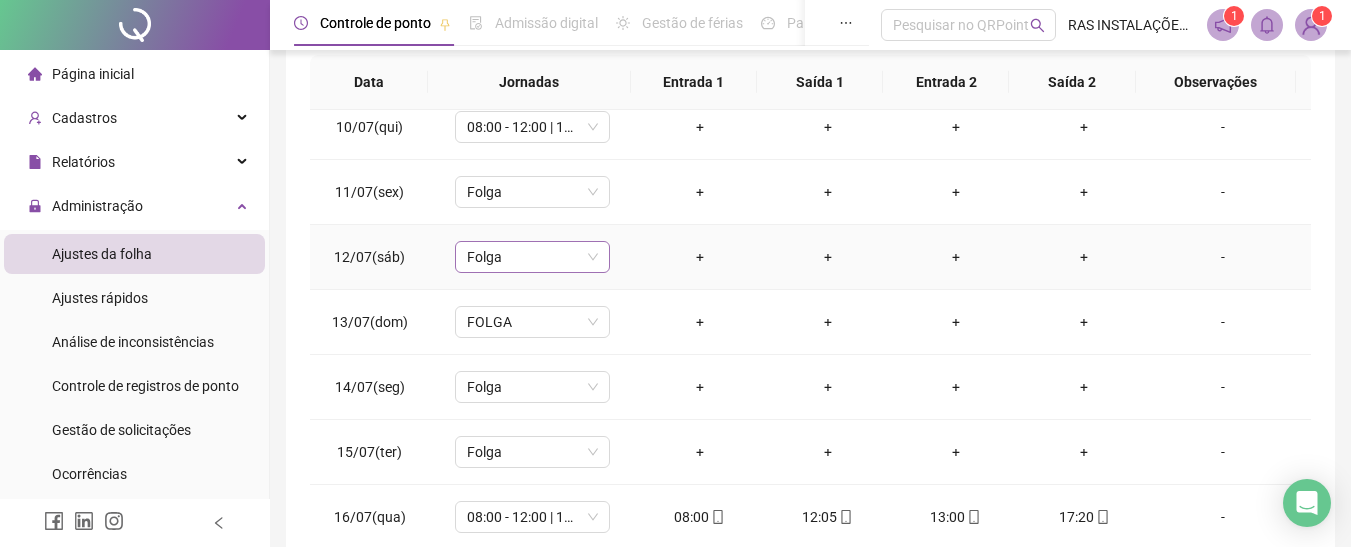 click on "Folga" at bounding box center [532, 257] 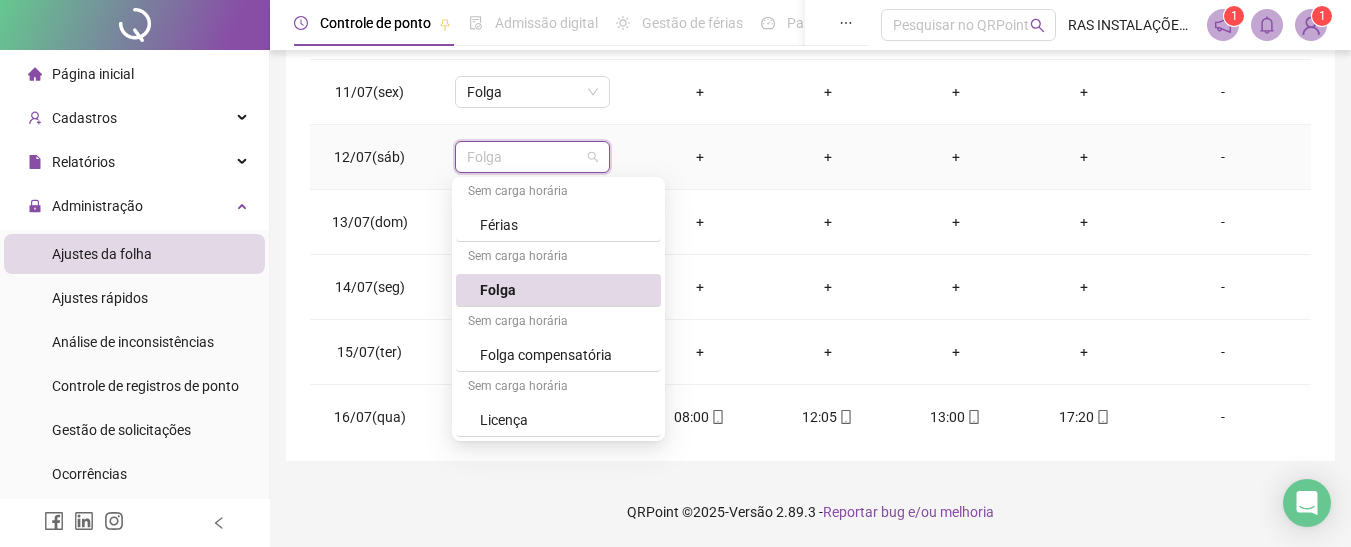 scroll, scrollTop: 443, scrollLeft: 0, axis: vertical 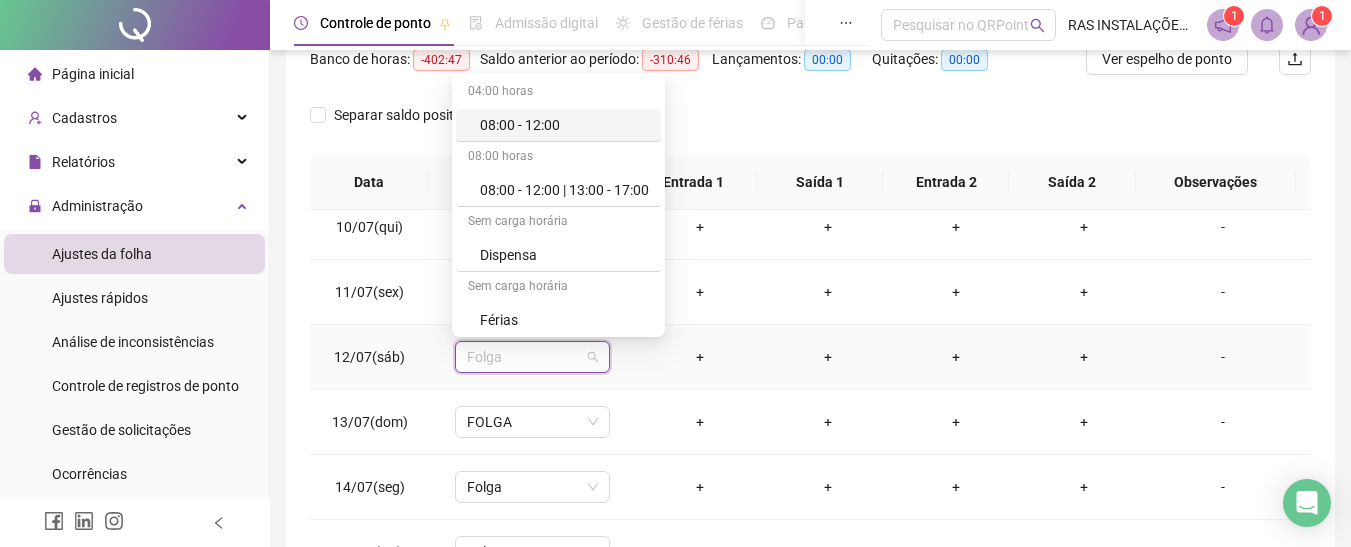 click on "08:00 - 12:00" at bounding box center [564, 125] 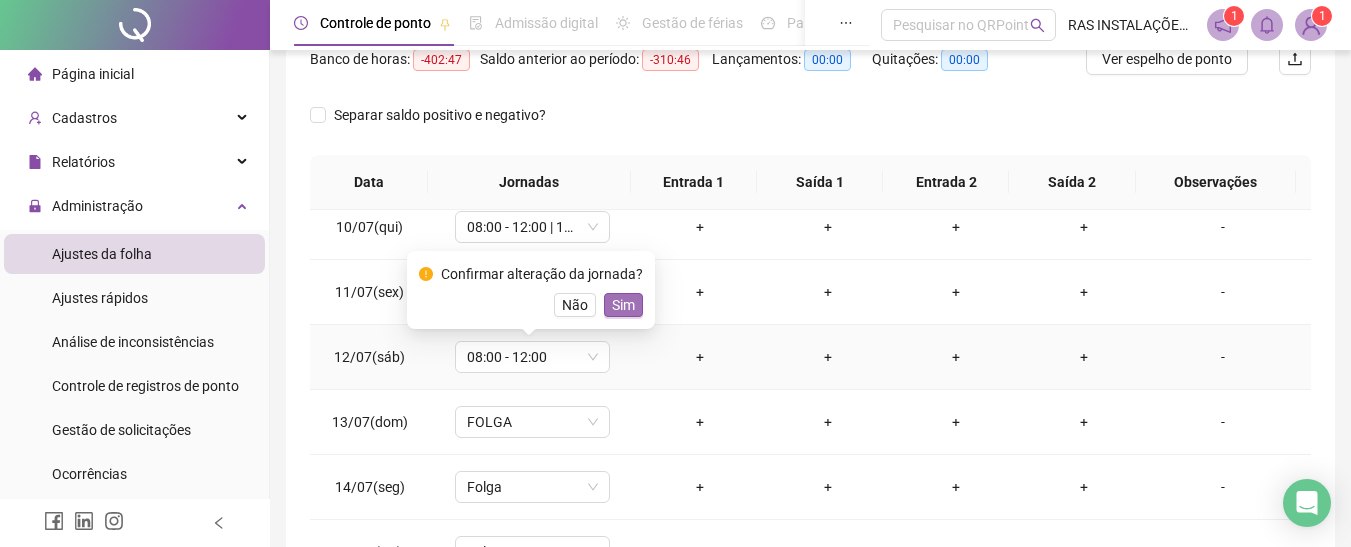click on "Sim" at bounding box center (623, 305) 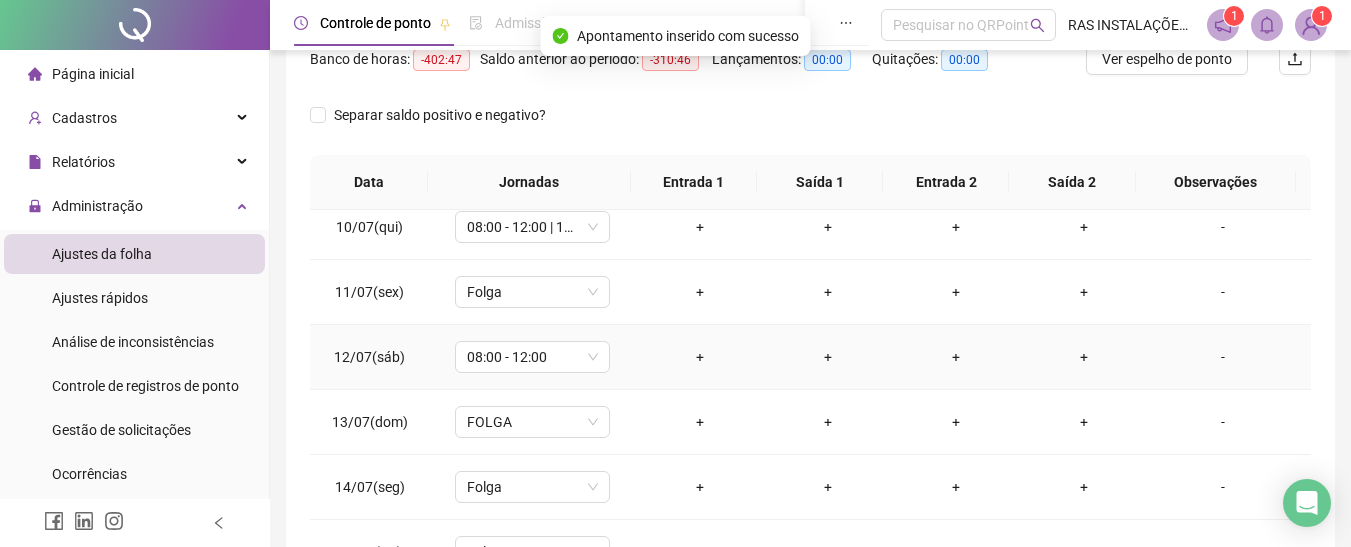 click on "+" at bounding box center (700, 357) 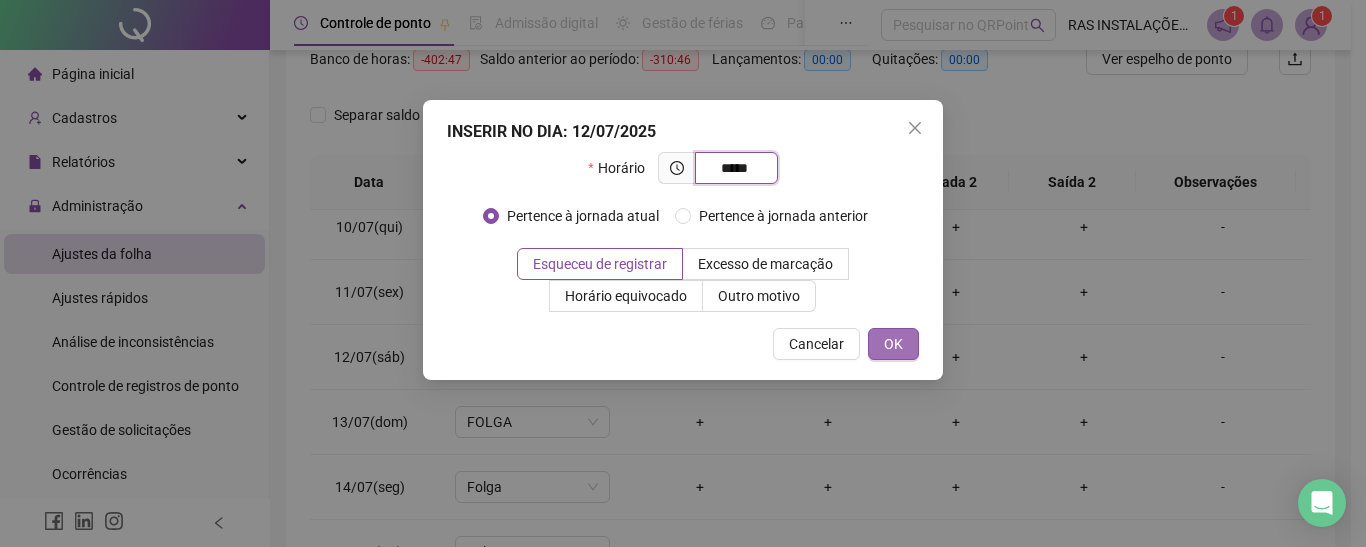 type on "*****" 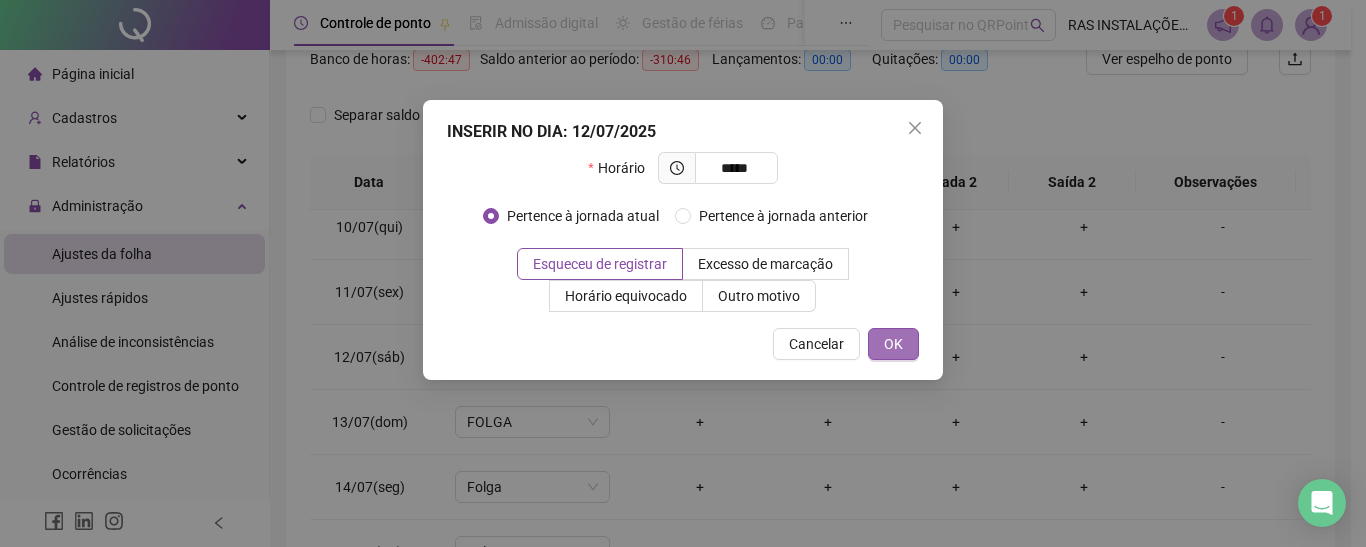 click on "OK" at bounding box center [893, 344] 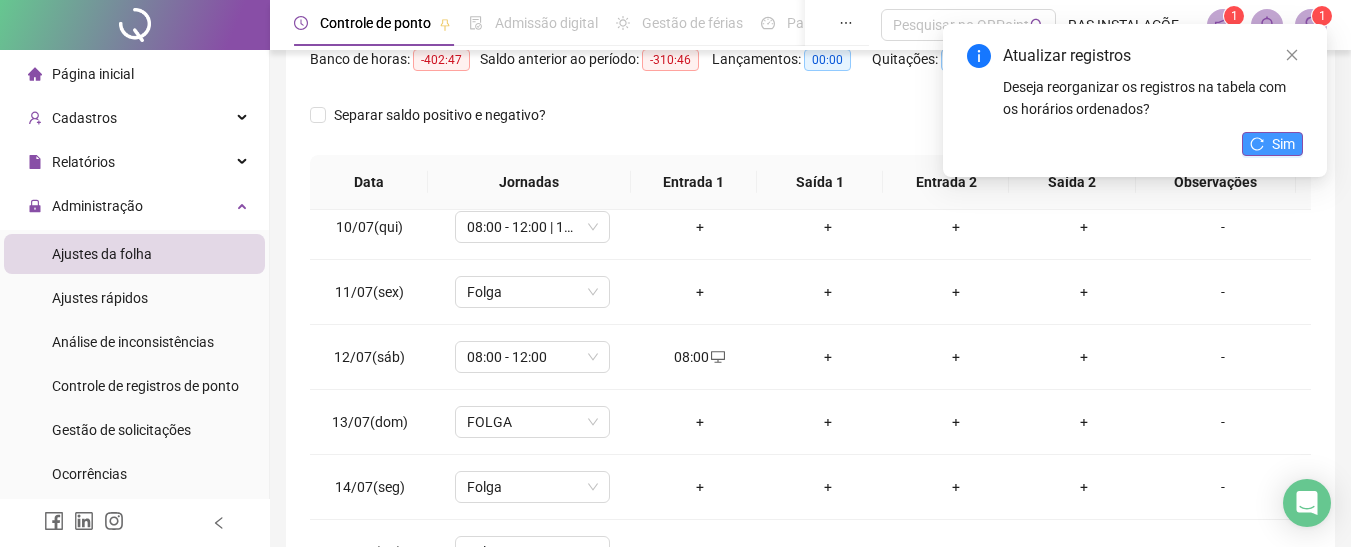 click 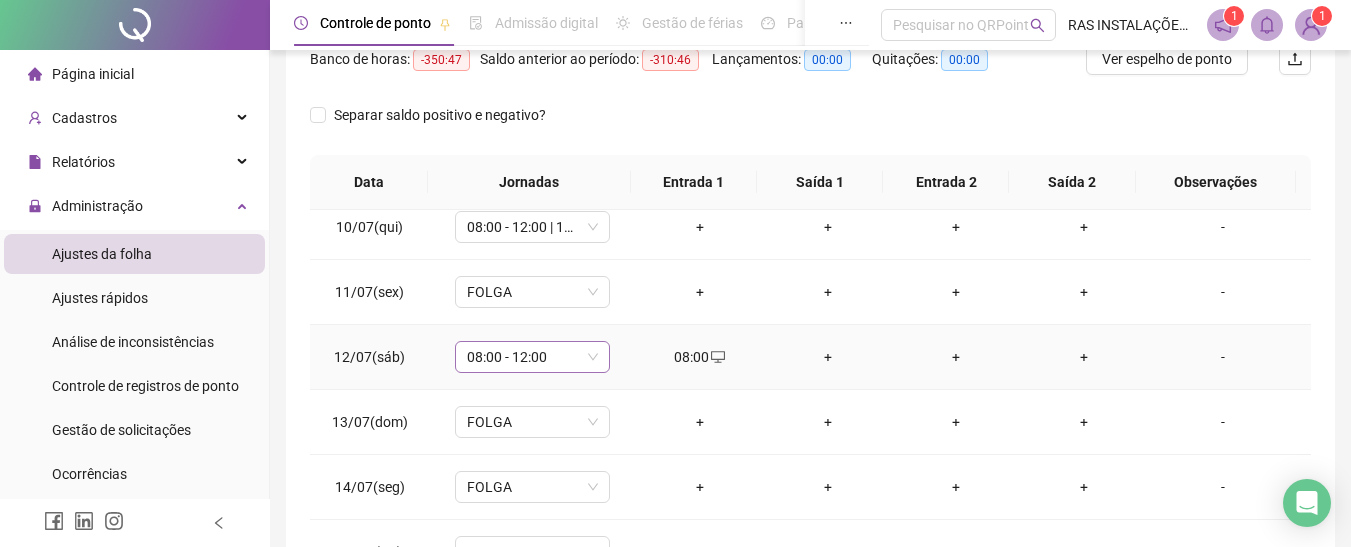 click on "08:00 - 12:00" at bounding box center [532, 357] 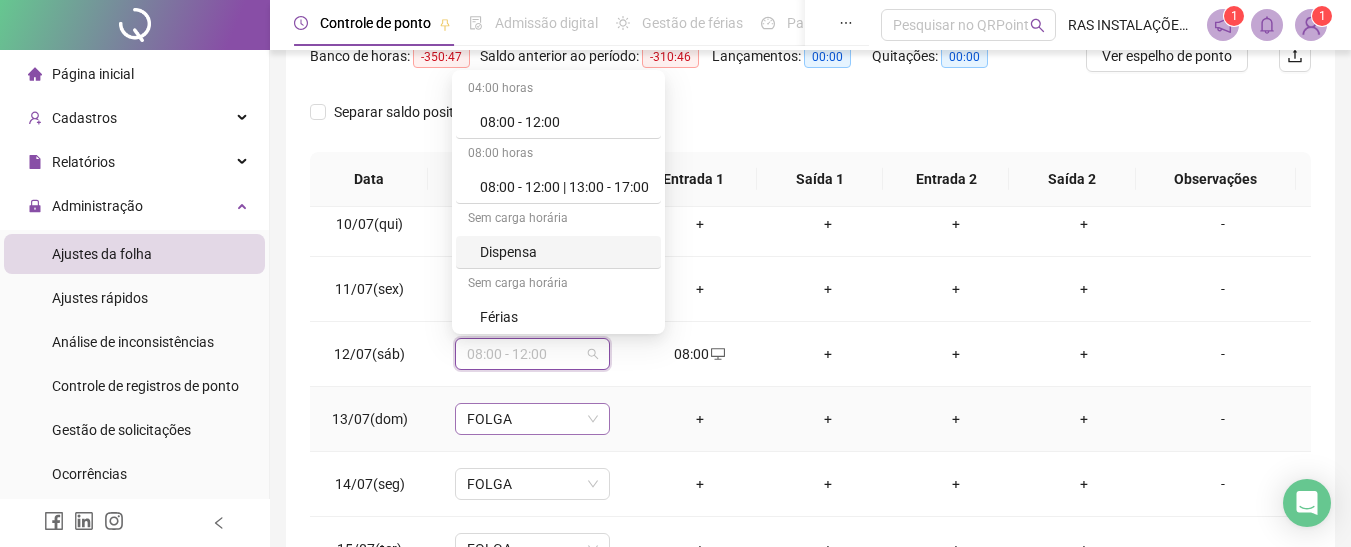 scroll, scrollTop: 300, scrollLeft: 0, axis: vertical 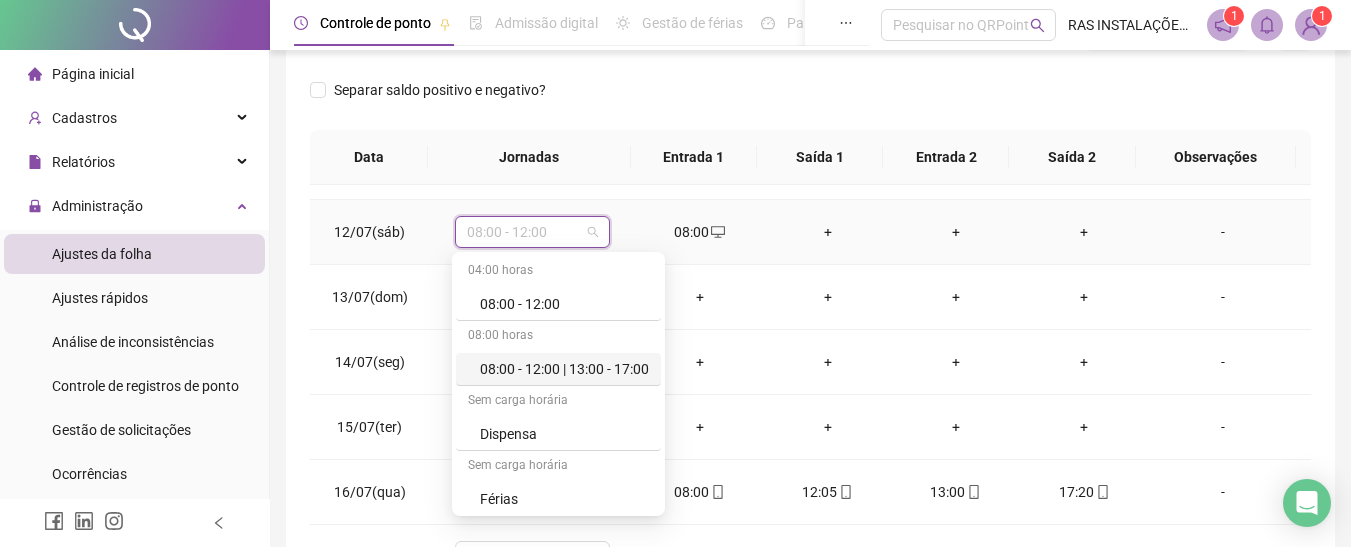 click on "+" at bounding box center (828, 232) 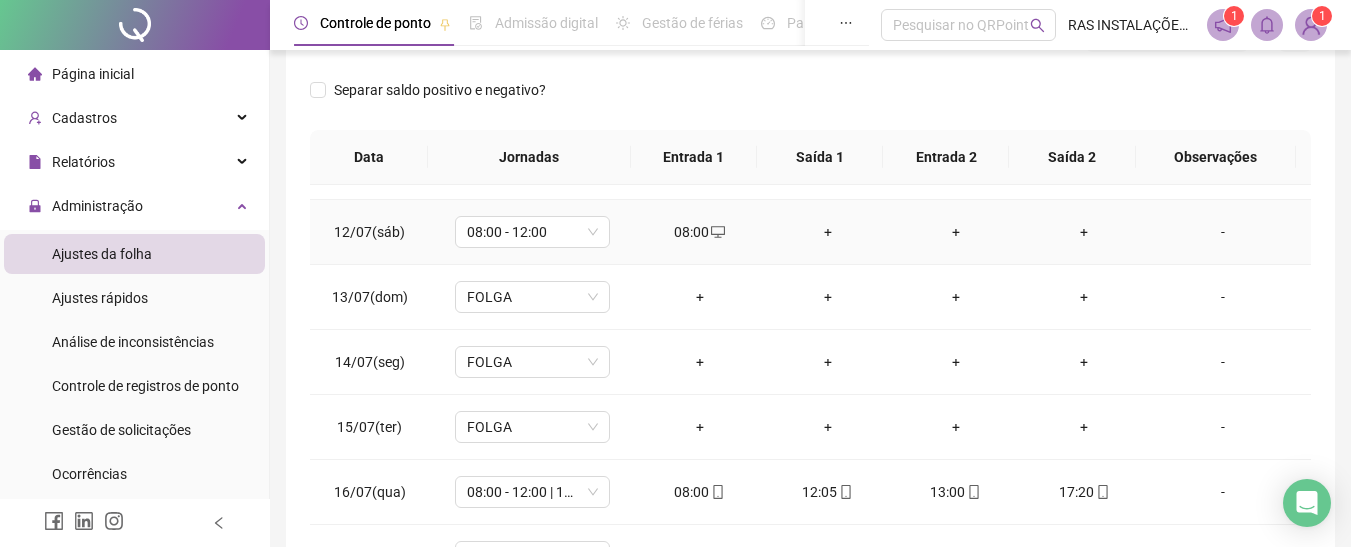click on "-" at bounding box center [1223, 232] 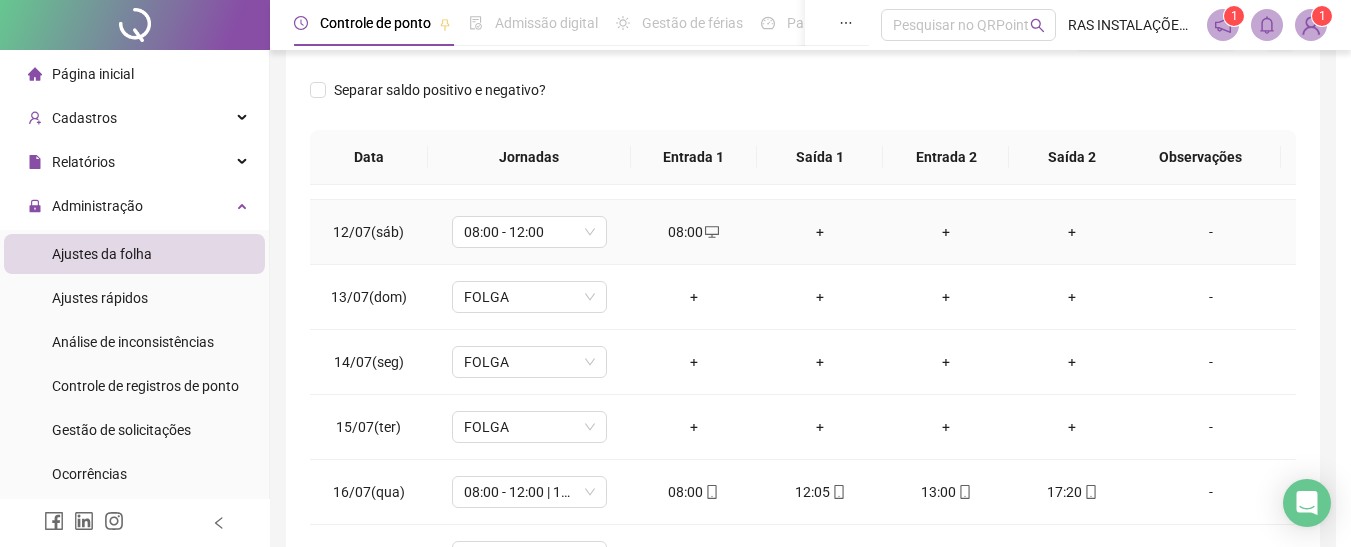click on "Alterar no dia   12/07/2025 Observações Desconsiderar intervalo pré-assinalado? Abonar dia? Abonar Período? Horas a abonar ***** Aplicar regime de compensação Cancelar OK" at bounding box center [675, 273] 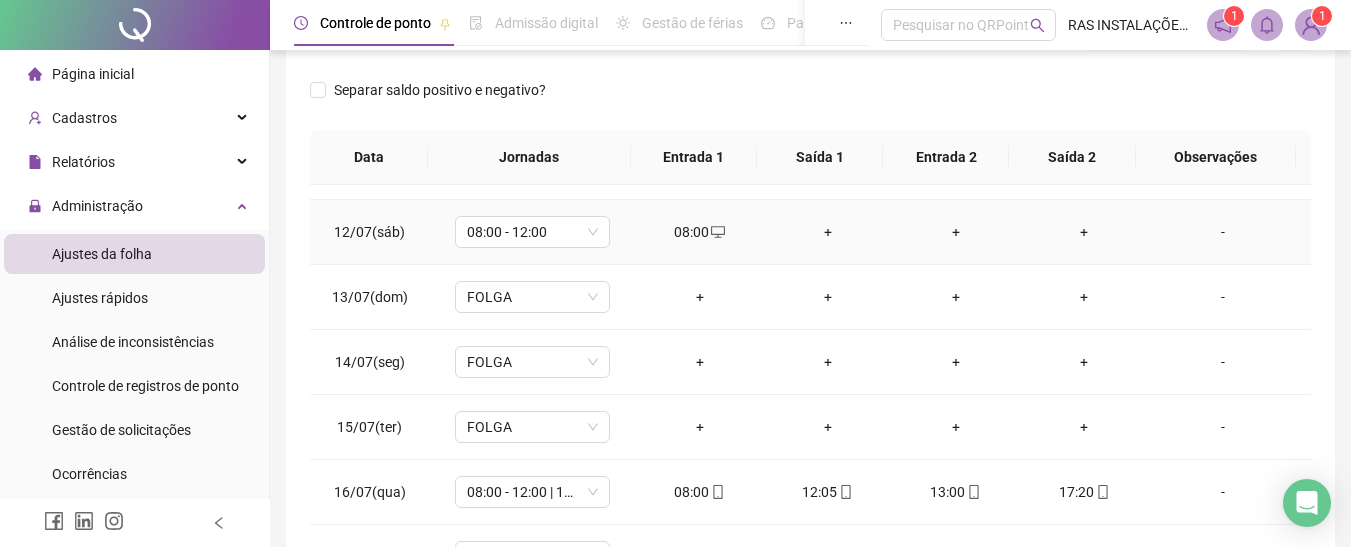 click on "-" at bounding box center (1223, 232) 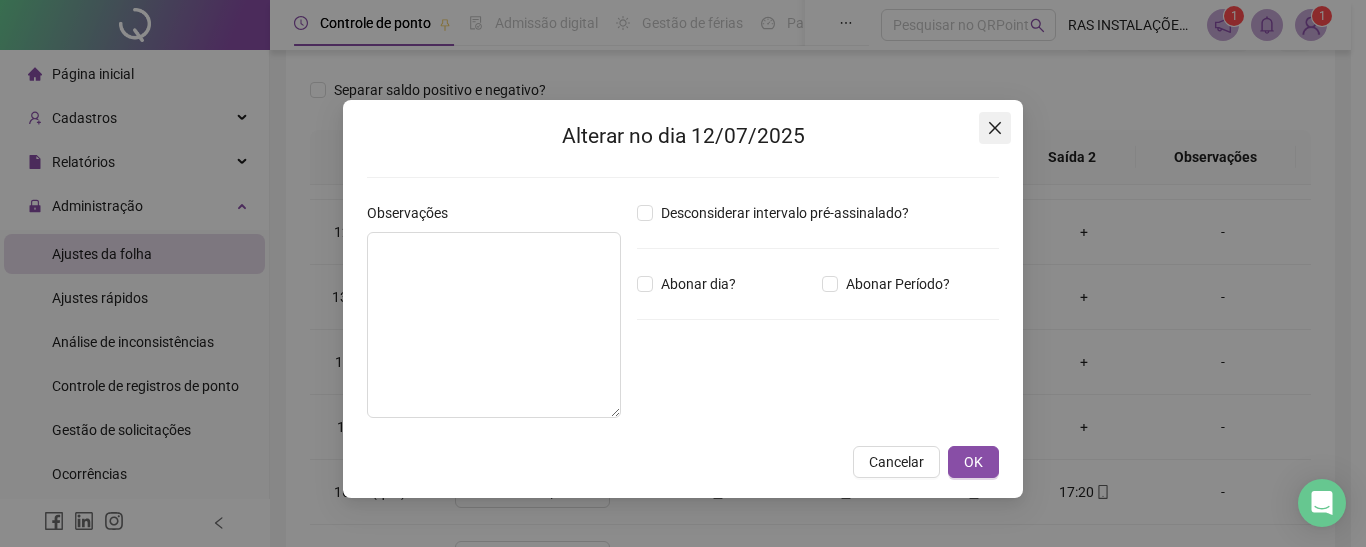 click 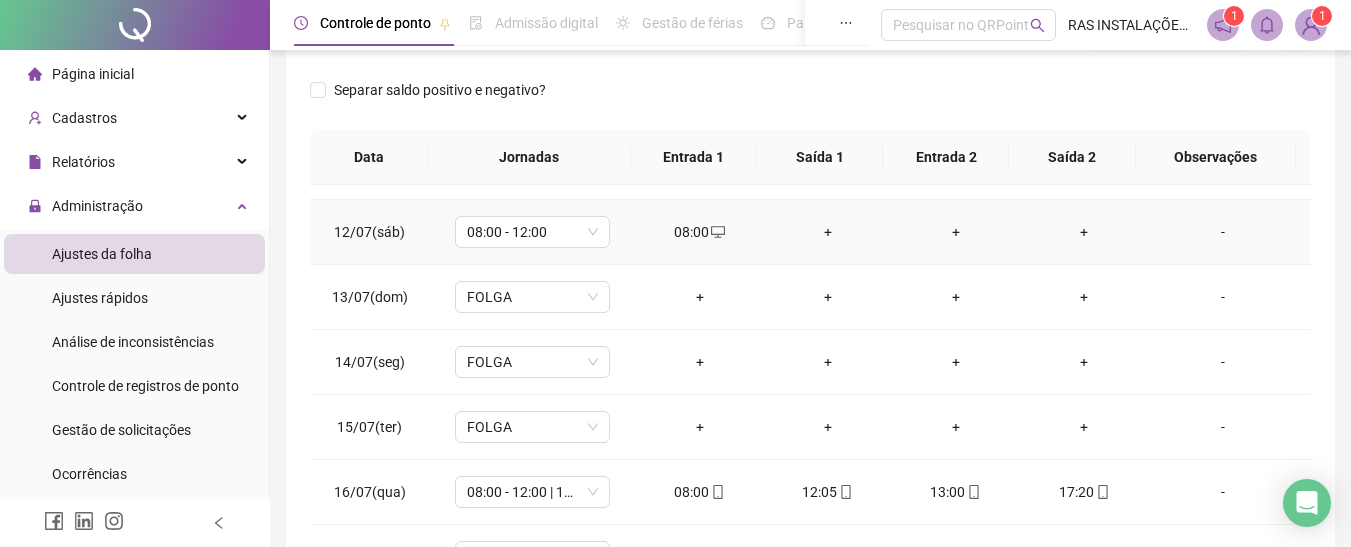 click on "+" at bounding box center [828, 232] 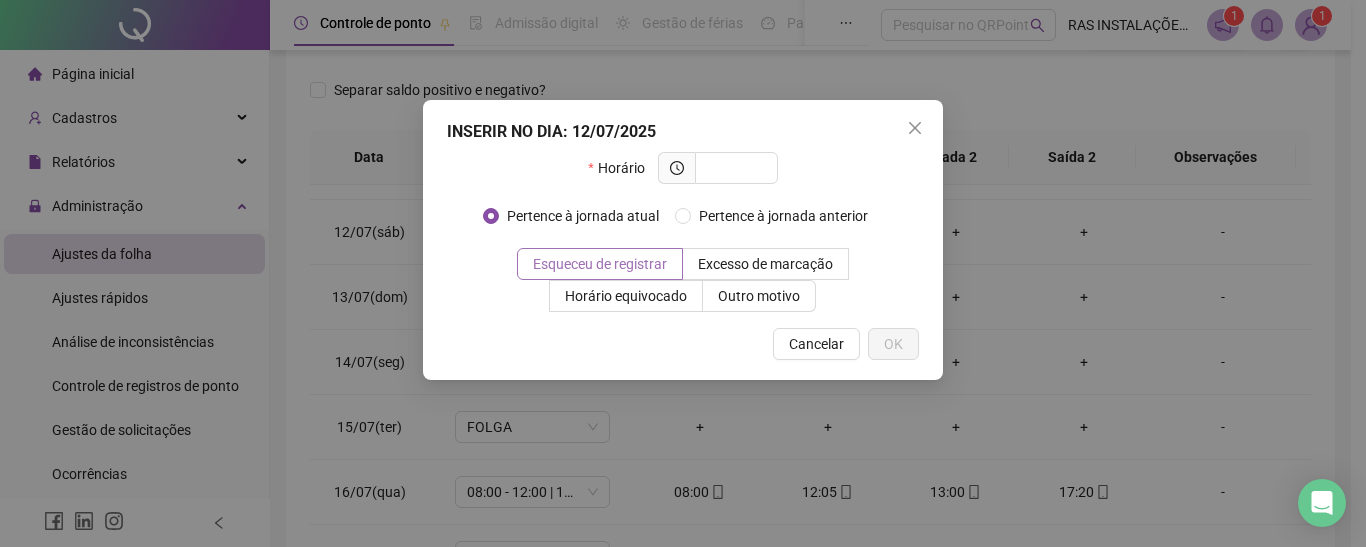click on "Esqueceu de registrar" at bounding box center (600, 264) 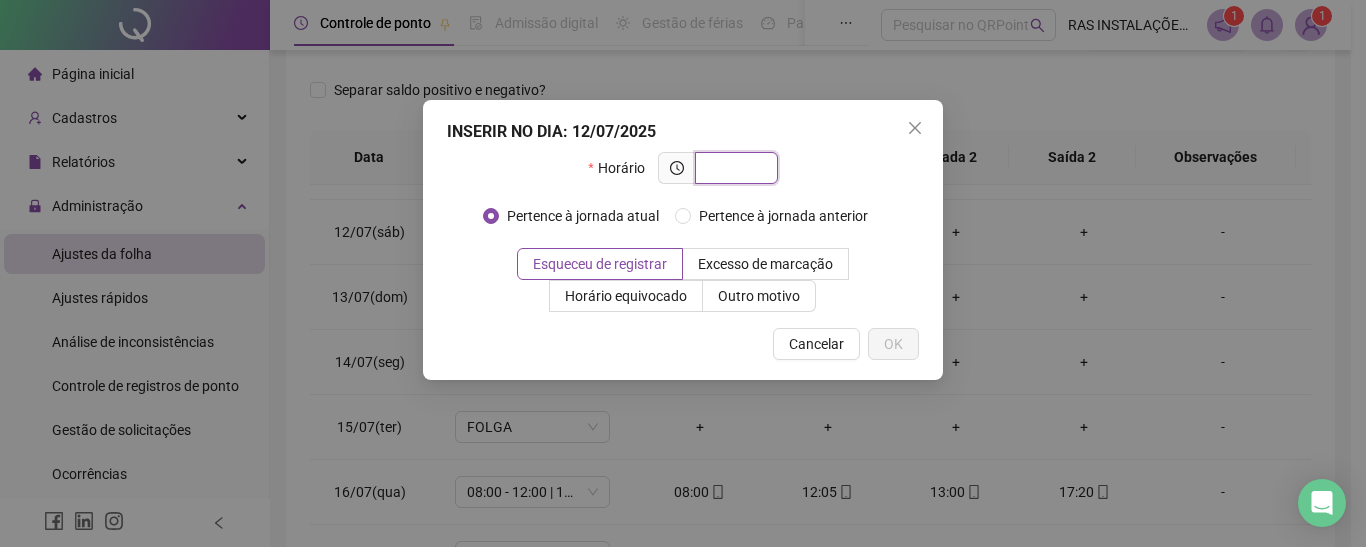 click at bounding box center [734, 168] 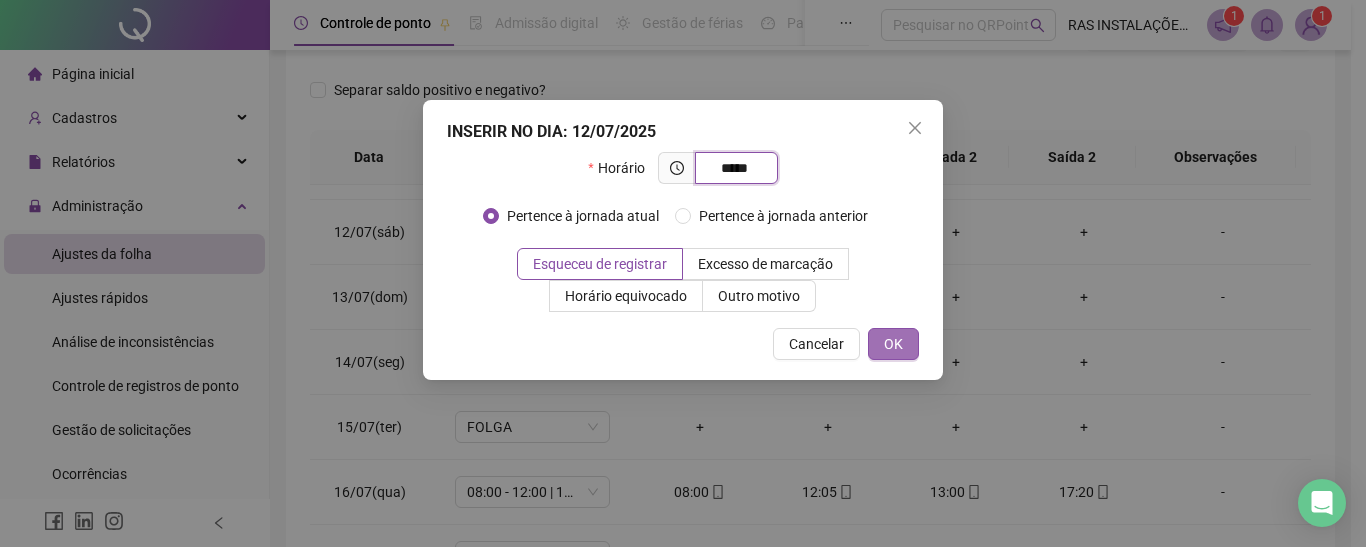 type on "*****" 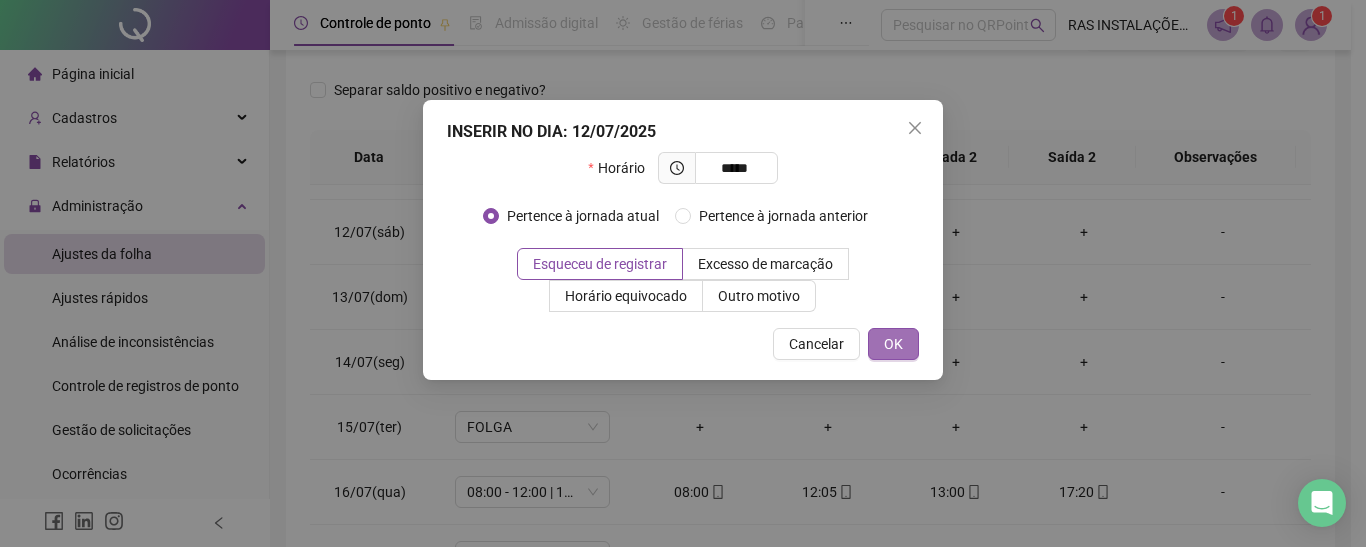 click on "OK" at bounding box center (893, 344) 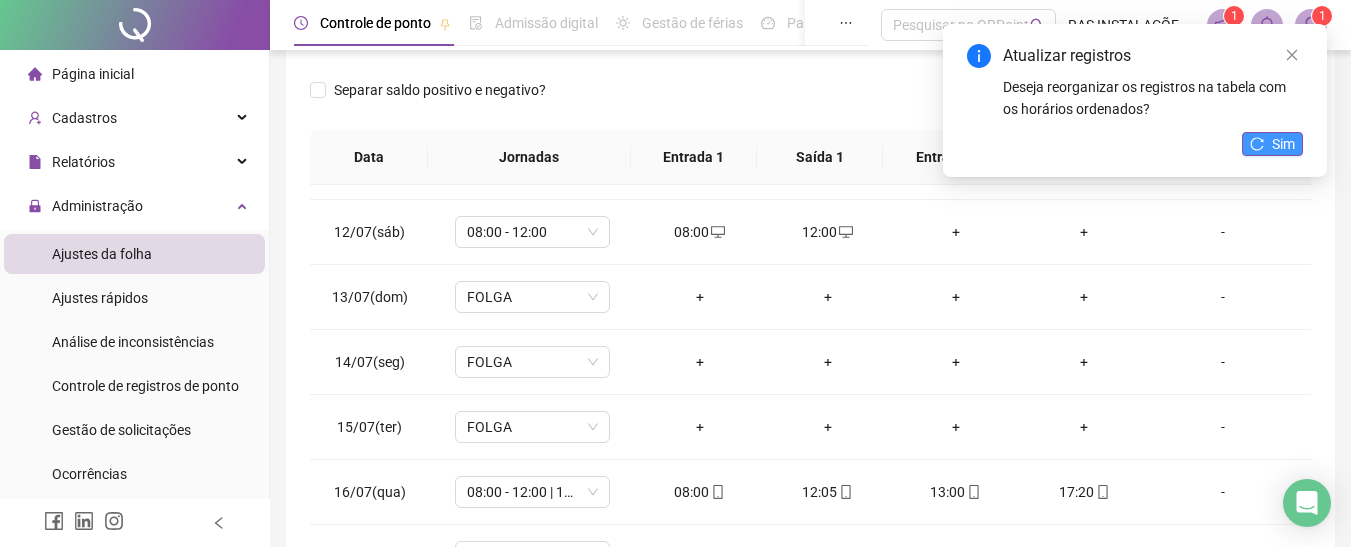 click on "Sim" at bounding box center (1272, 144) 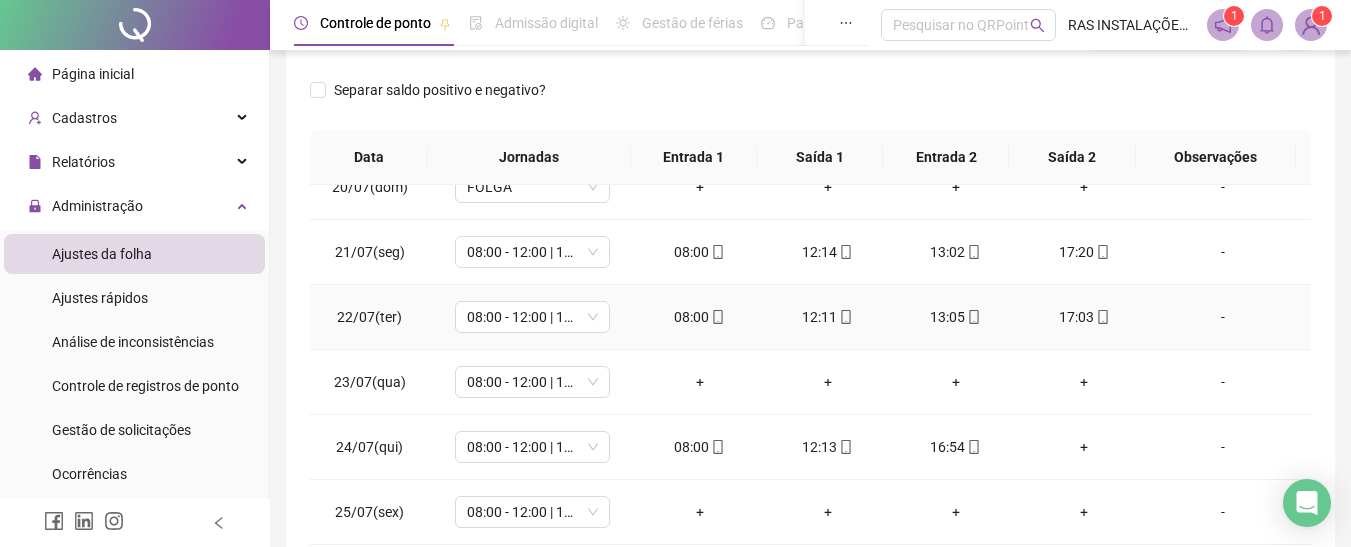 scroll, scrollTop: 1300, scrollLeft: 0, axis: vertical 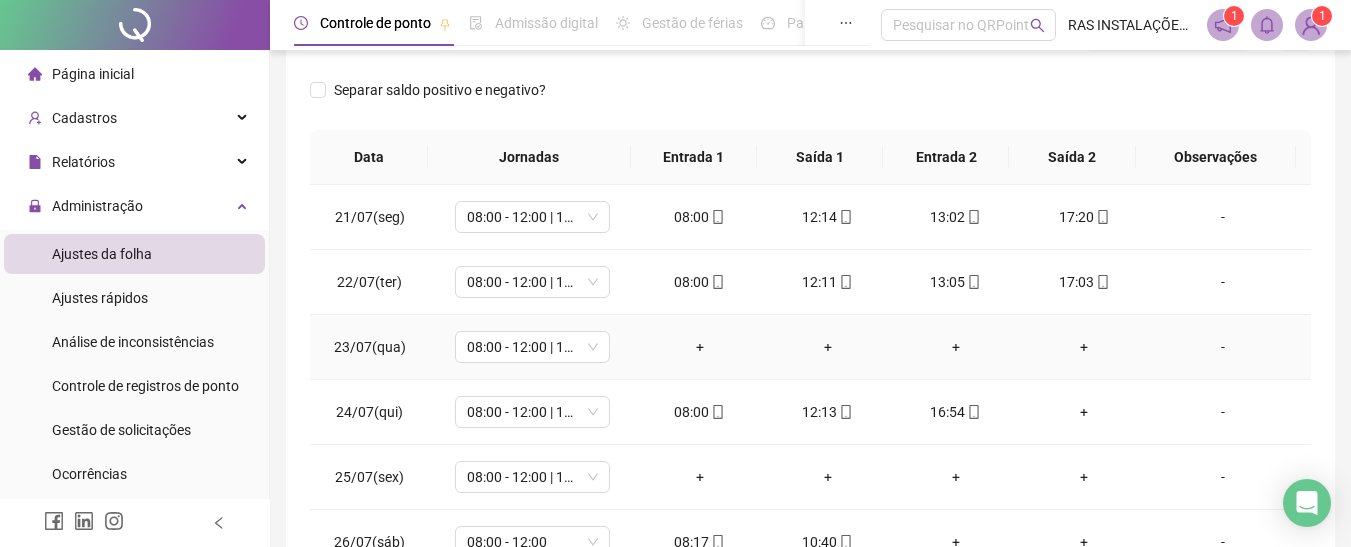 click on "+" at bounding box center (700, 347) 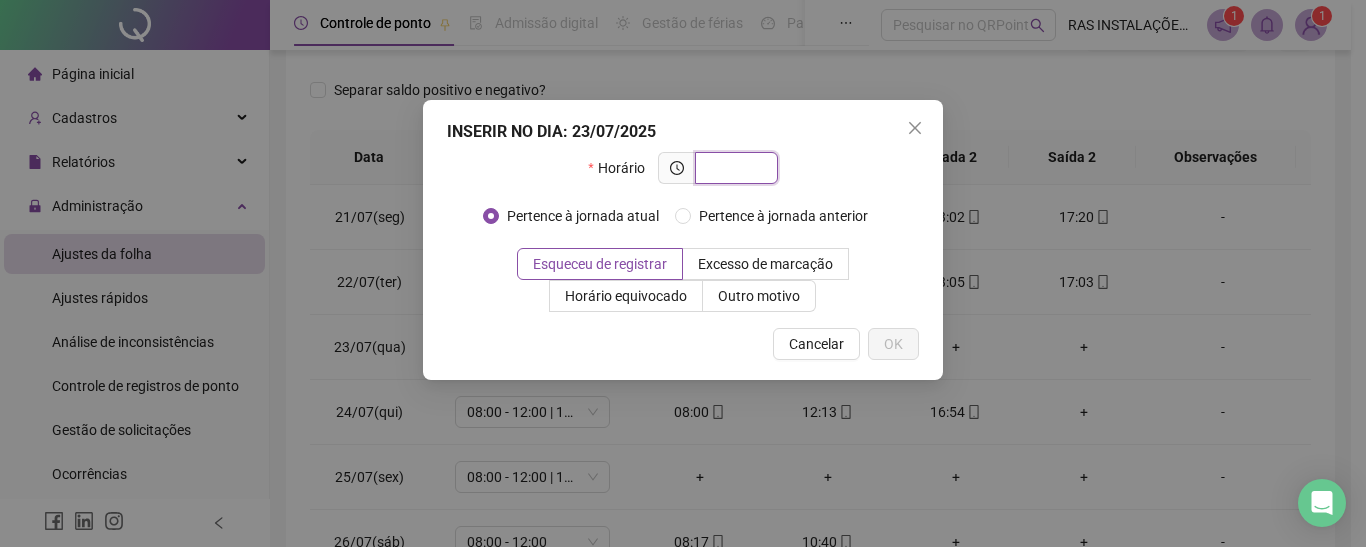 click at bounding box center [734, 168] 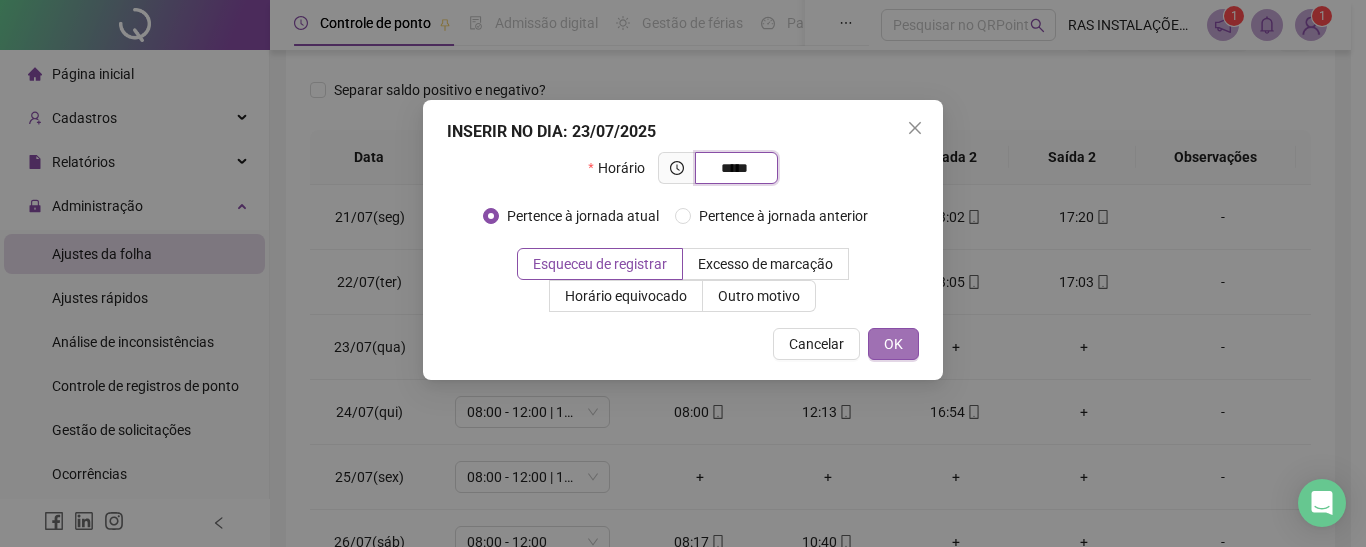 type on "*****" 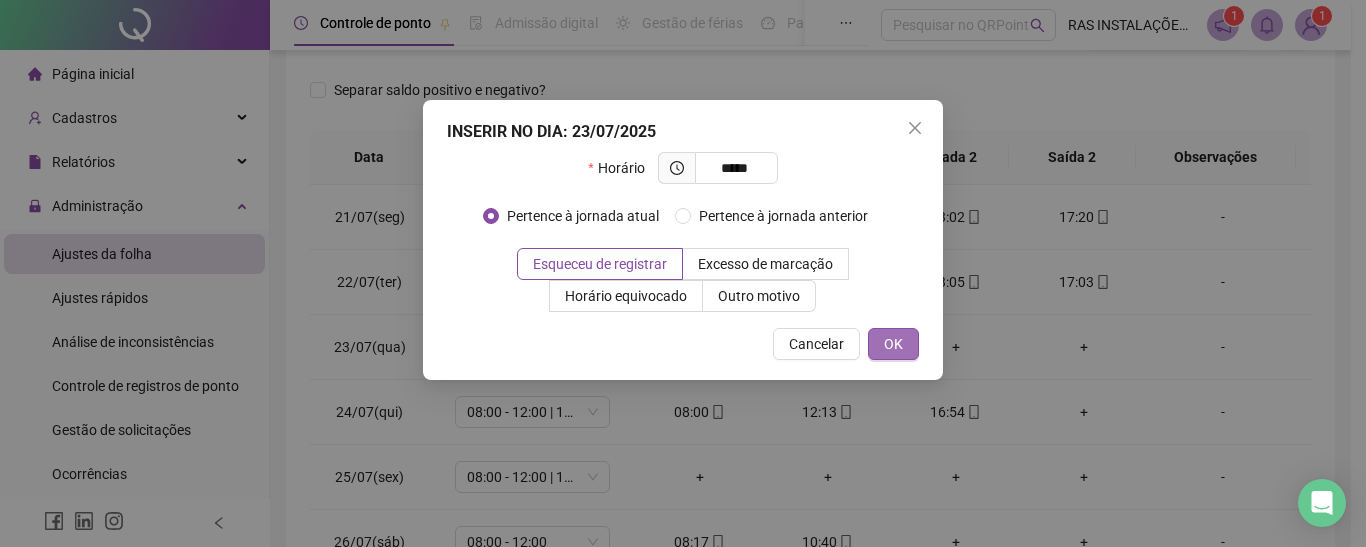 click on "OK" at bounding box center [893, 344] 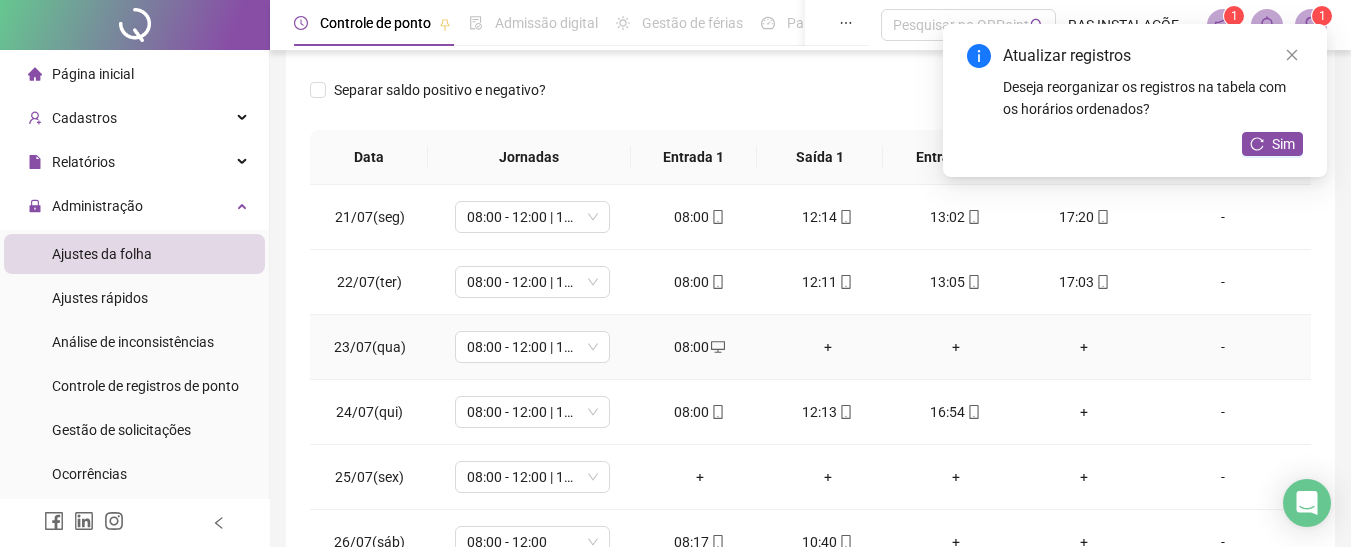 click on "+" at bounding box center [828, 347] 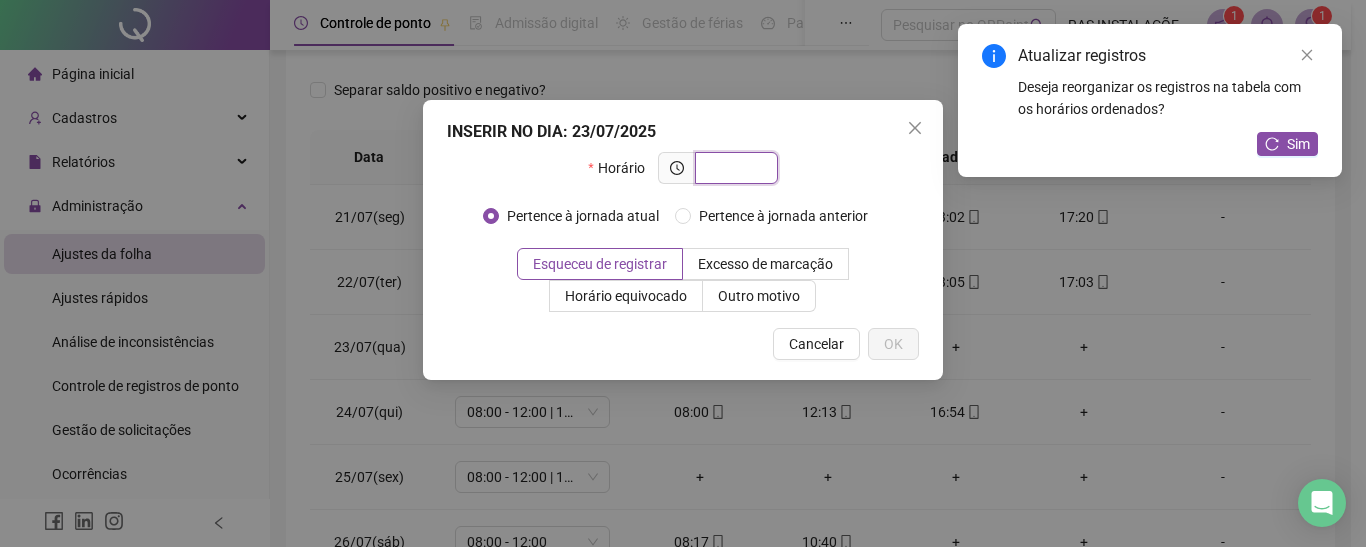 click at bounding box center [734, 168] 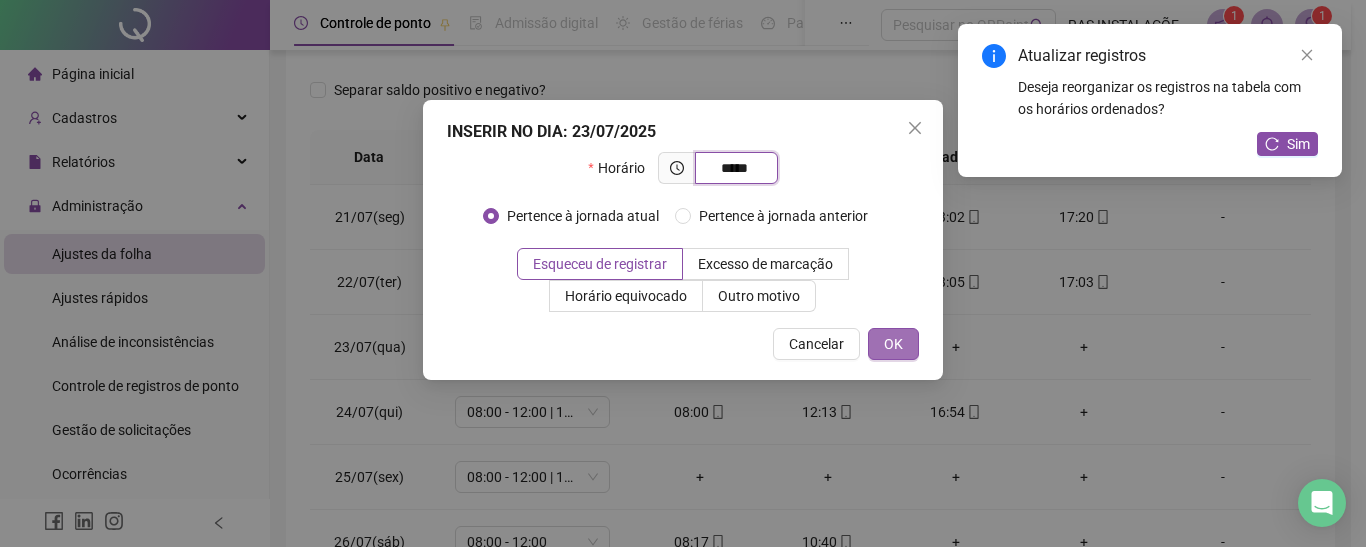 type on "*****" 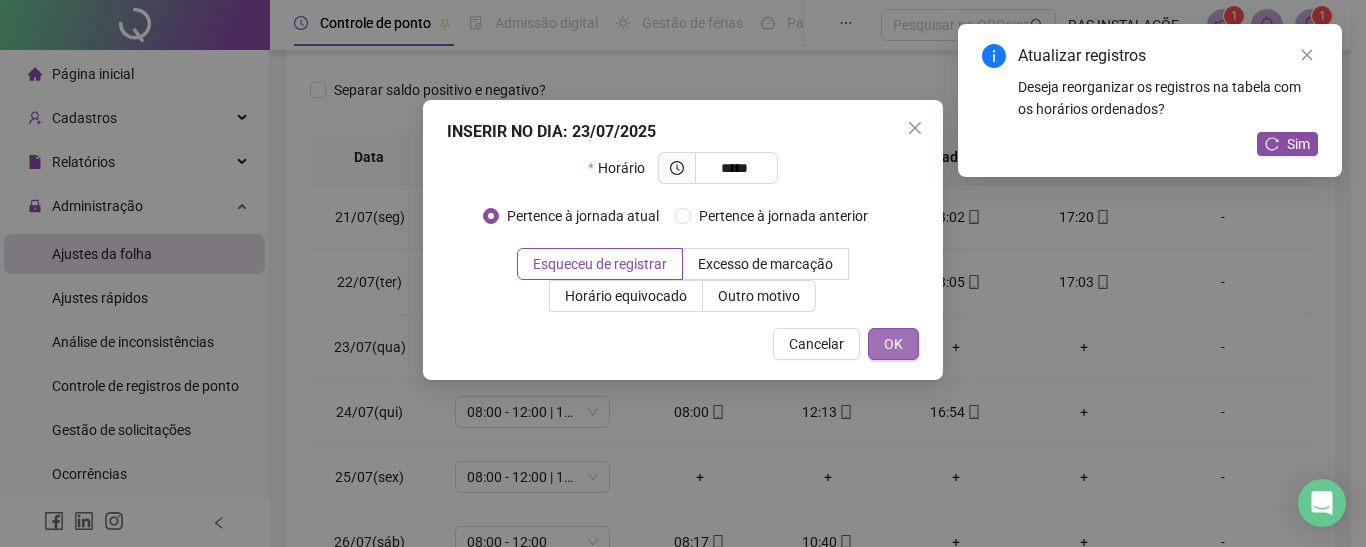 click on "OK" at bounding box center (893, 344) 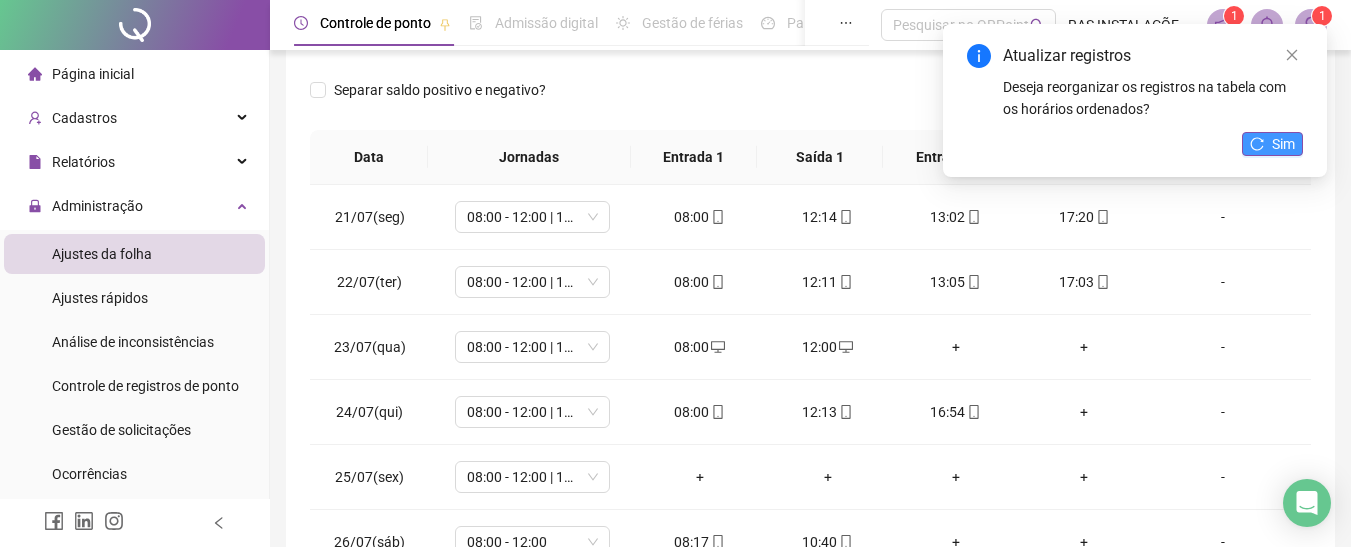 click on "Sim" at bounding box center [1272, 144] 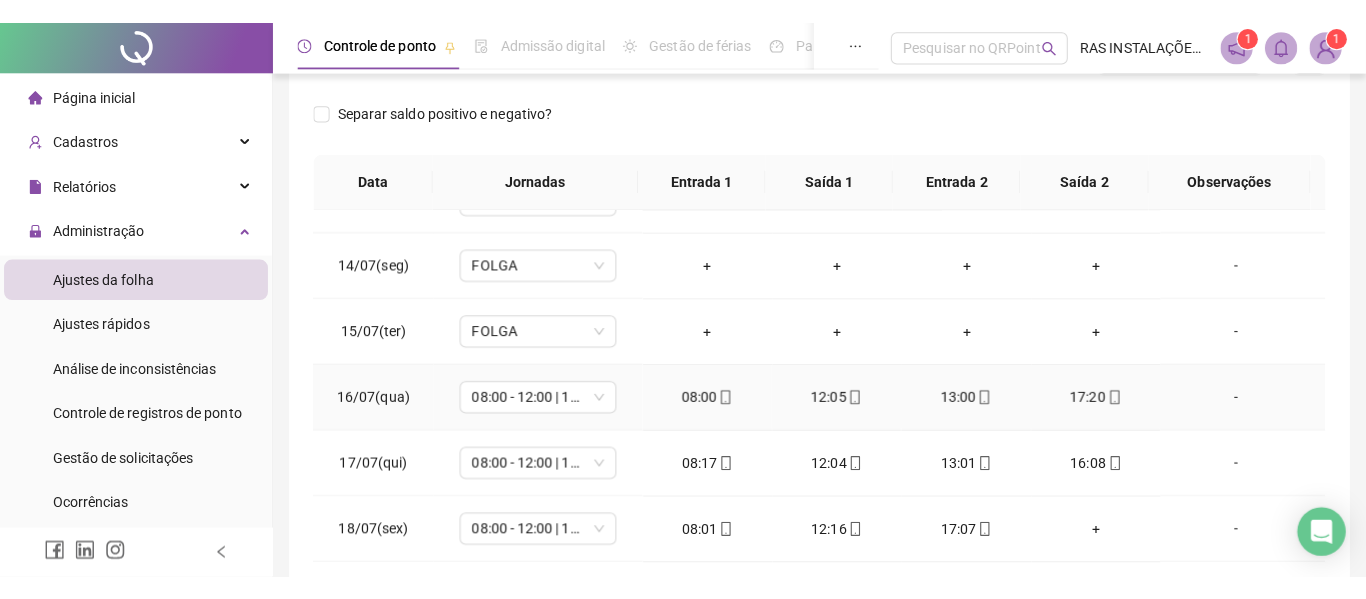 scroll, scrollTop: 800, scrollLeft: 0, axis: vertical 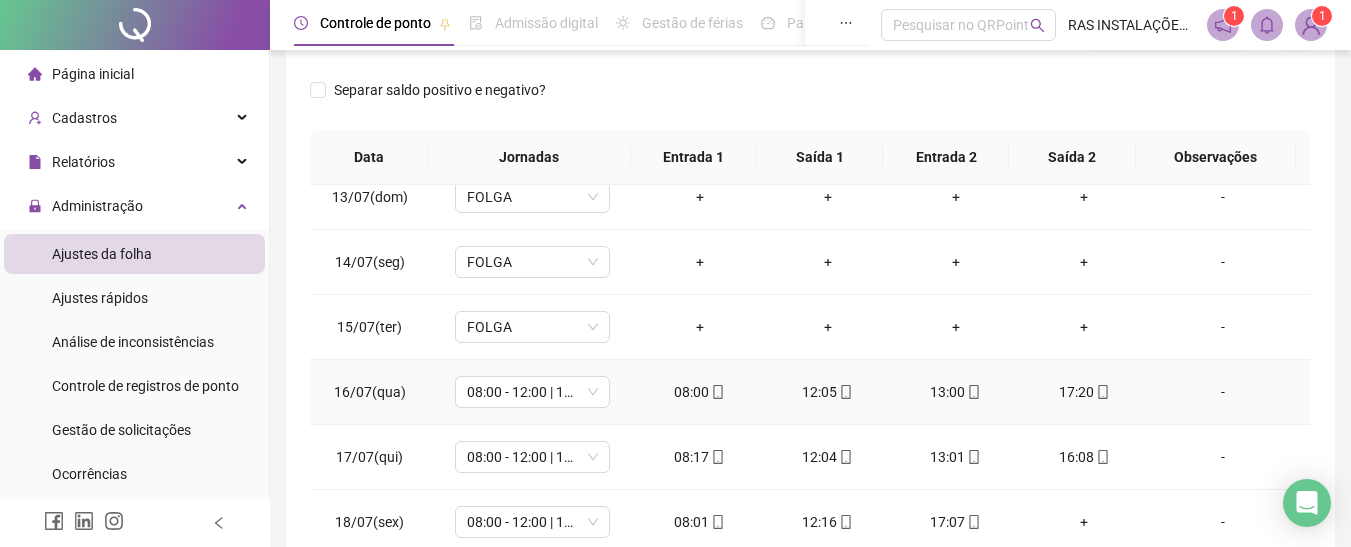 click on "17:20" at bounding box center [1084, 392] 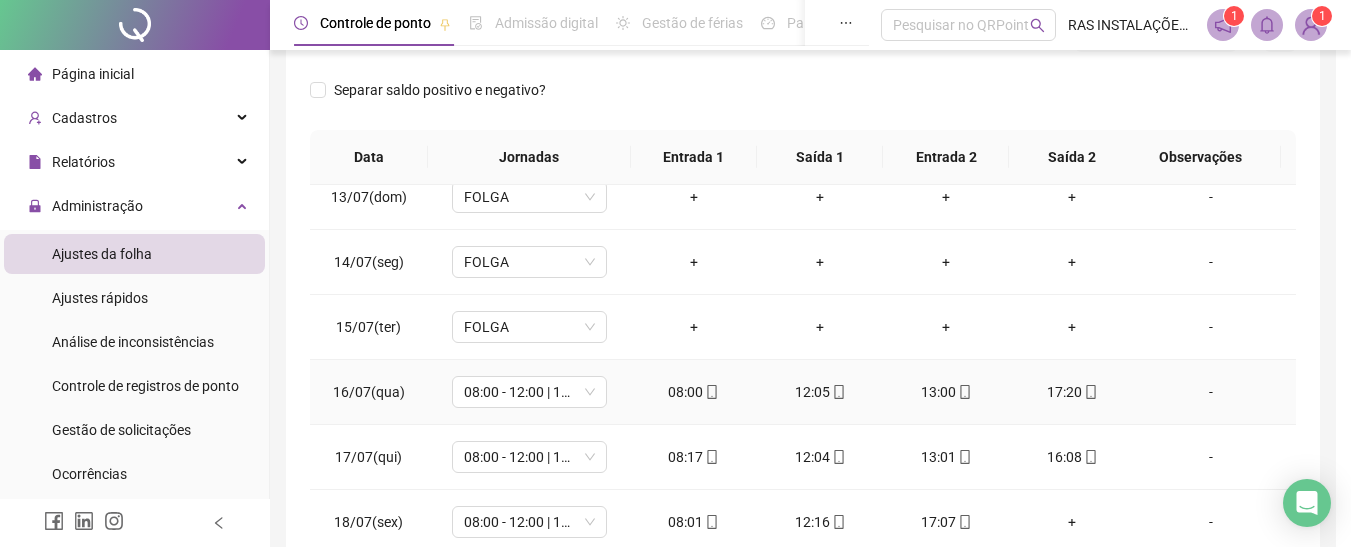 type on "**********" 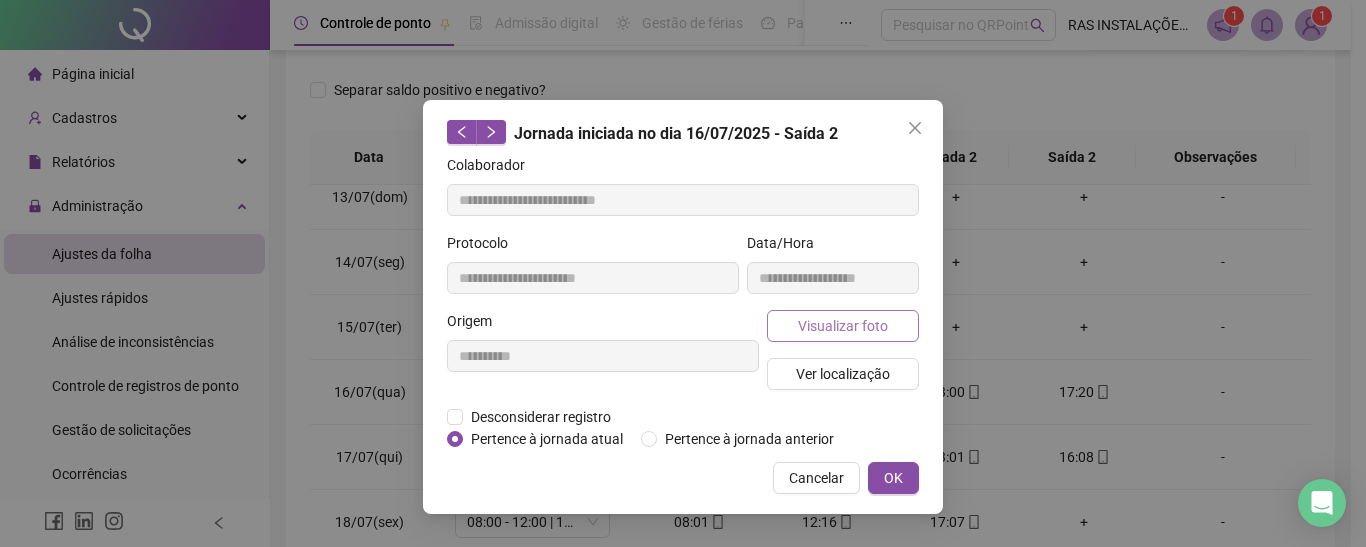 click on "Visualizar foto" at bounding box center (843, 326) 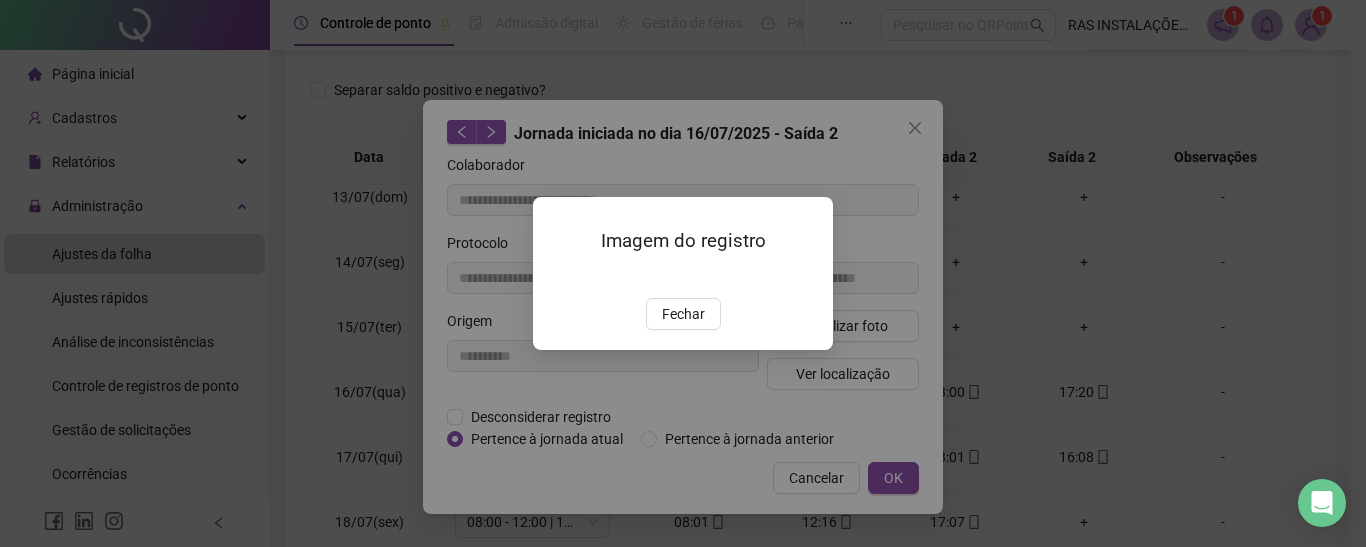 click at bounding box center (557, 277) 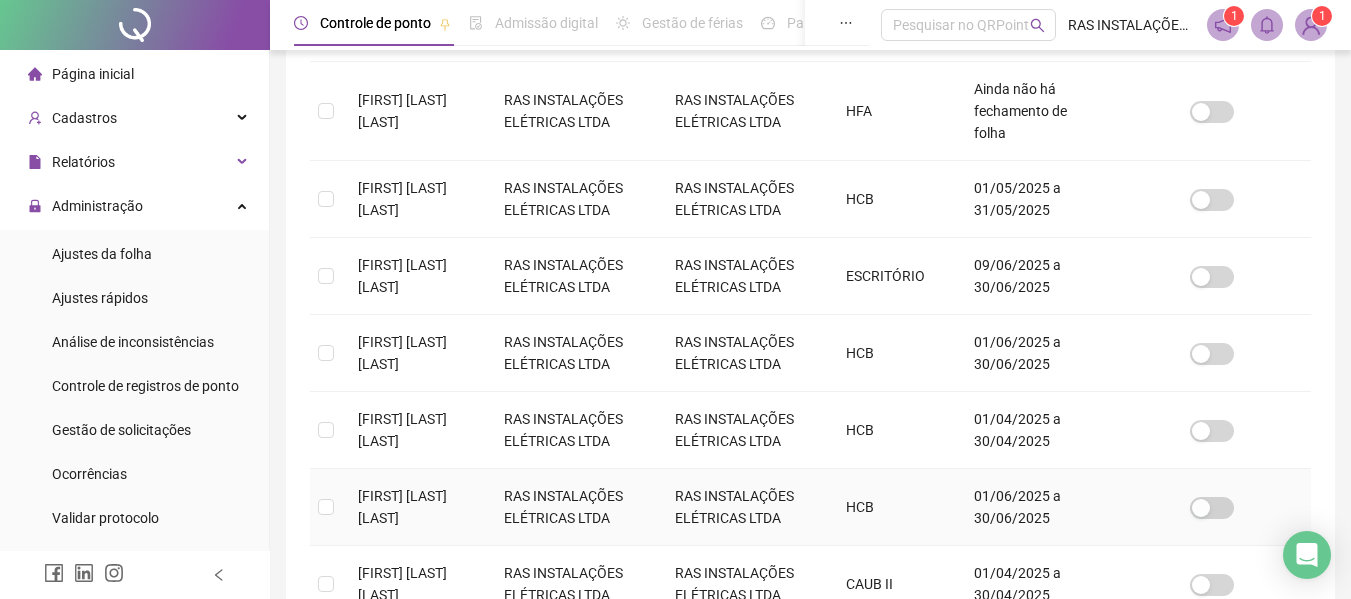 scroll, scrollTop: 500, scrollLeft: 0, axis: vertical 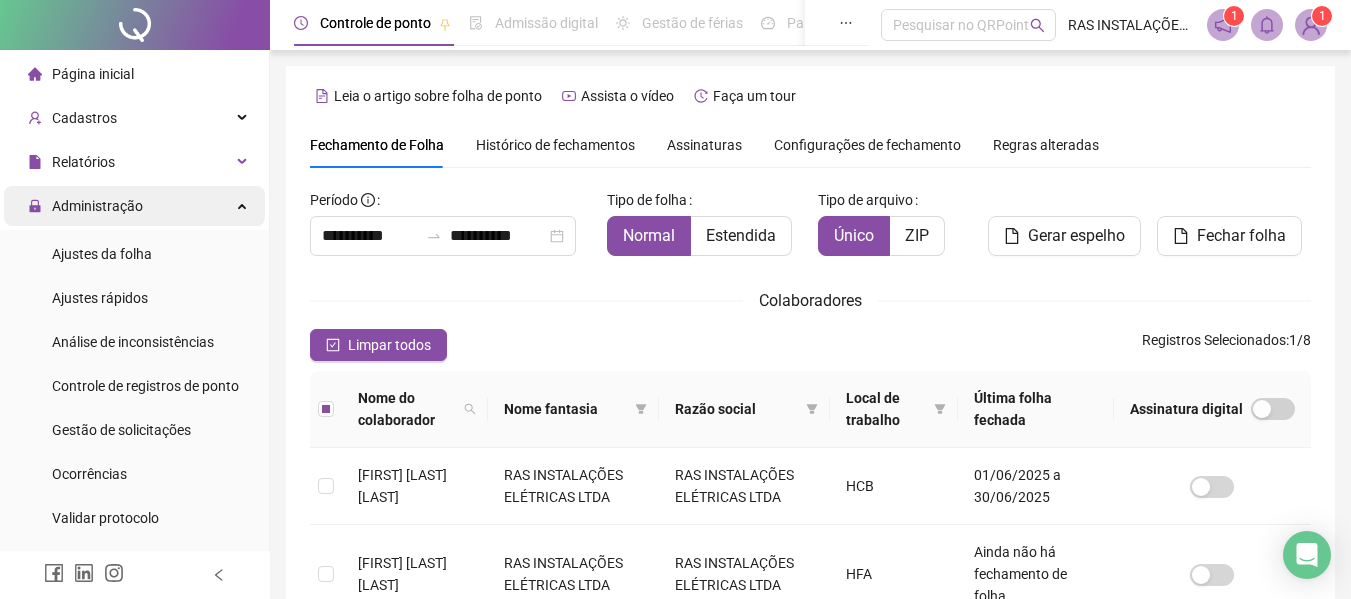 click on "Administração" at bounding box center [97, 206] 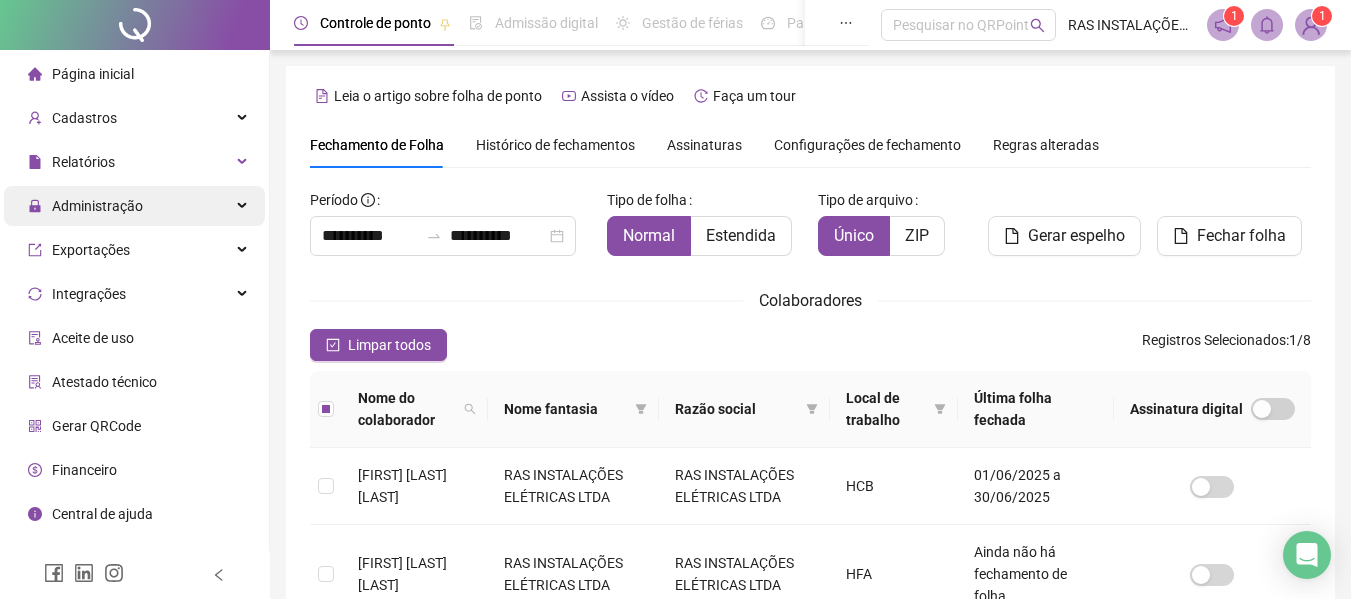 click at bounding box center [244, 206] 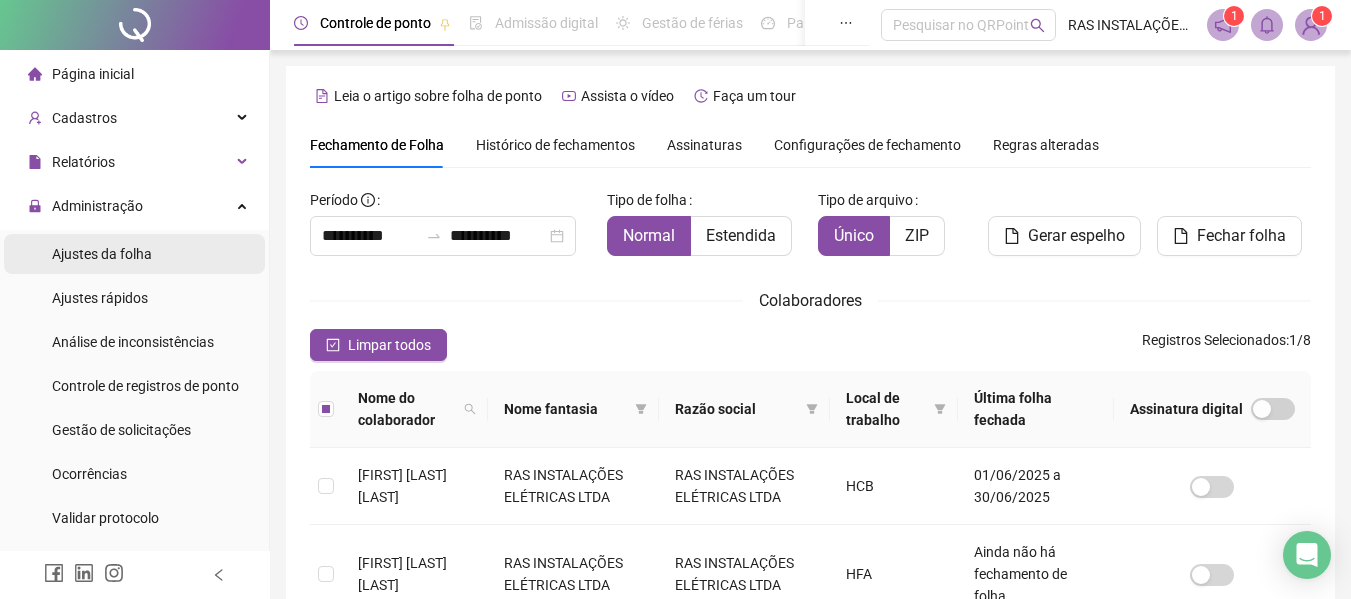 click on "Ajustes da folha" at bounding box center [102, 254] 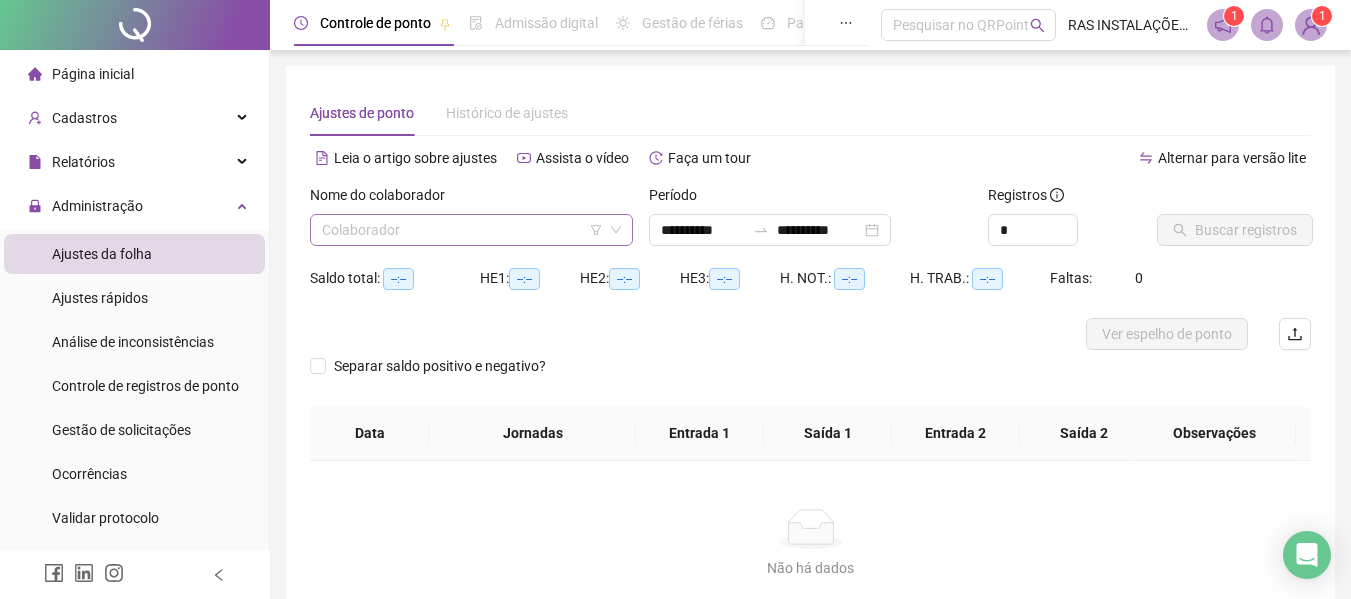 click at bounding box center [462, 230] 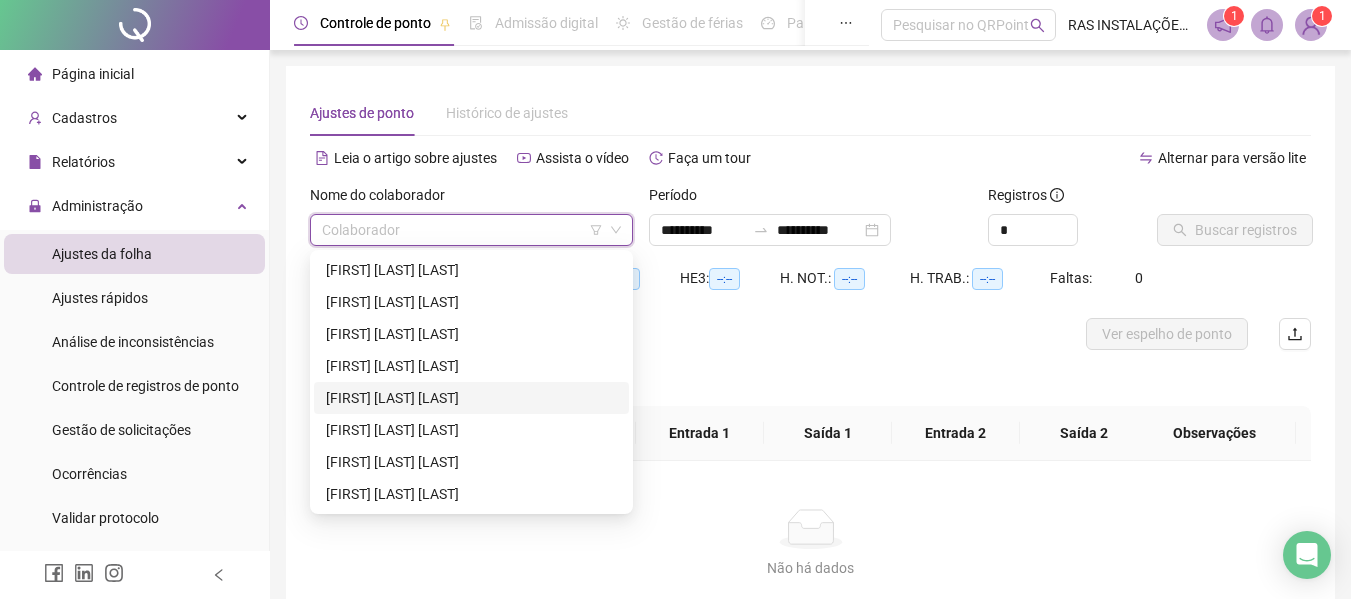click on "[FIRST] [LAST] [LAST]" at bounding box center (471, 398) 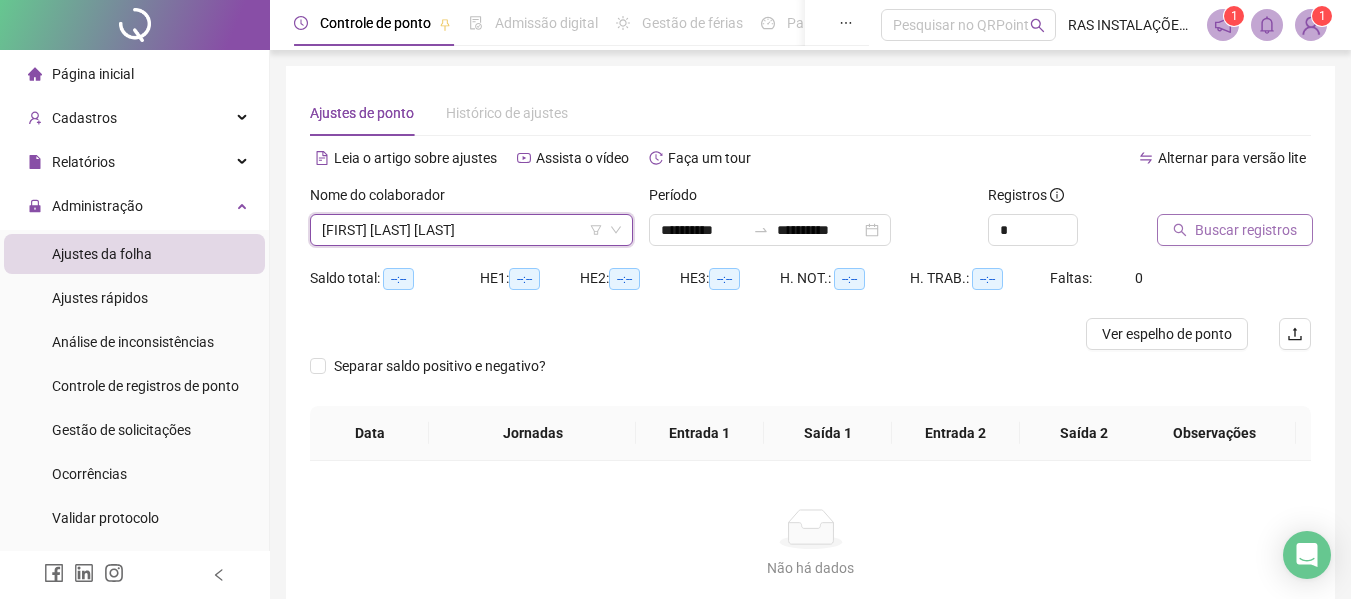 click on "Buscar registros" at bounding box center [1246, 230] 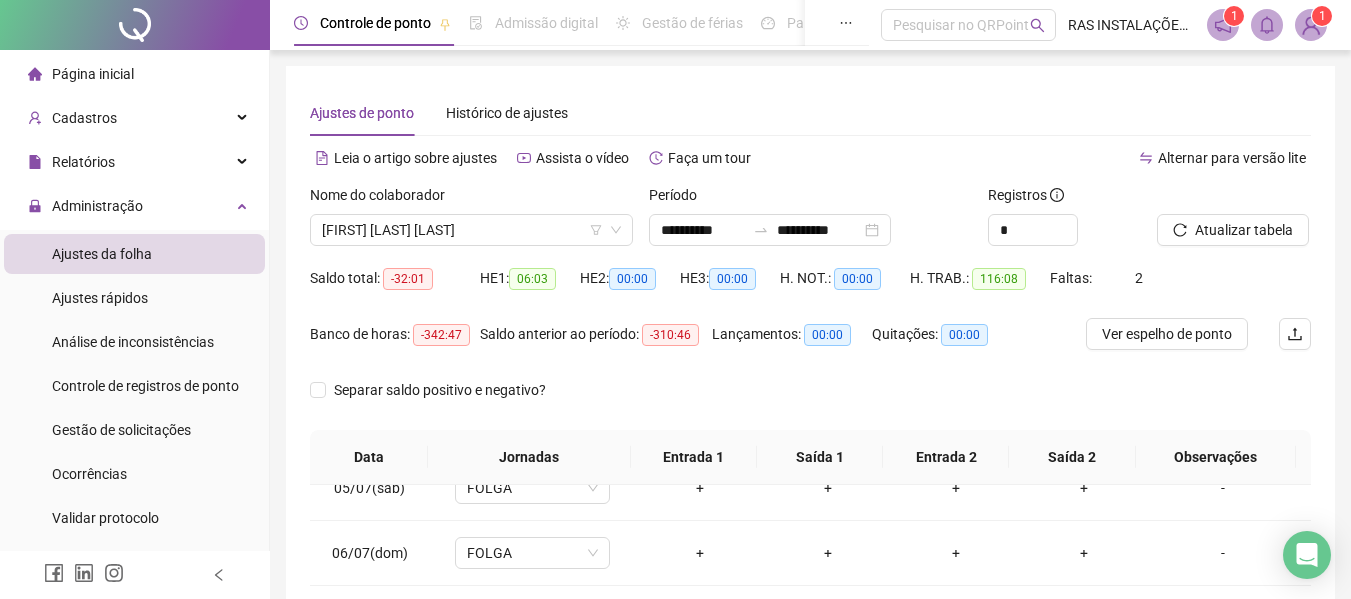scroll, scrollTop: 400, scrollLeft: 0, axis: vertical 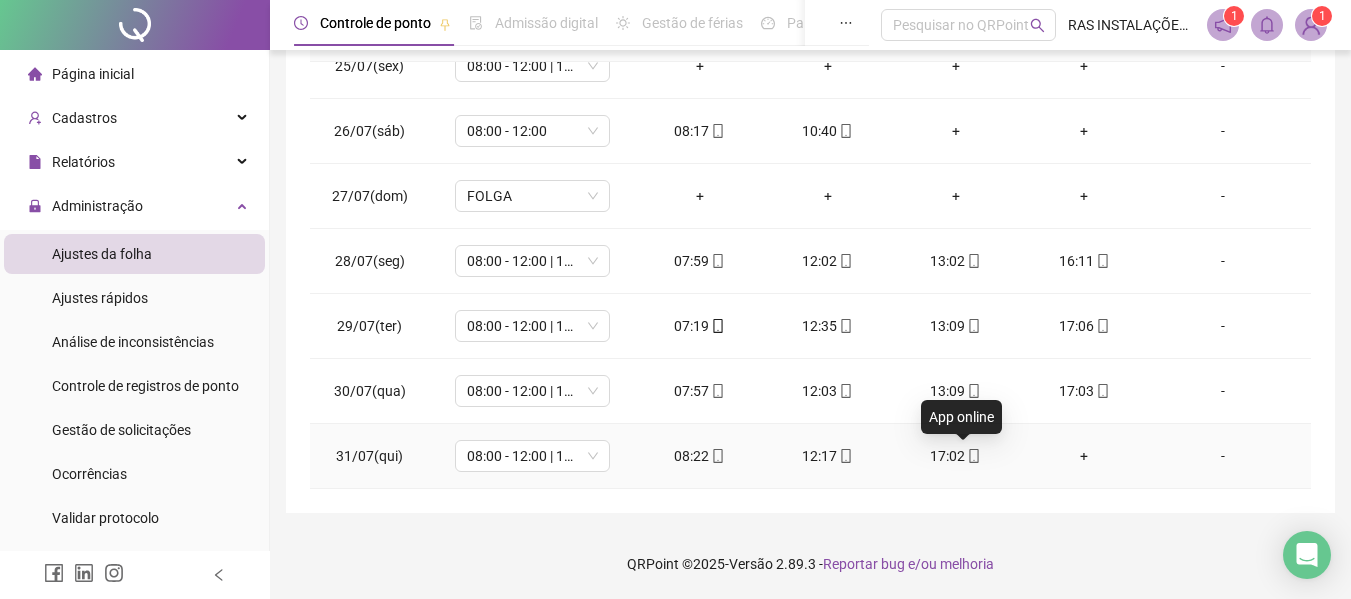 click 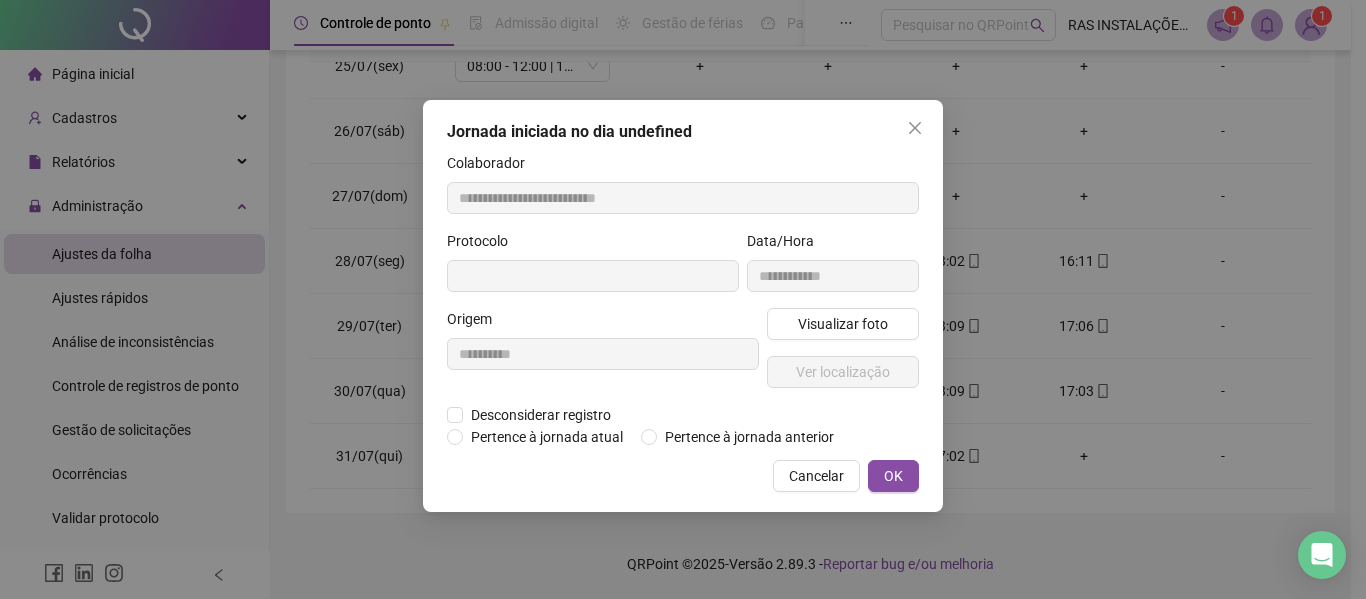 type on "**********" 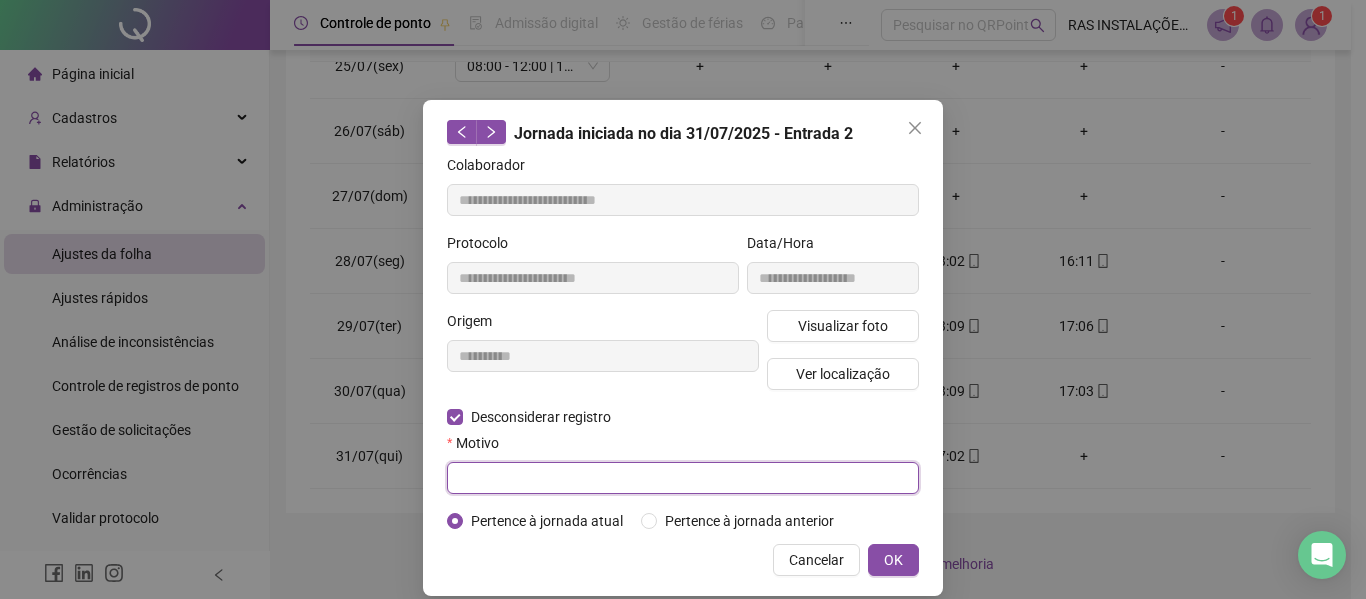 click at bounding box center (683, 478) 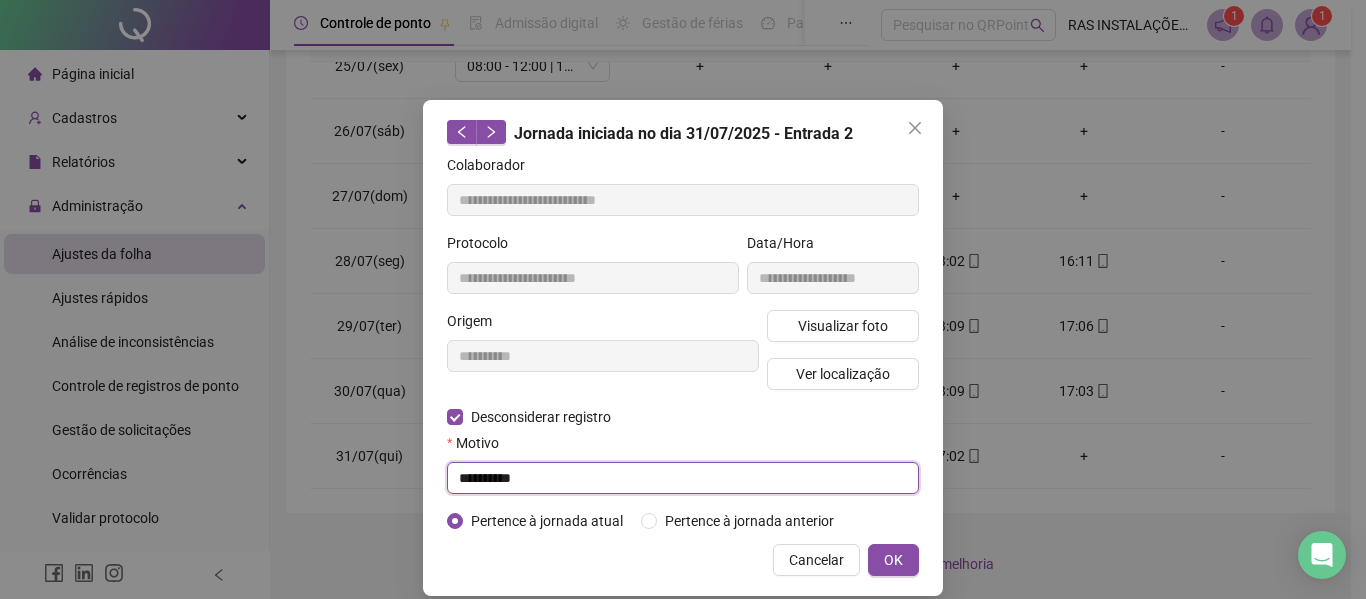 click on "**********" at bounding box center [683, 478] 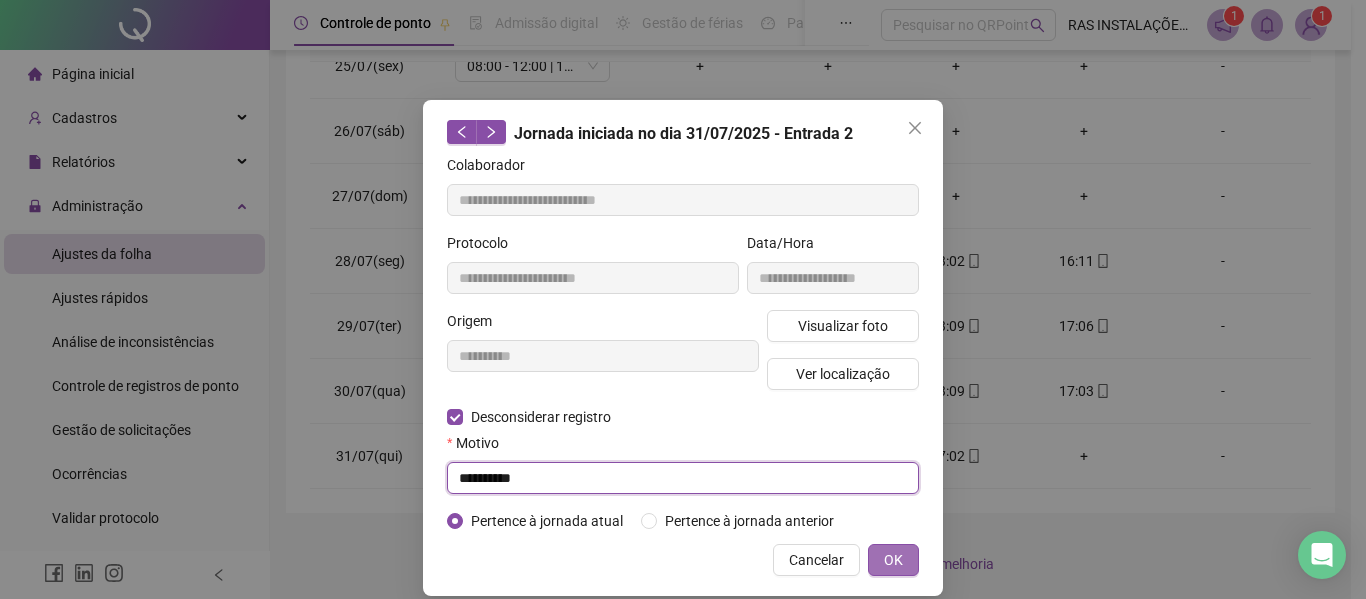 type on "**********" 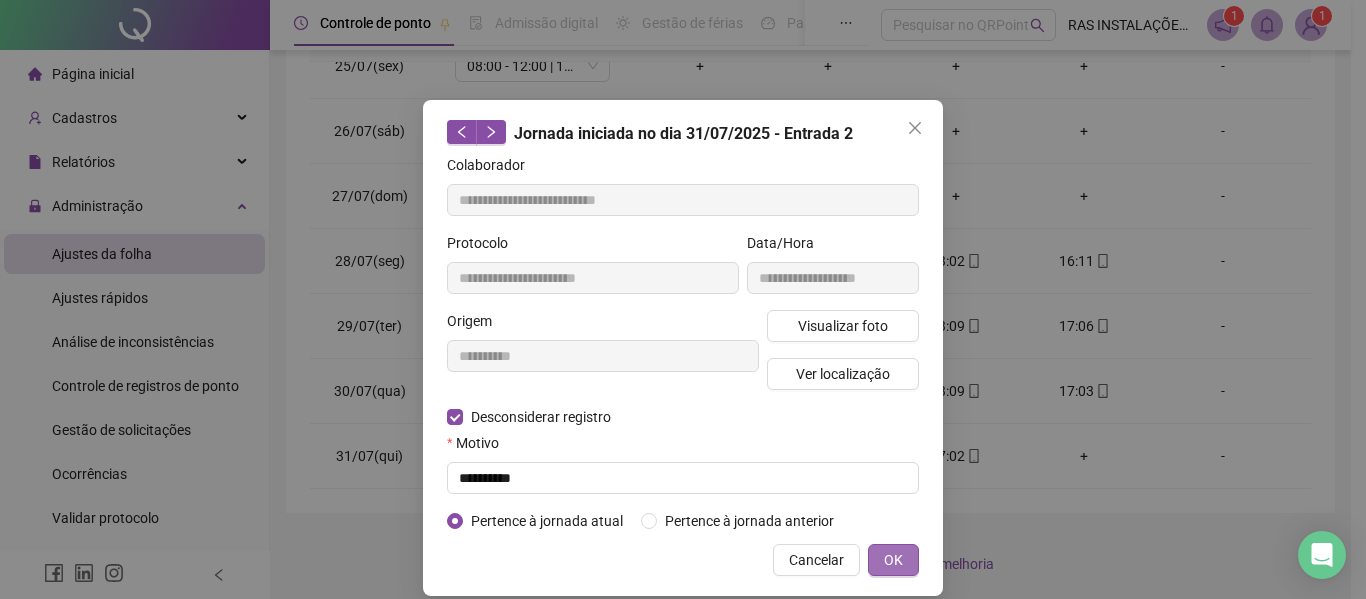 click on "OK" at bounding box center [893, 560] 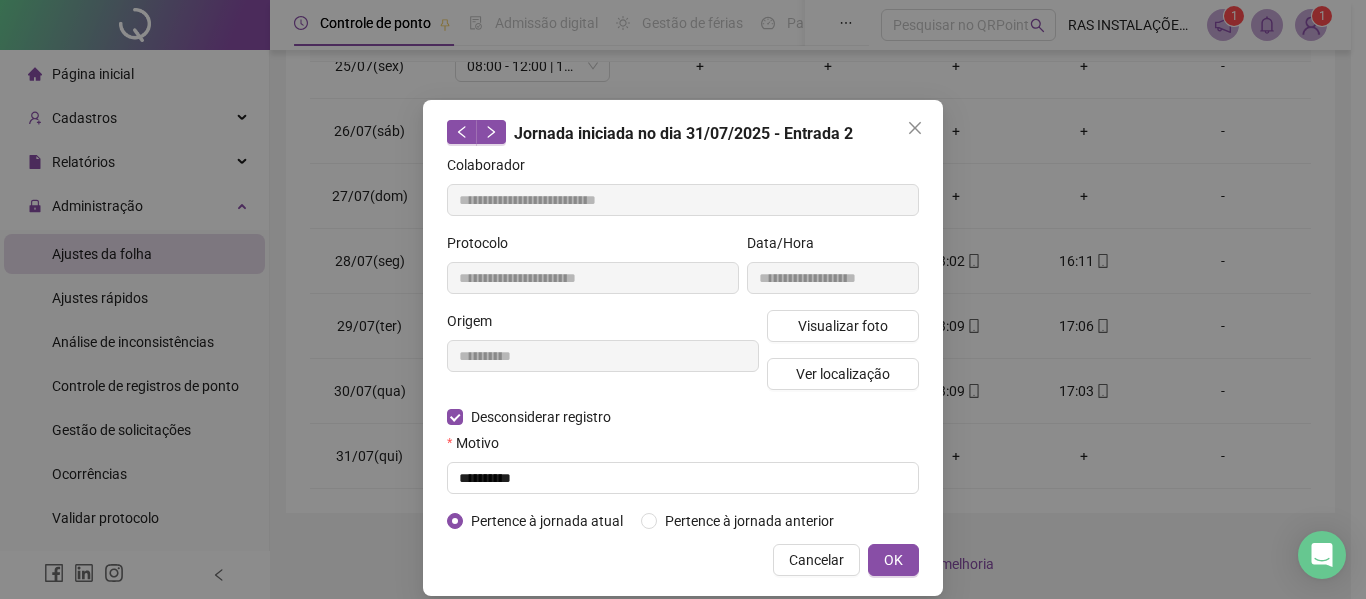 click on "**********" at bounding box center [683, 299] 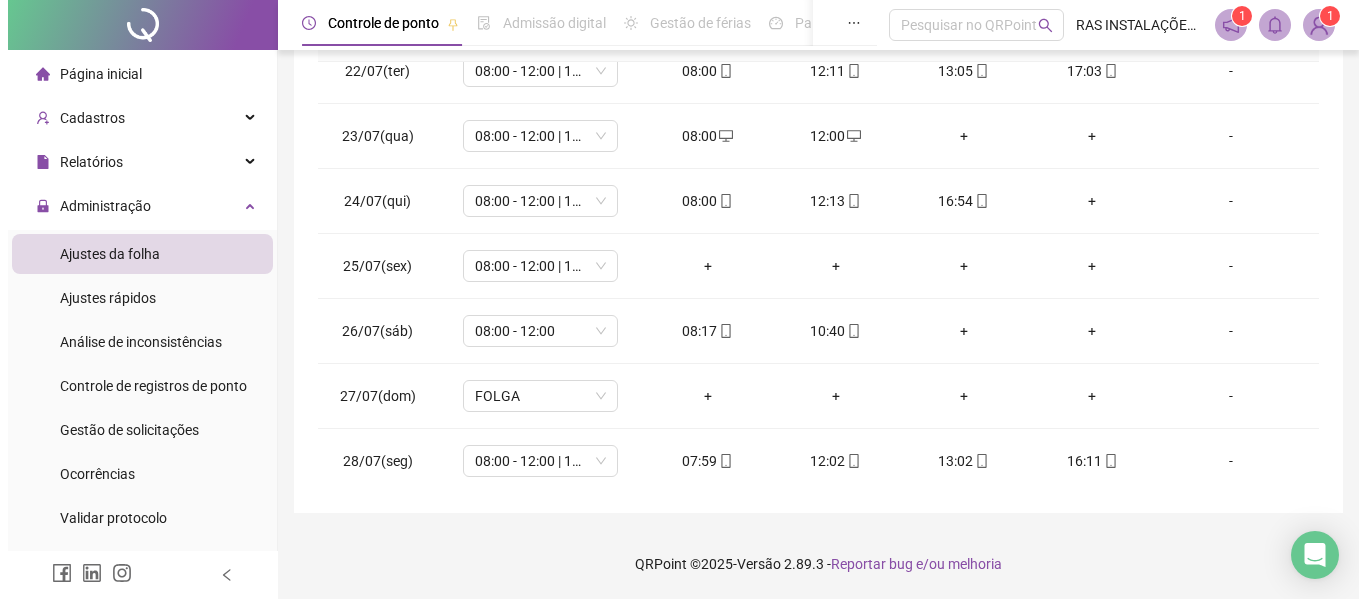 scroll, scrollTop: 1588, scrollLeft: 0, axis: vertical 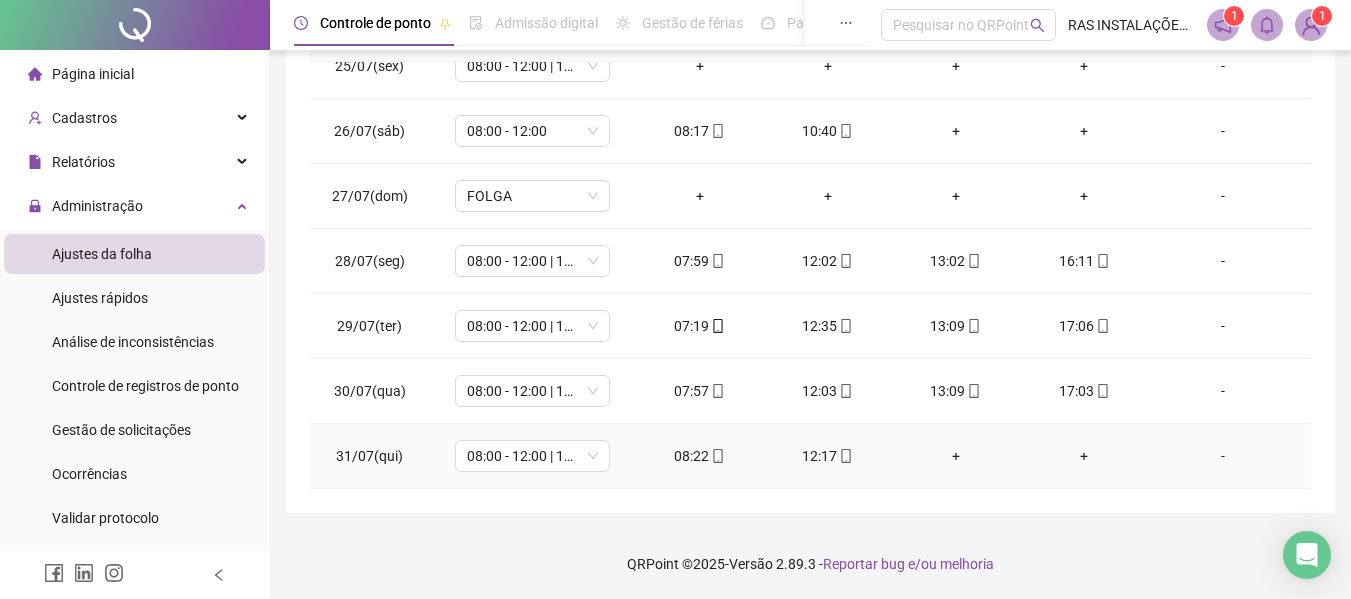 click on "+" at bounding box center [956, 456] 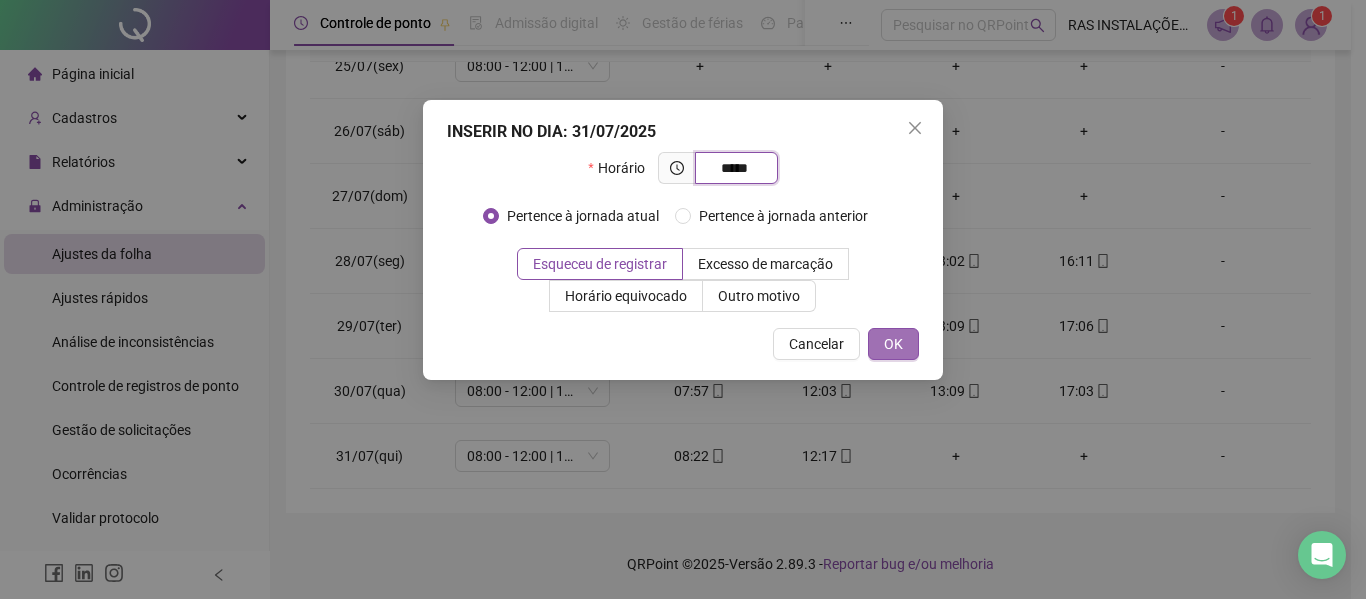 type on "*****" 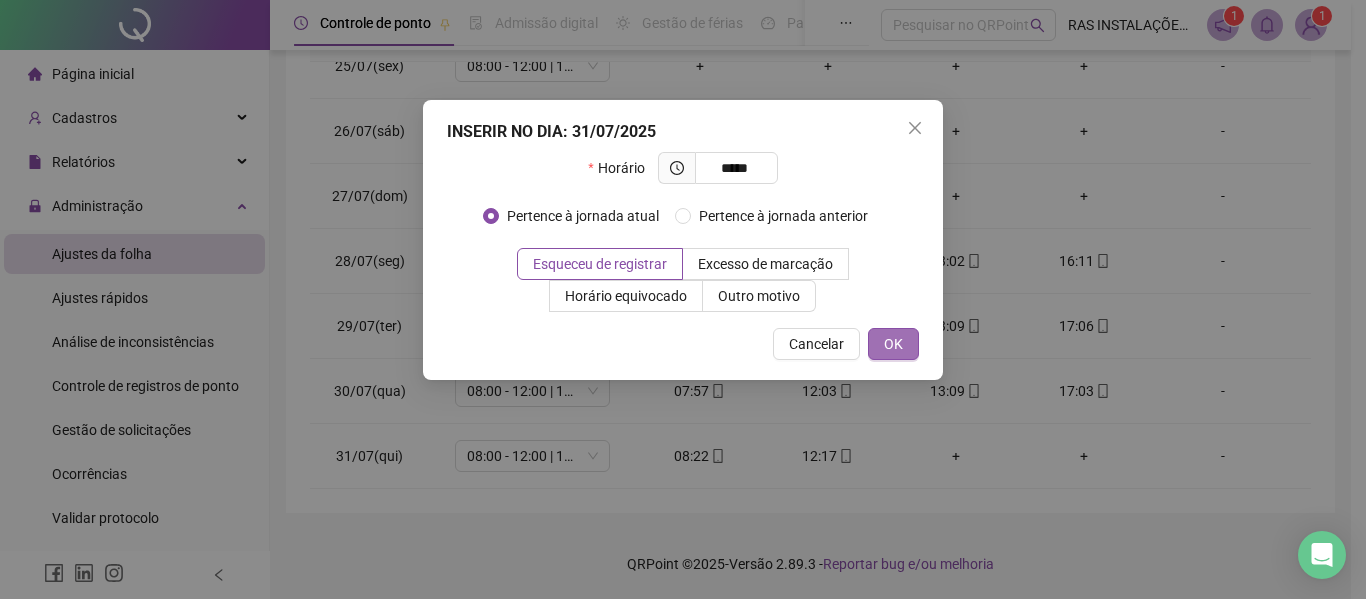 click on "OK" at bounding box center [893, 344] 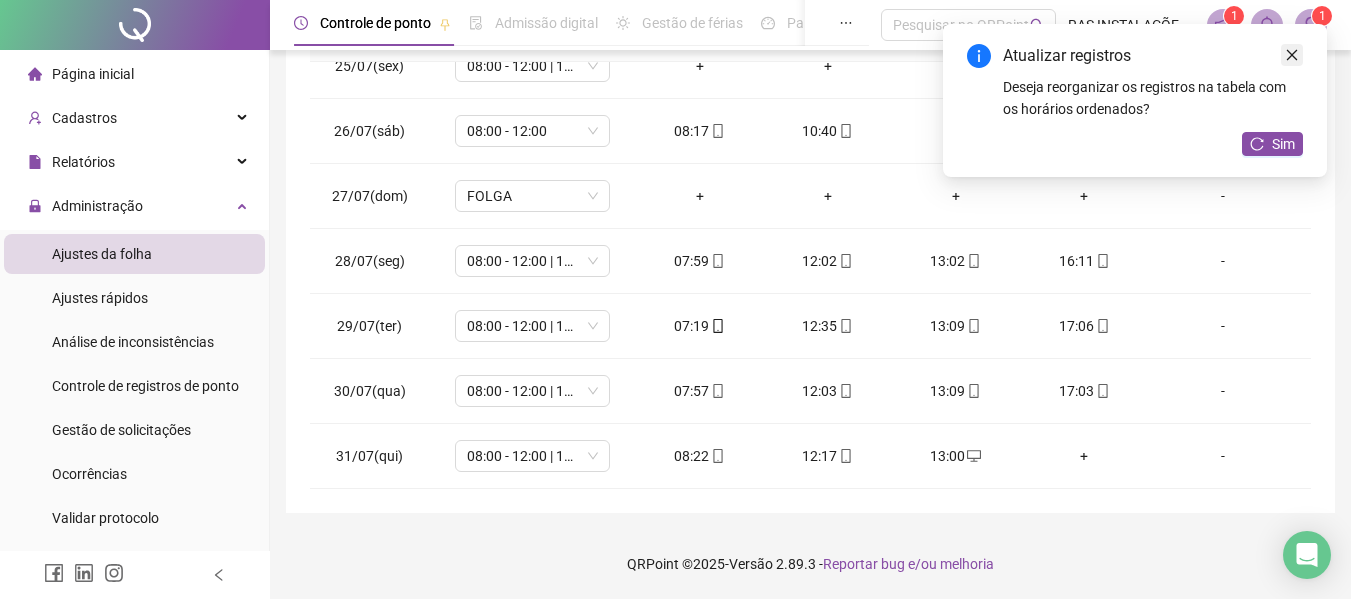 click 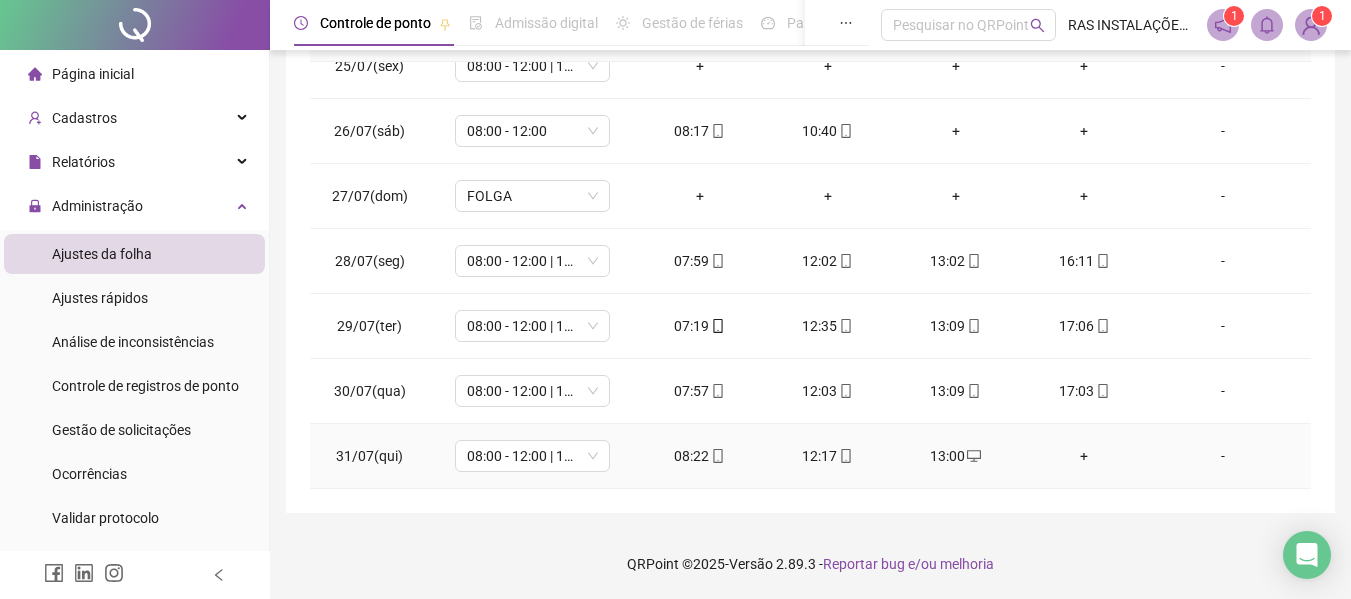 click on "13:00" at bounding box center (956, 456) 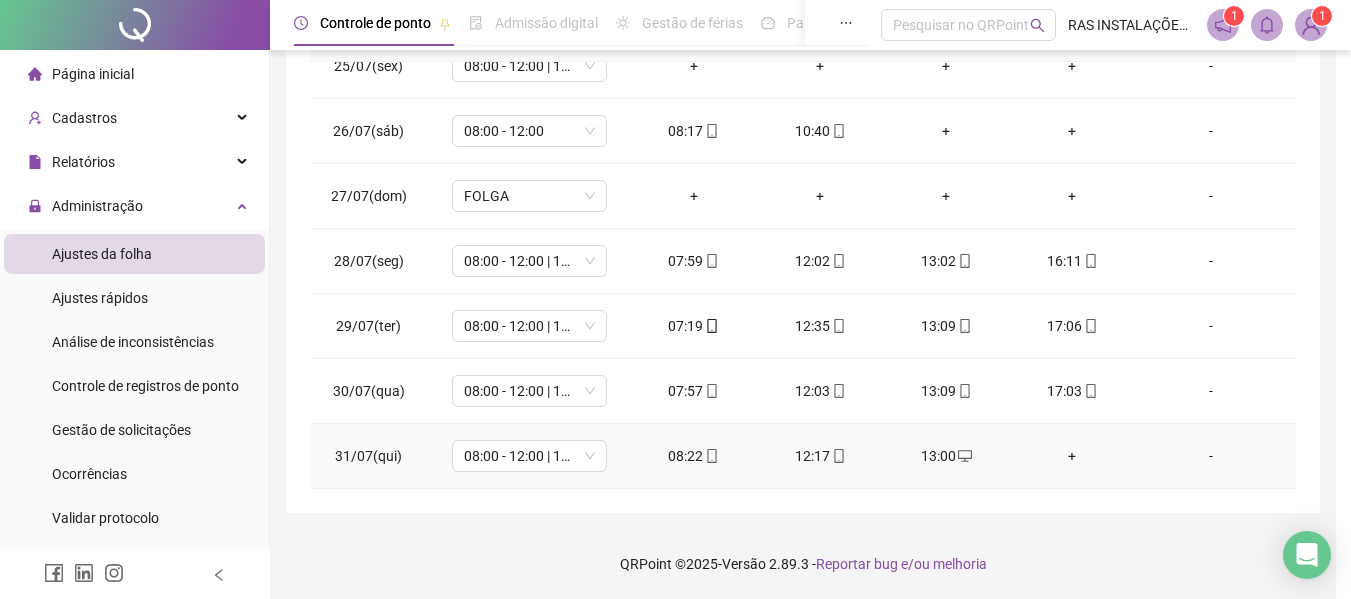type on "**********" 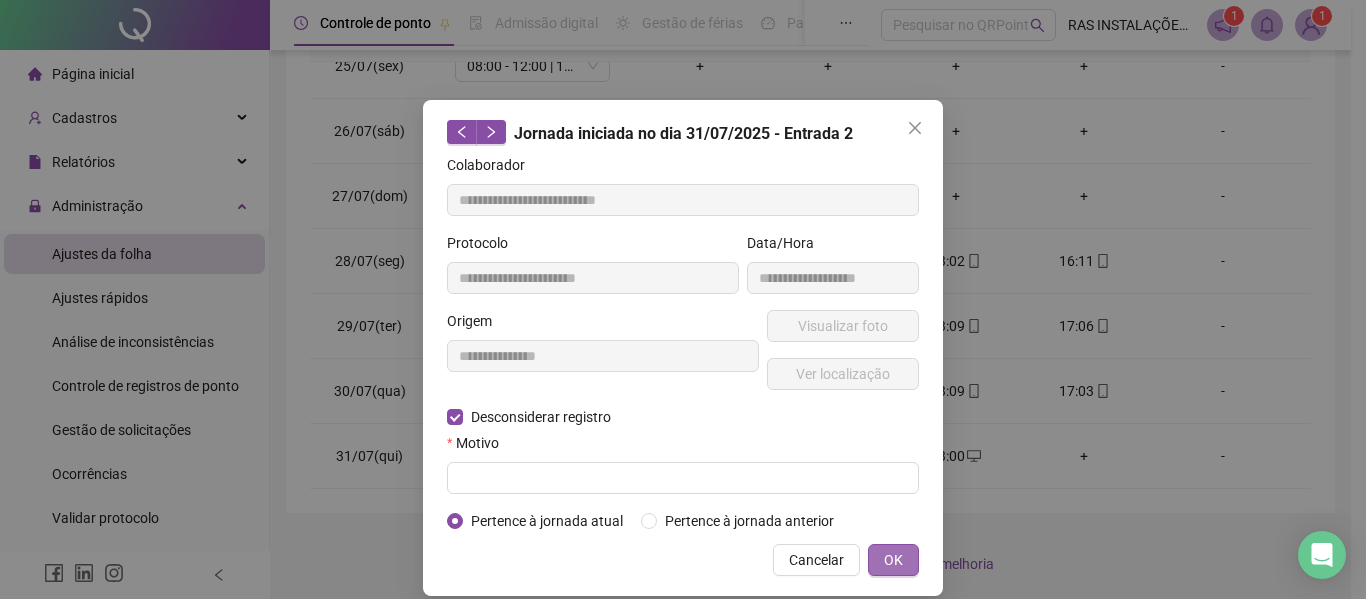 click on "OK" at bounding box center (893, 560) 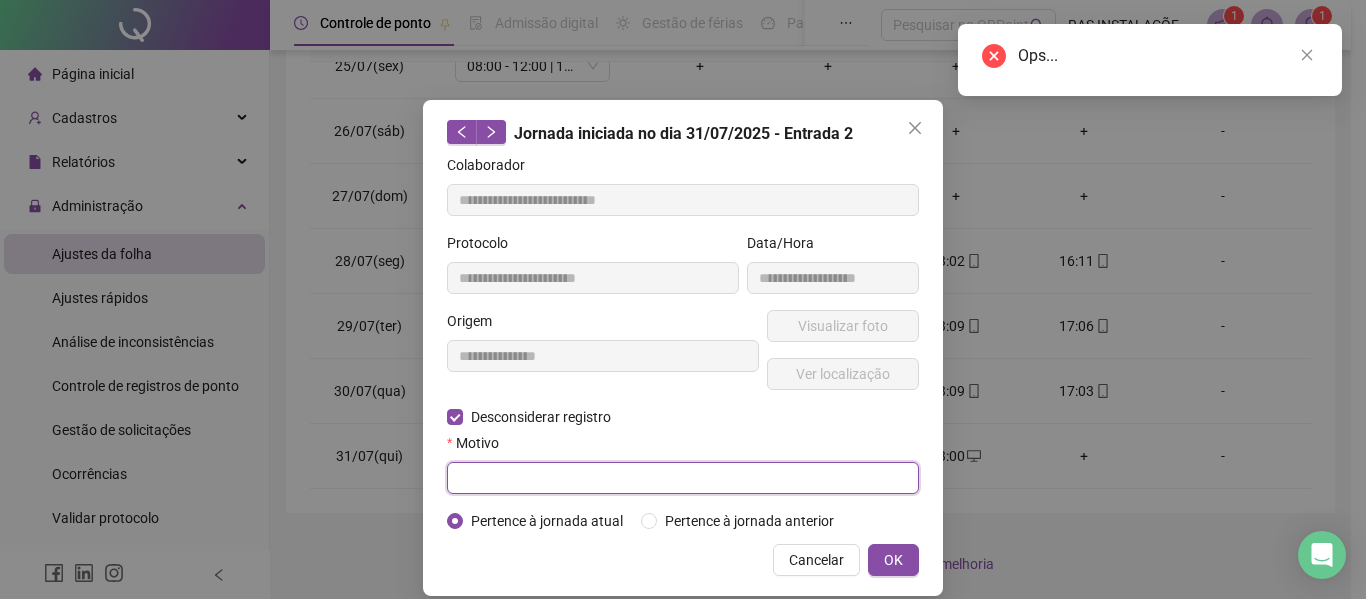 click at bounding box center [683, 478] 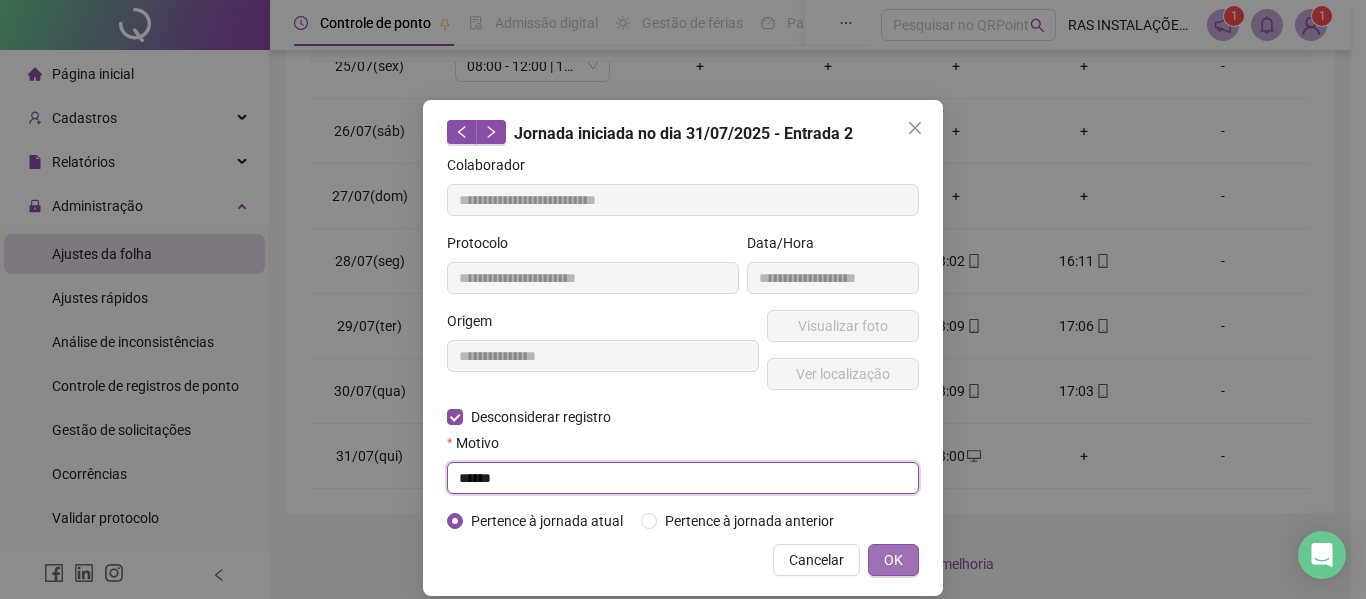 type on "******" 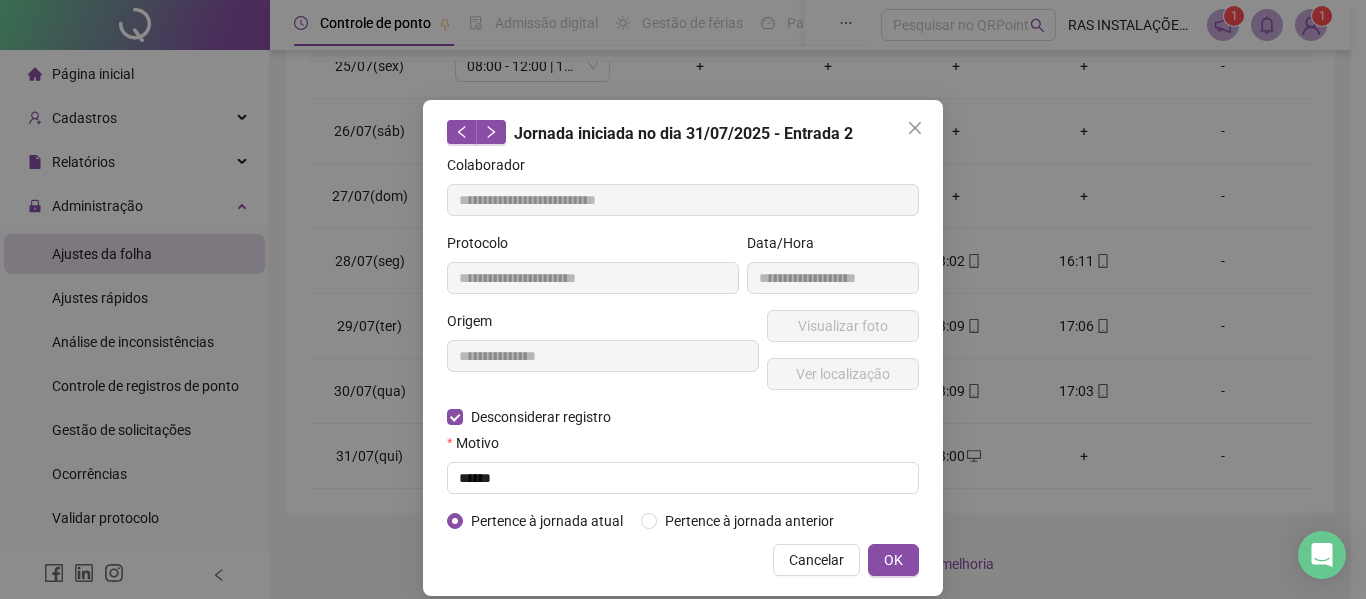 click on "OK" at bounding box center [893, 560] 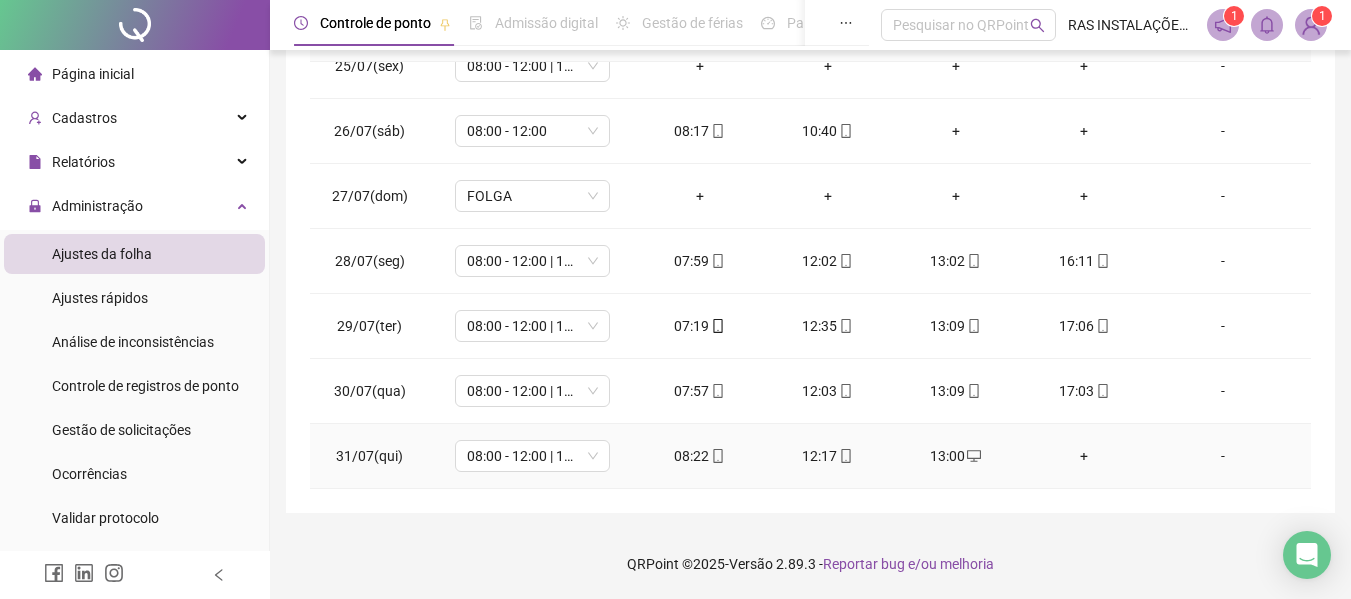 click 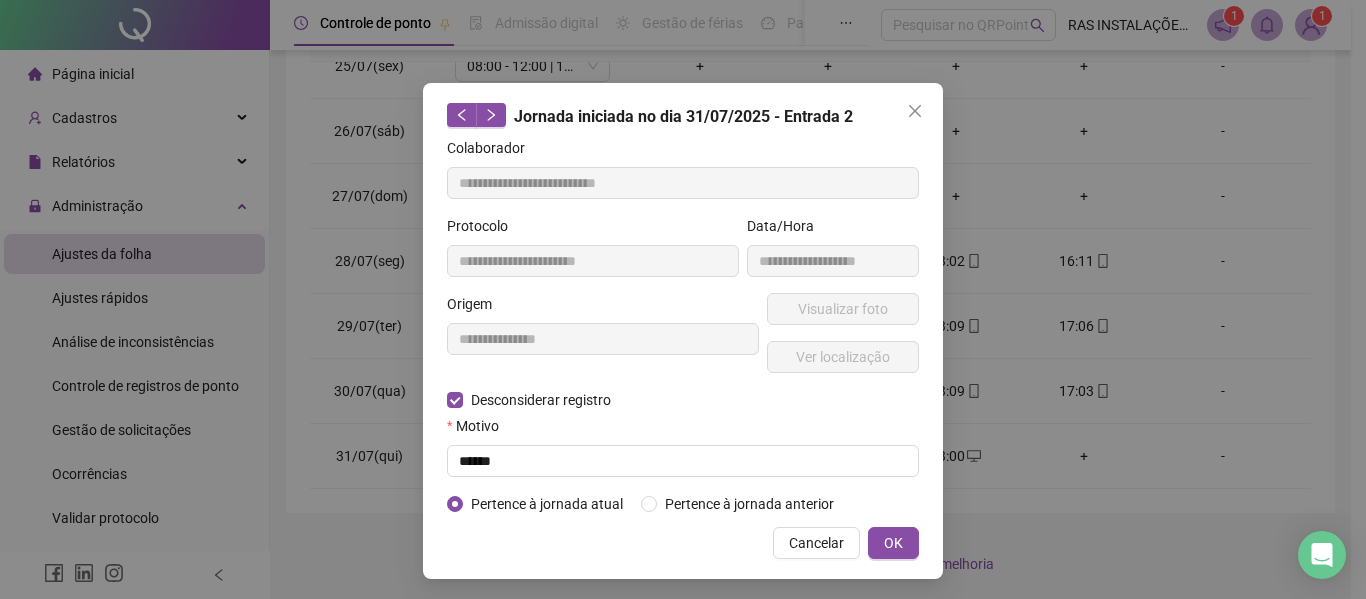 scroll, scrollTop: 20, scrollLeft: 0, axis: vertical 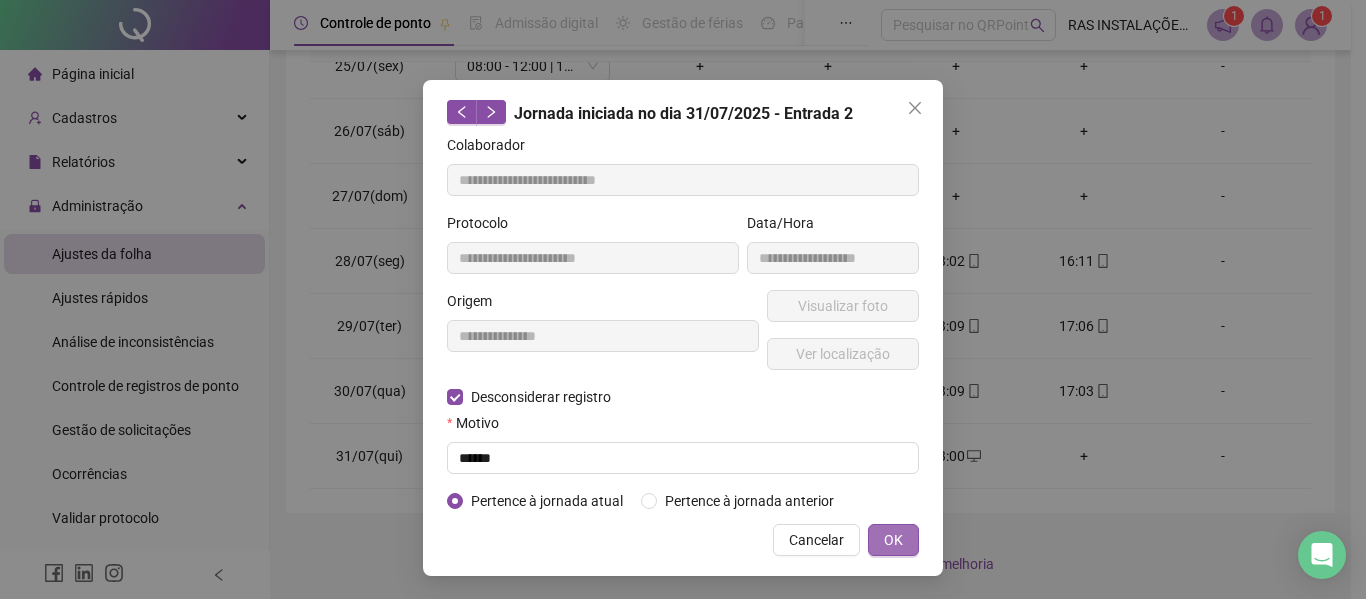 click on "OK" at bounding box center [893, 540] 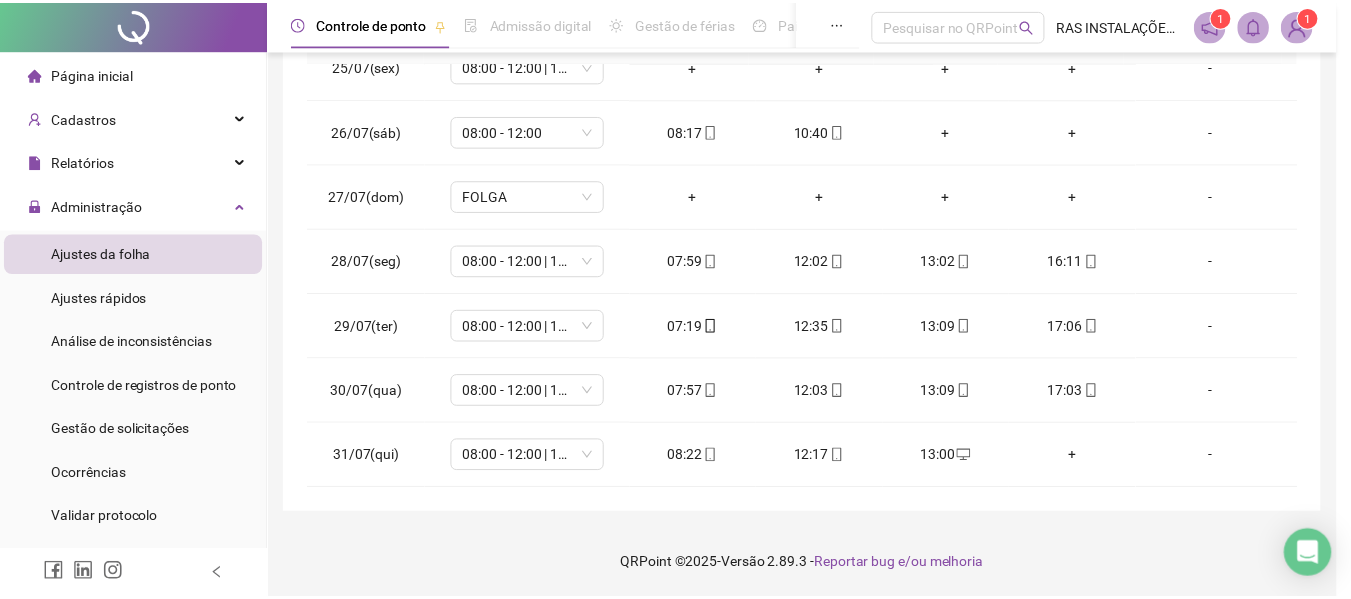 scroll, scrollTop: 0, scrollLeft: 0, axis: both 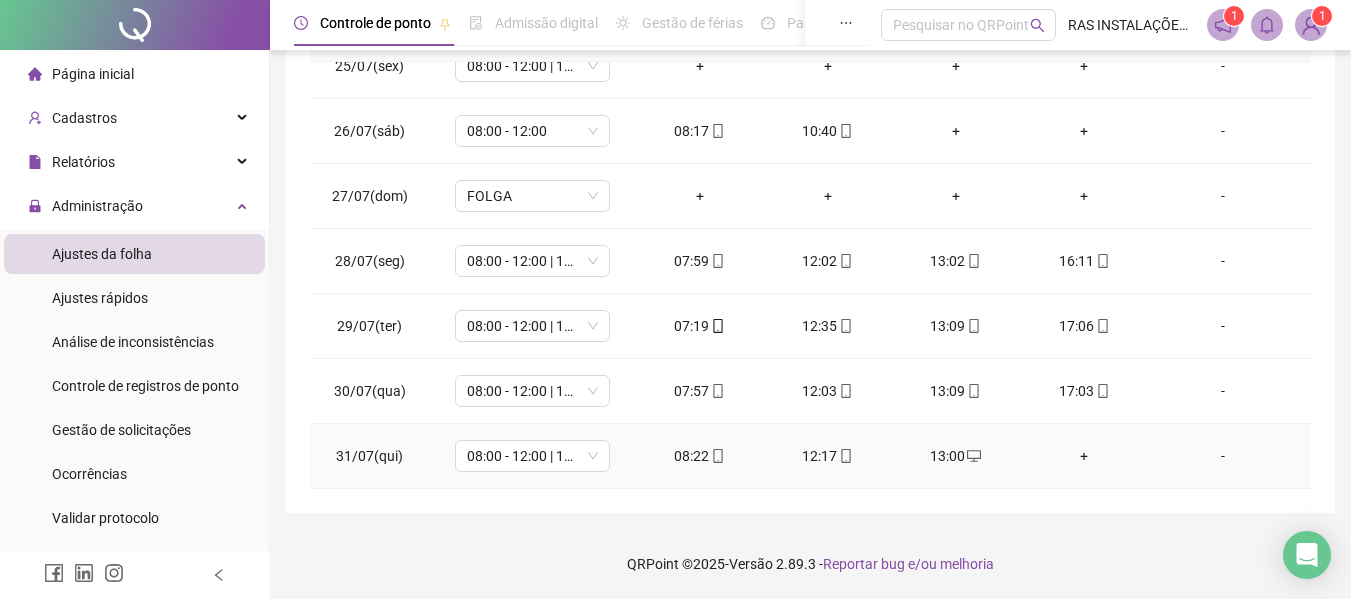 click 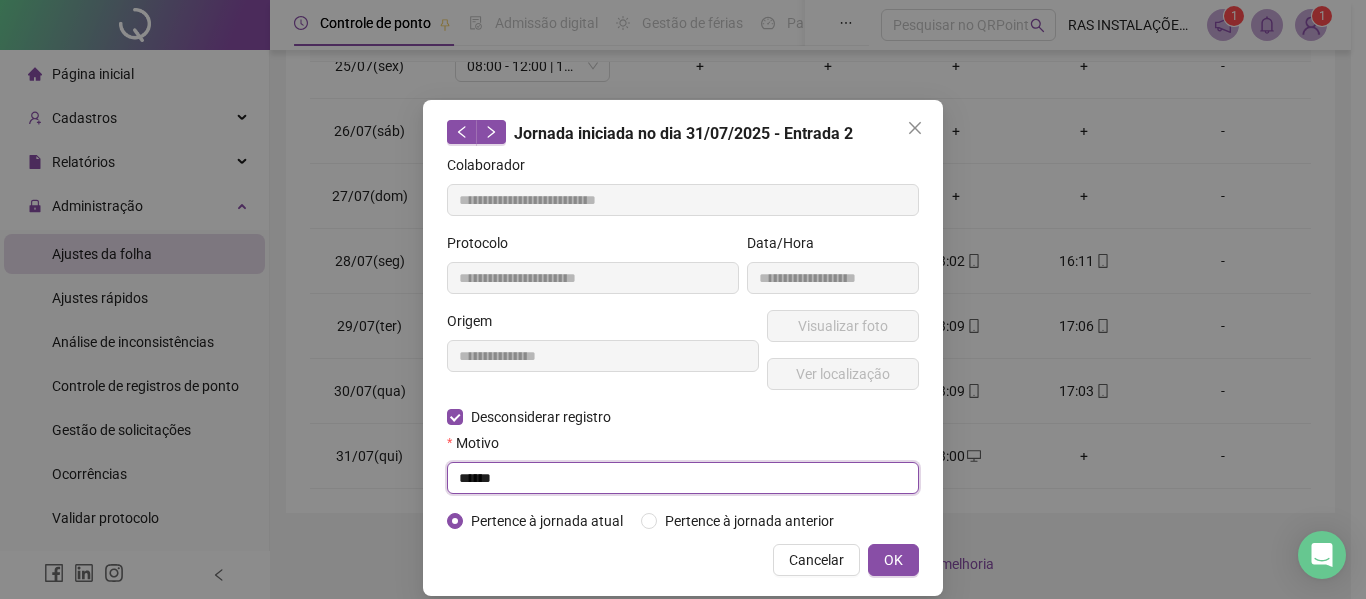click on "******" at bounding box center (683, 478) 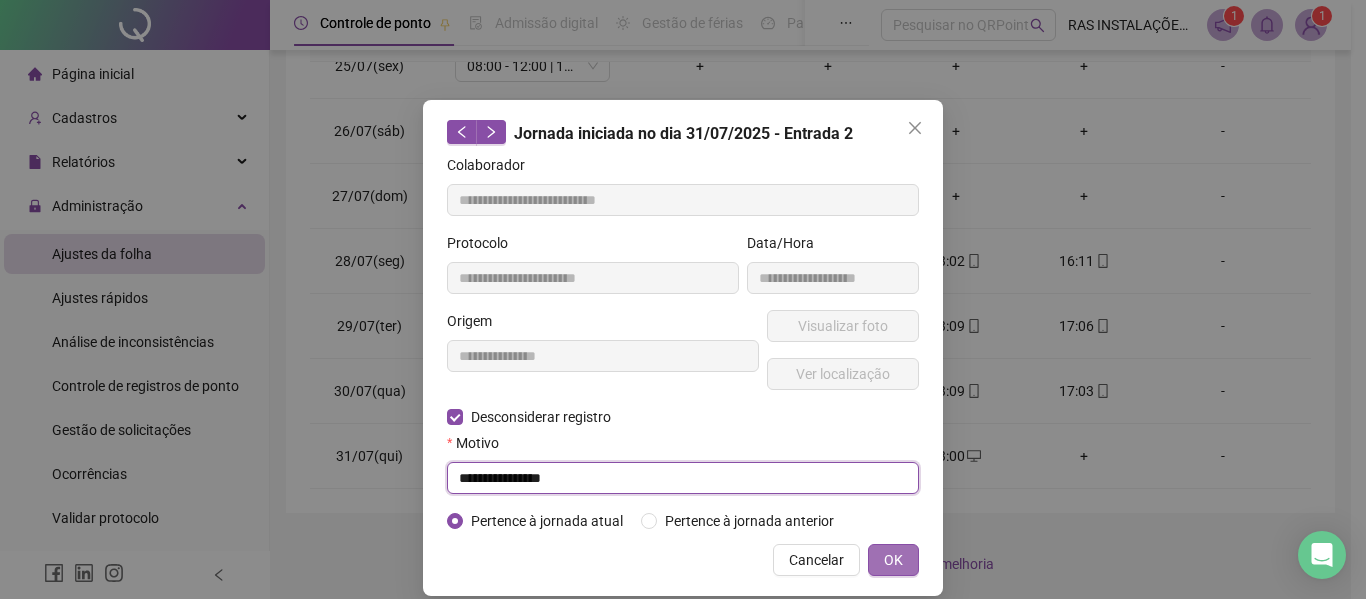 type on "**********" 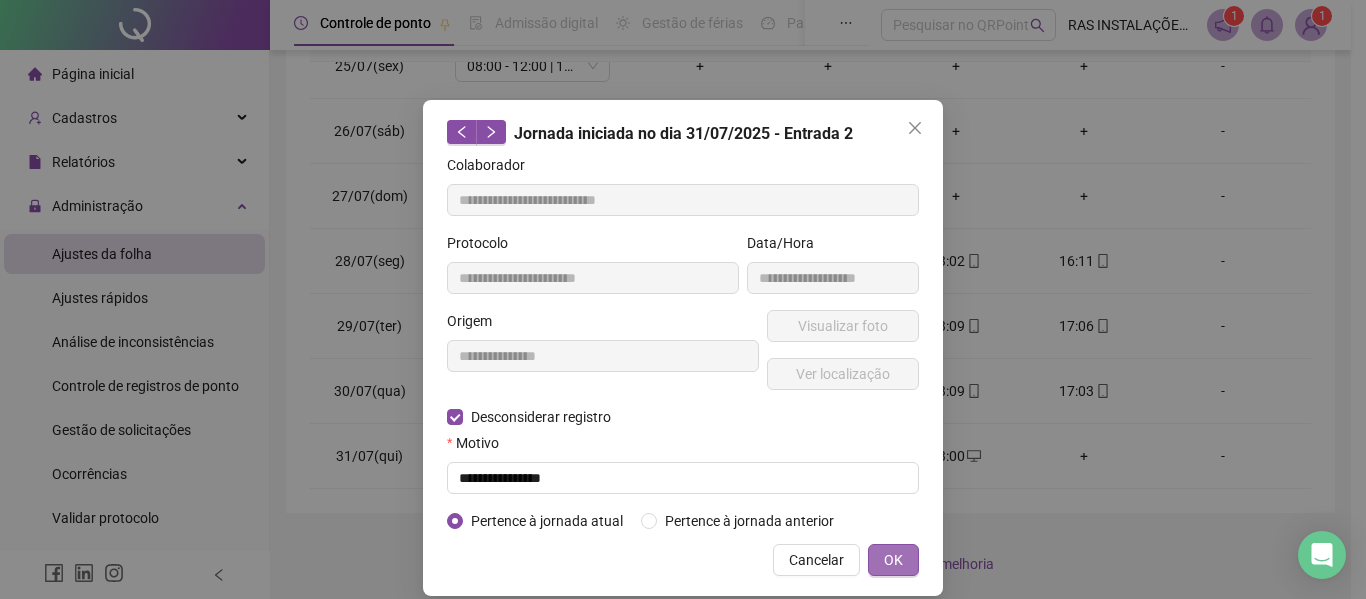 click on "OK" at bounding box center [893, 560] 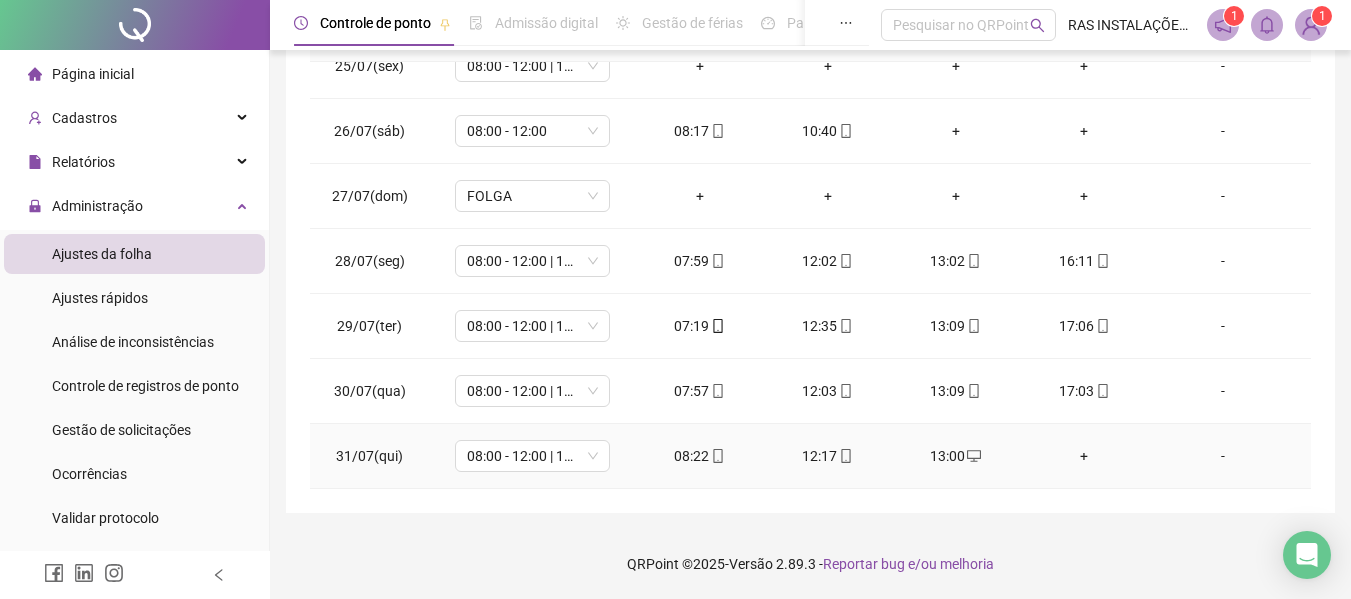 click on "+" at bounding box center [1084, 456] 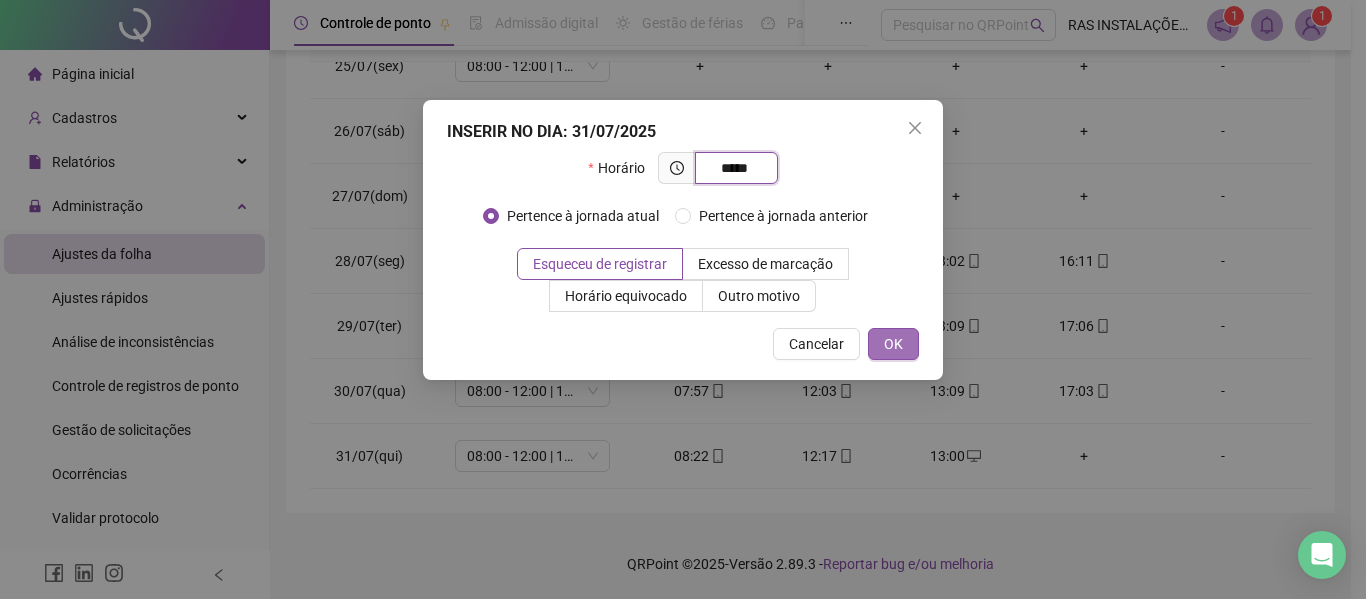 type on "*****" 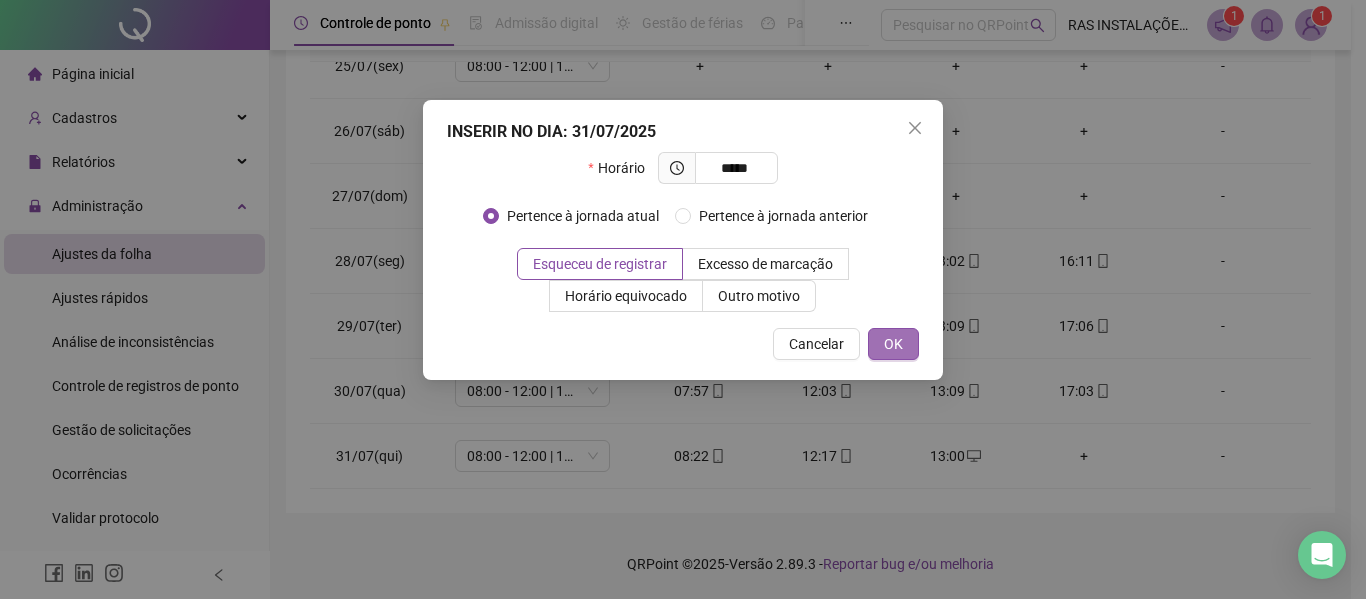 click on "OK" at bounding box center (893, 344) 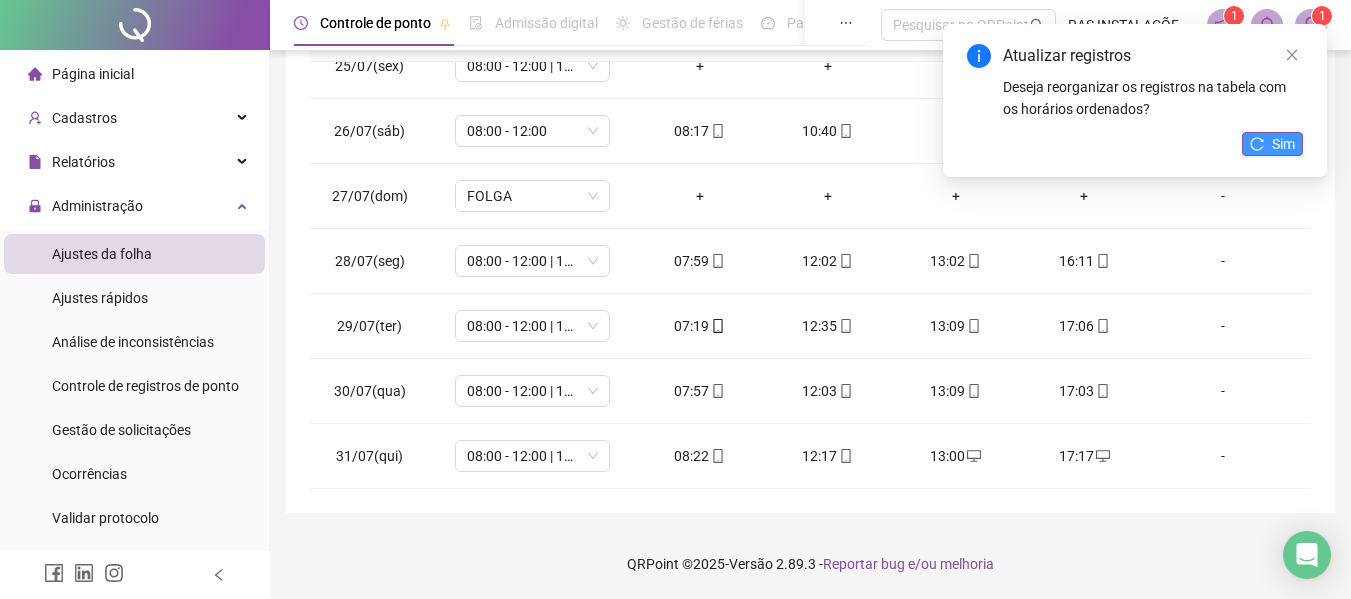 click 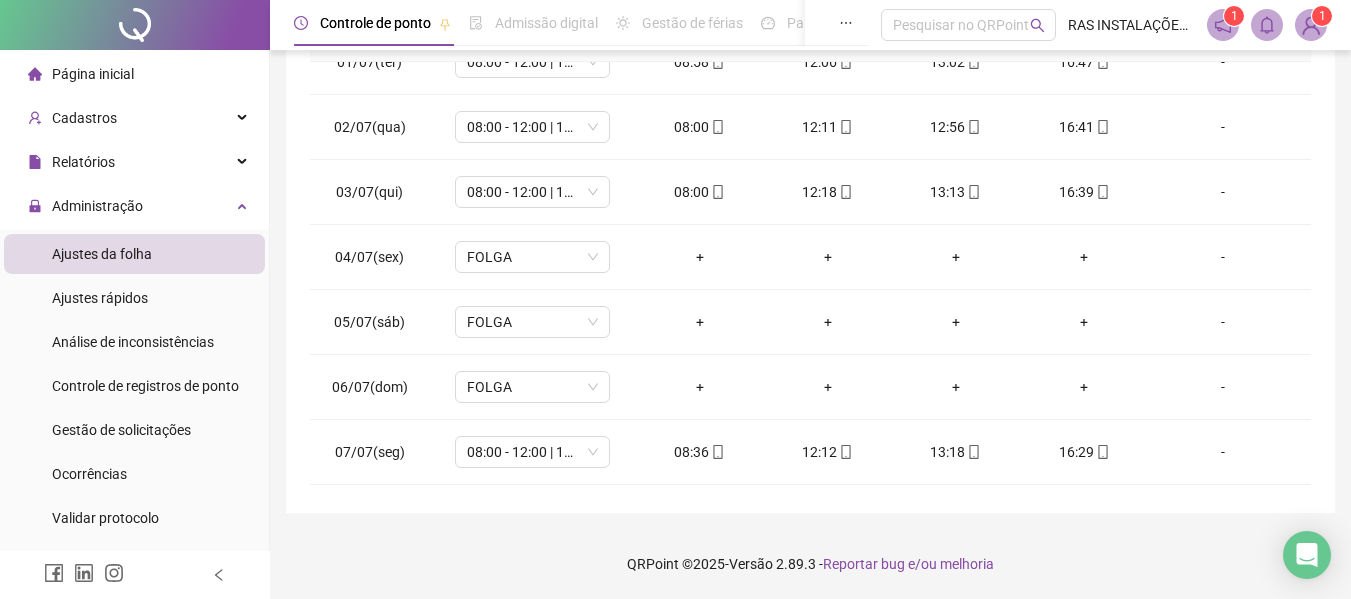 scroll, scrollTop: 0, scrollLeft: 0, axis: both 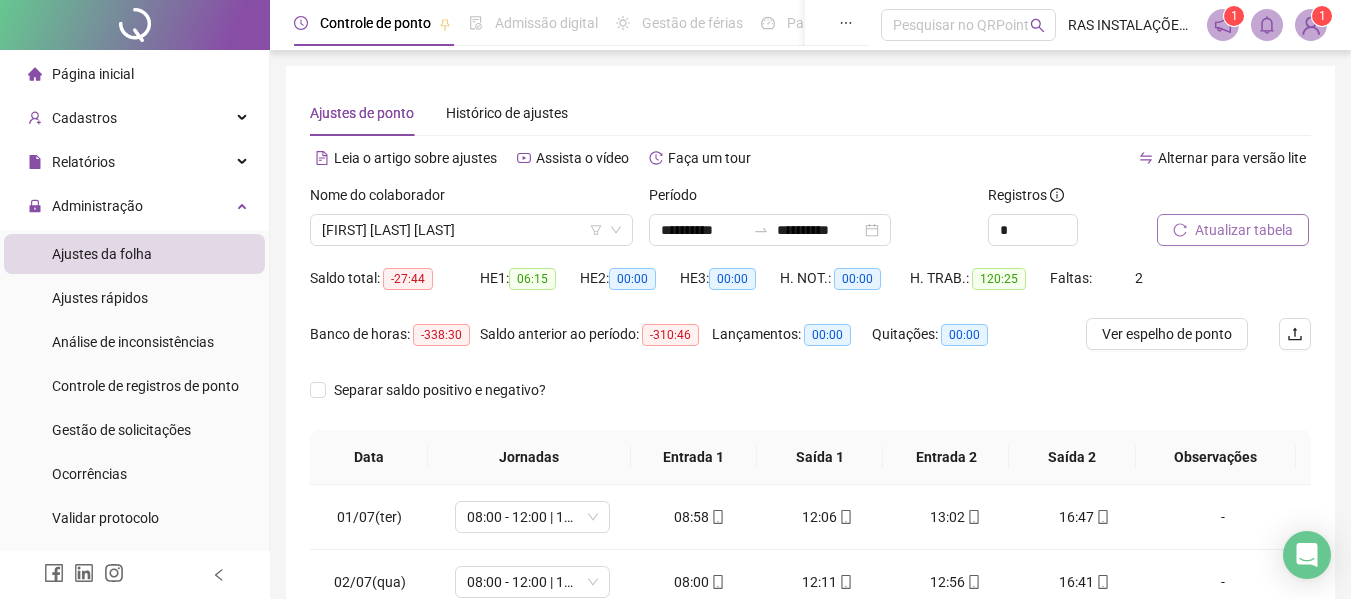 click on "Atualizar tabela" at bounding box center [1244, 230] 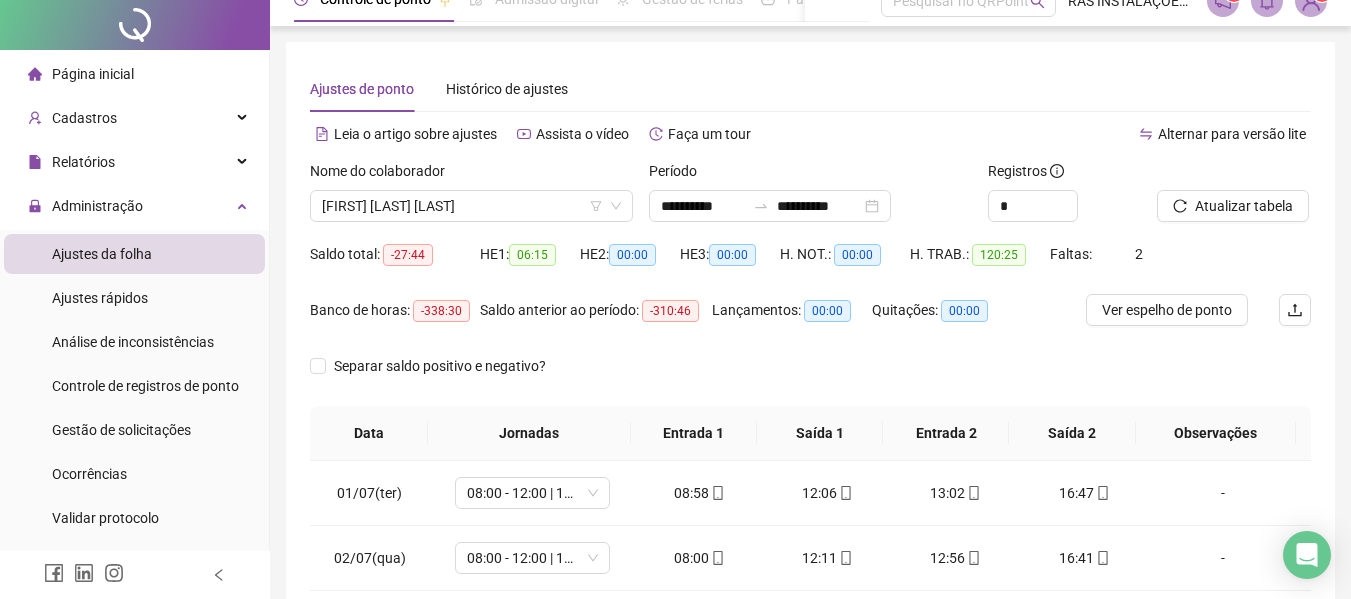 scroll, scrollTop: 0, scrollLeft: 0, axis: both 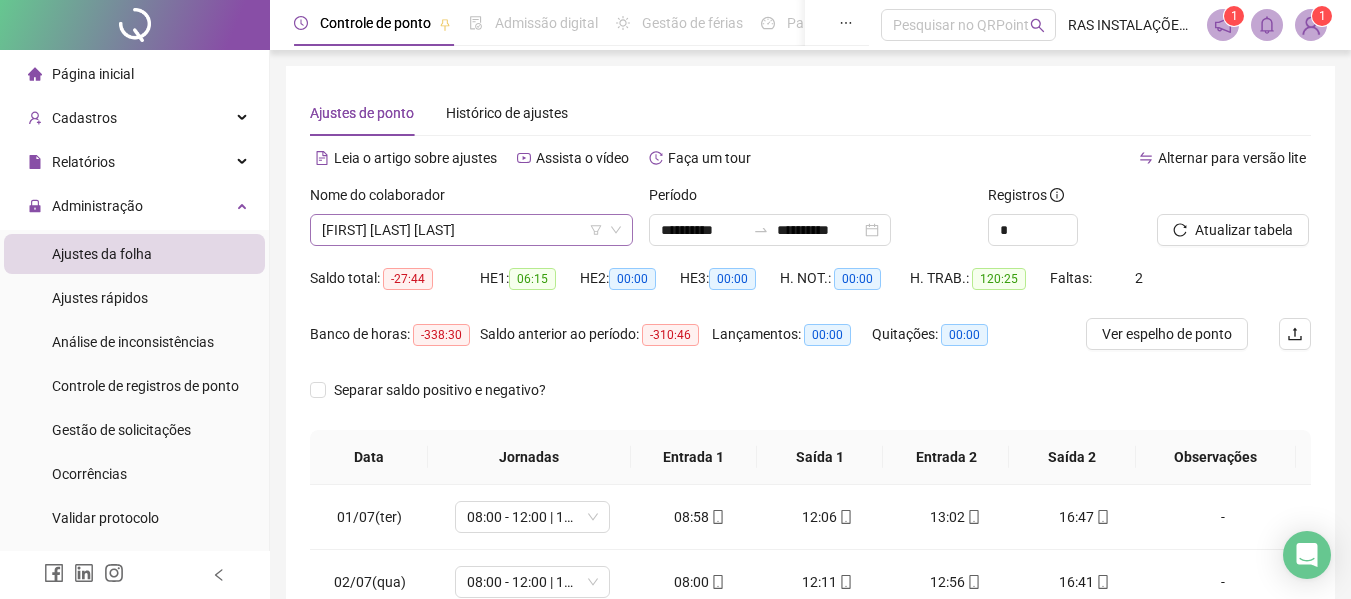 click 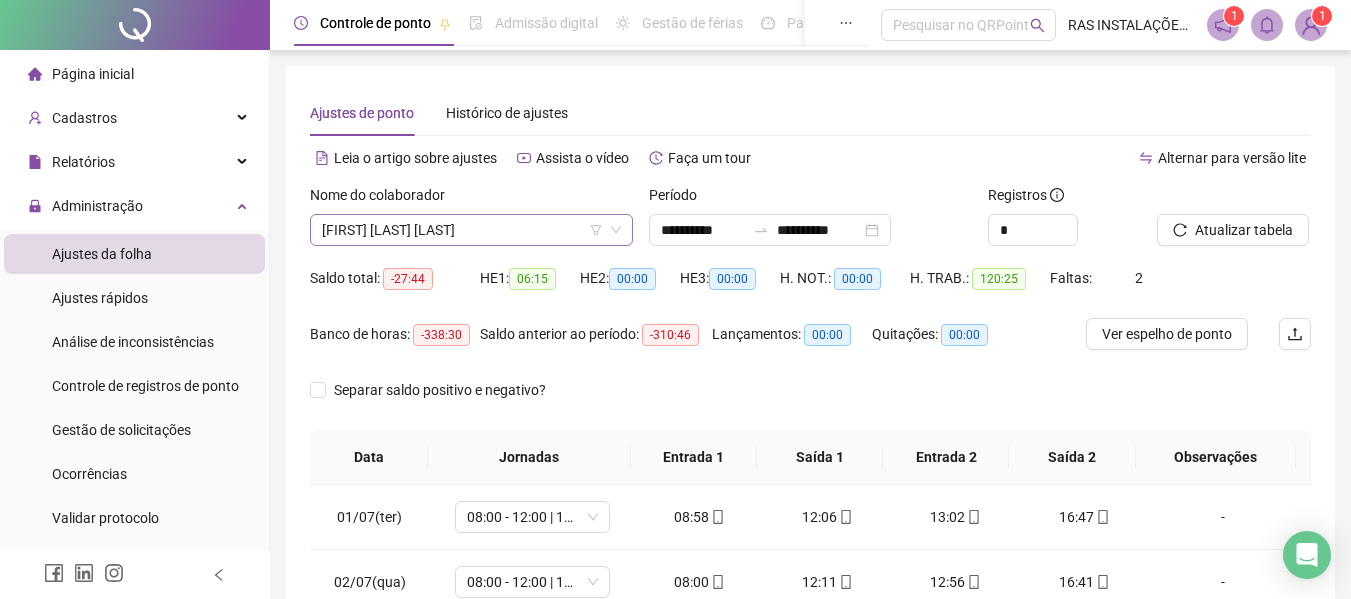 click on "[FIRST] [LAST] [LAST]" at bounding box center [471, 230] 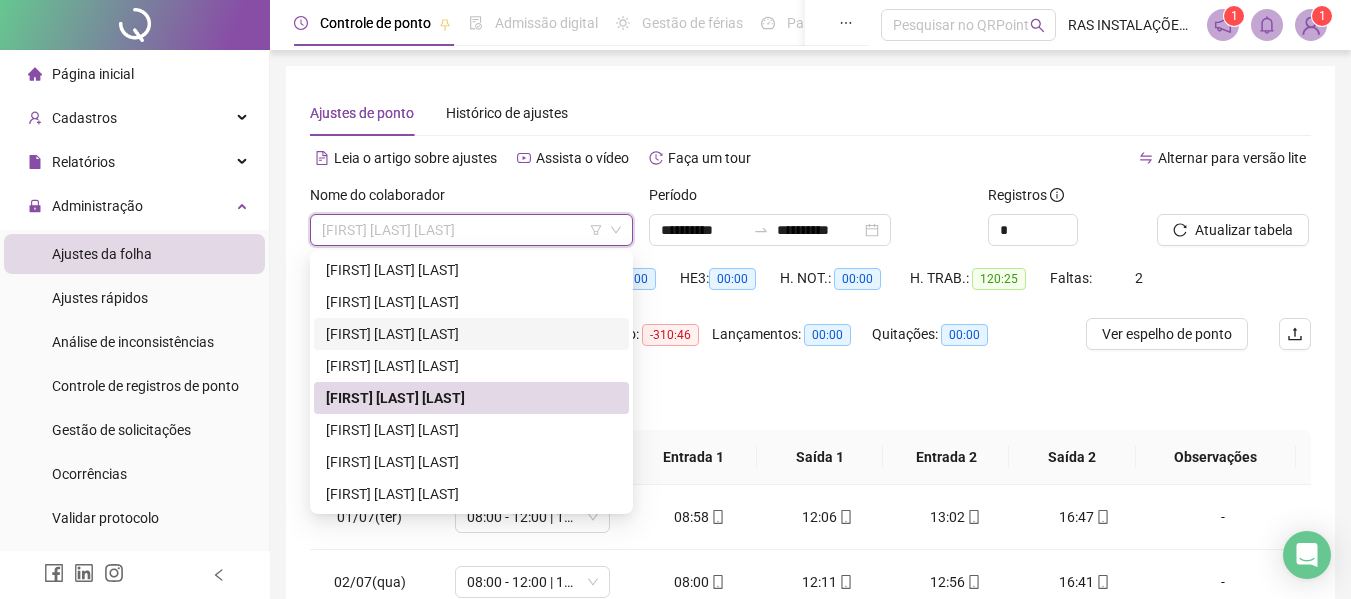 drag, startPoint x: 358, startPoint y: 334, endPoint x: 424, endPoint y: 341, distance: 66.37017 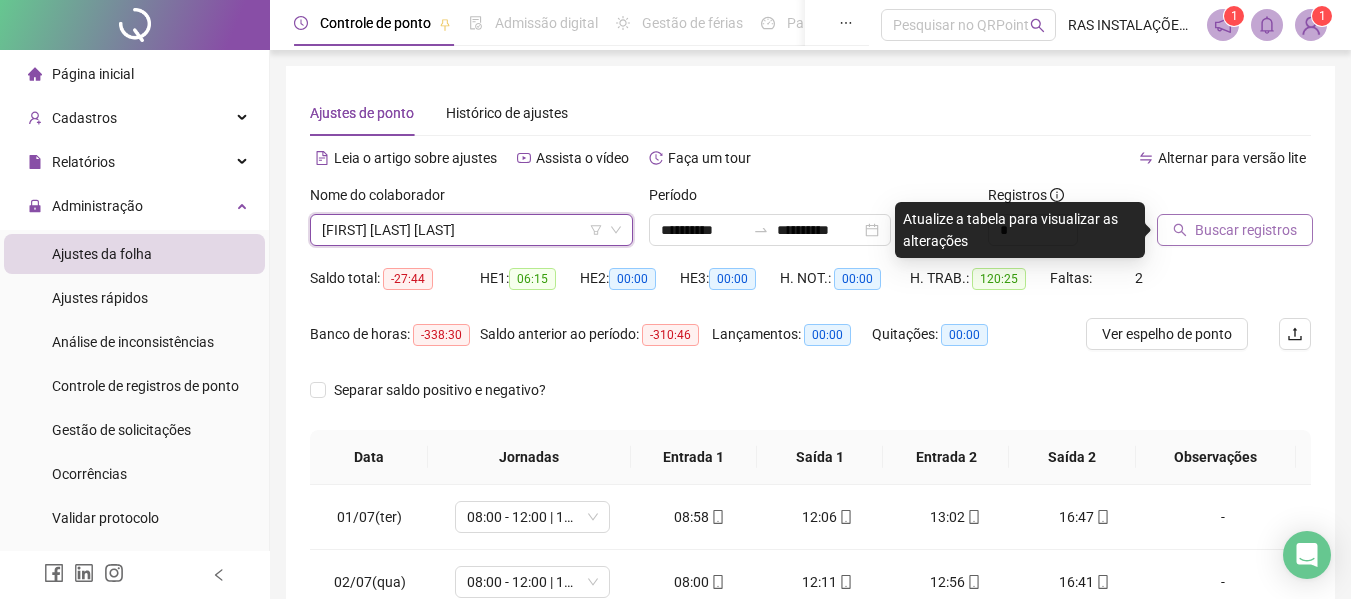 click on "Buscar registros" at bounding box center [1246, 230] 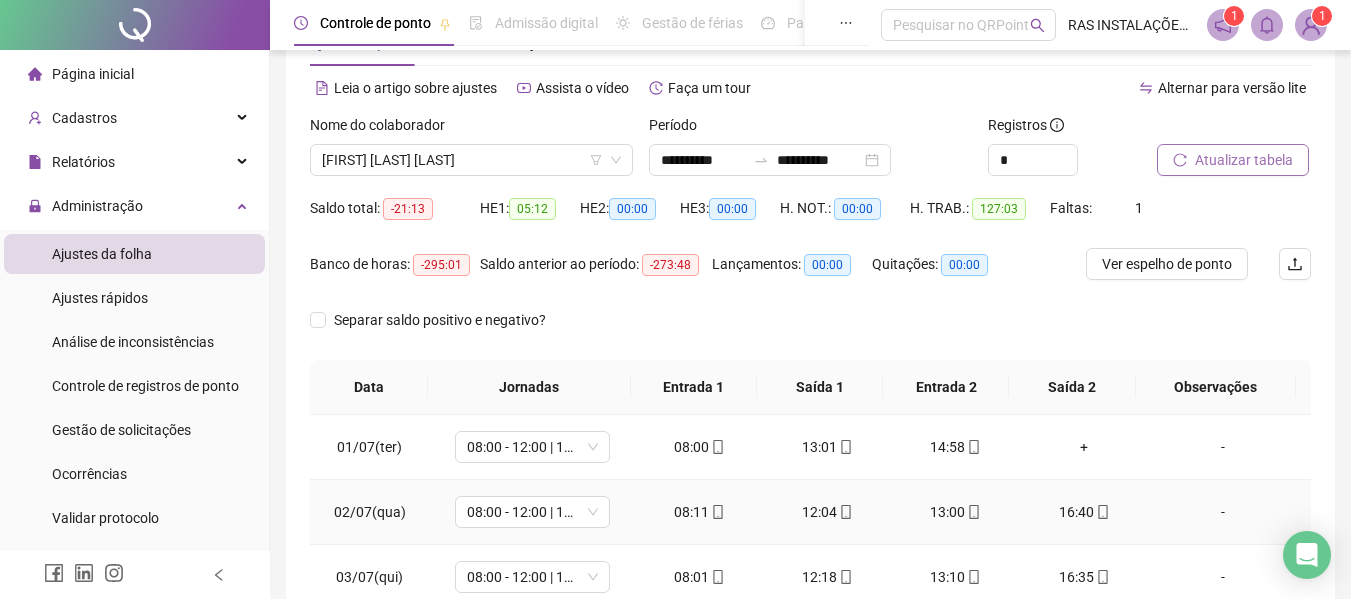 scroll, scrollTop: 200, scrollLeft: 0, axis: vertical 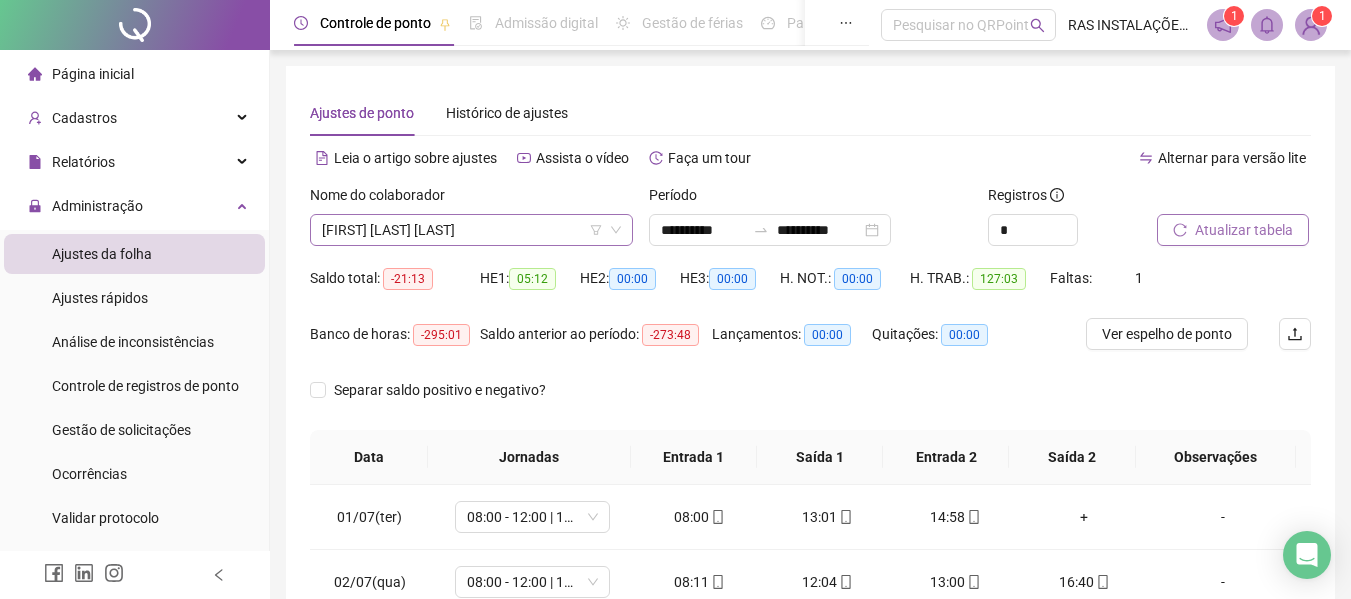 click 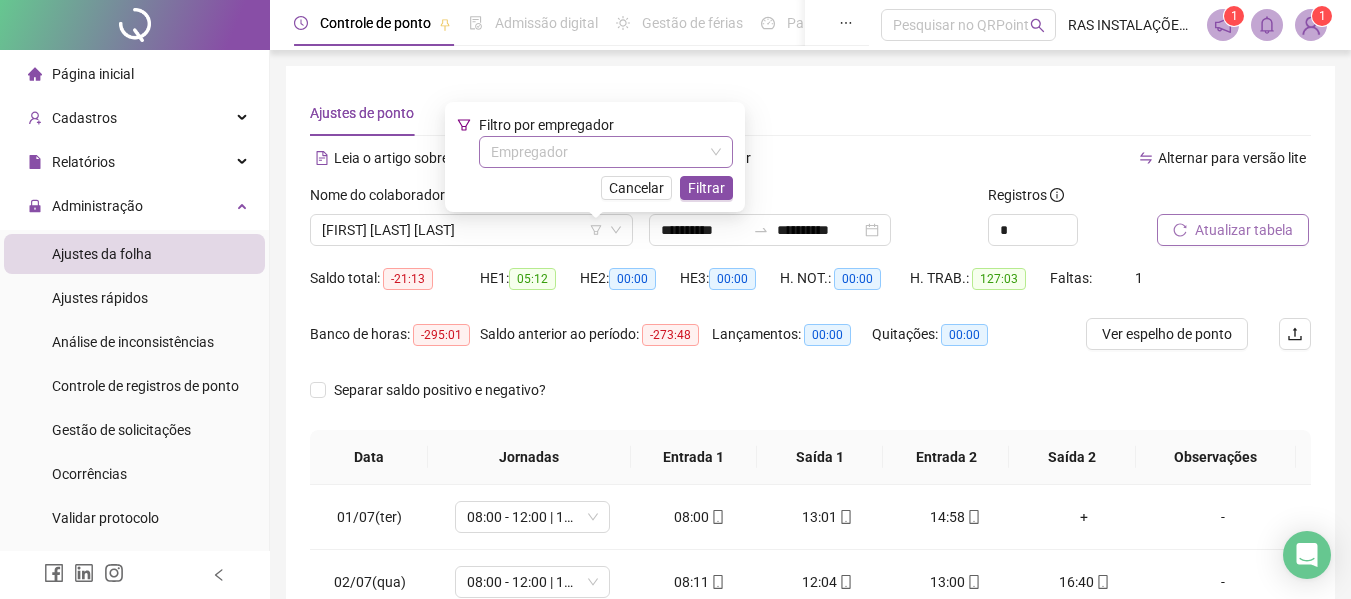 click at bounding box center [597, 152] 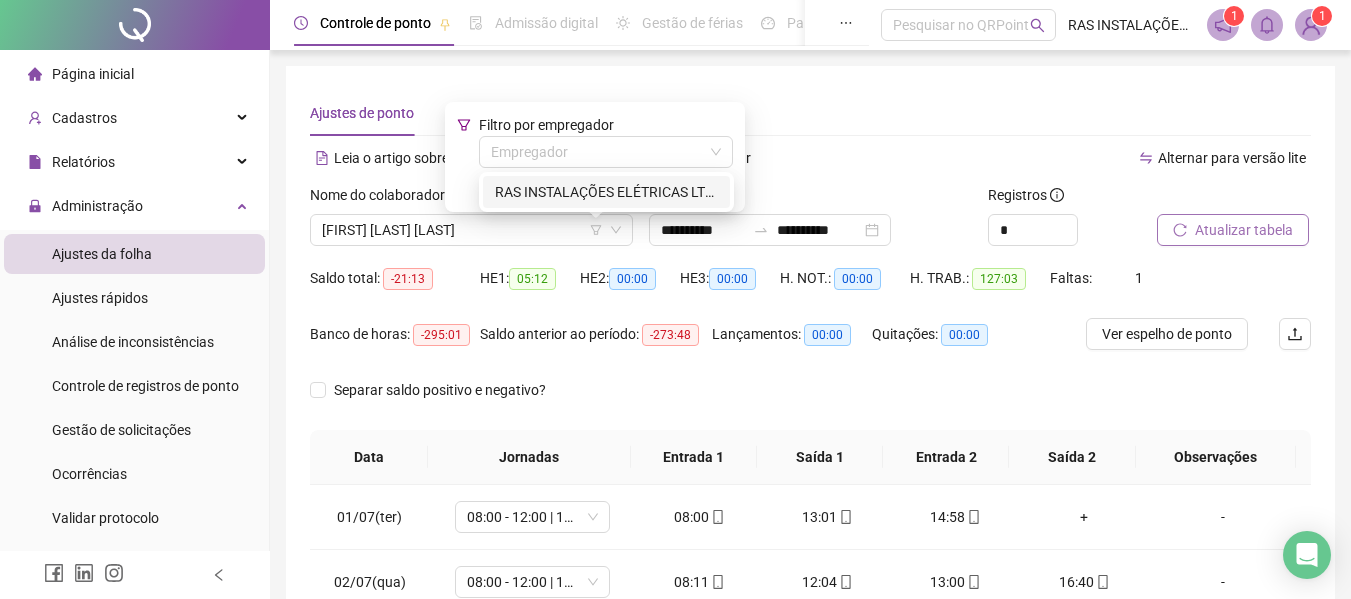 click on "**********" at bounding box center [810, 501] 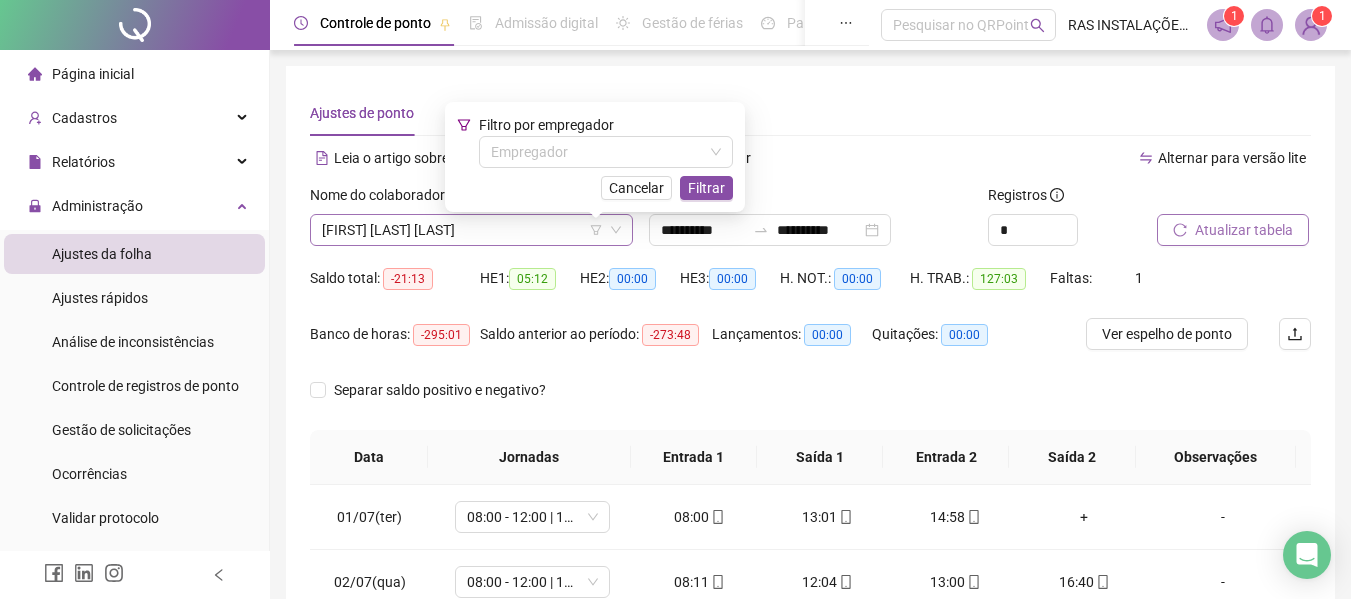 click on "[FIRST] [LAST] [LAST]" at bounding box center (471, 230) 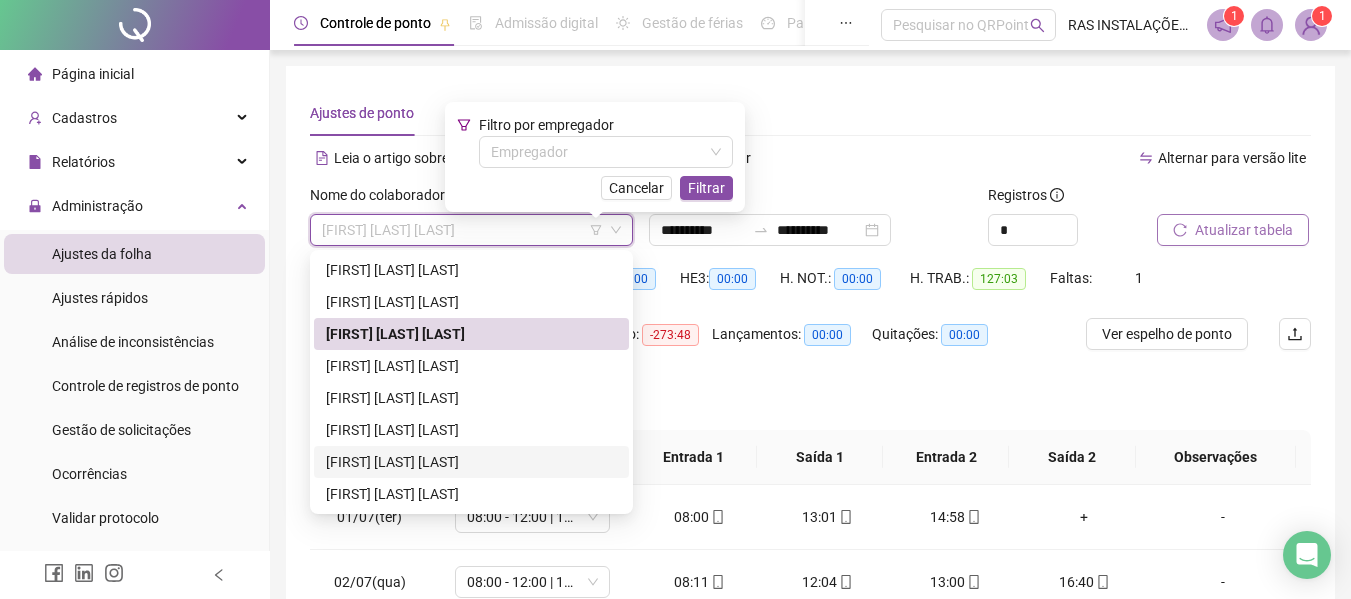 click on "[FIRST] [LAST] [LAST]" at bounding box center [471, 462] 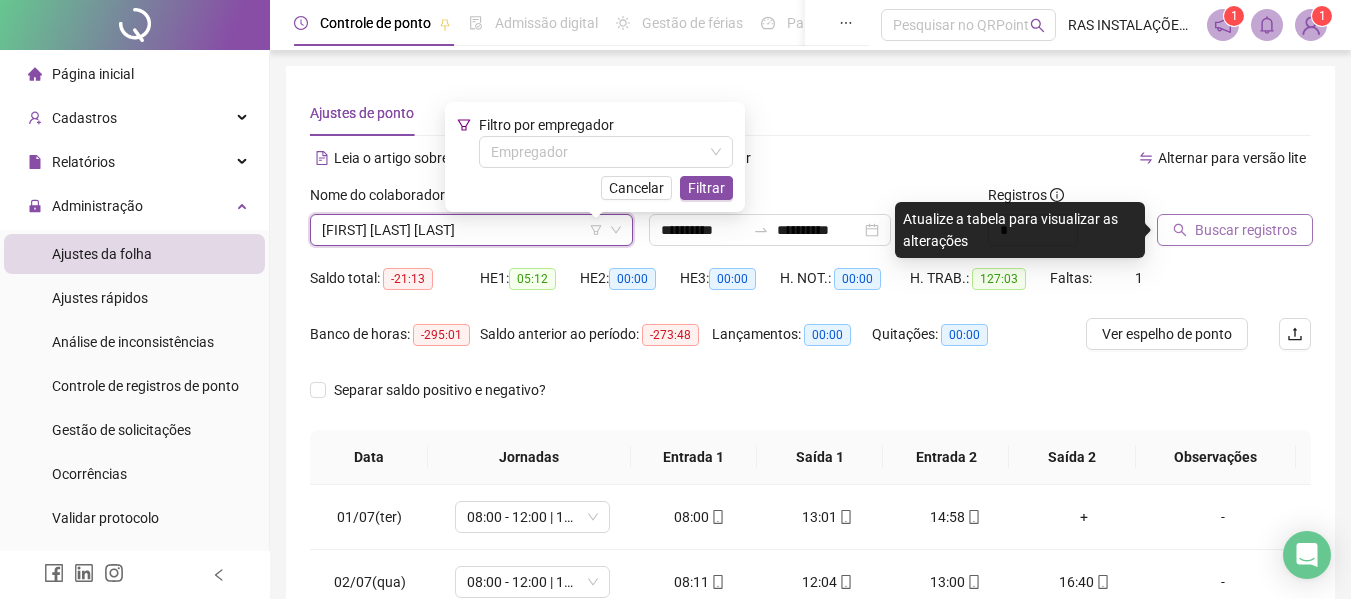 click on "Buscar registros" at bounding box center (1246, 230) 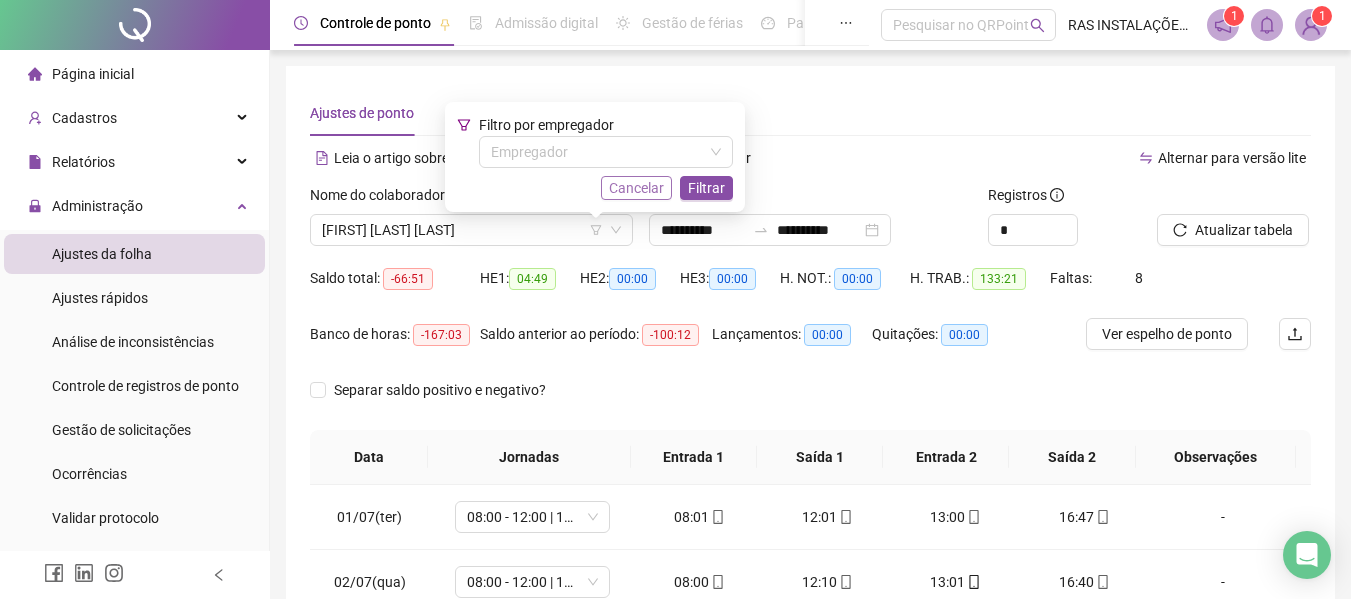 click on "Cancelar" at bounding box center [636, 188] 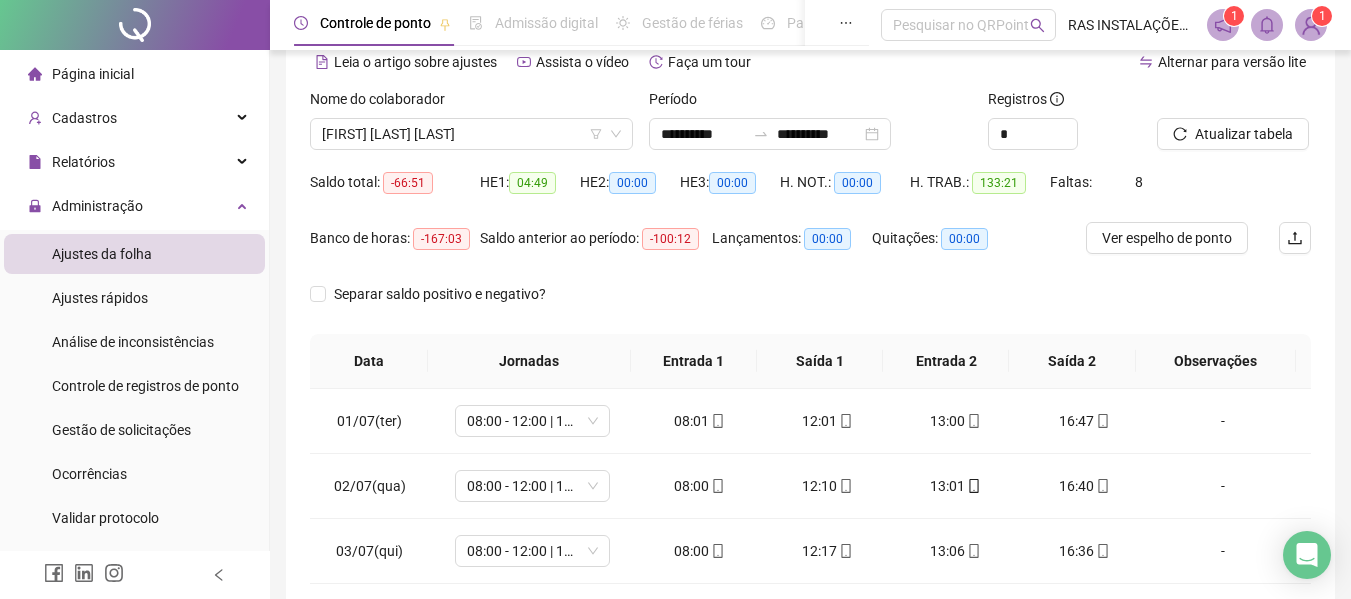 scroll, scrollTop: 100, scrollLeft: 0, axis: vertical 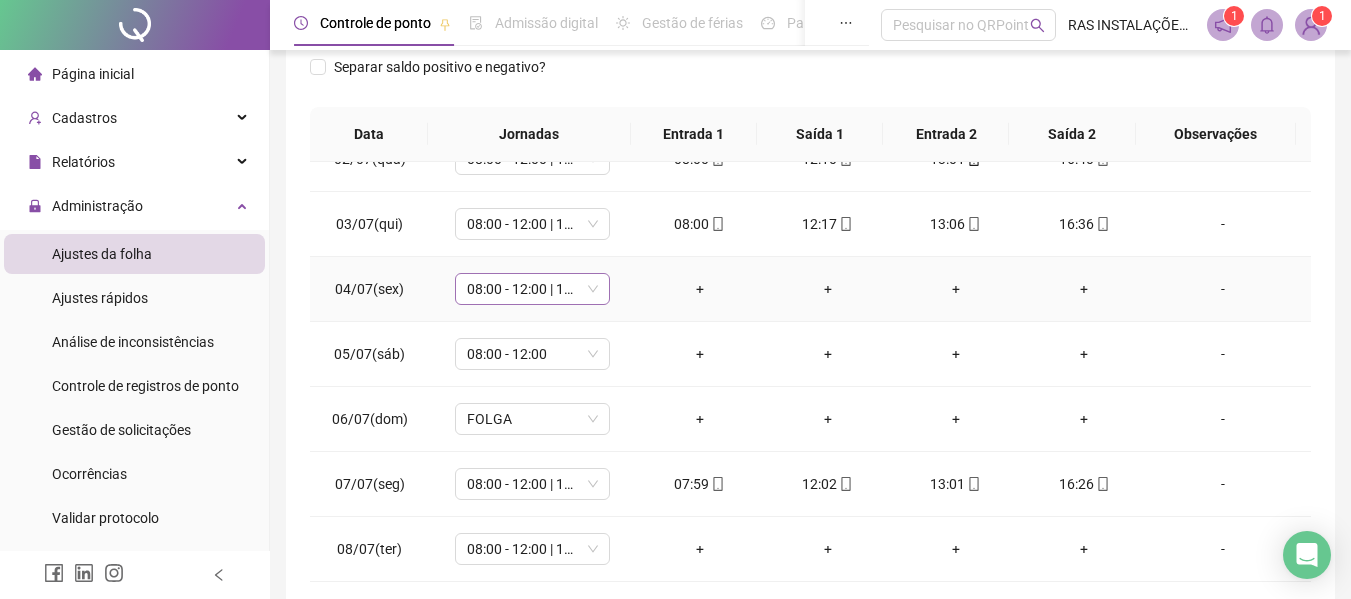 click on "08:00 - 12:00 | 13:00 - 17:00" at bounding box center [532, 289] 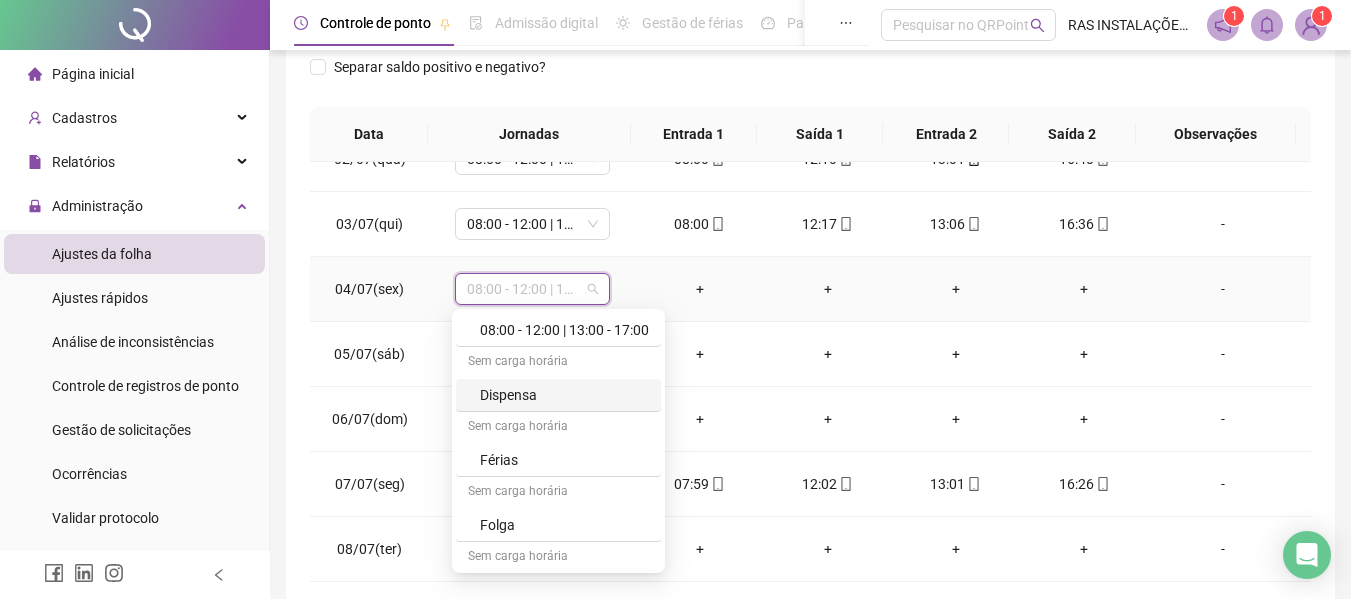 scroll, scrollTop: 199, scrollLeft: 0, axis: vertical 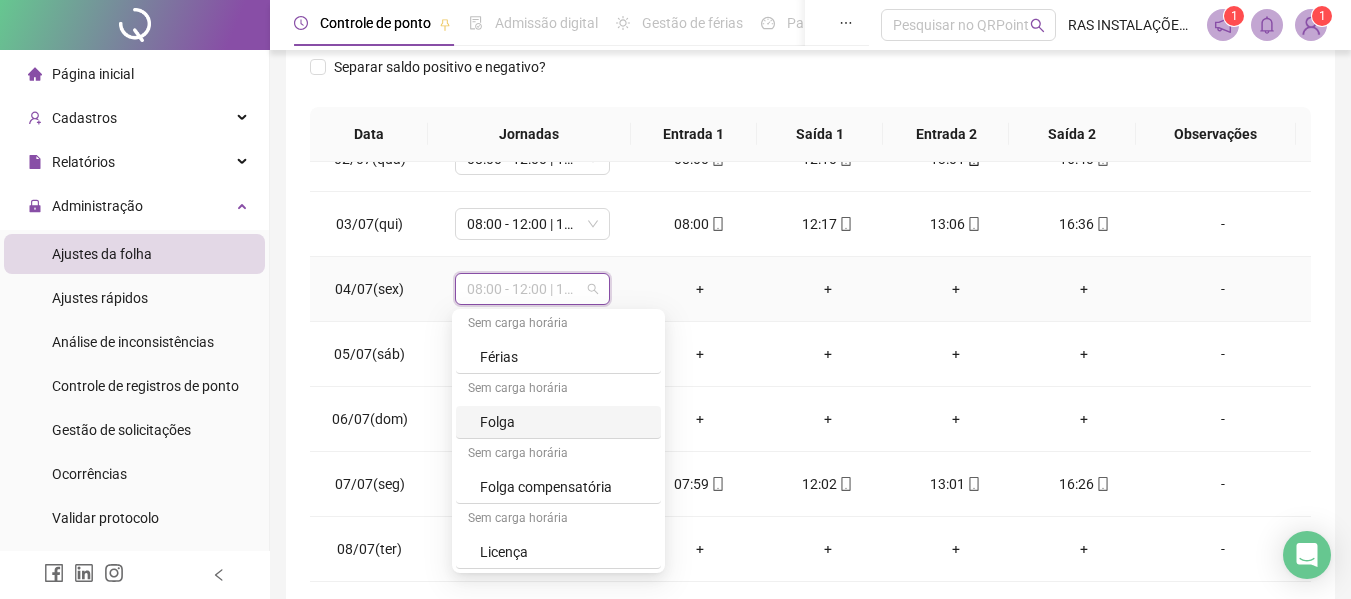 click on "Folga" at bounding box center [564, 422] 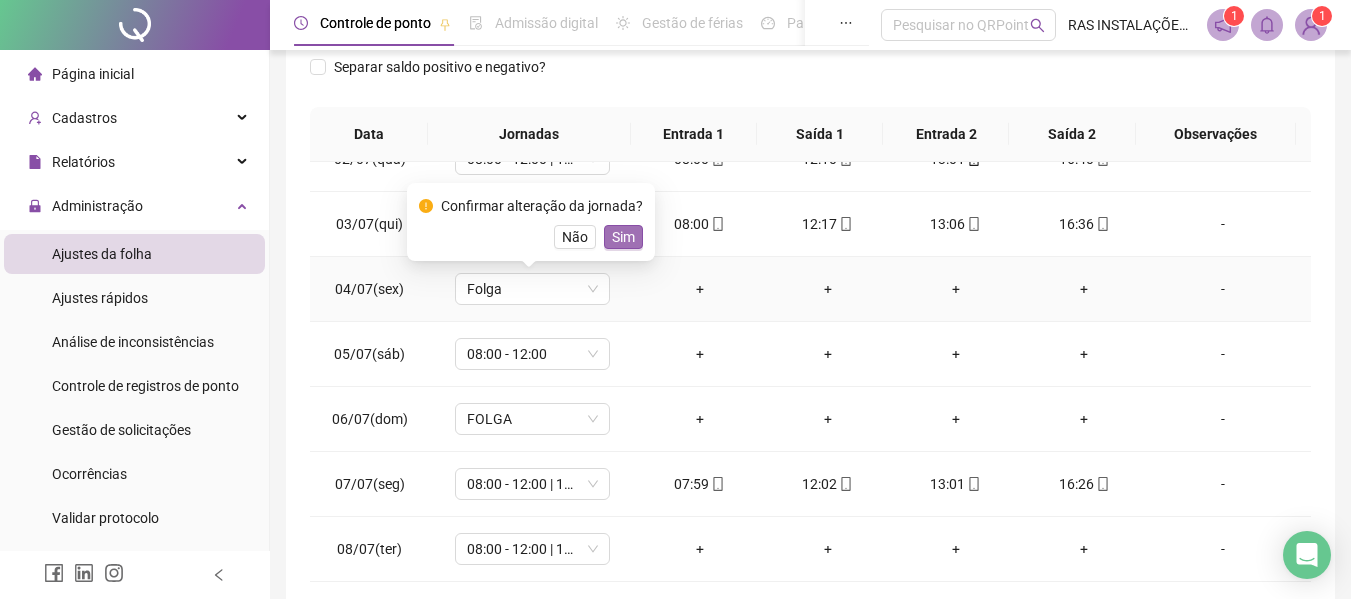 click on "Sim" at bounding box center [623, 237] 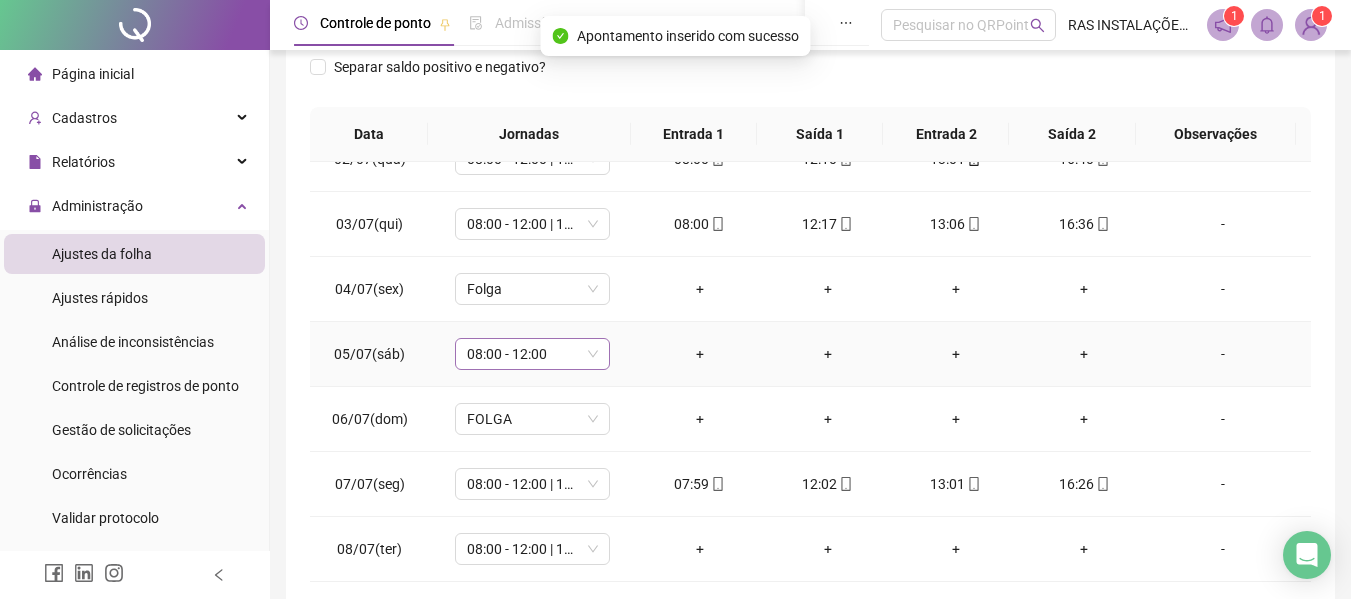 click on "08:00 - 12:00" at bounding box center (532, 354) 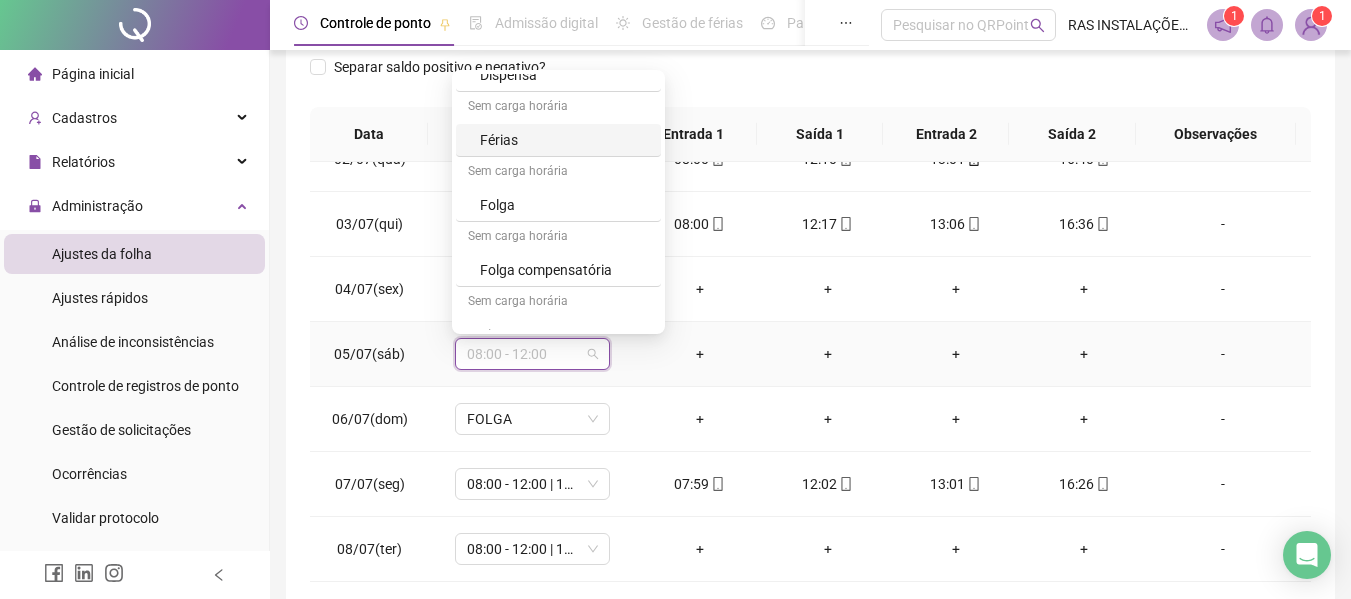scroll, scrollTop: 199, scrollLeft: 0, axis: vertical 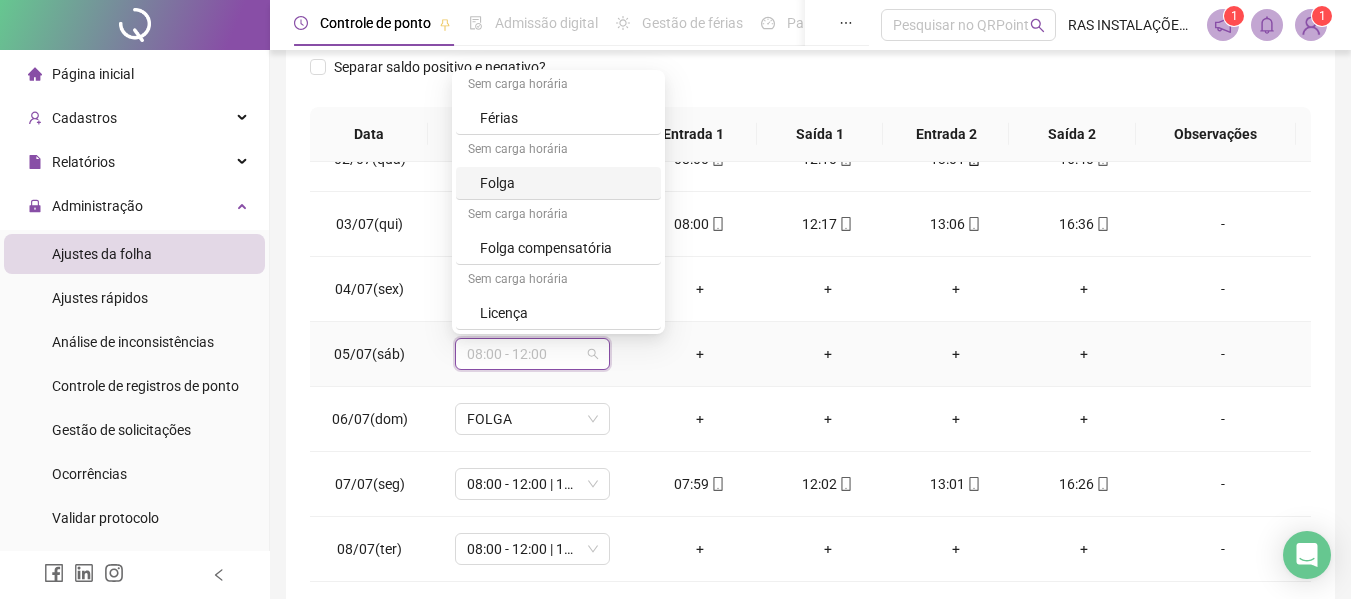 click on "Folga" at bounding box center [564, 183] 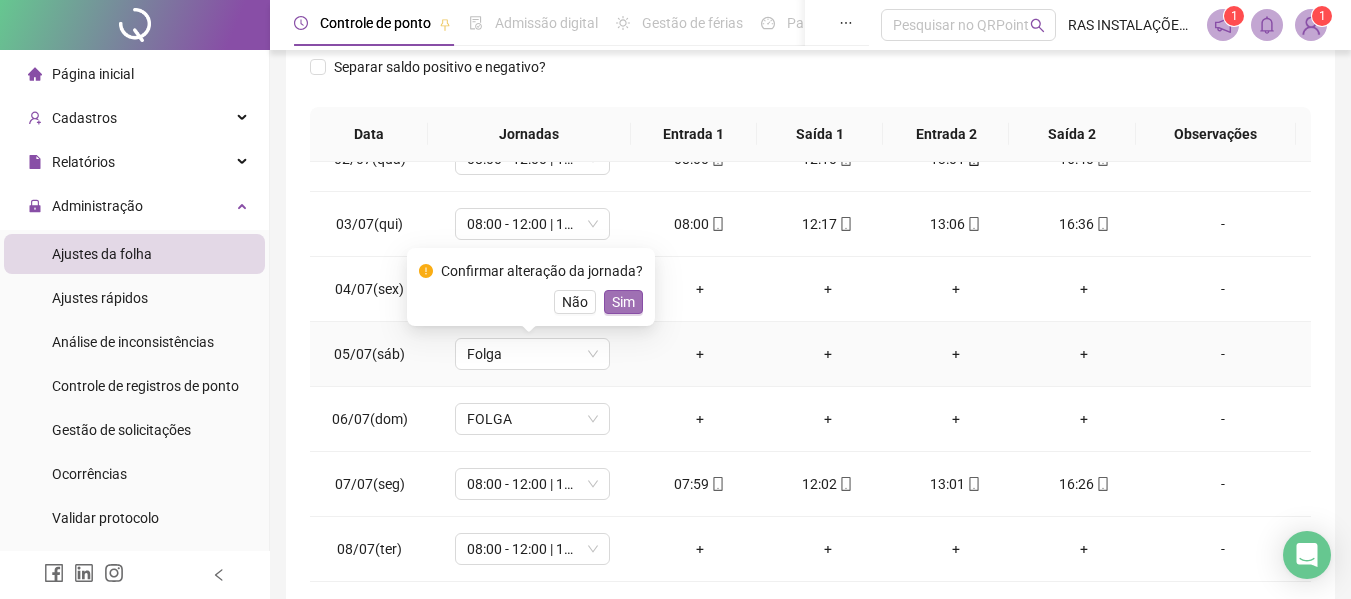 click on "Sim" at bounding box center [623, 302] 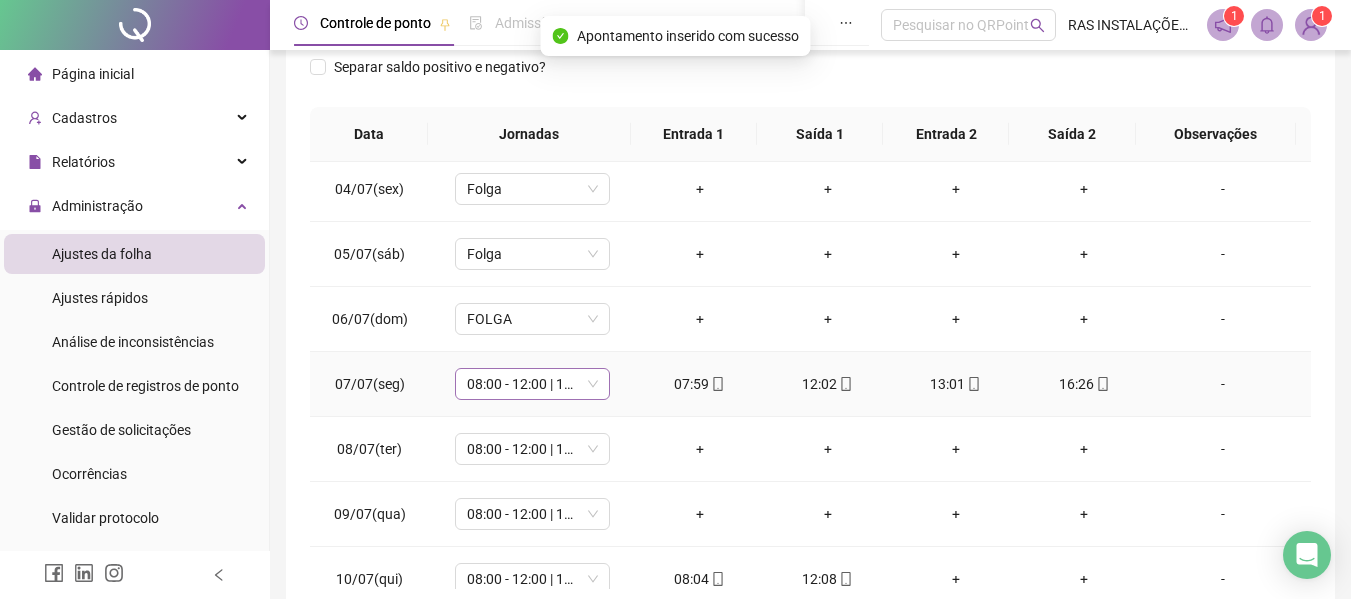 scroll, scrollTop: 300, scrollLeft: 0, axis: vertical 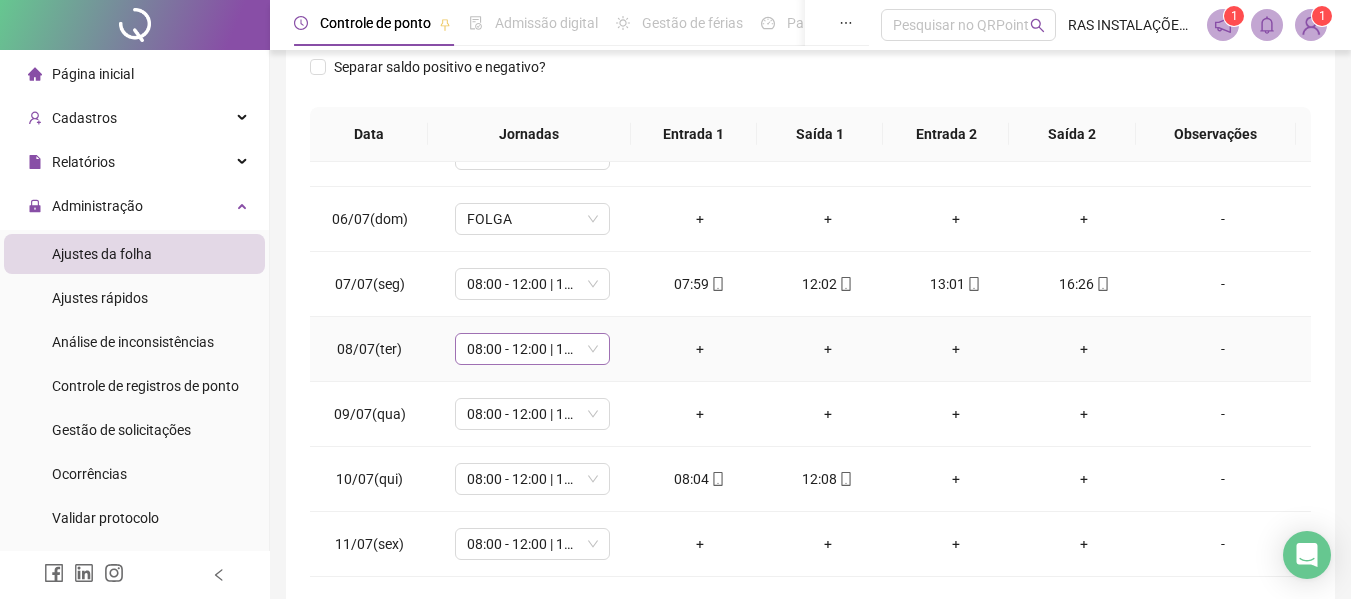 click on "08:00 - 12:00 | 13:00 - 17:00" at bounding box center (532, 349) 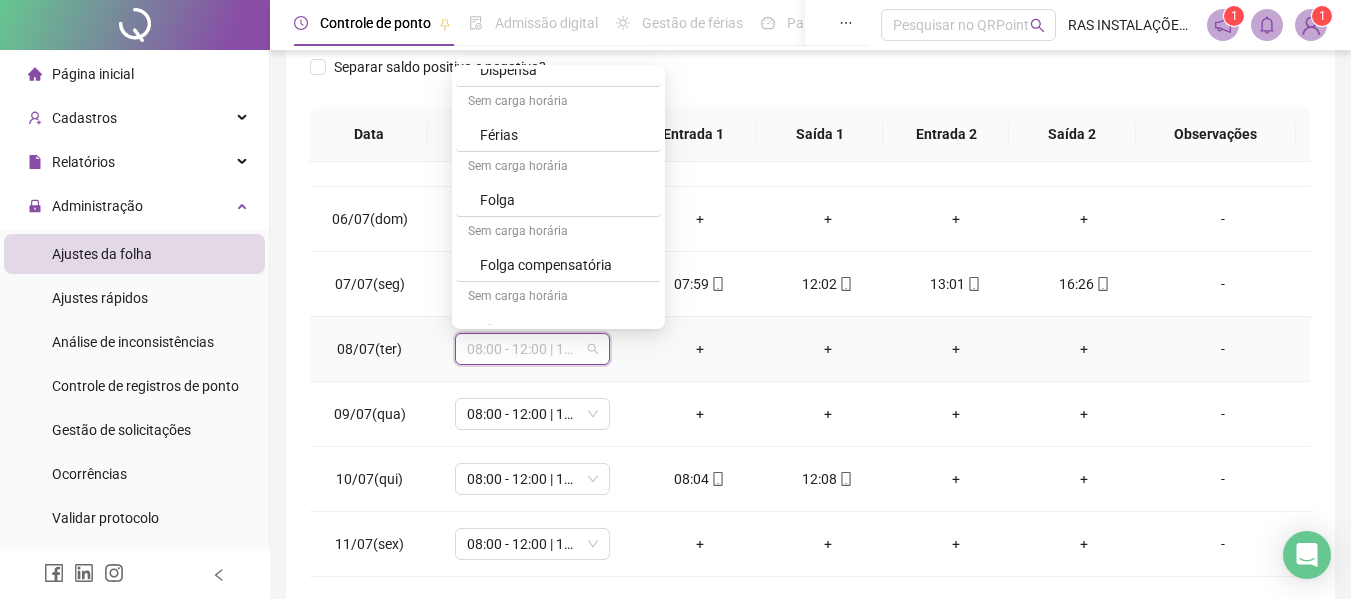 scroll, scrollTop: 199, scrollLeft: 0, axis: vertical 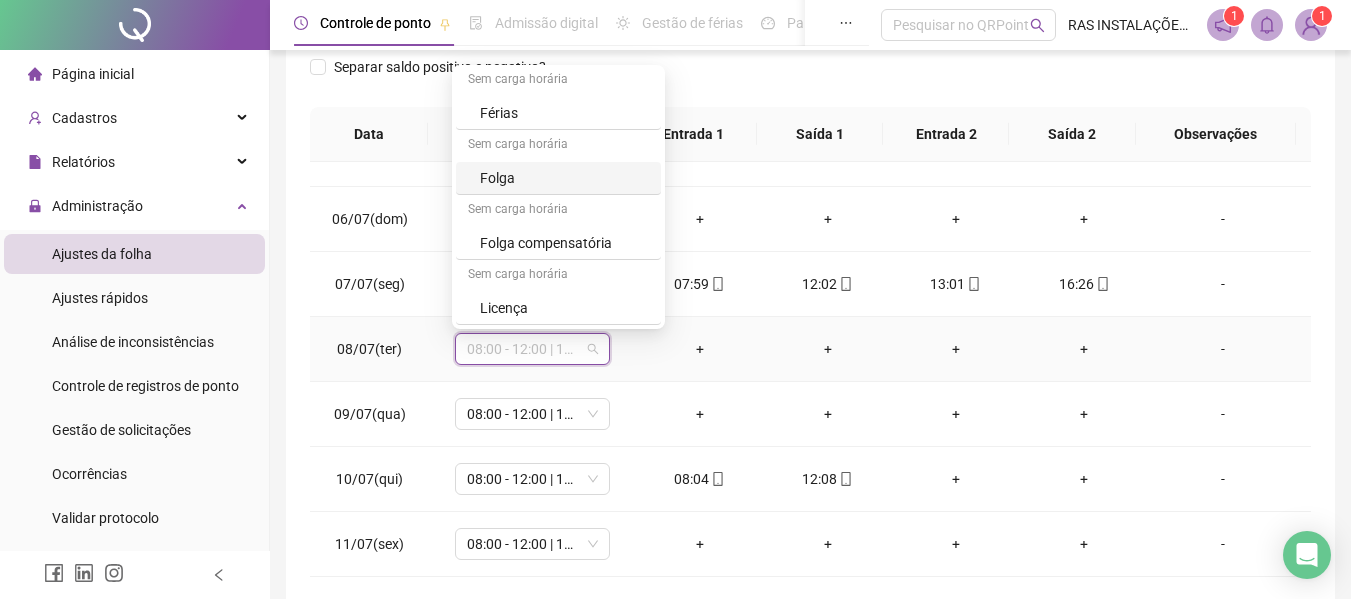 click on "Folga" at bounding box center (564, 178) 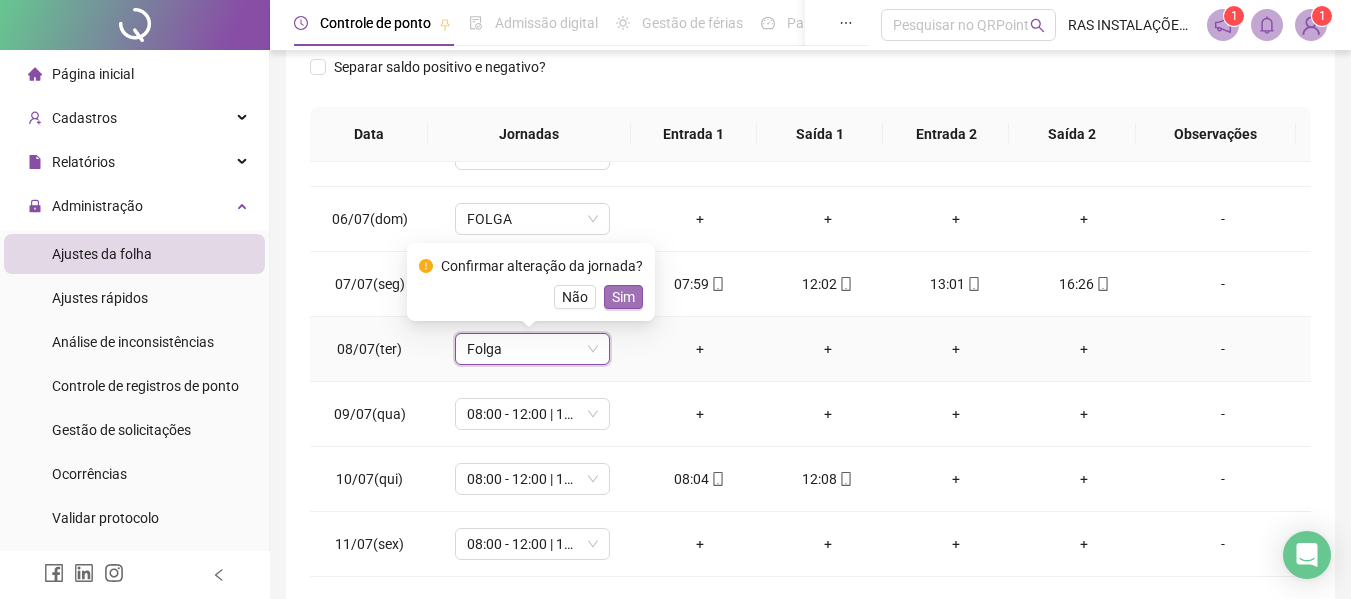 click on "Sim" at bounding box center (623, 297) 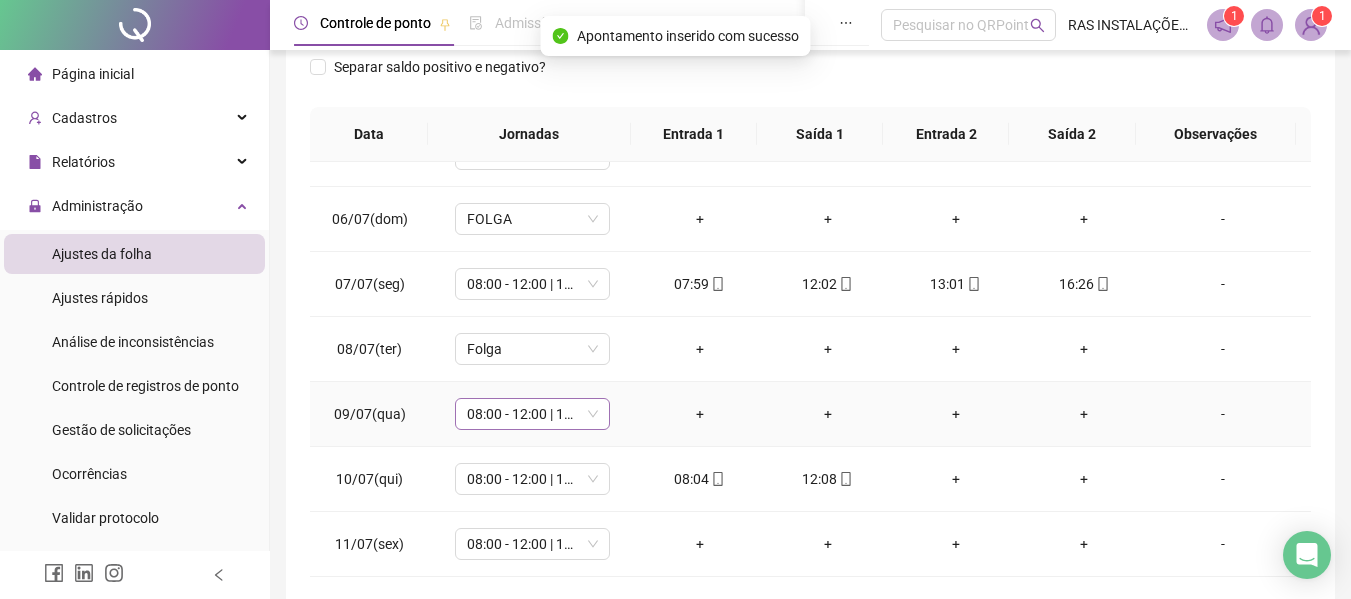 click on "08:00 - 12:00 | 13:00 - 17:00" at bounding box center [532, 414] 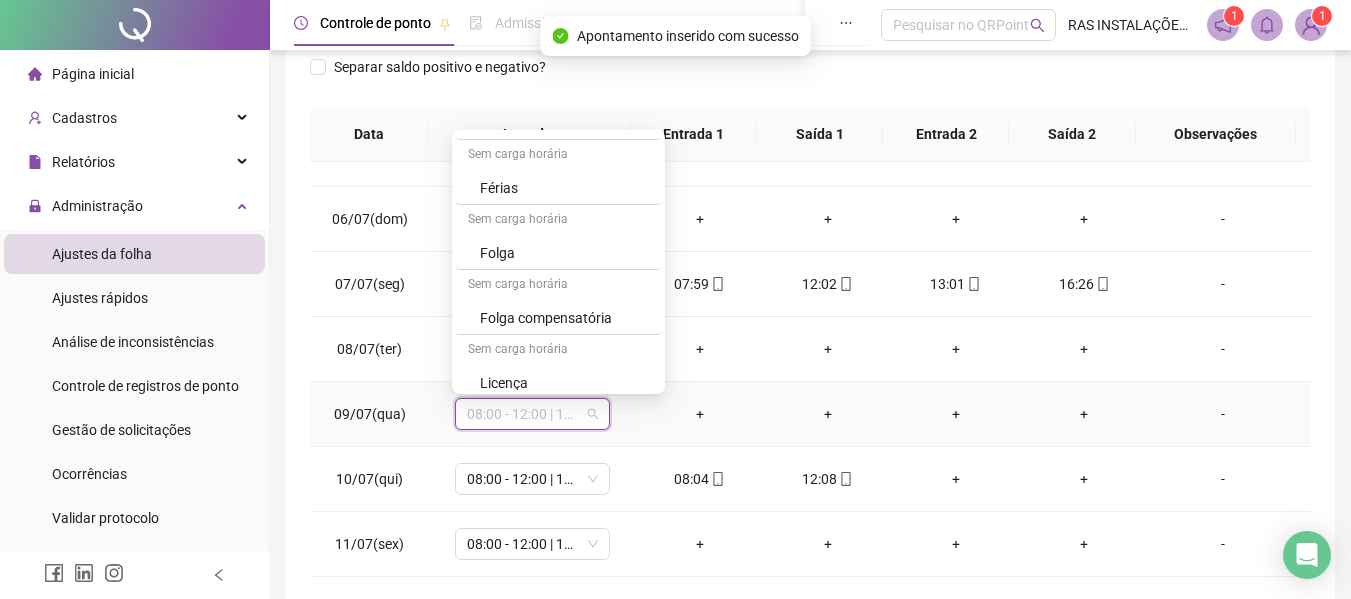 scroll, scrollTop: 199, scrollLeft: 0, axis: vertical 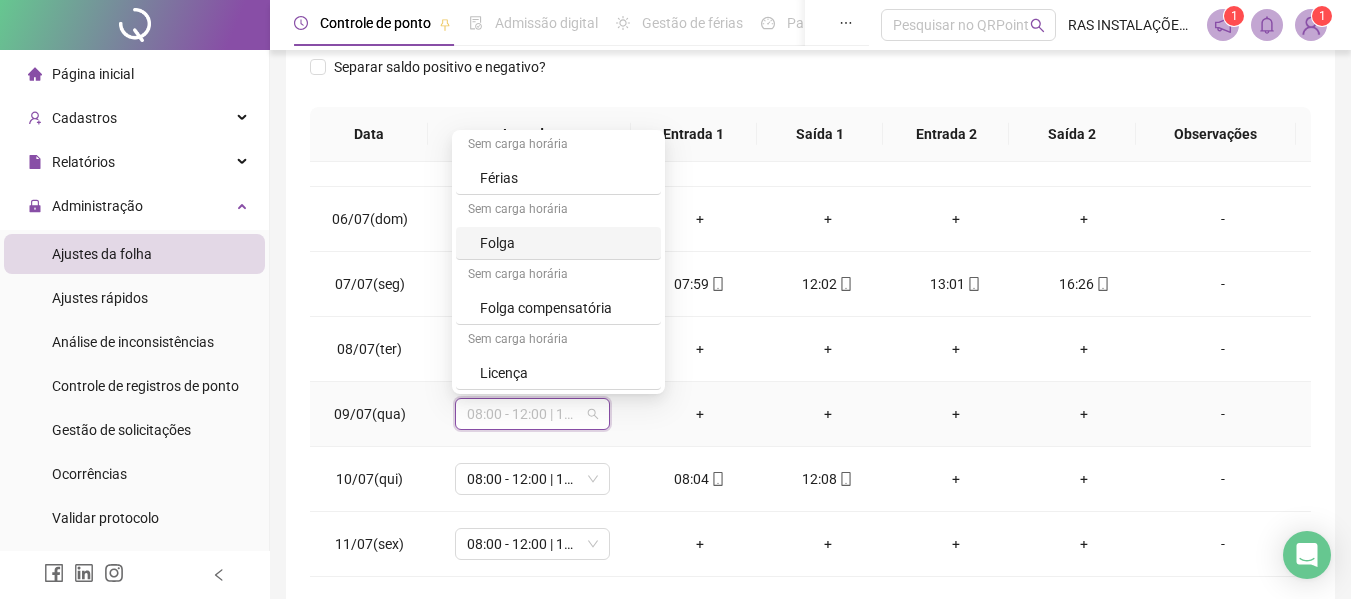 click on "Folga" at bounding box center [564, 243] 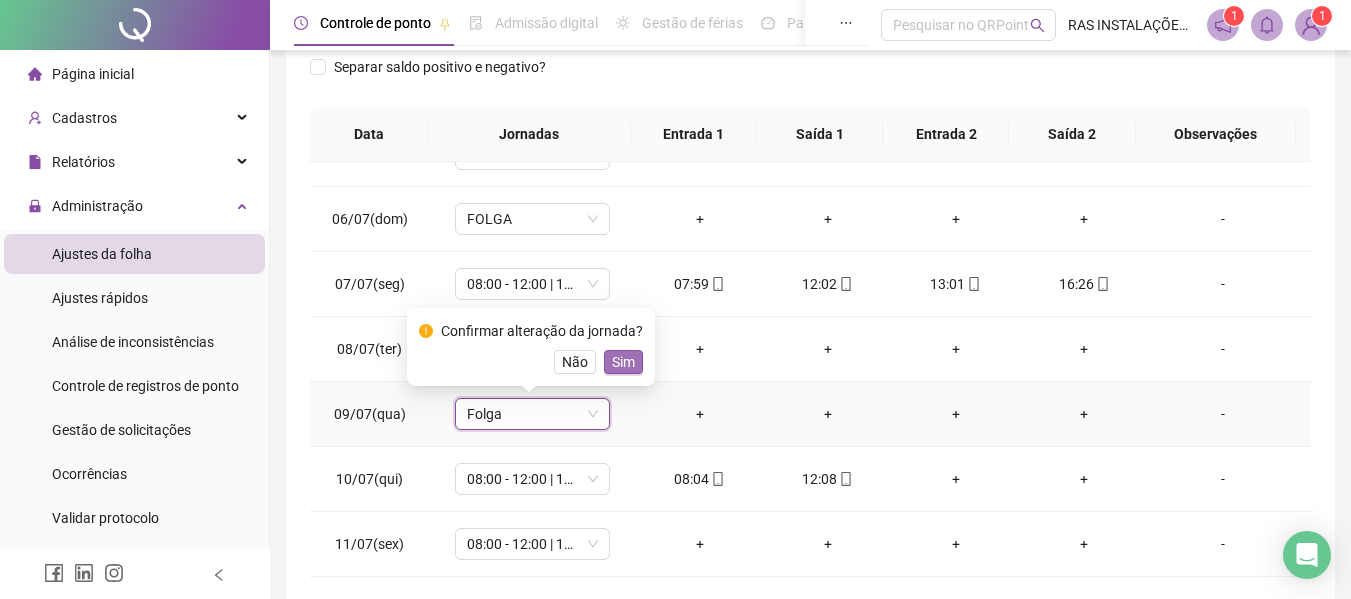 click on "Sim" at bounding box center (623, 362) 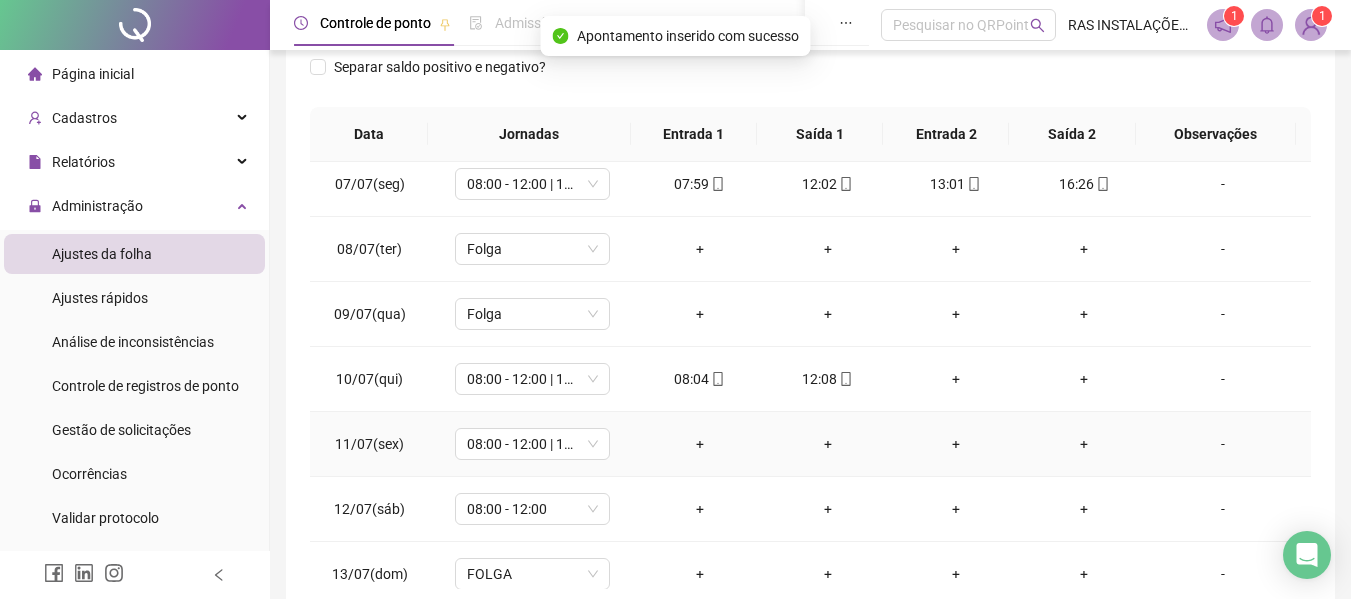 scroll, scrollTop: 500, scrollLeft: 0, axis: vertical 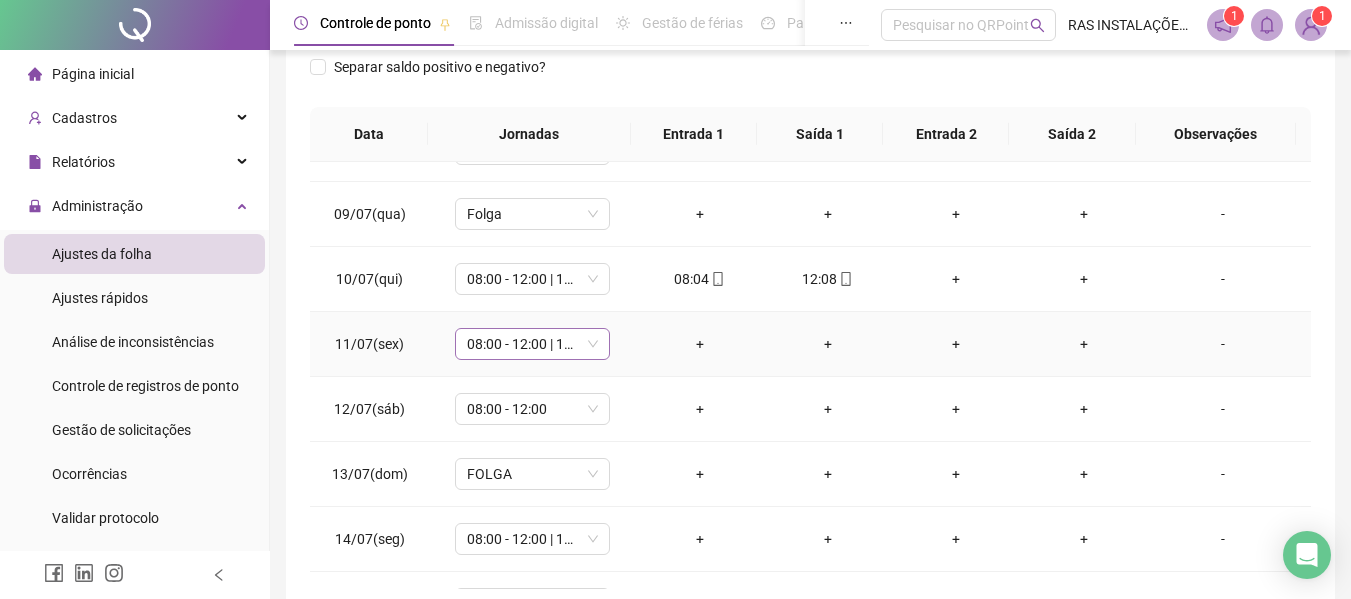 click on "08:00 - 12:00 | 13:00 - 17:00" at bounding box center (532, 344) 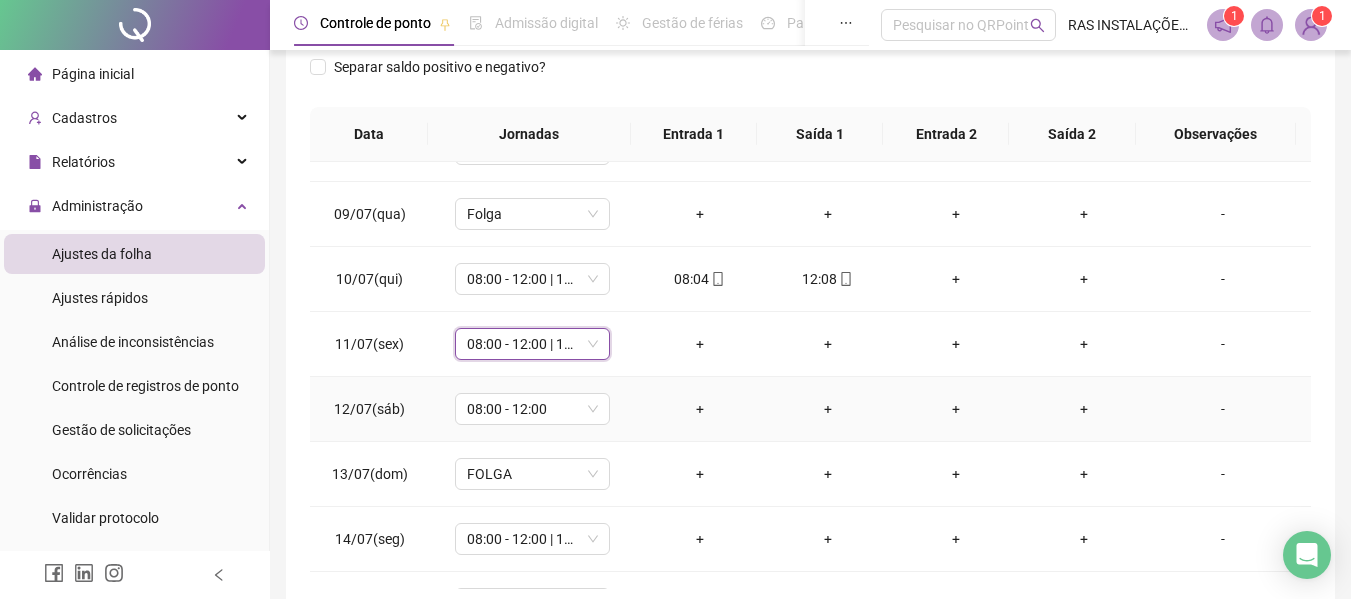 click on "+" at bounding box center (700, 409) 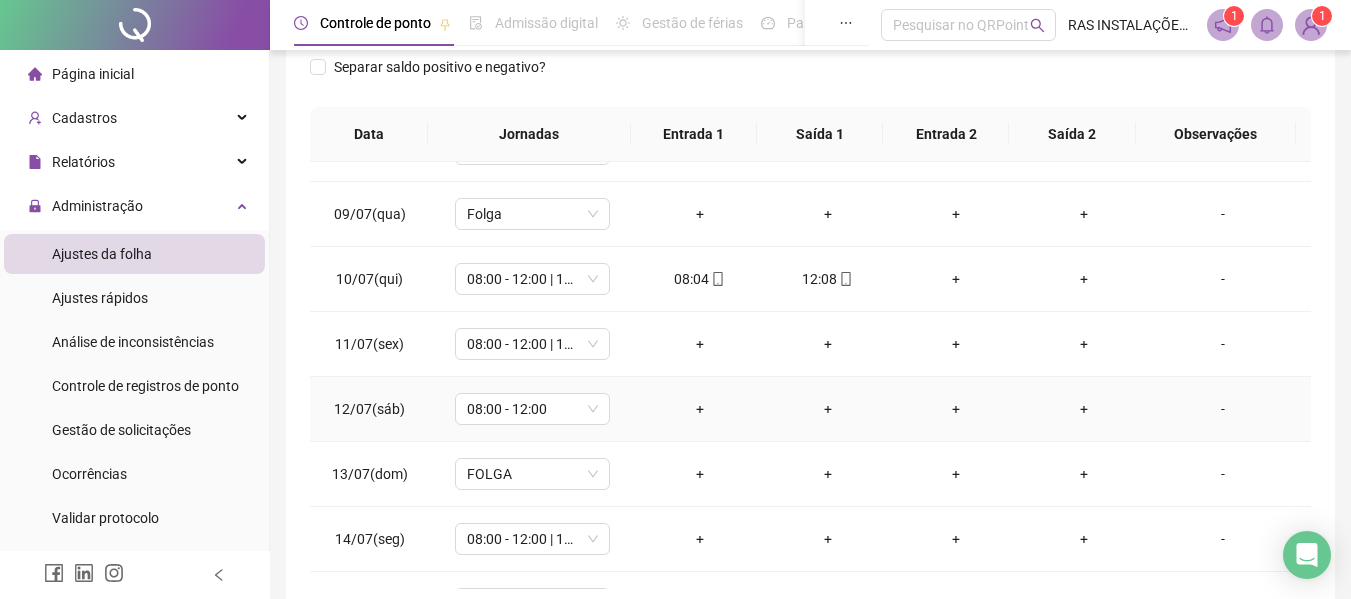 scroll, scrollTop: 600, scrollLeft: 0, axis: vertical 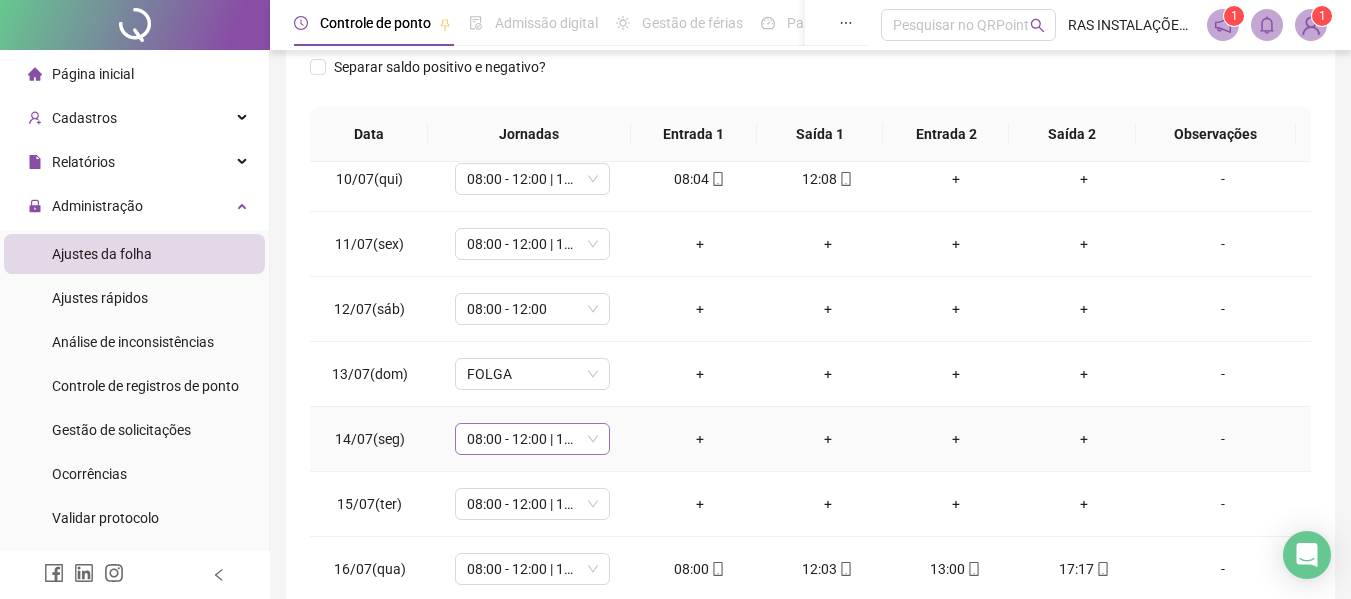 click on "08:00 - 12:00 | 13:00 - 17:00" at bounding box center (532, 439) 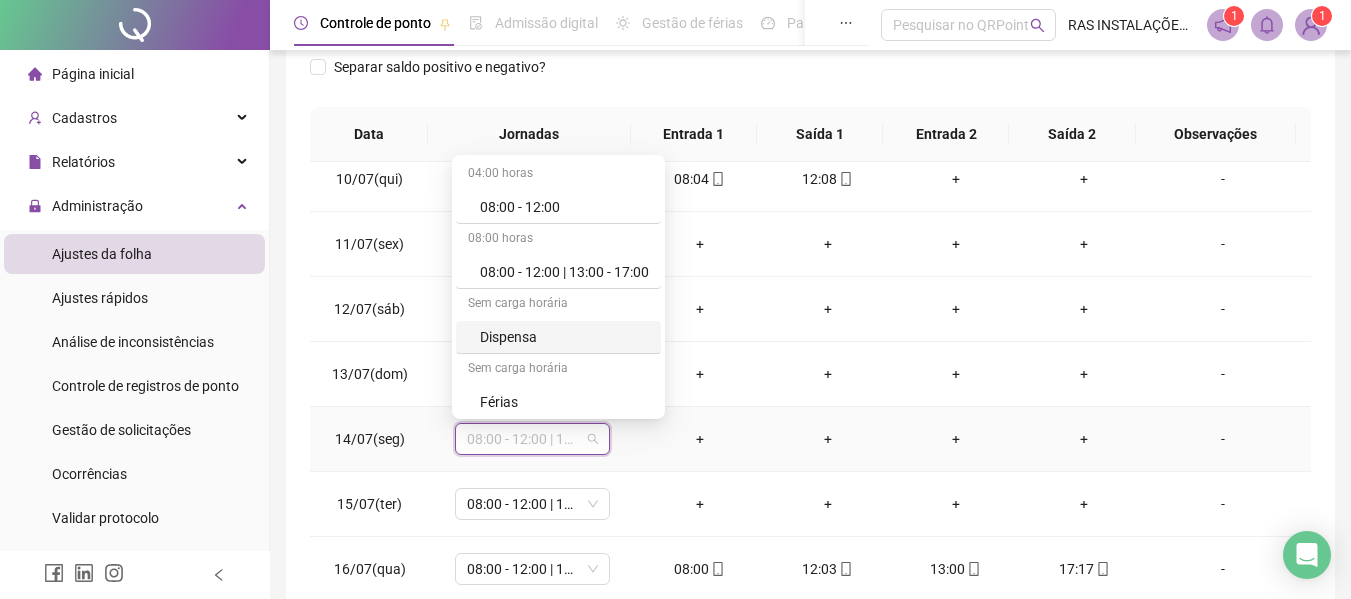scroll, scrollTop: 100, scrollLeft: 0, axis: vertical 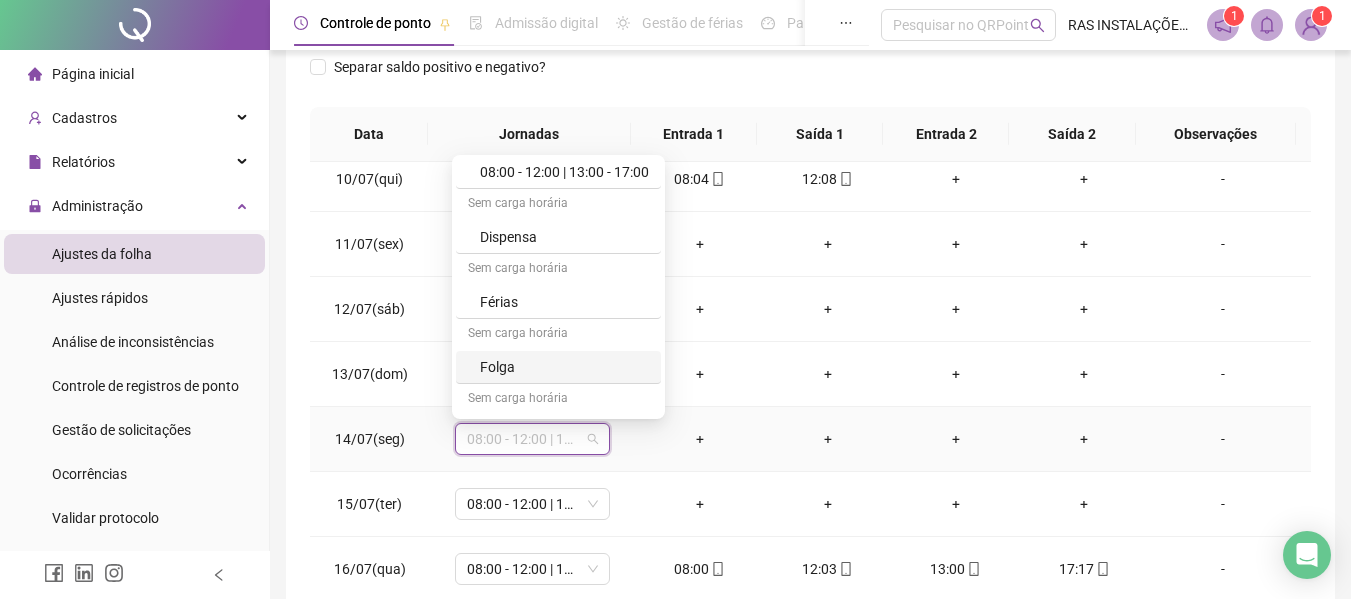 click on "Folga" at bounding box center [564, 367] 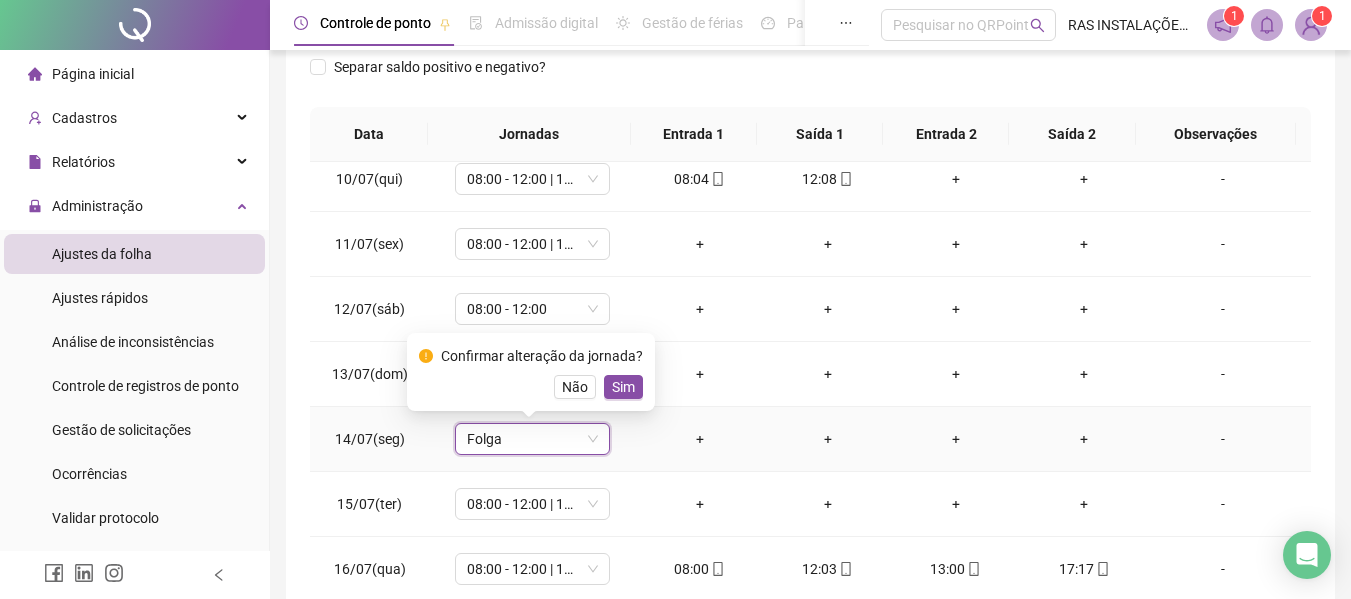 click on "Sim" at bounding box center [623, 387] 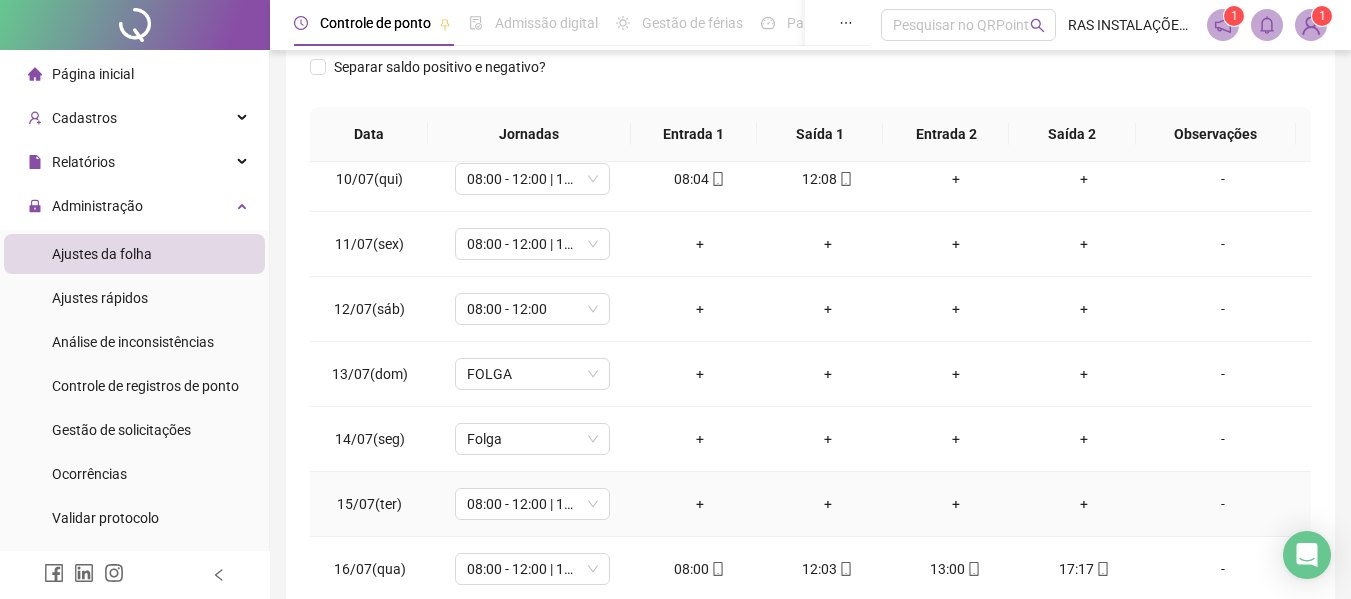 scroll, scrollTop: 800, scrollLeft: 0, axis: vertical 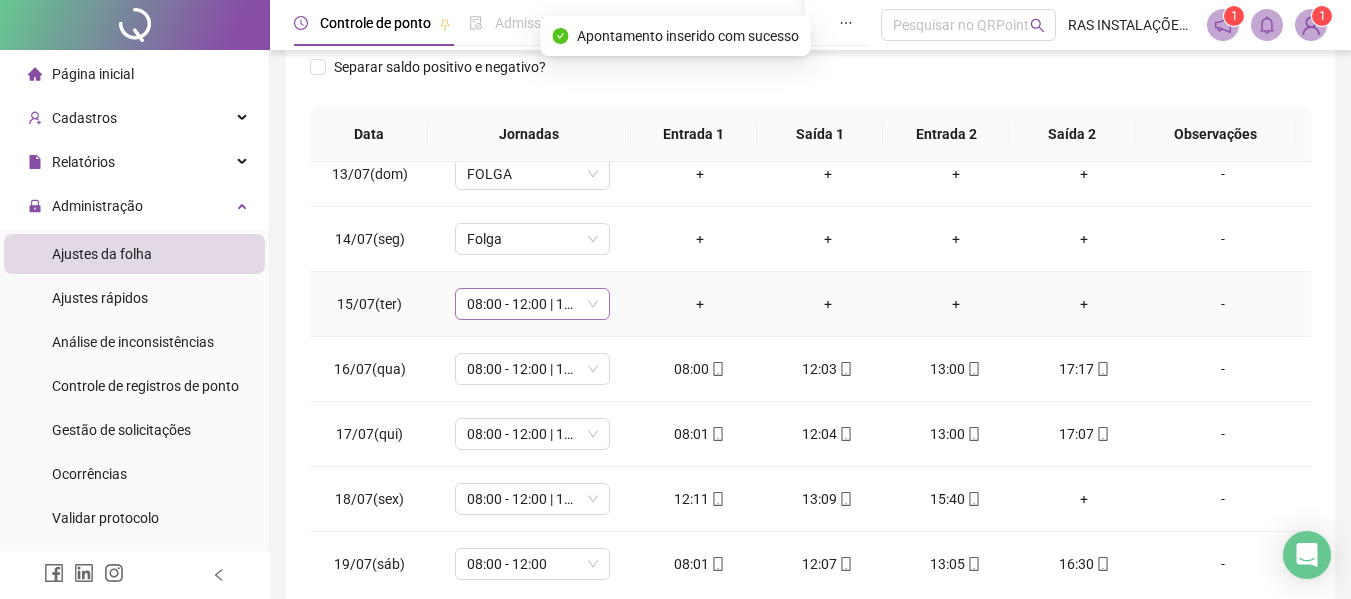 click on "08:00 - 12:00 | 13:00 - 17:00" at bounding box center (532, 304) 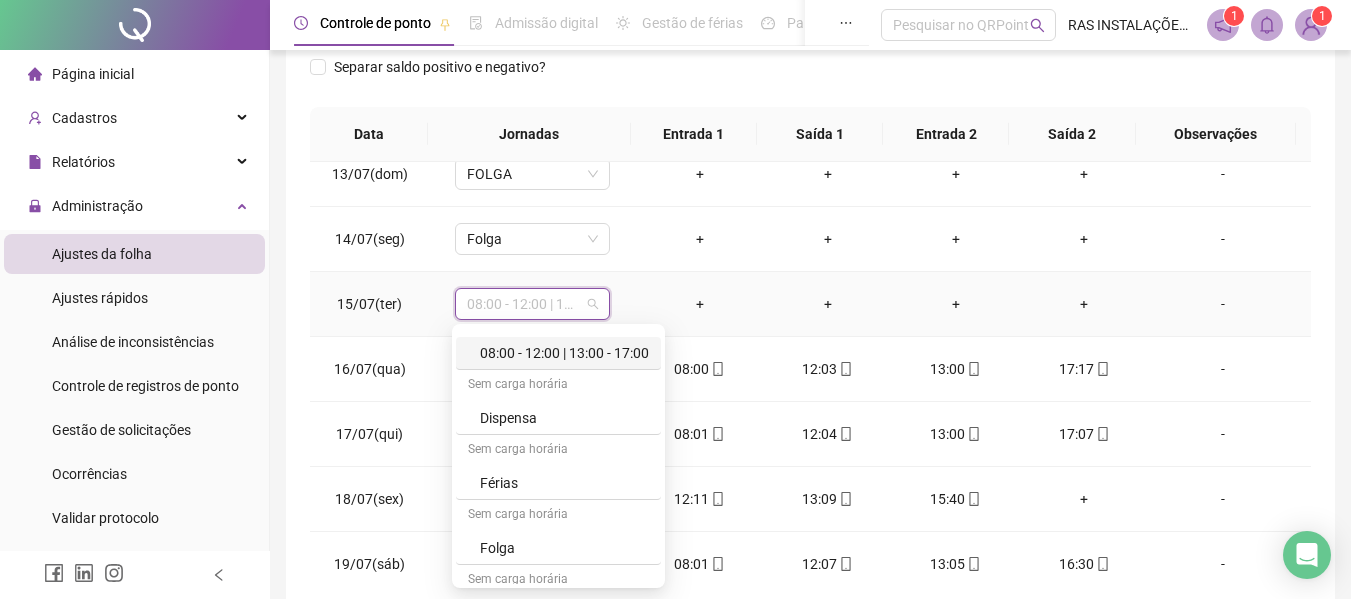 scroll, scrollTop: 100, scrollLeft: 0, axis: vertical 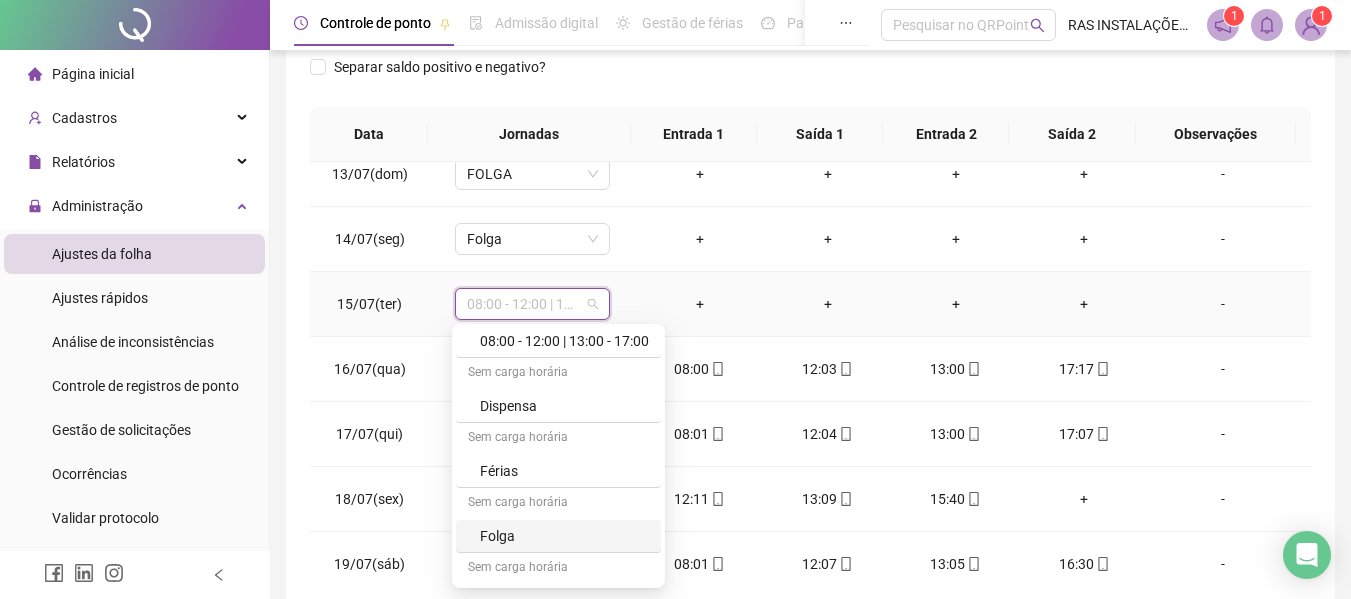 click on "Folga" at bounding box center [564, 536] 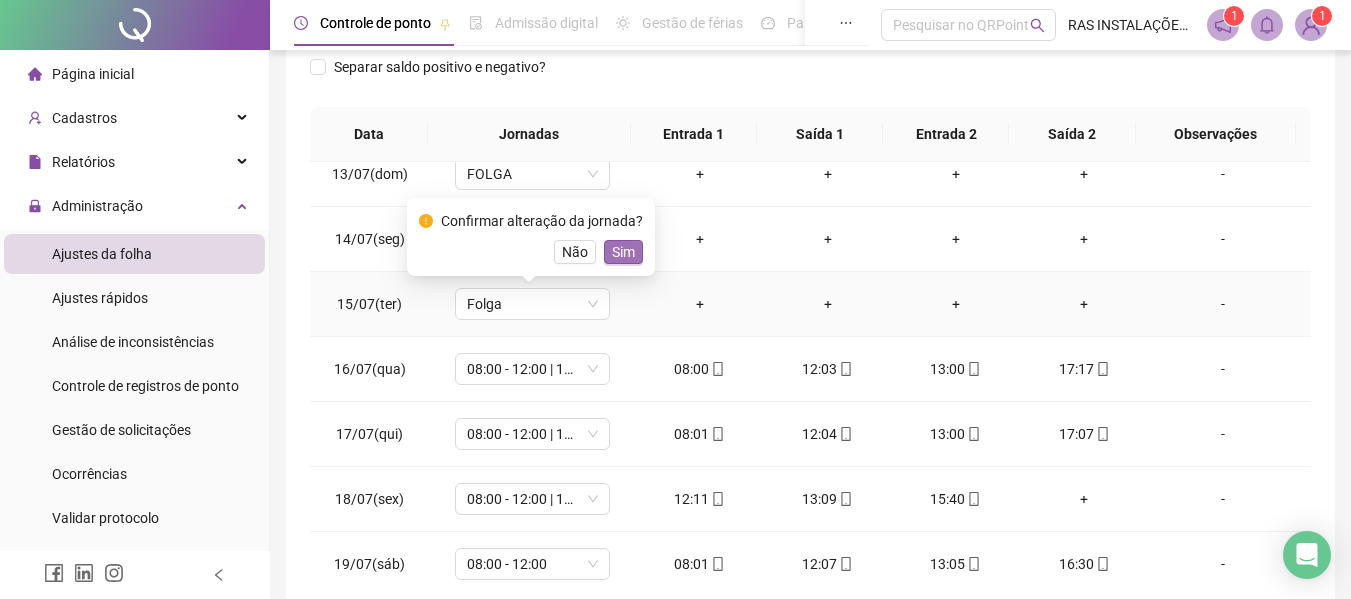 click on "Sim" at bounding box center [623, 252] 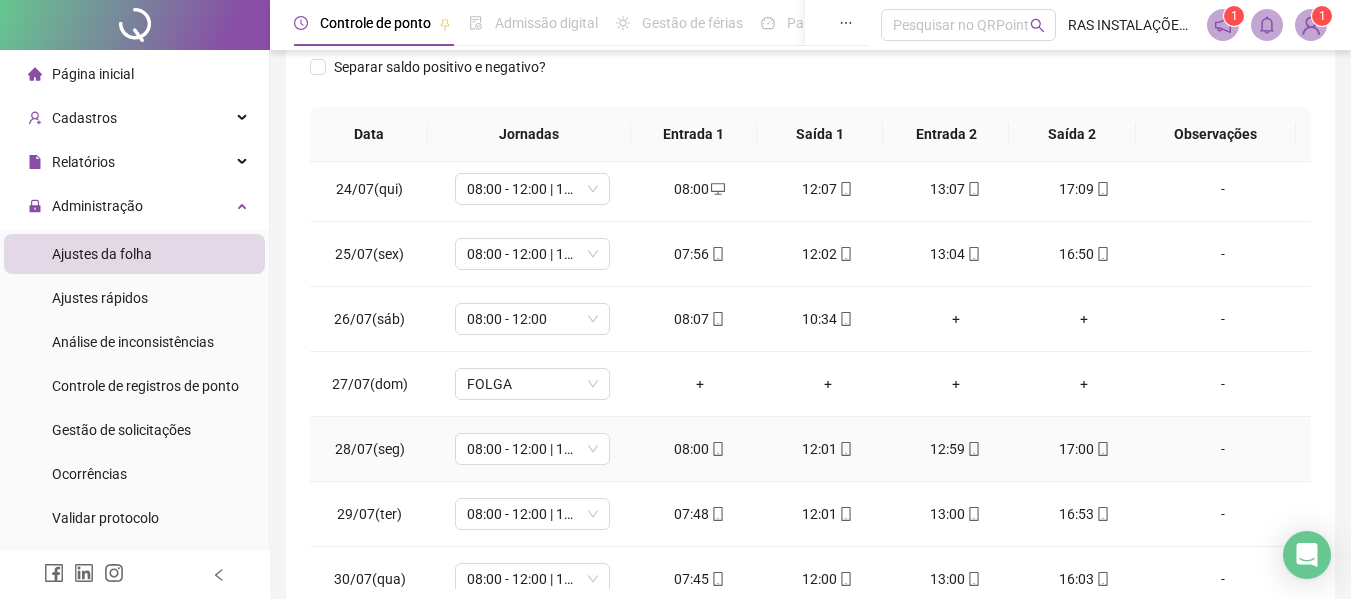 scroll, scrollTop: 1588, scrollLeft: 0, axis: vertical 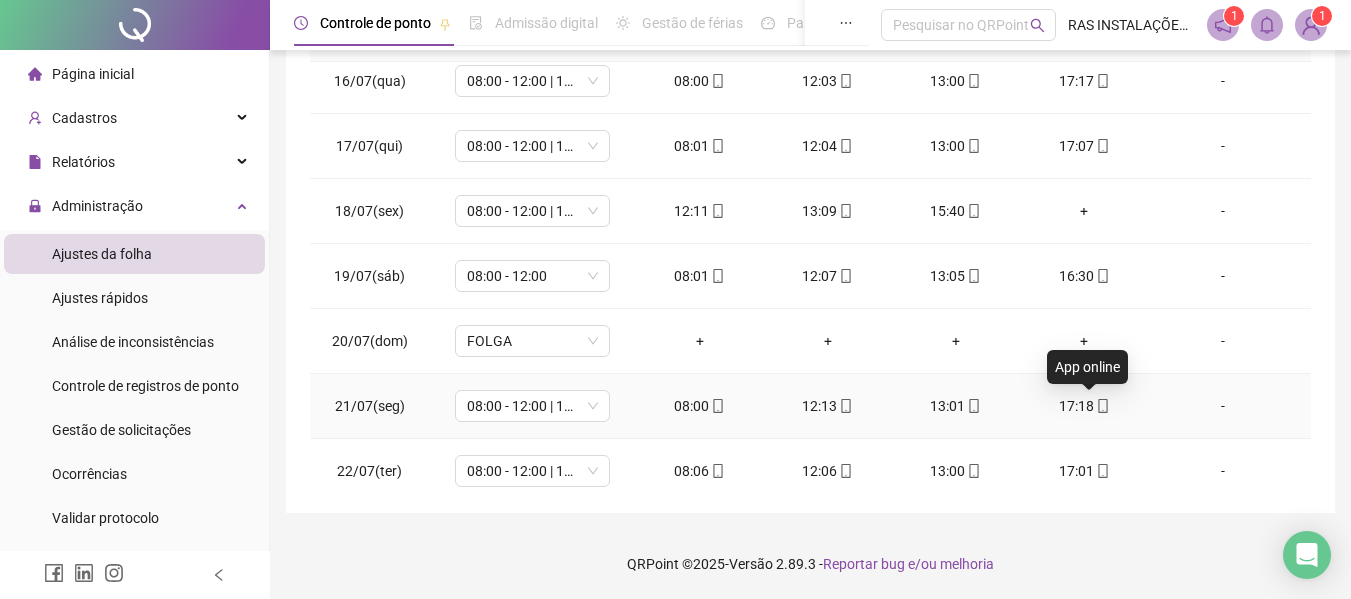 click 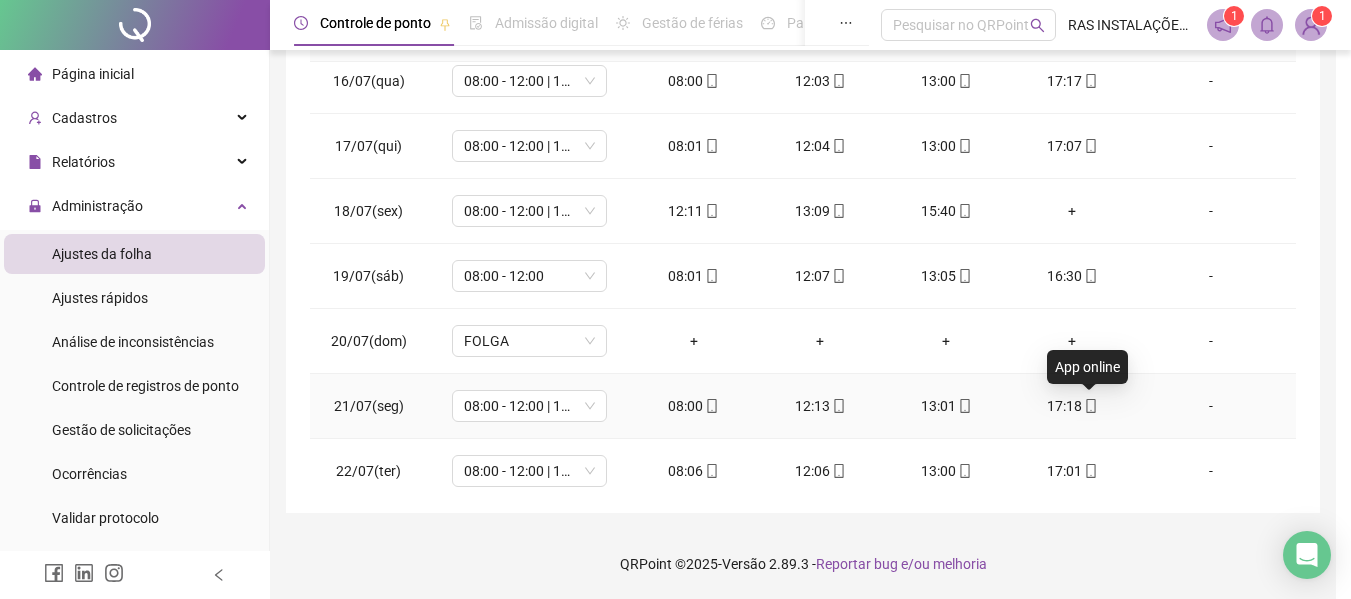 type on "**********" 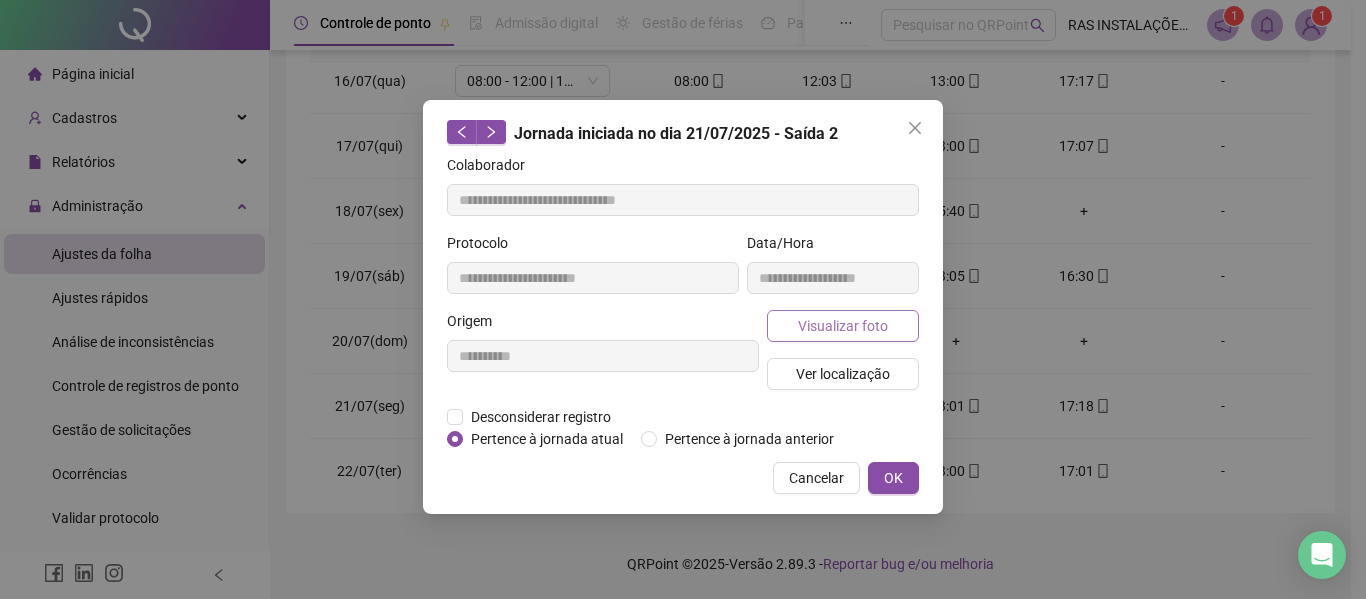 click on "Visualizar foto" at bounding box center [843, 326] 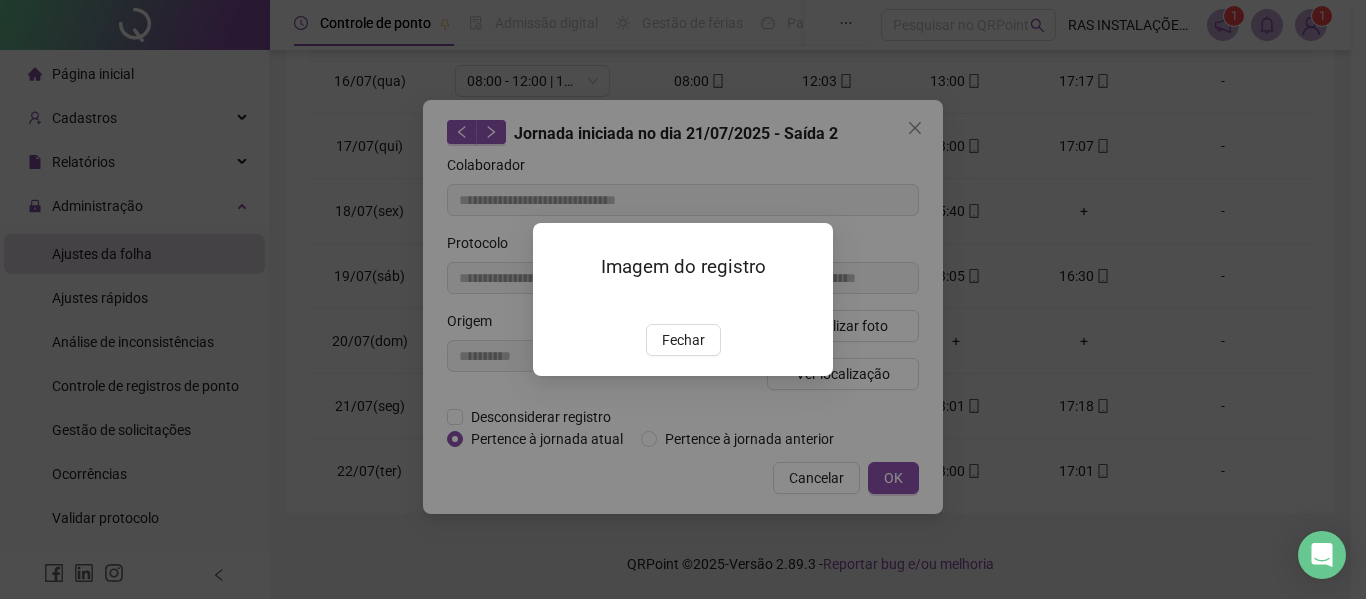 click at bounding box center [557, 303] 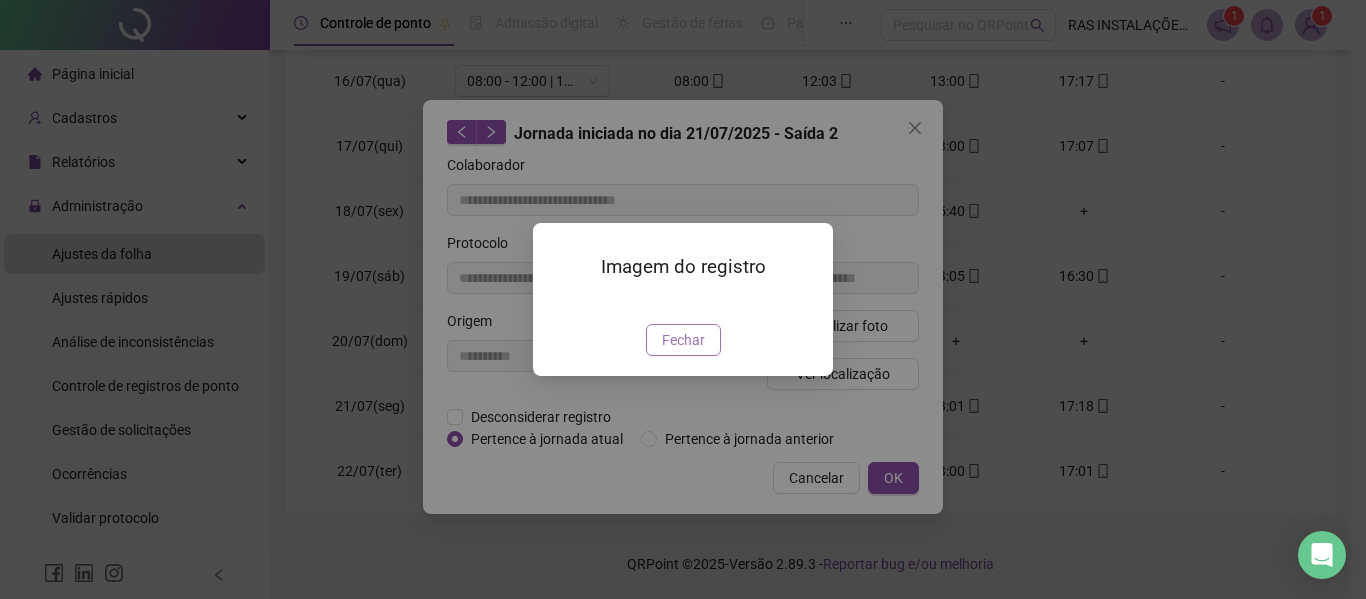 click on "Fechar" at bounding box center (683, 340) 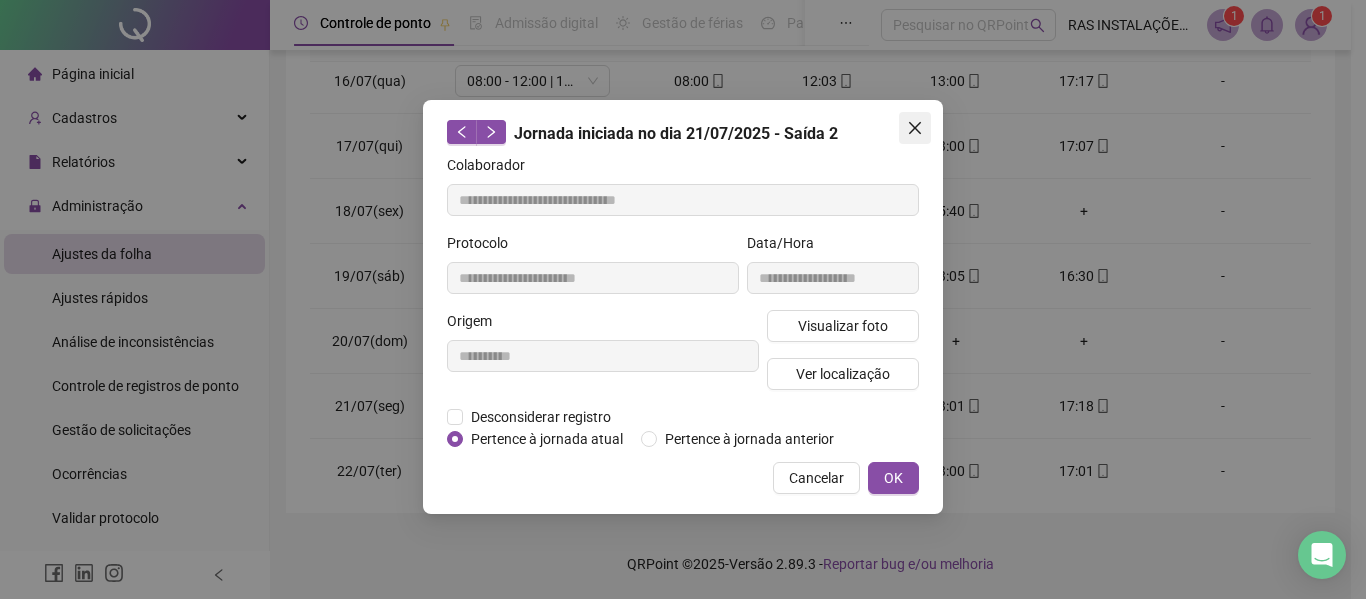 click at bounding box center [915, 128] 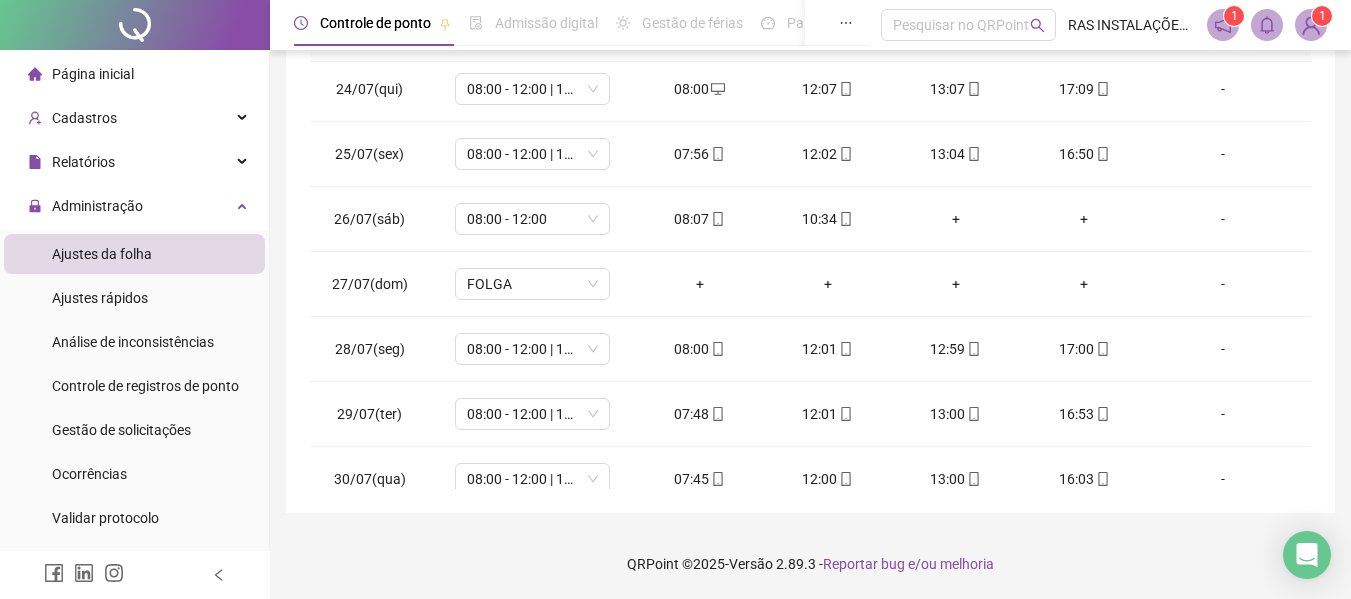 scroll, scrollTop: 700, scrollLeft: 0, axis: vertical 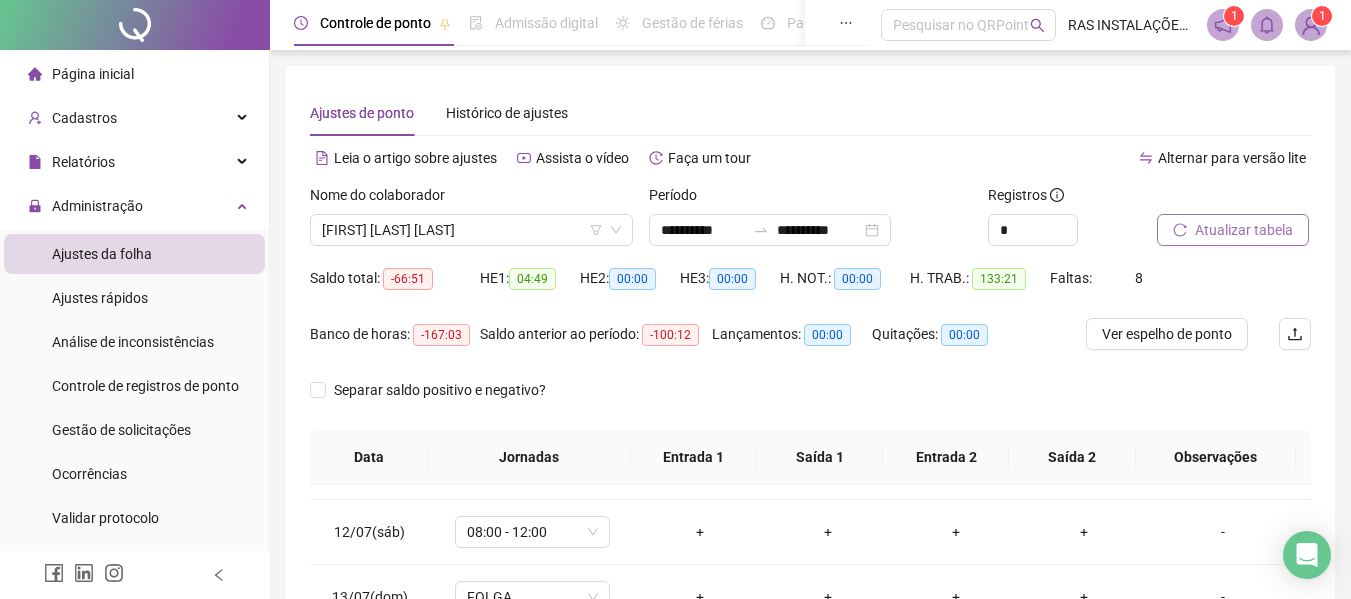 click on "Atualizar tabela" at bounding box center [1244, 230] 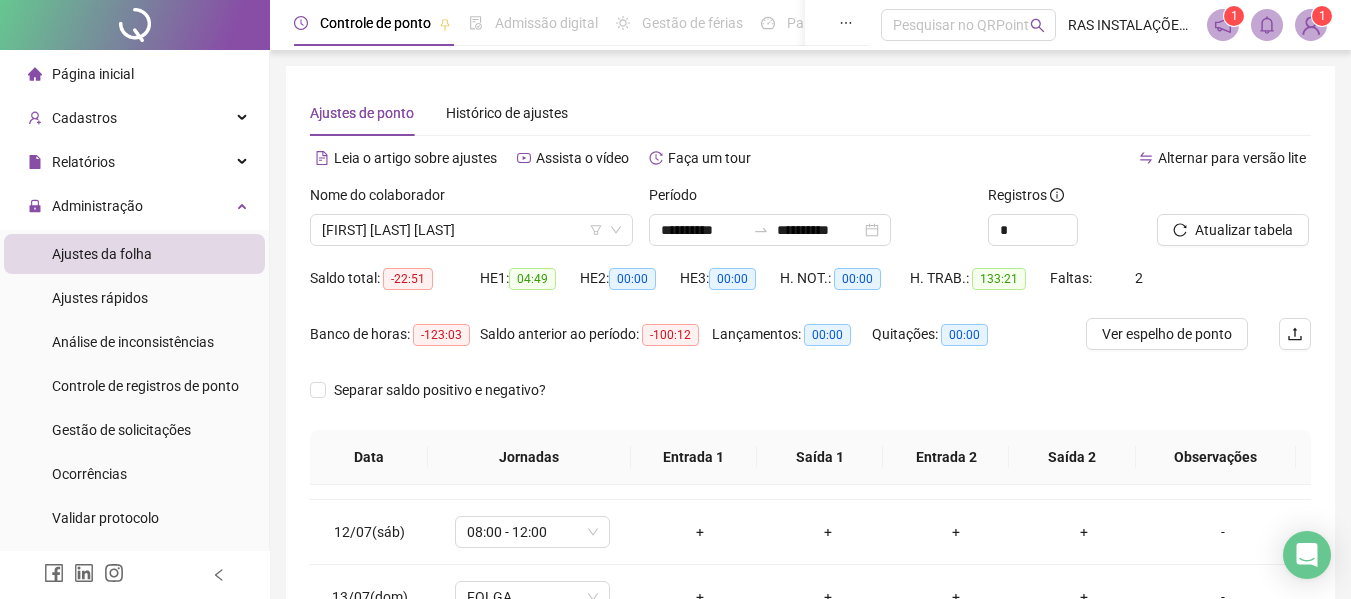 type 